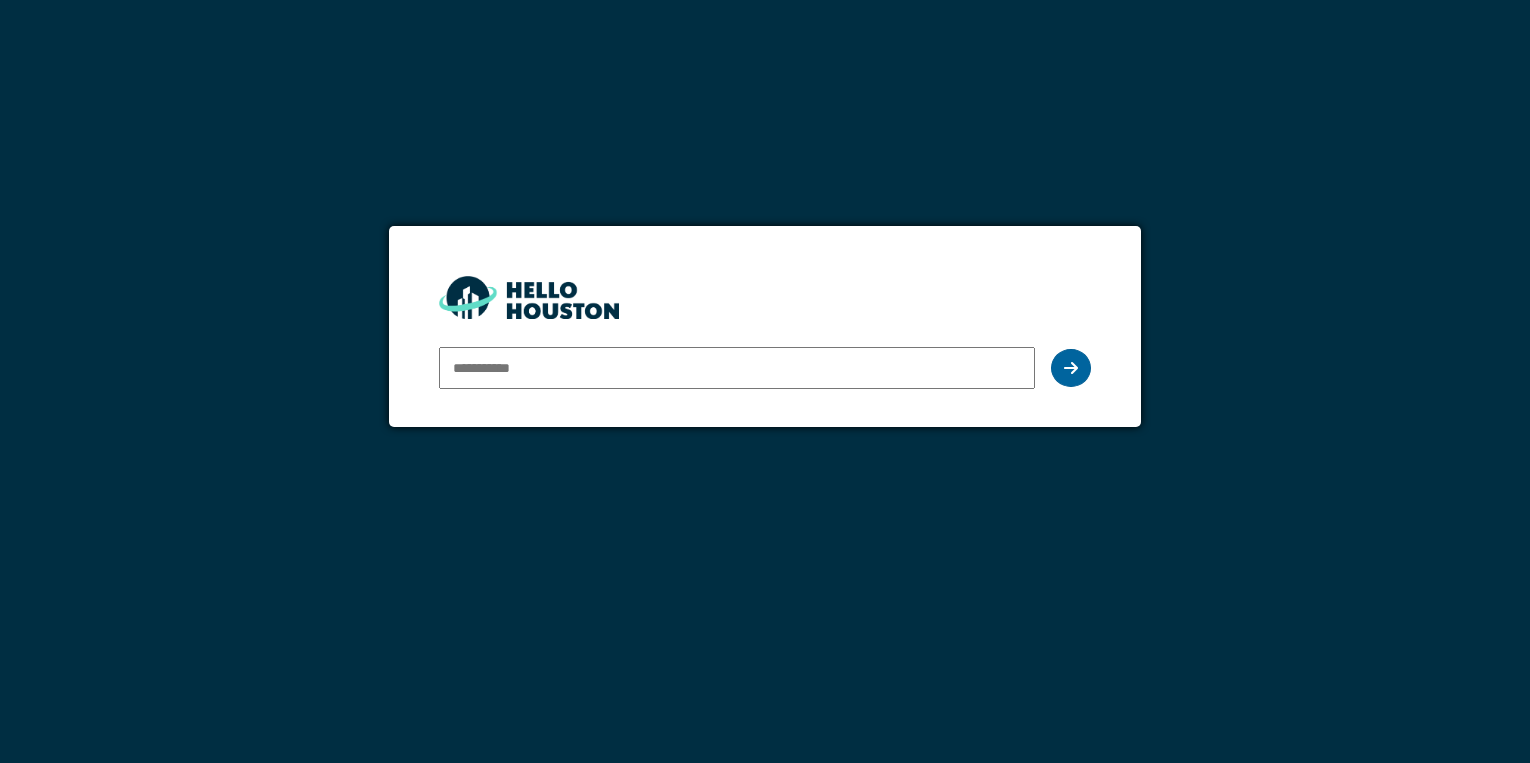 scroll, scrollTop: 0, scrollLeft: 0, axis: both 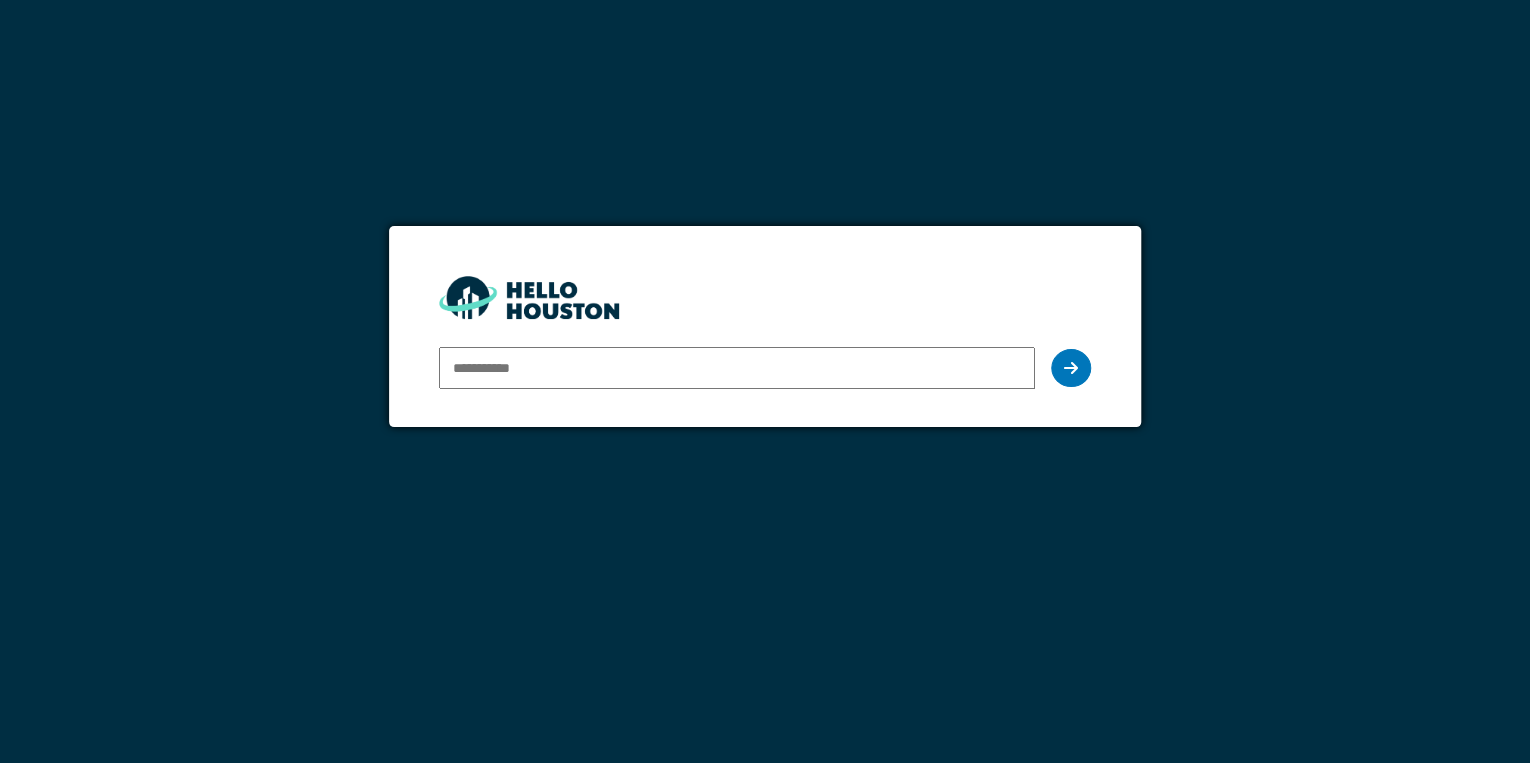 click at bounding box center [737, 368] 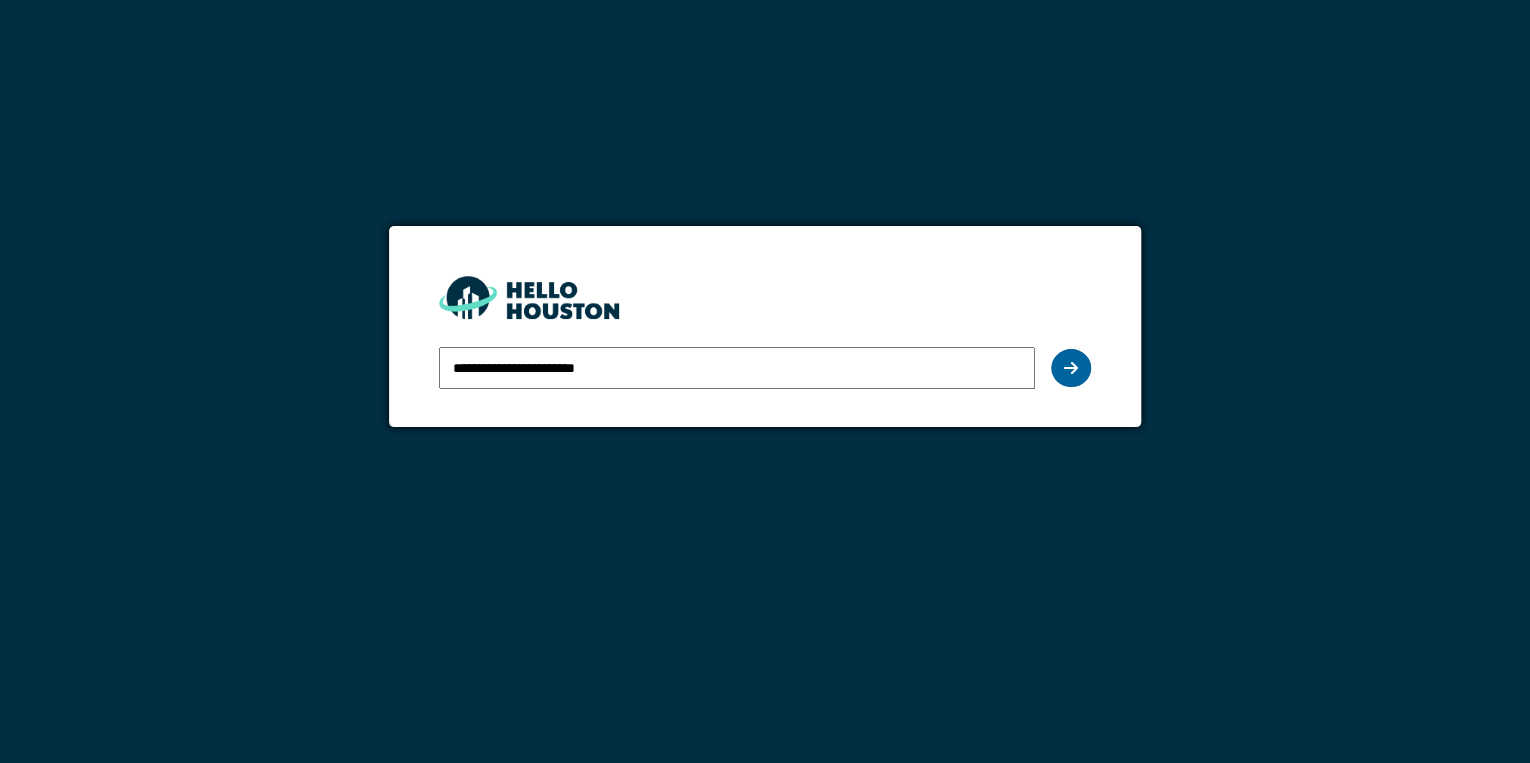 click at bounding box center (1071, 368) 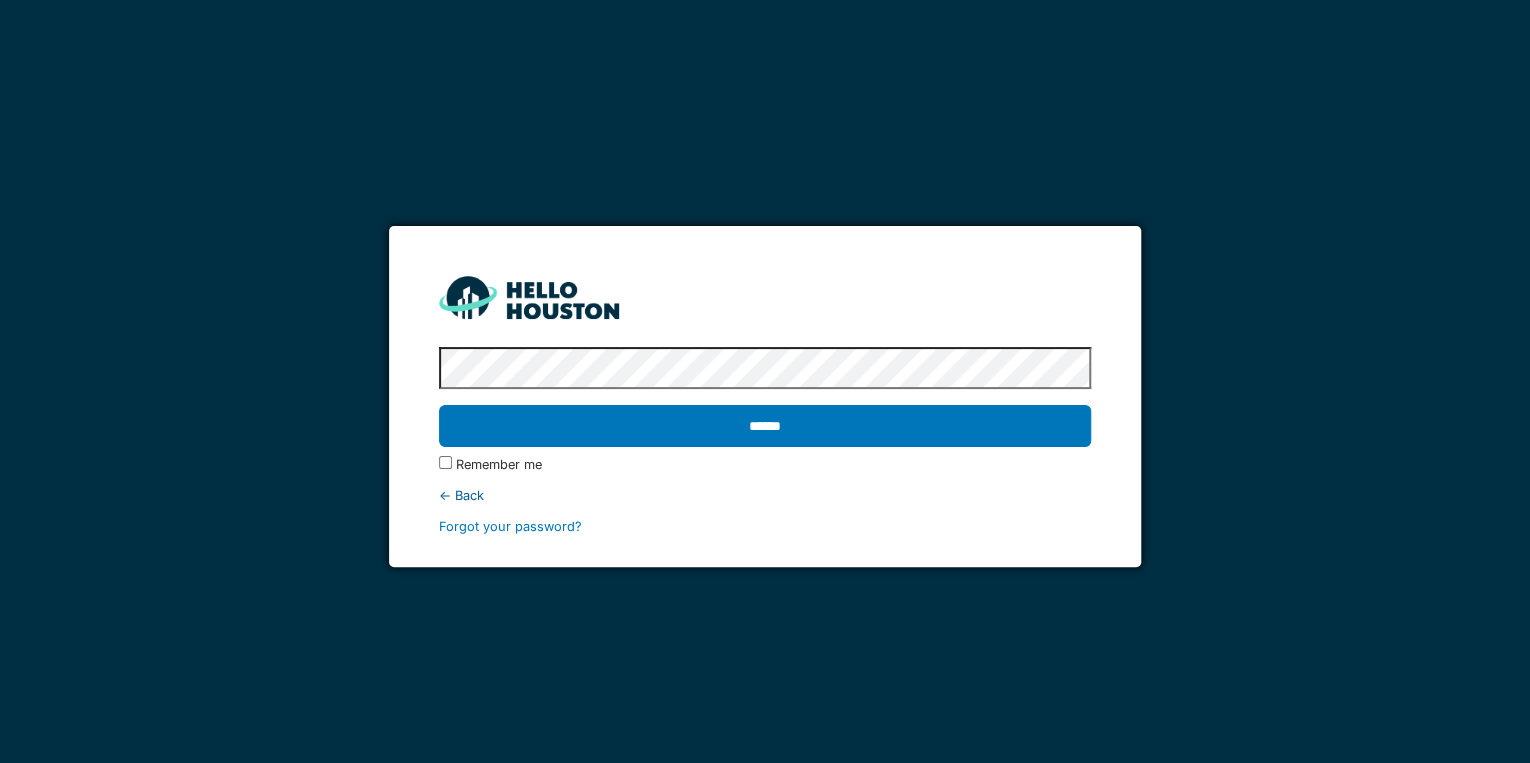 click on "******" at bounding box center [765, 426] 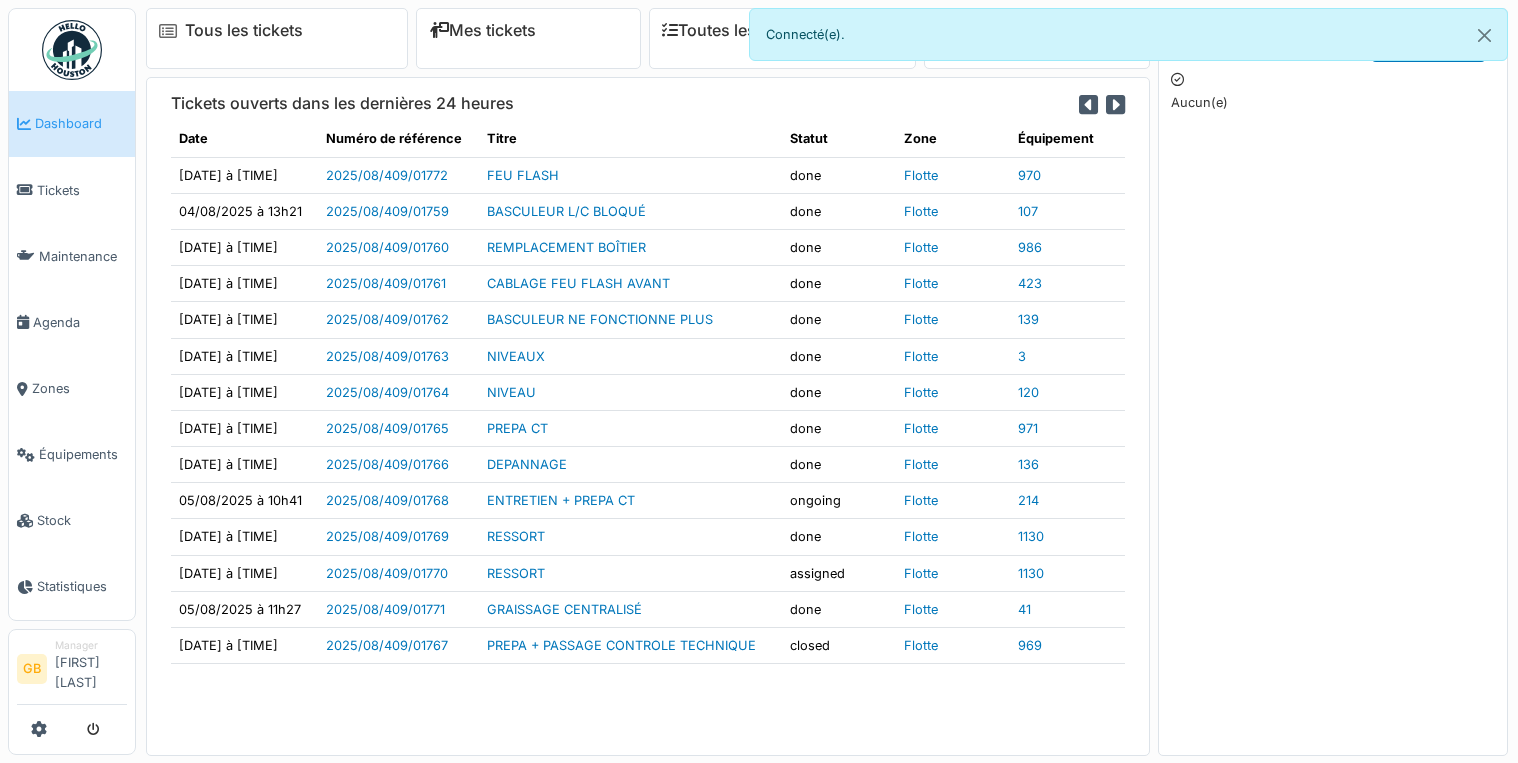 scroll, scrollTop: 0, scrollLeft: 0, axis: both 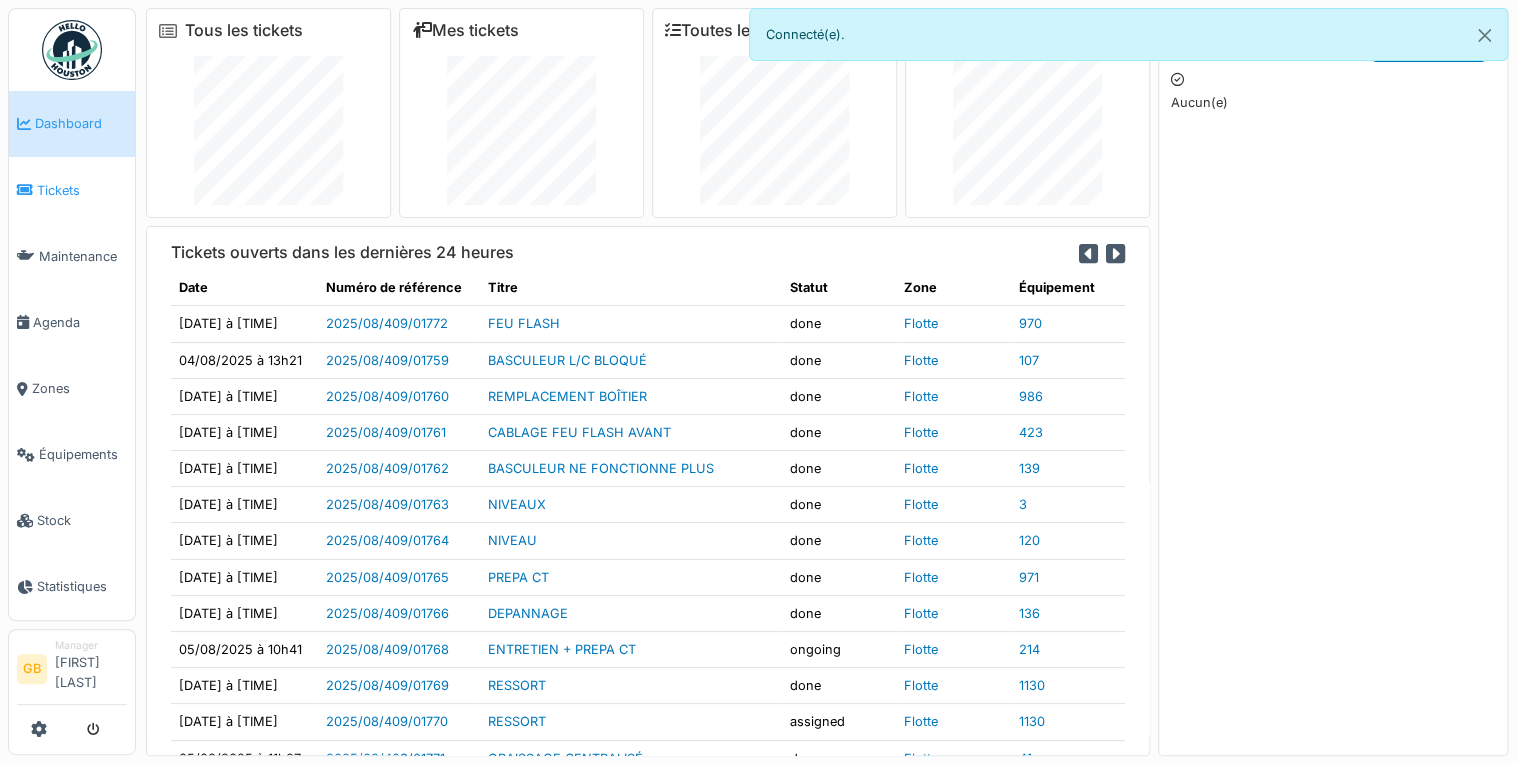 click on "Tickets" at bounding box center (82, 190) 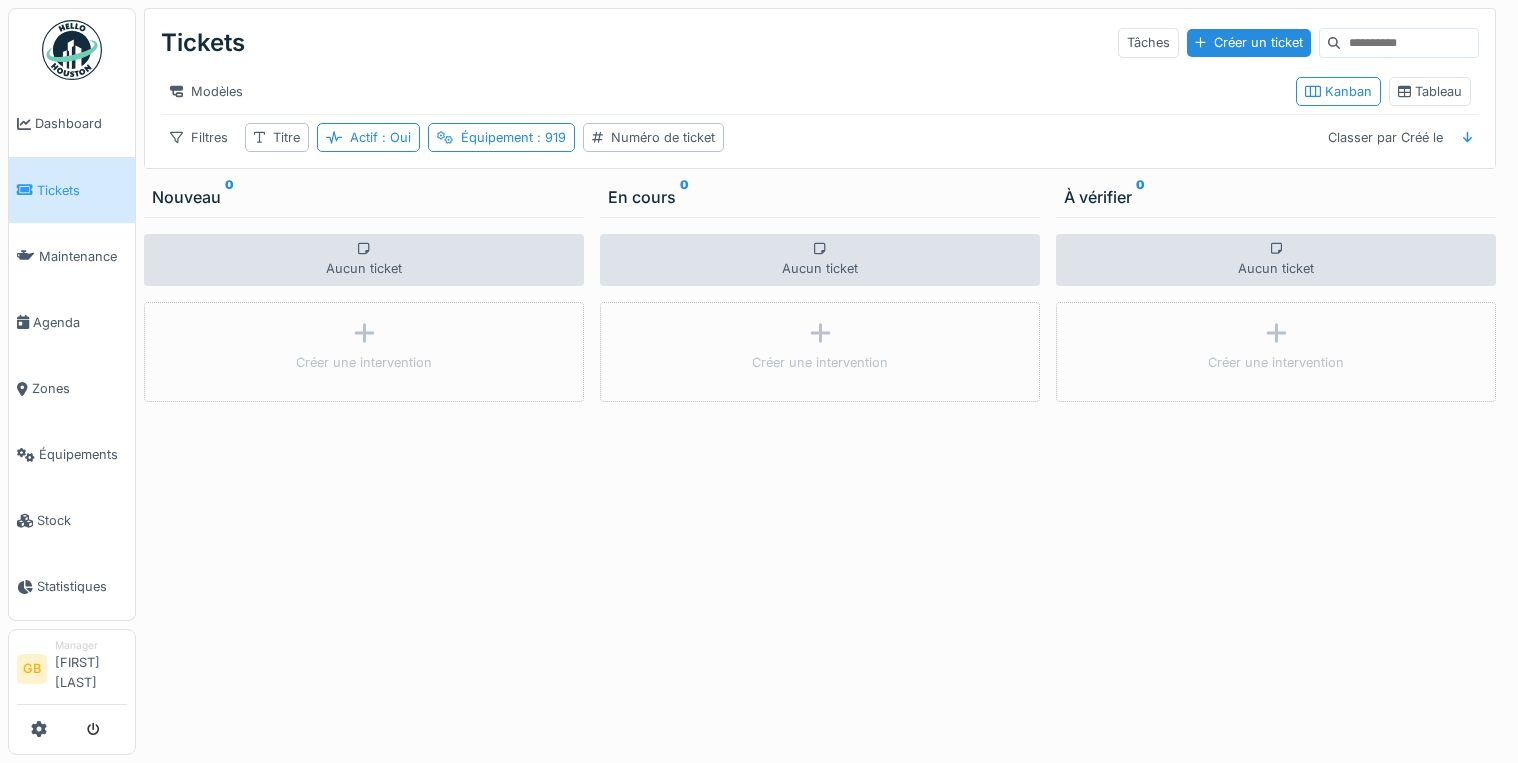 scroll, scrollTop: 0, scrollLeft: 0, axis: both 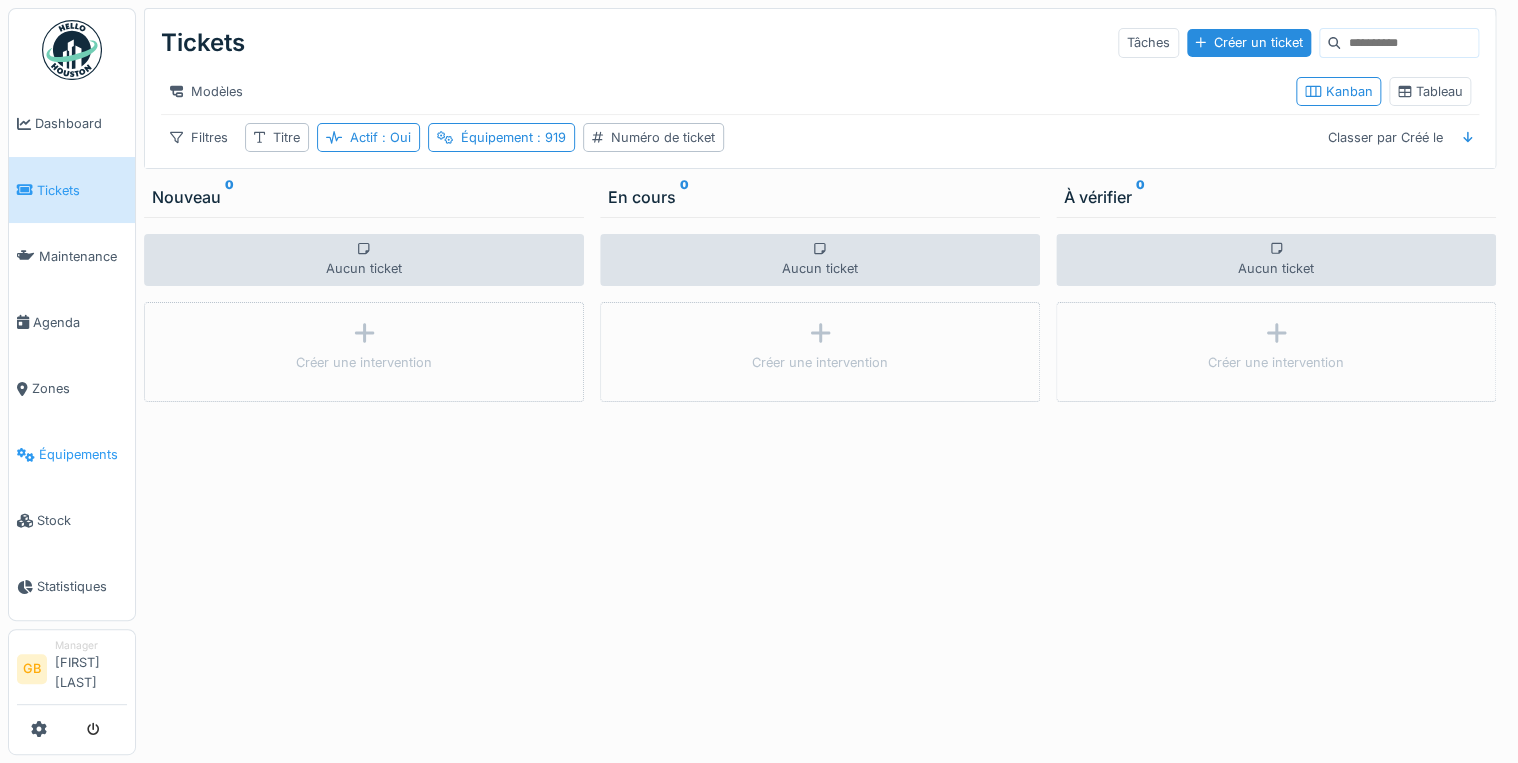 click on "Équipements" at bounding box center (83, 454) 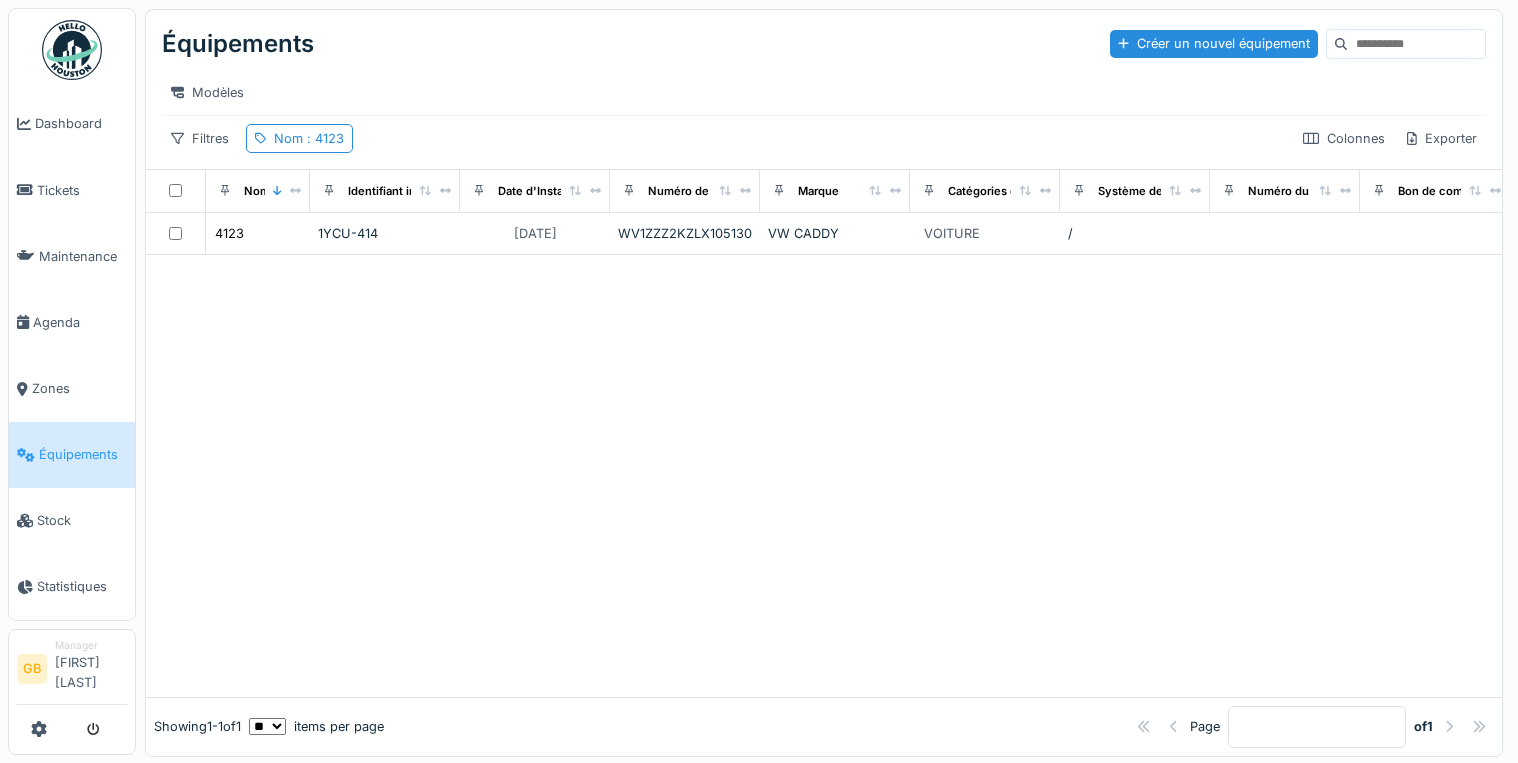 scroll, scrollTop: 0, scrollLeft: 0, axis: both 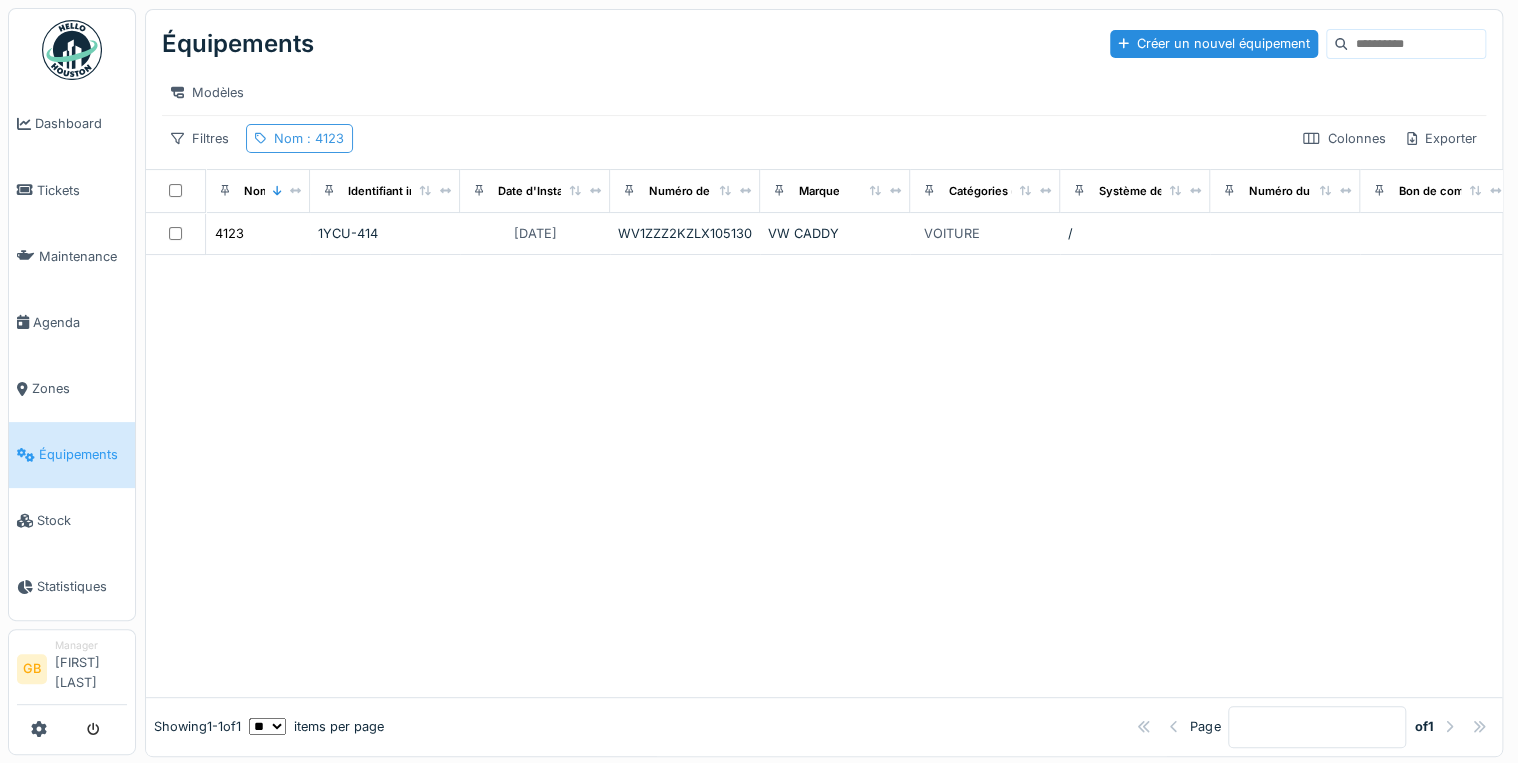 click on ":   4123" at bounding box center (323, 138) 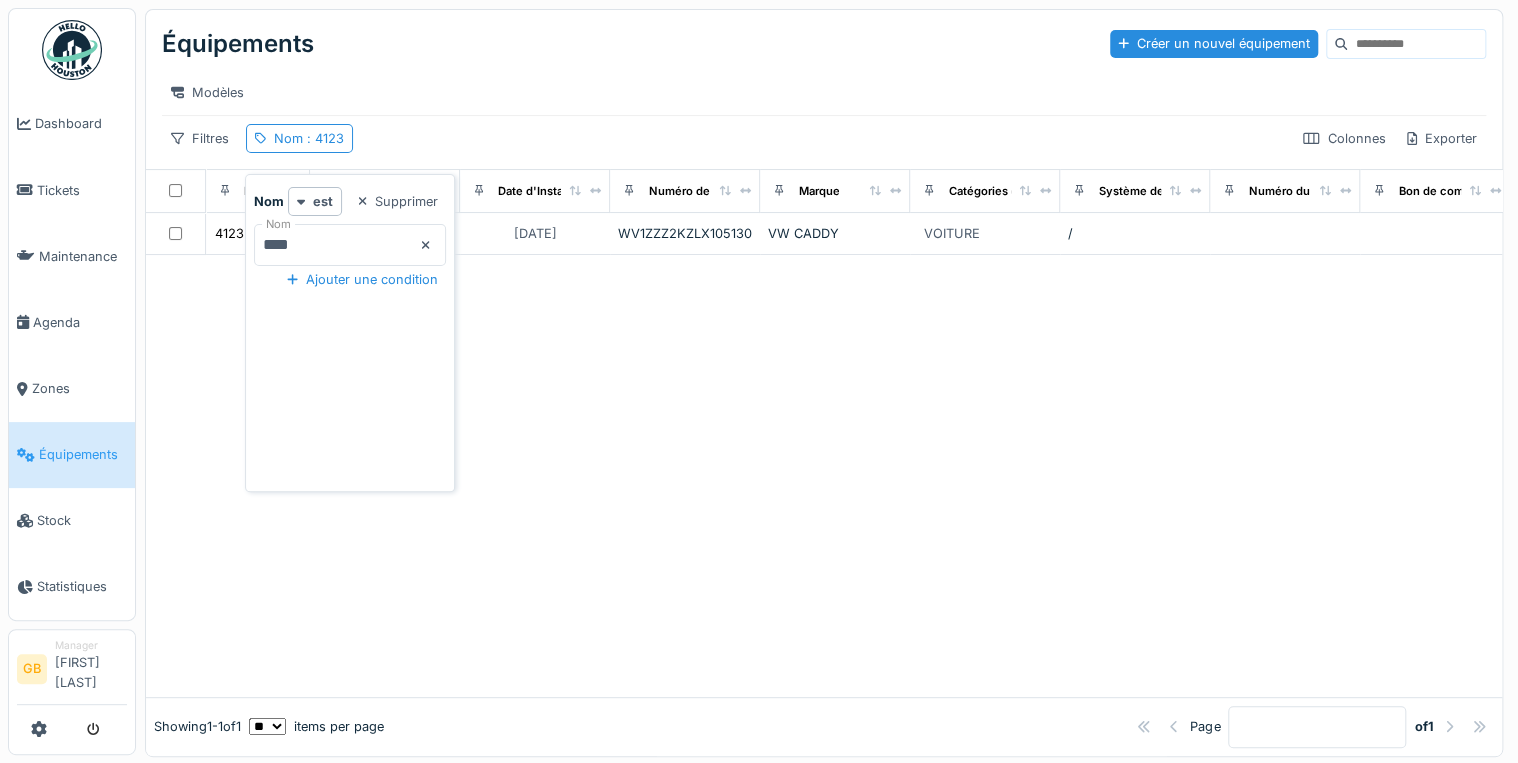drag, startPoint x: 423, startPoint y: 237, endPoint x: -4, endPoint y: 268, distance: 428.1238 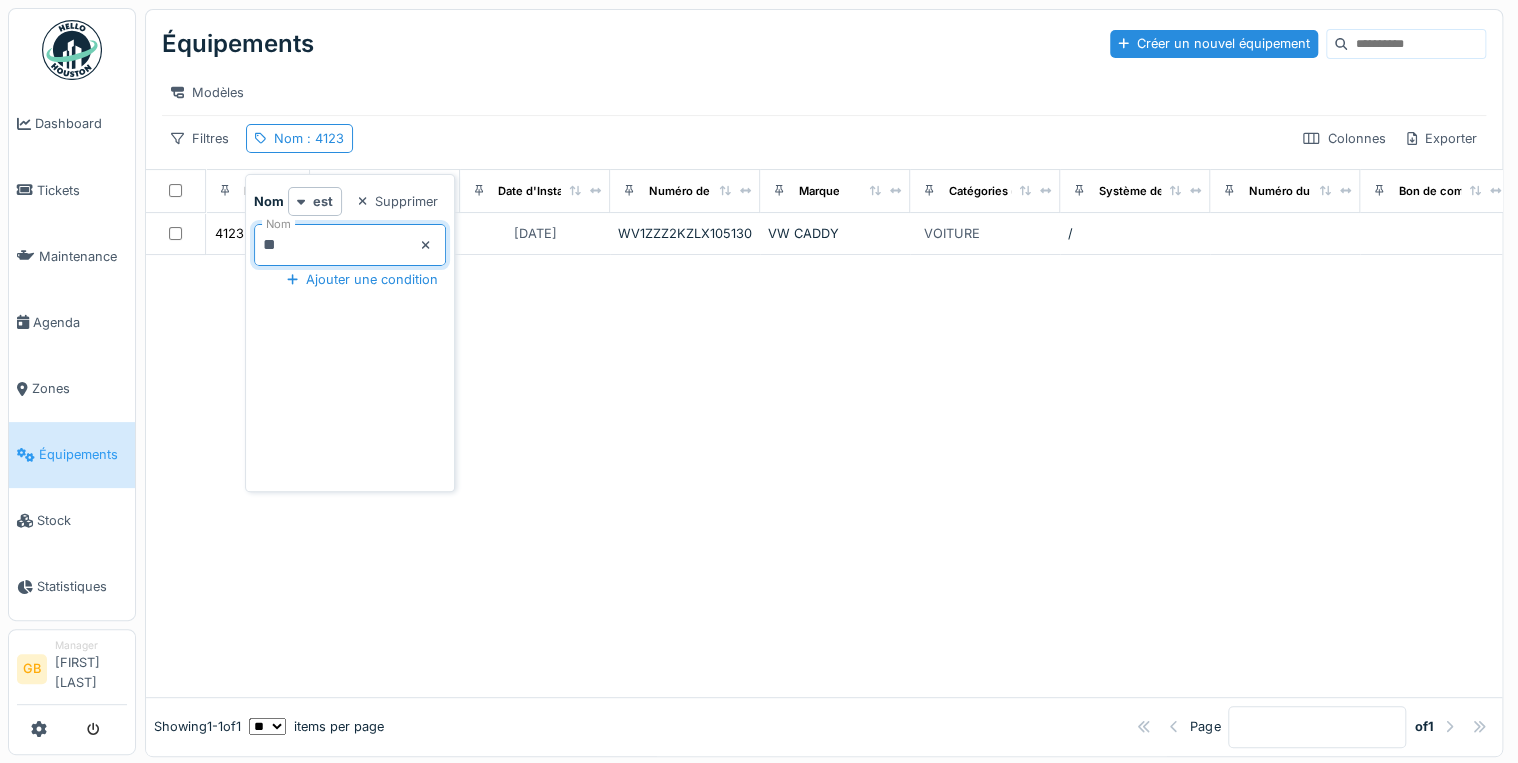 type on "***" 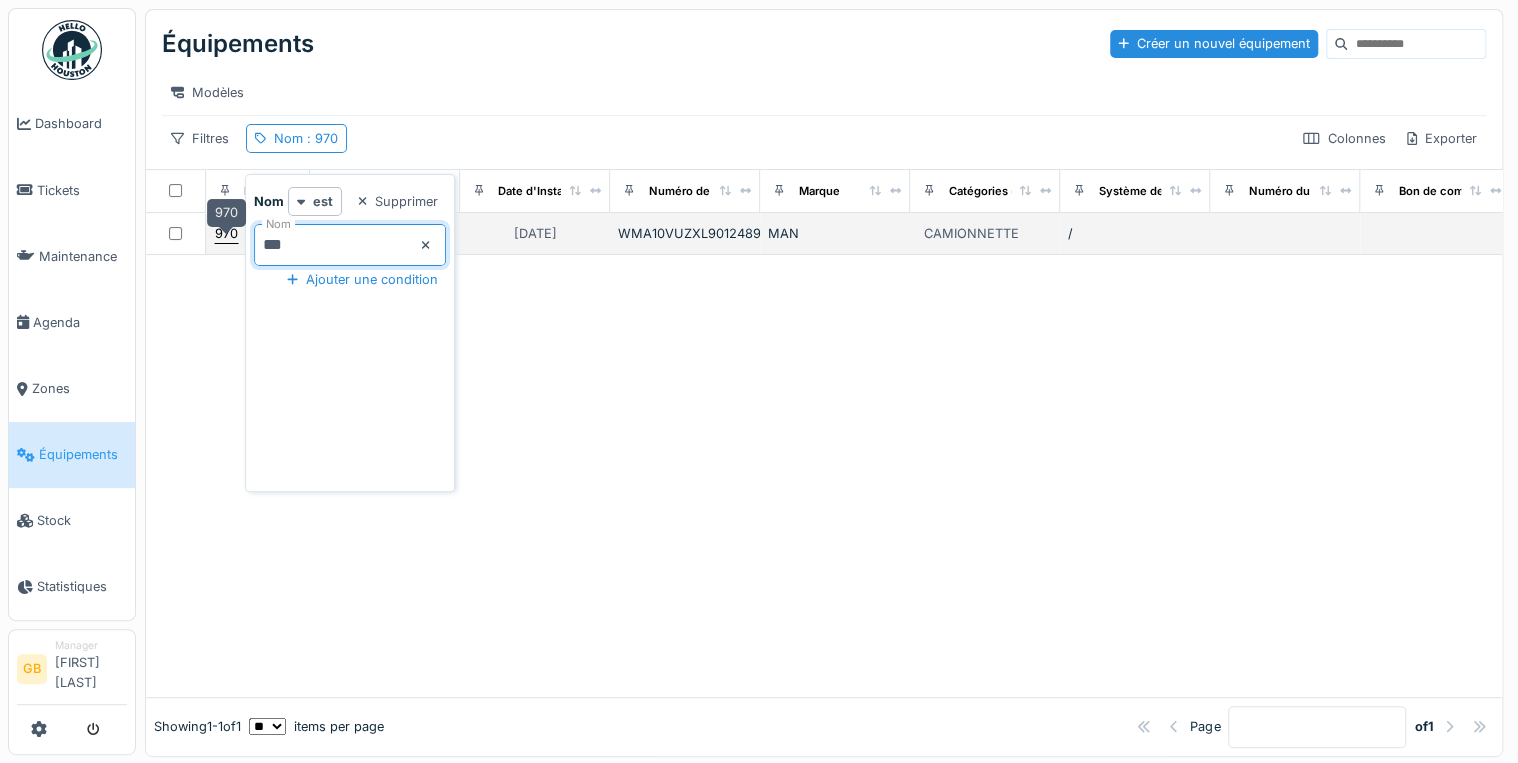 click on "970" at bounding box center (226, 233) 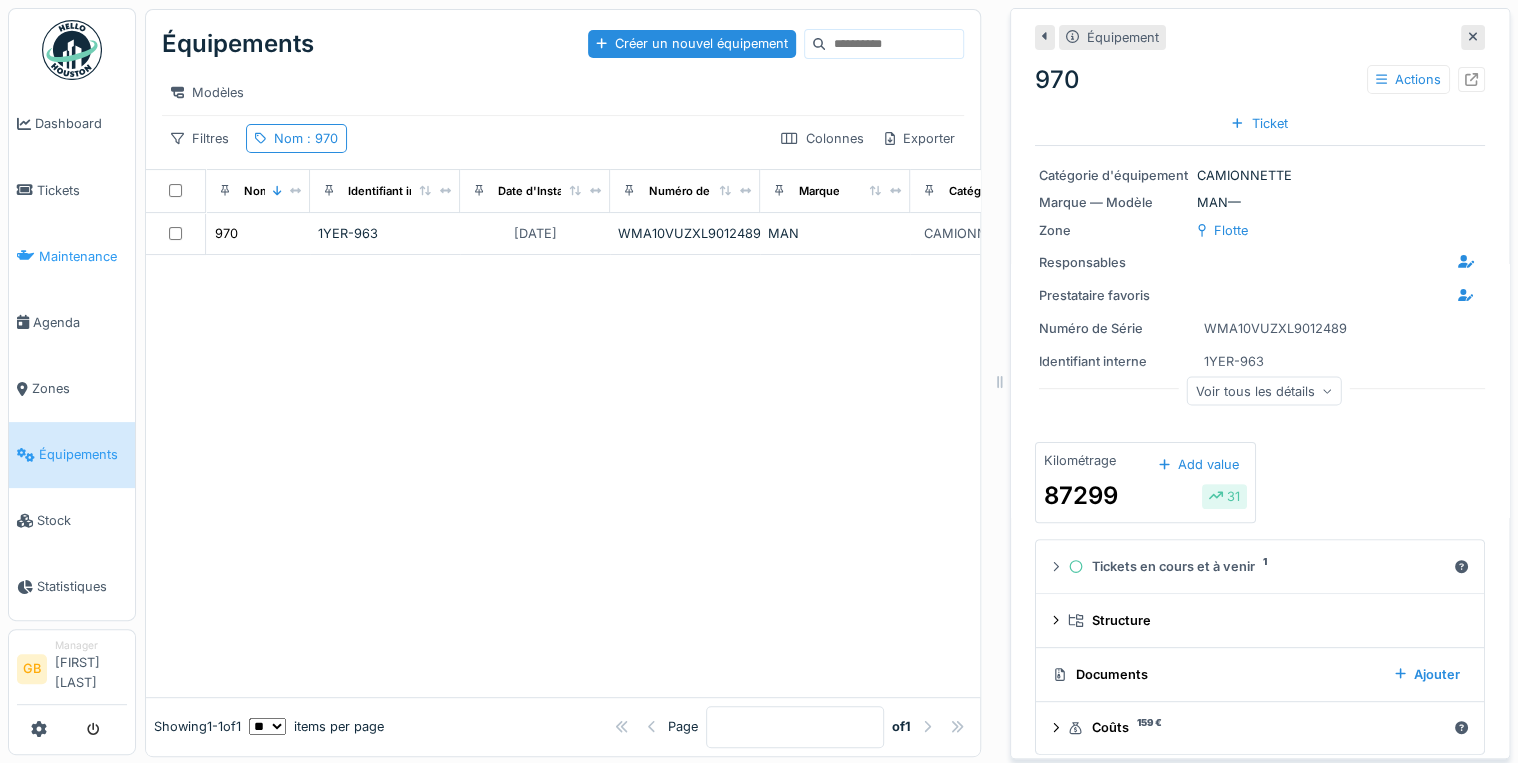 click on "Maintenance" at bounding box center [72, 256] 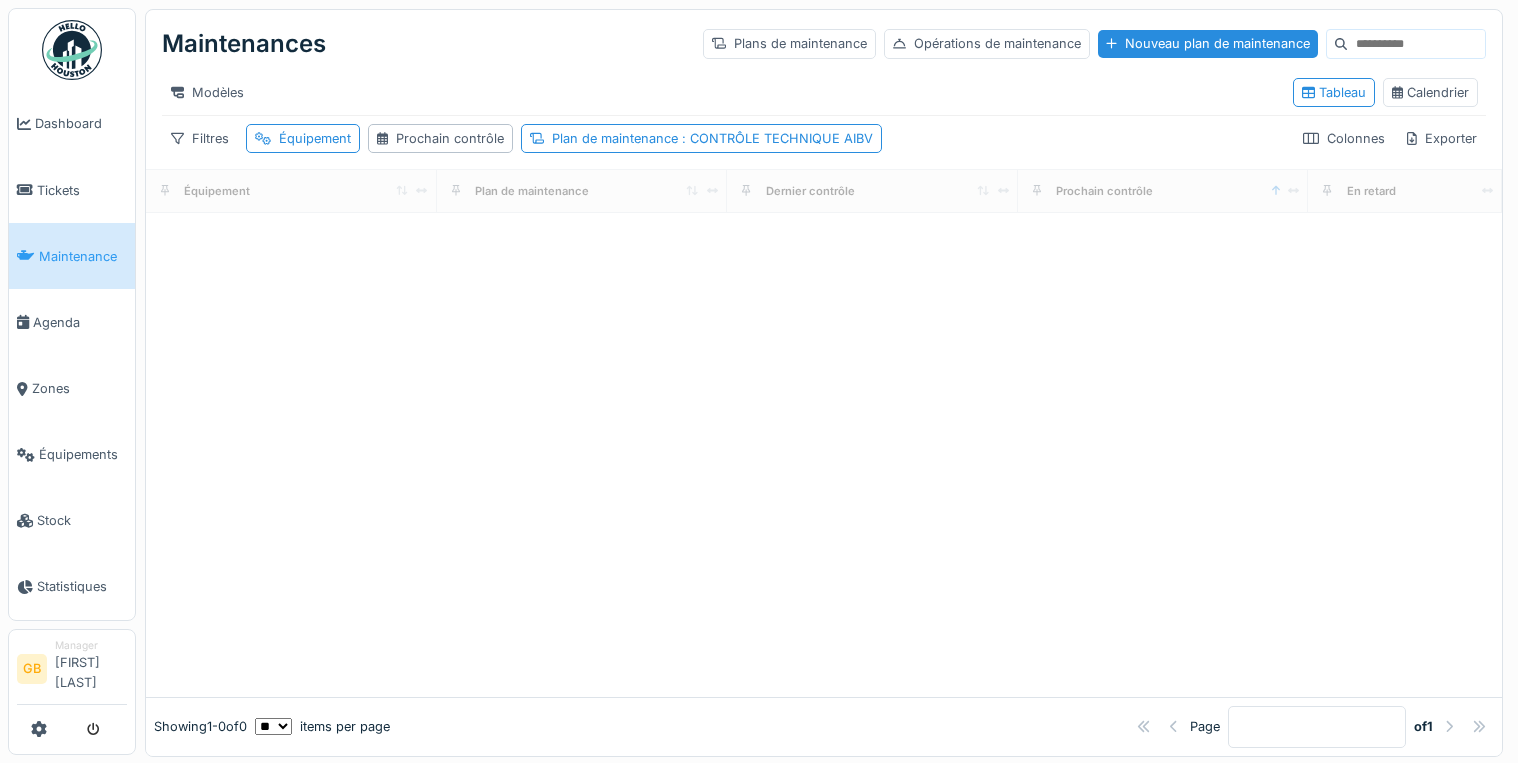 scroll, scrollTop: 0, scrollLeft: 0, axis: both 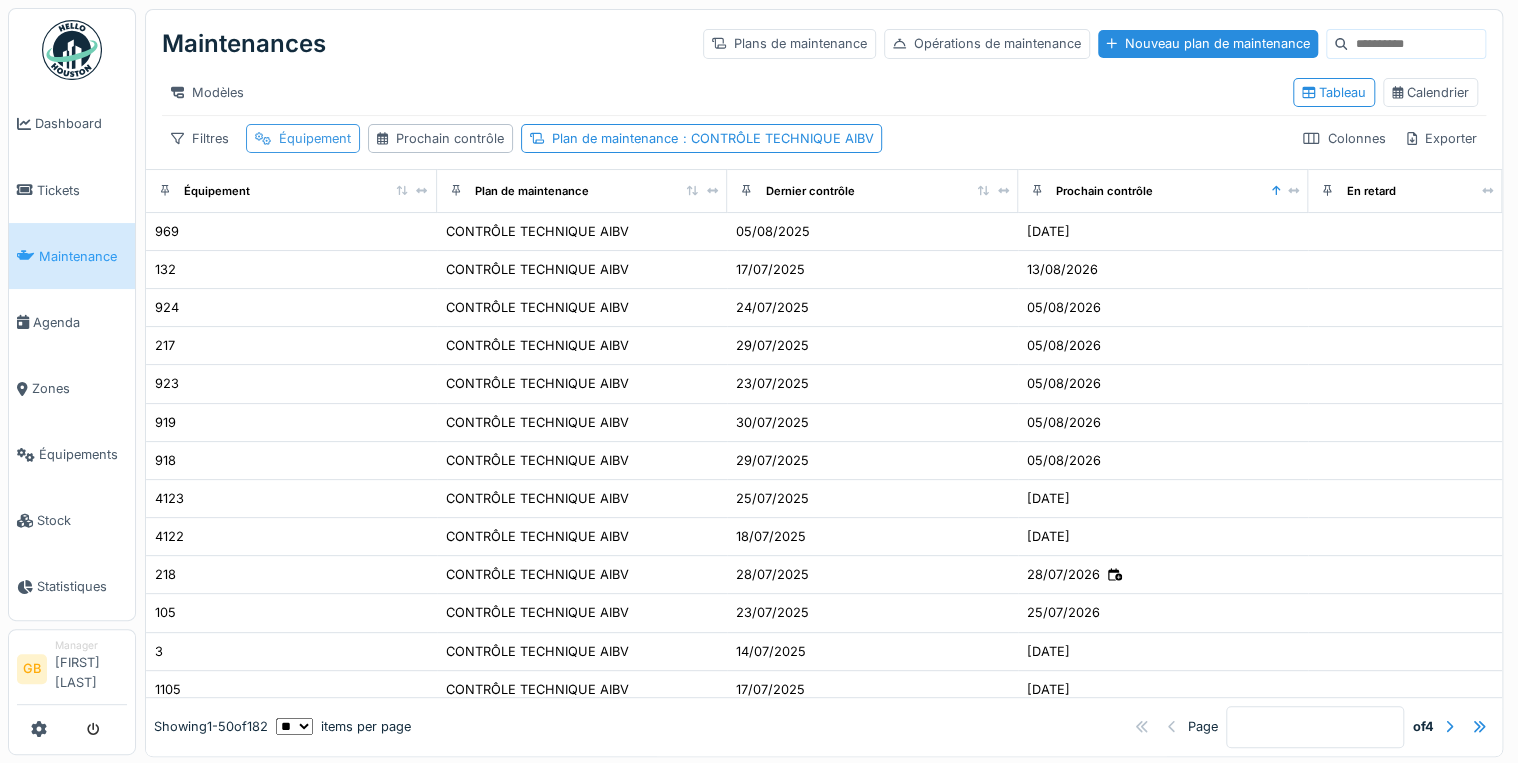 click on "Équipement" at bounding box center (315, 138) 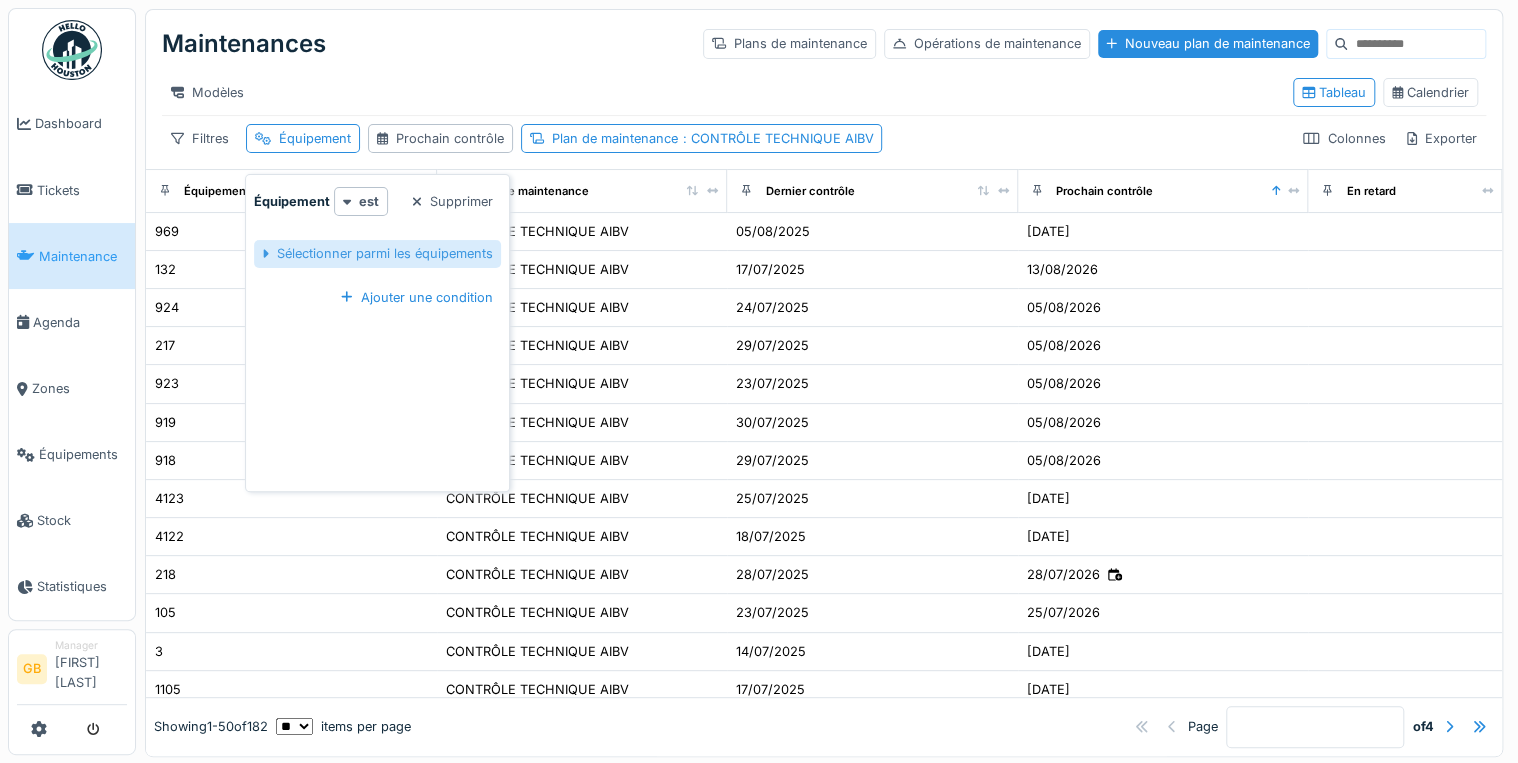 click on "Sélectionner parmi les équipements" at bounding box center [377, 253] 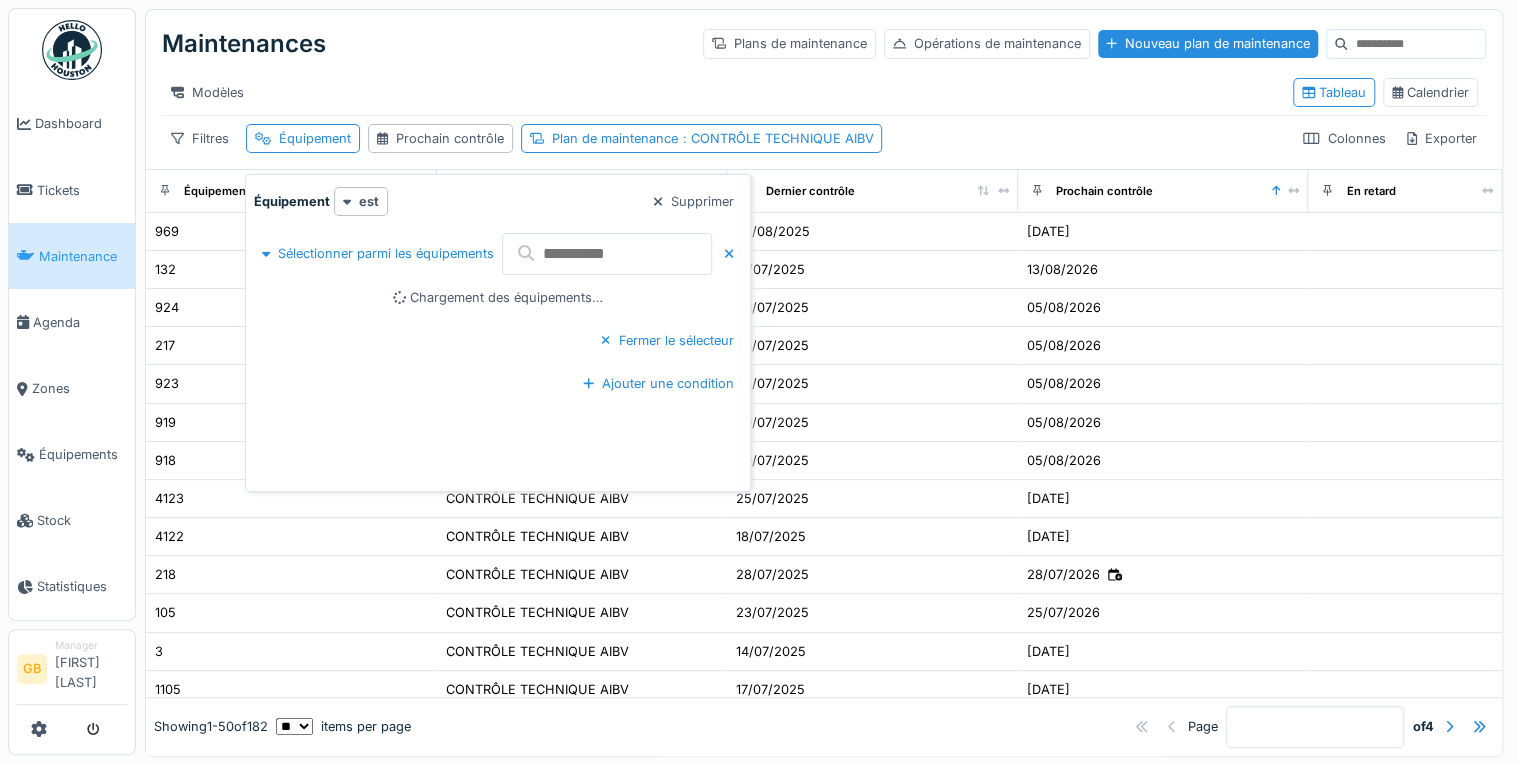 click at bounding box center [607, 254] 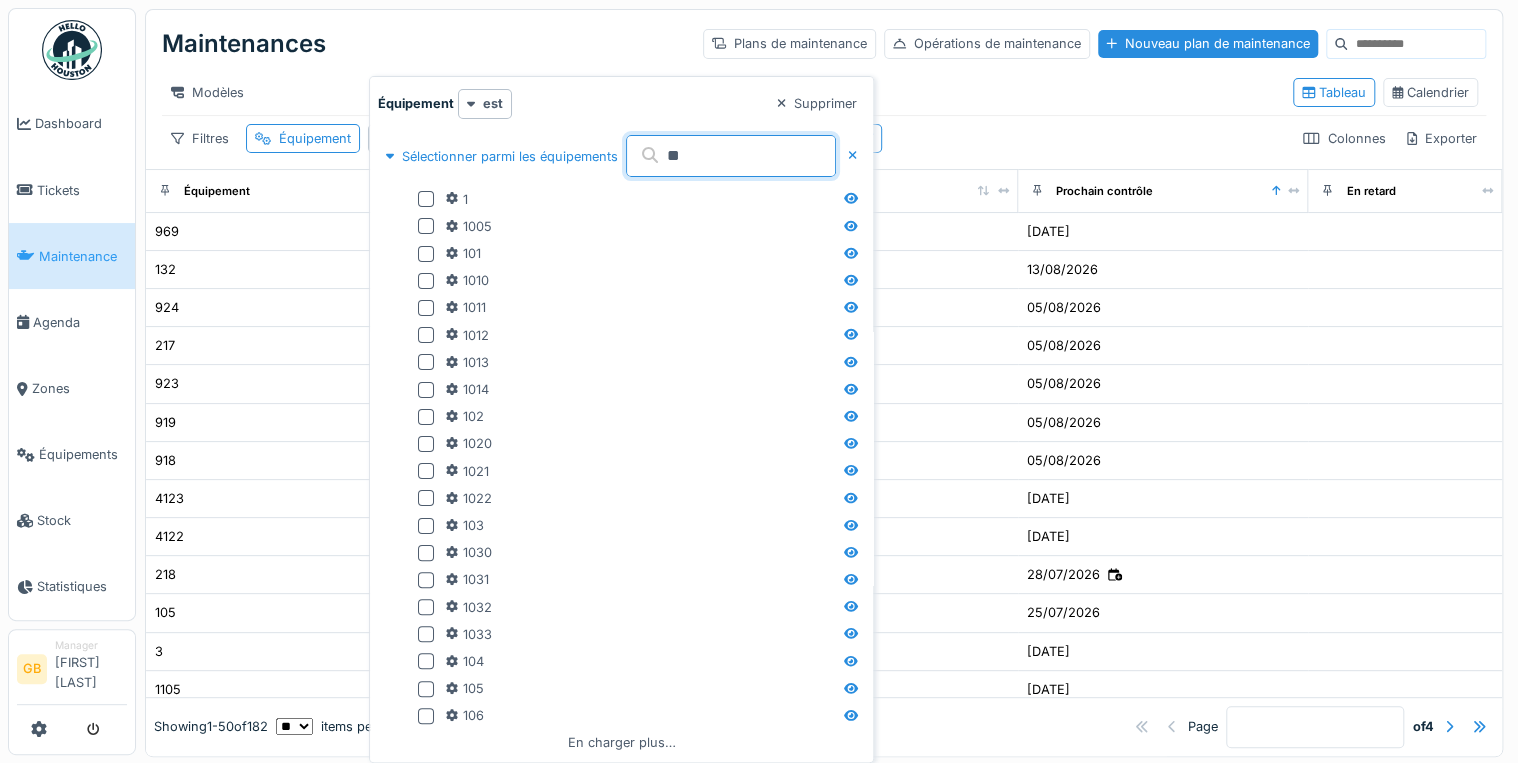 type on "***" 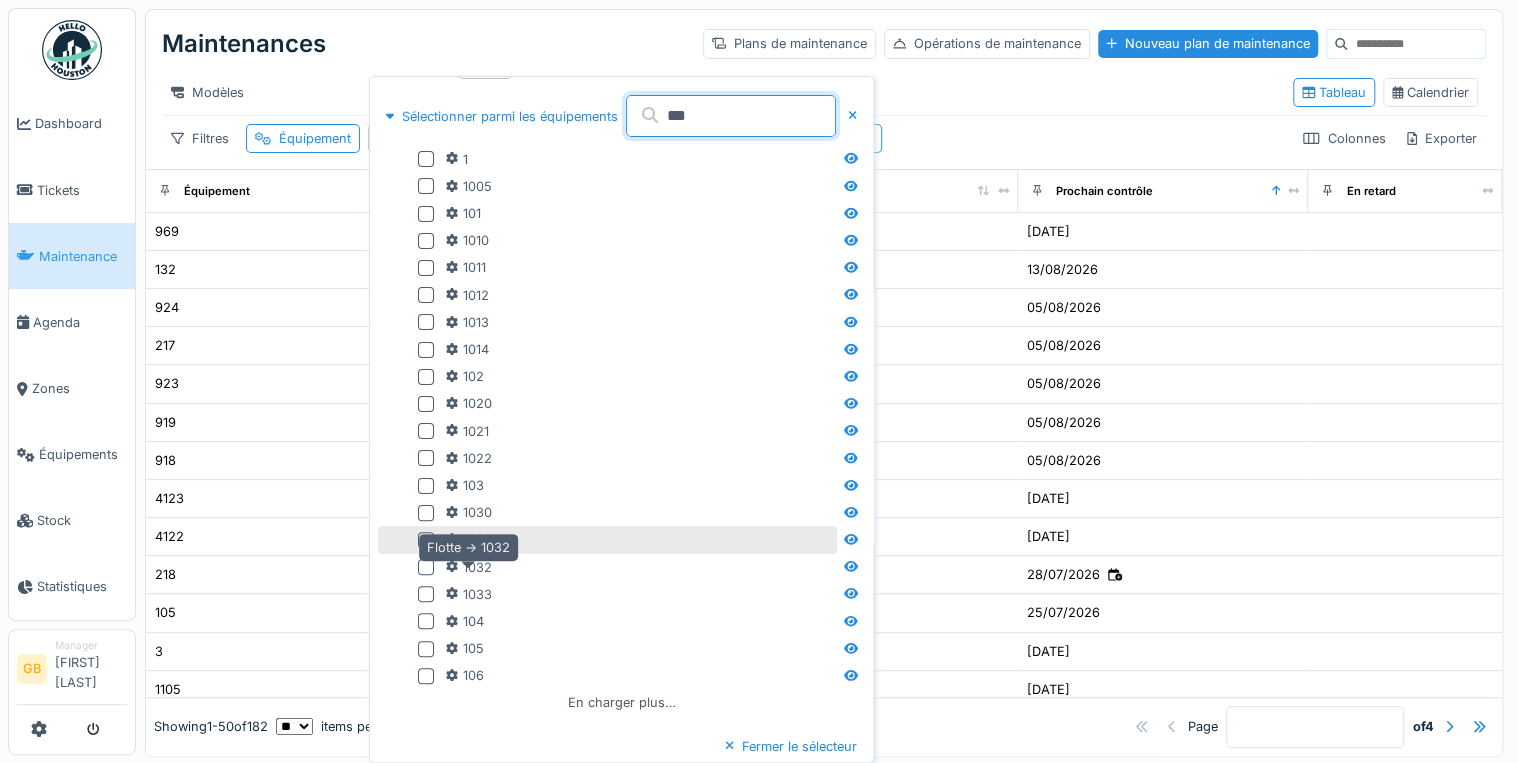 scroll, scrollTop: 0, scrollLeft: 0, axis: both 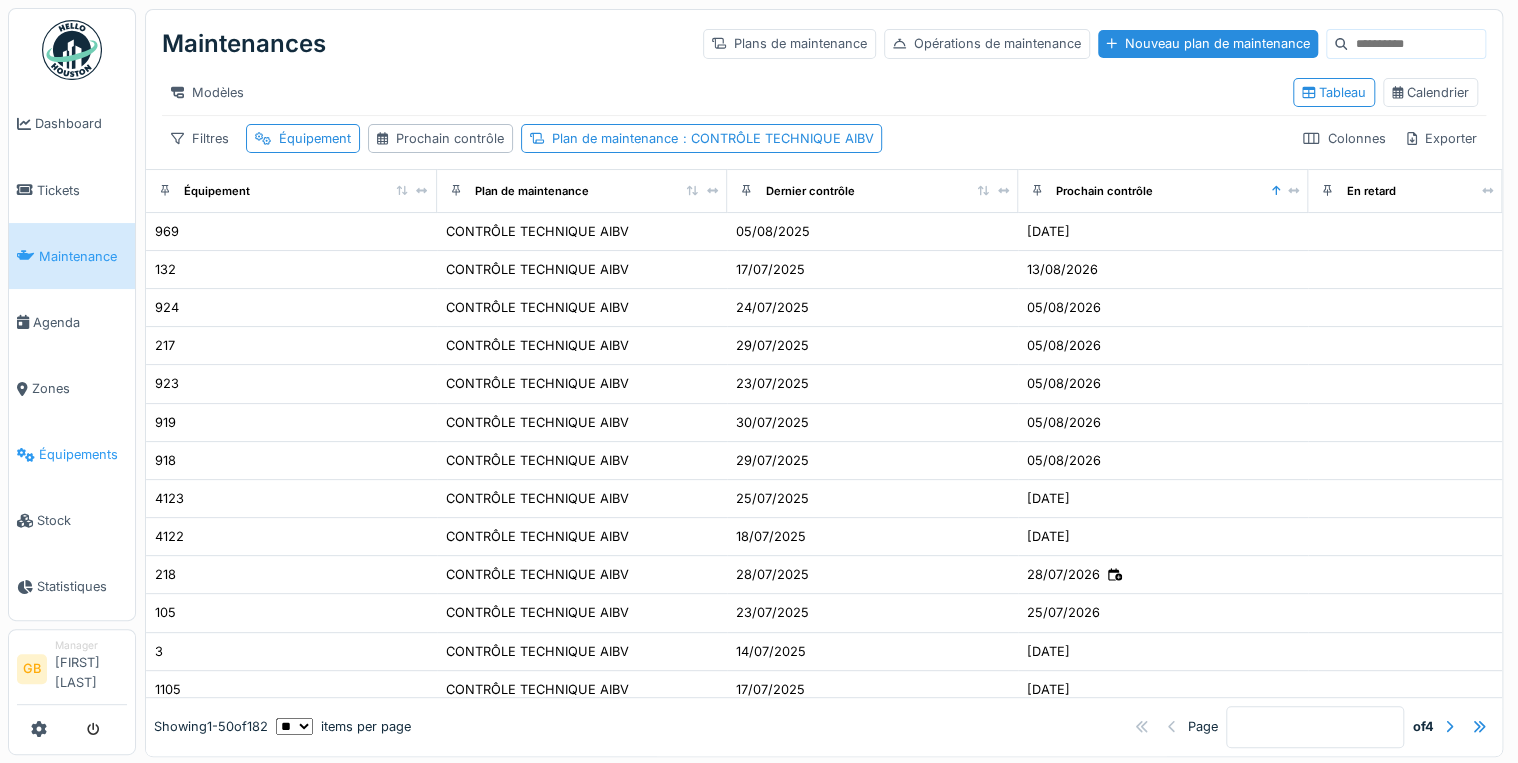 drag, startPoint x: 48, startPoint y: 447, endPoint x: 72, endPoint y: 444, distance: 24.186773 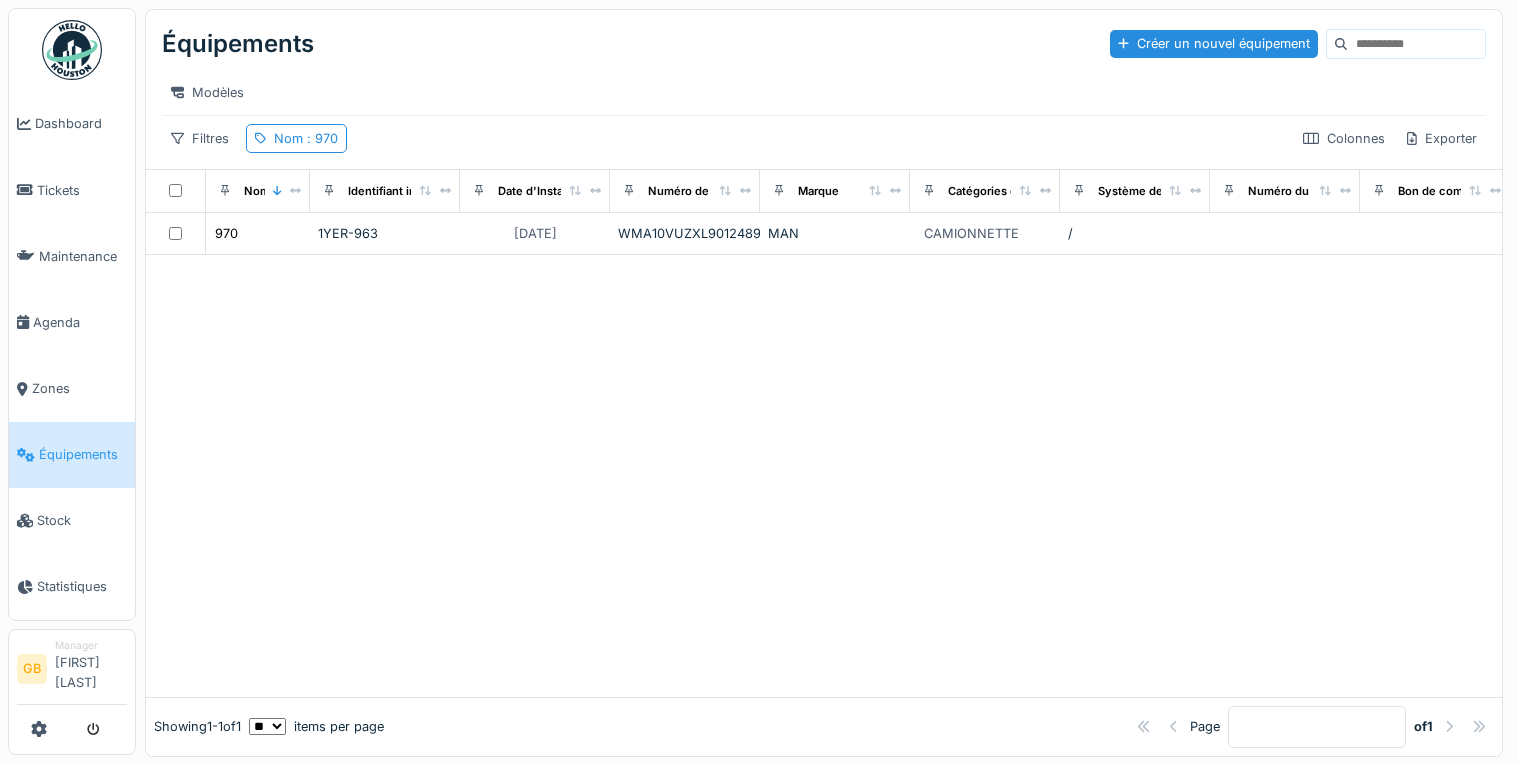 scroll, scrollTop: 0, scrollLeft: 0, axis: both 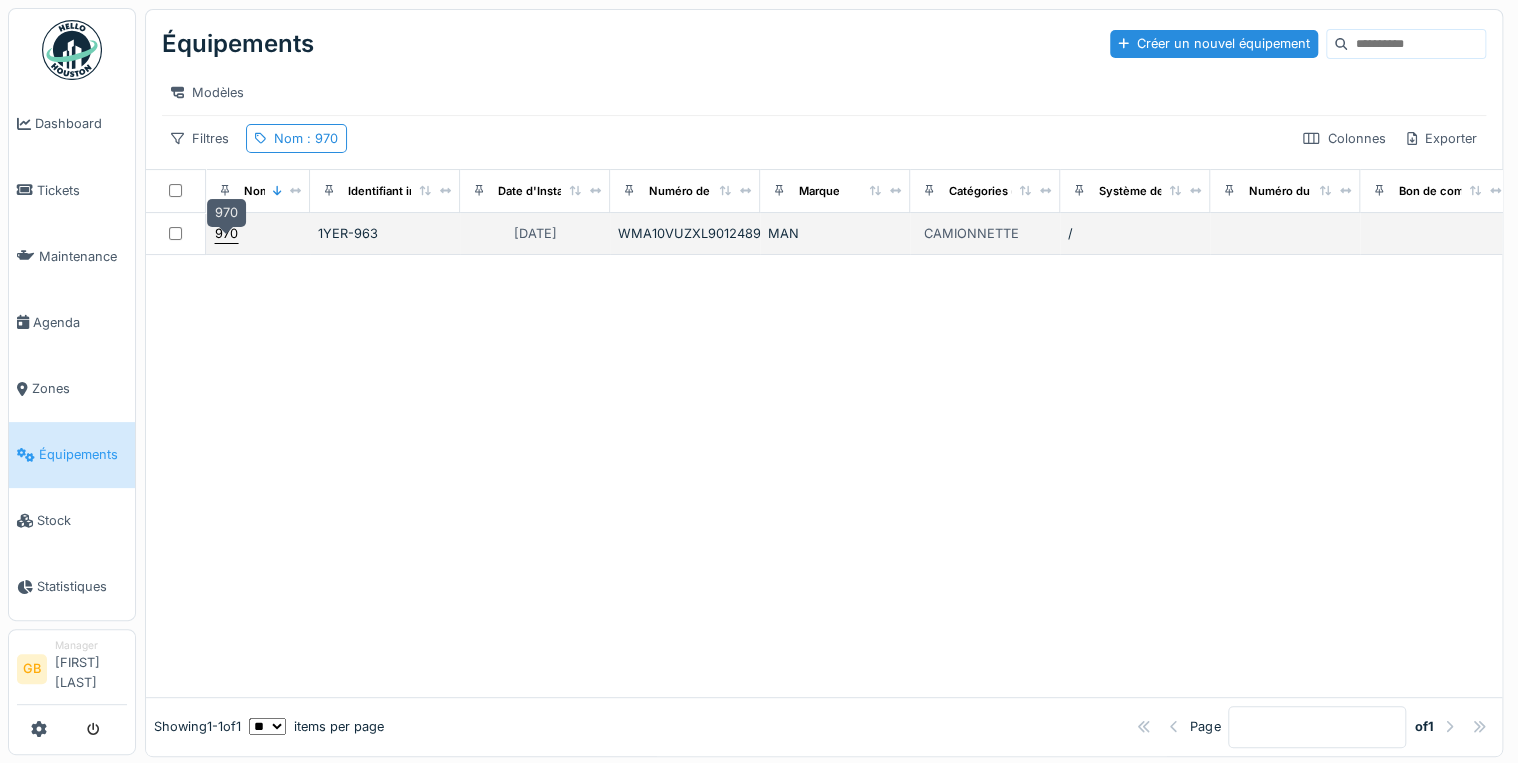 click on "970" at bounding box center [226, 233] 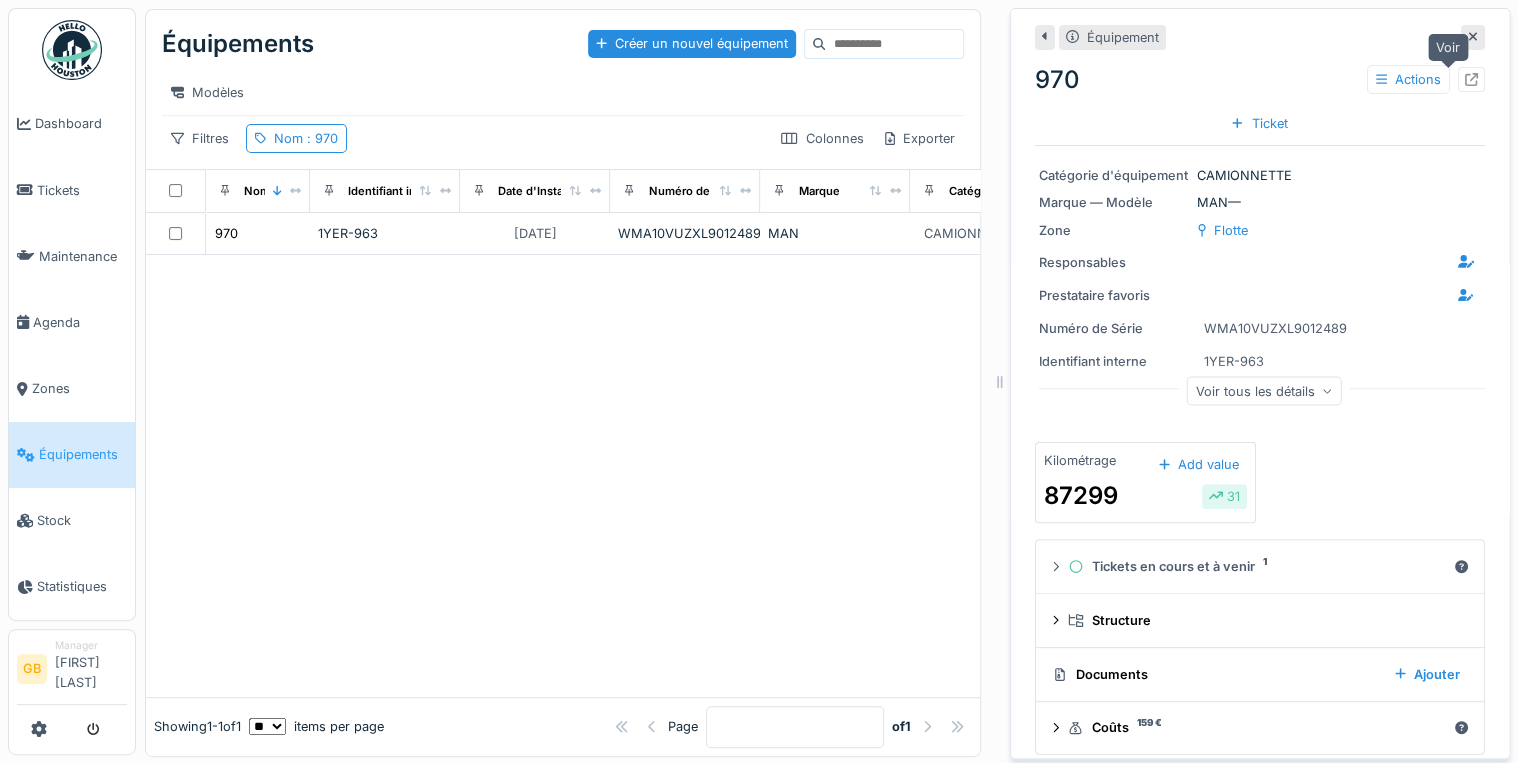 click at bounding box center (1471, 79) 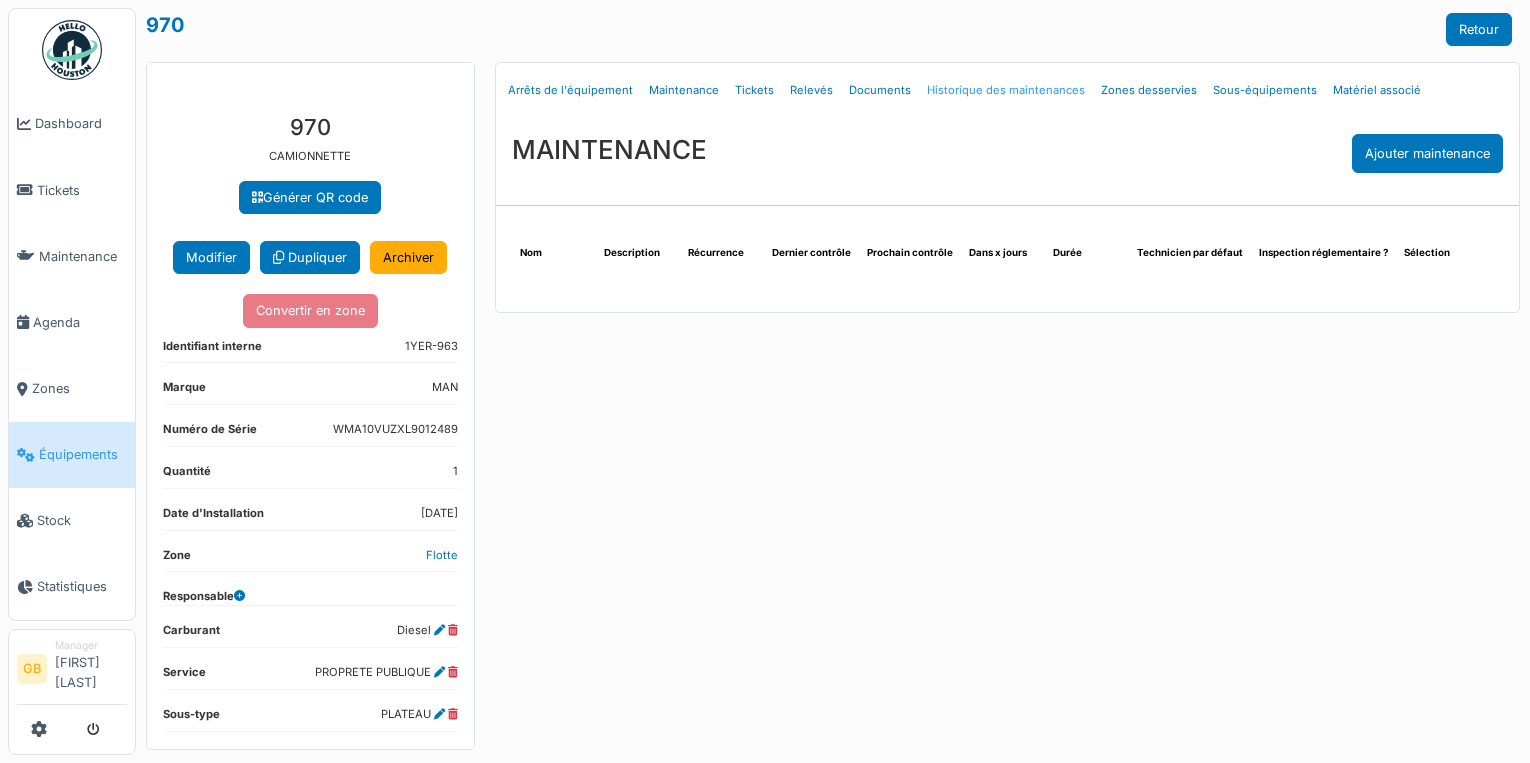 scroll, scrollTop: 0, scrollLeft: 0, axis: both 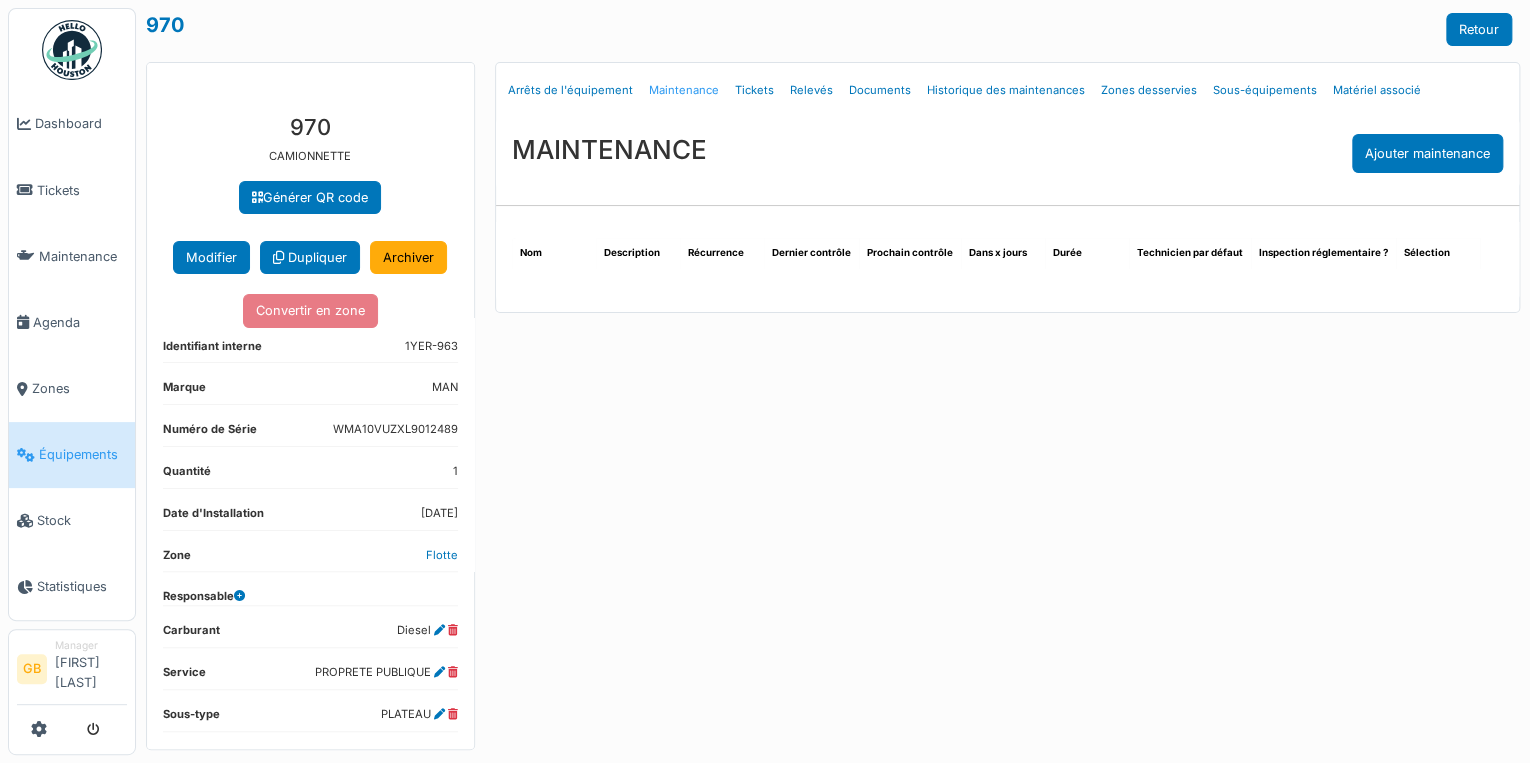 click on "Maintenance" at bounding box center (684, 90) 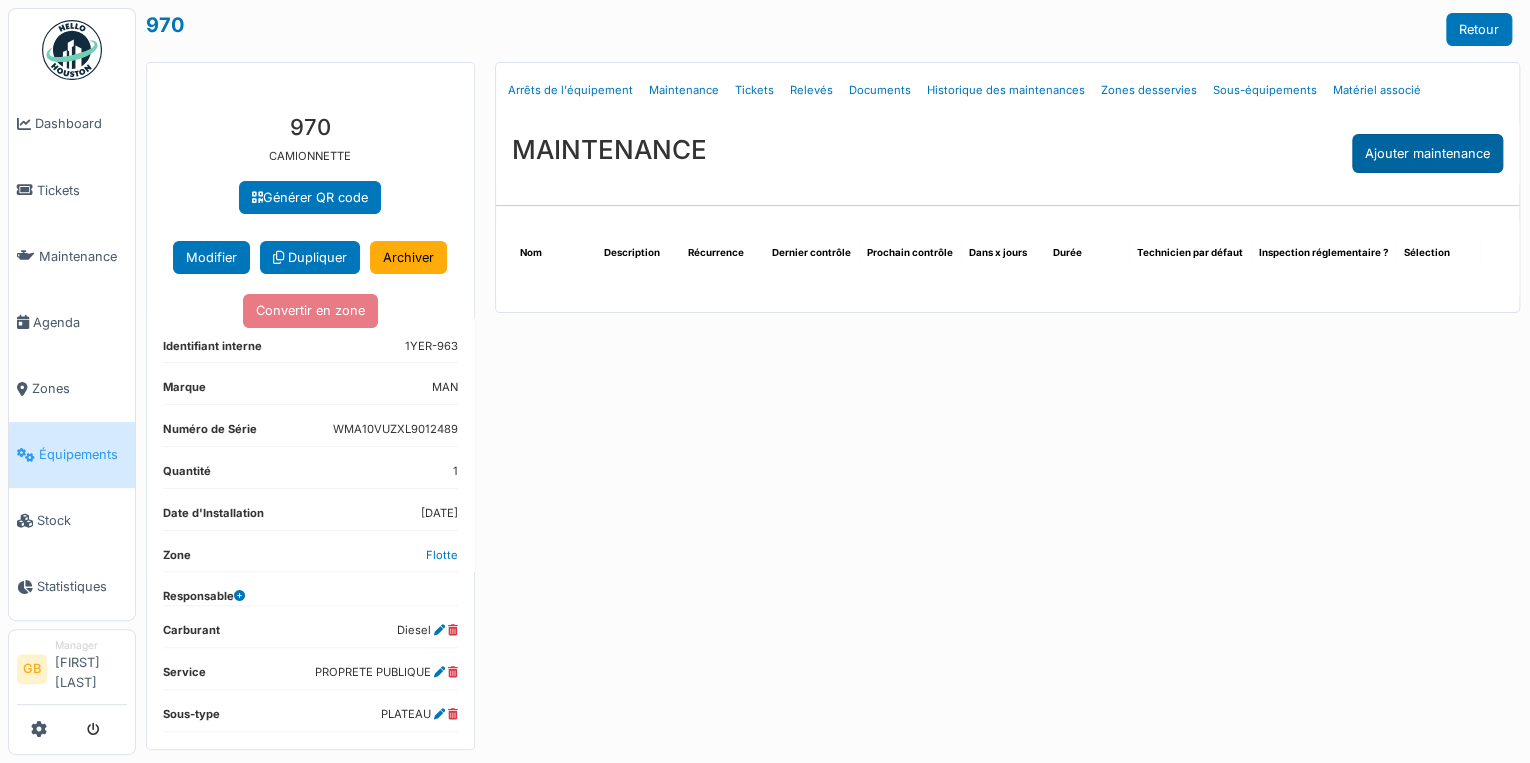 click on "Ajouter maintenance" at bounding box center (1427, 153) 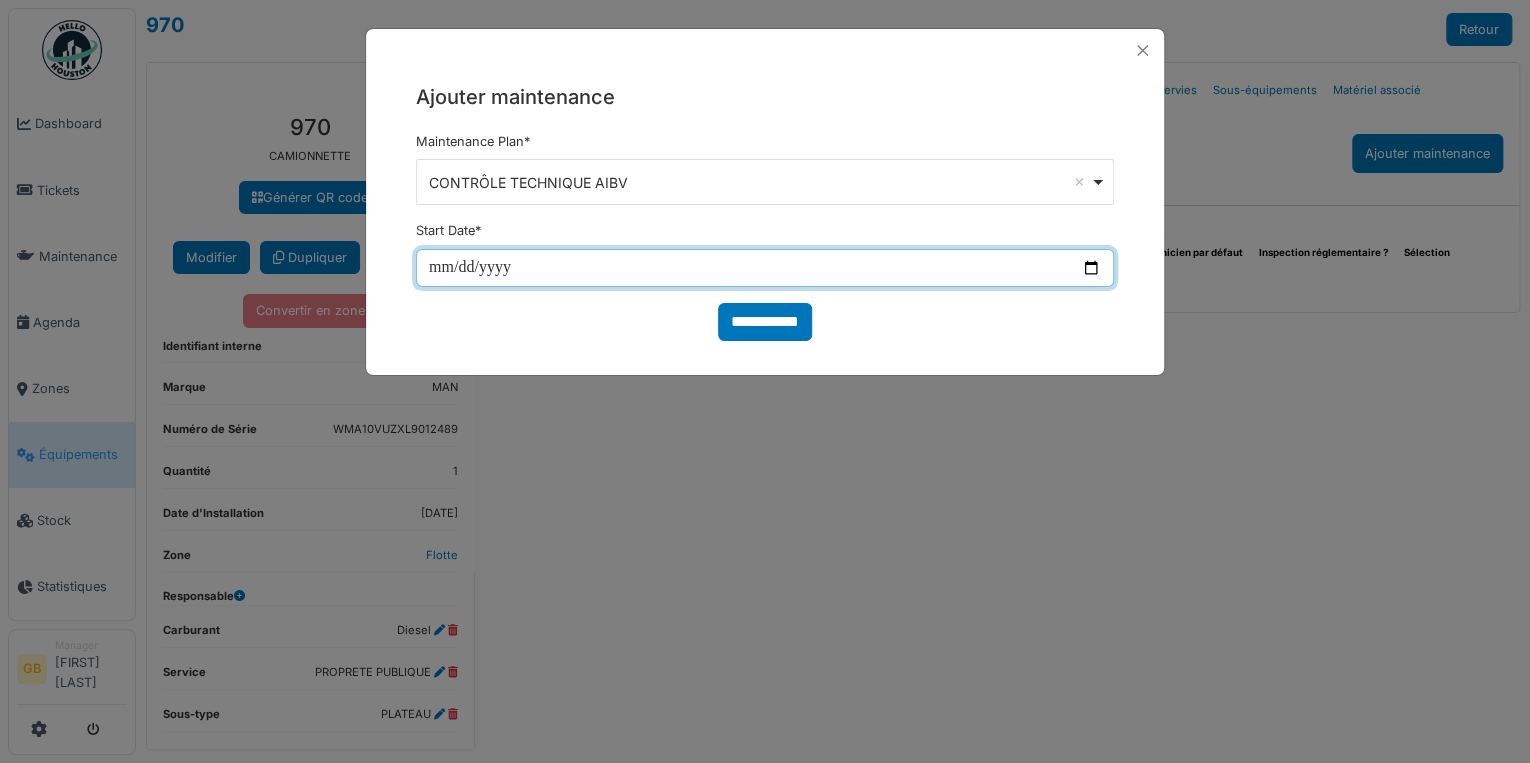click at bounding box center (765, 268) 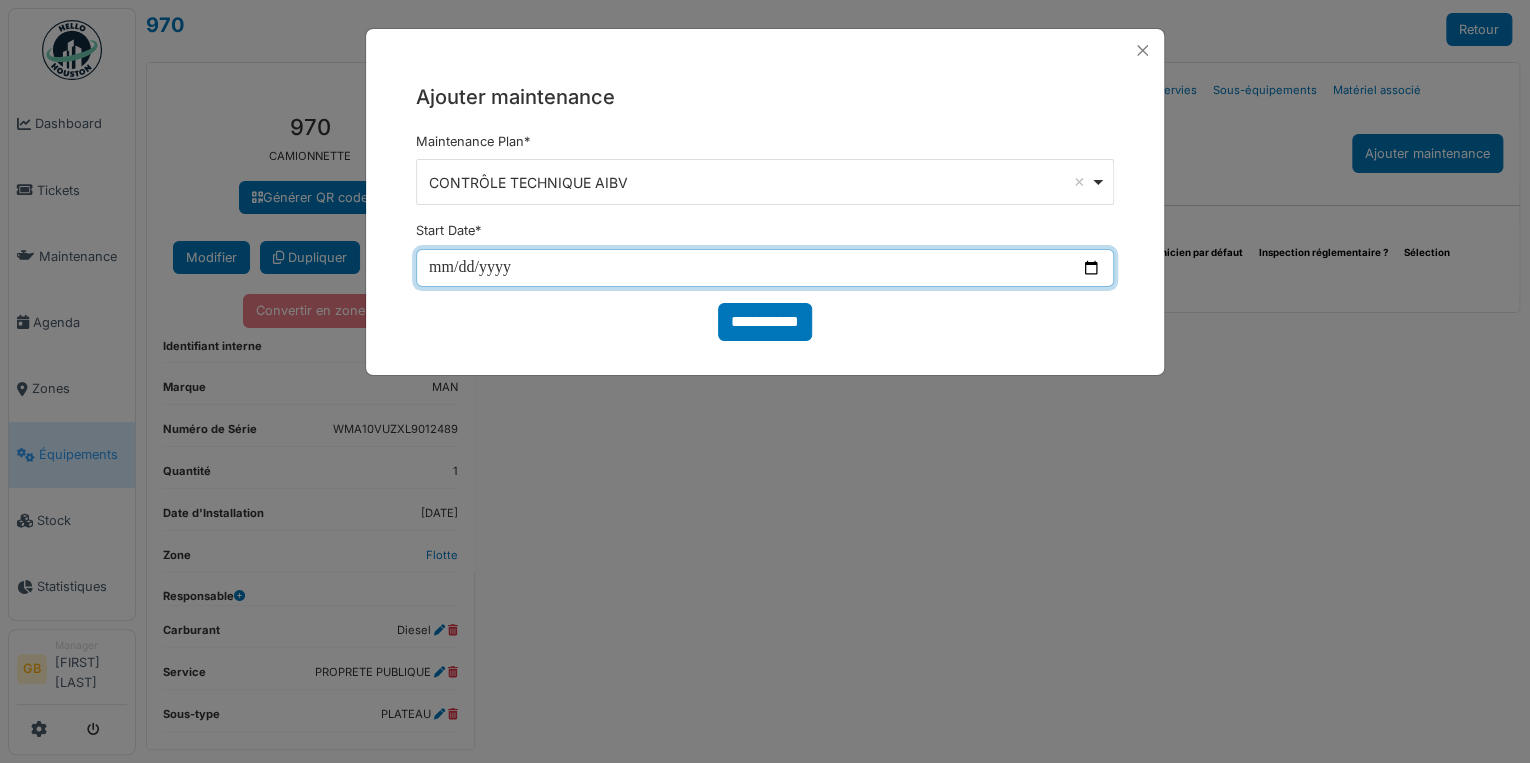 click at bounding box center (765, 268) 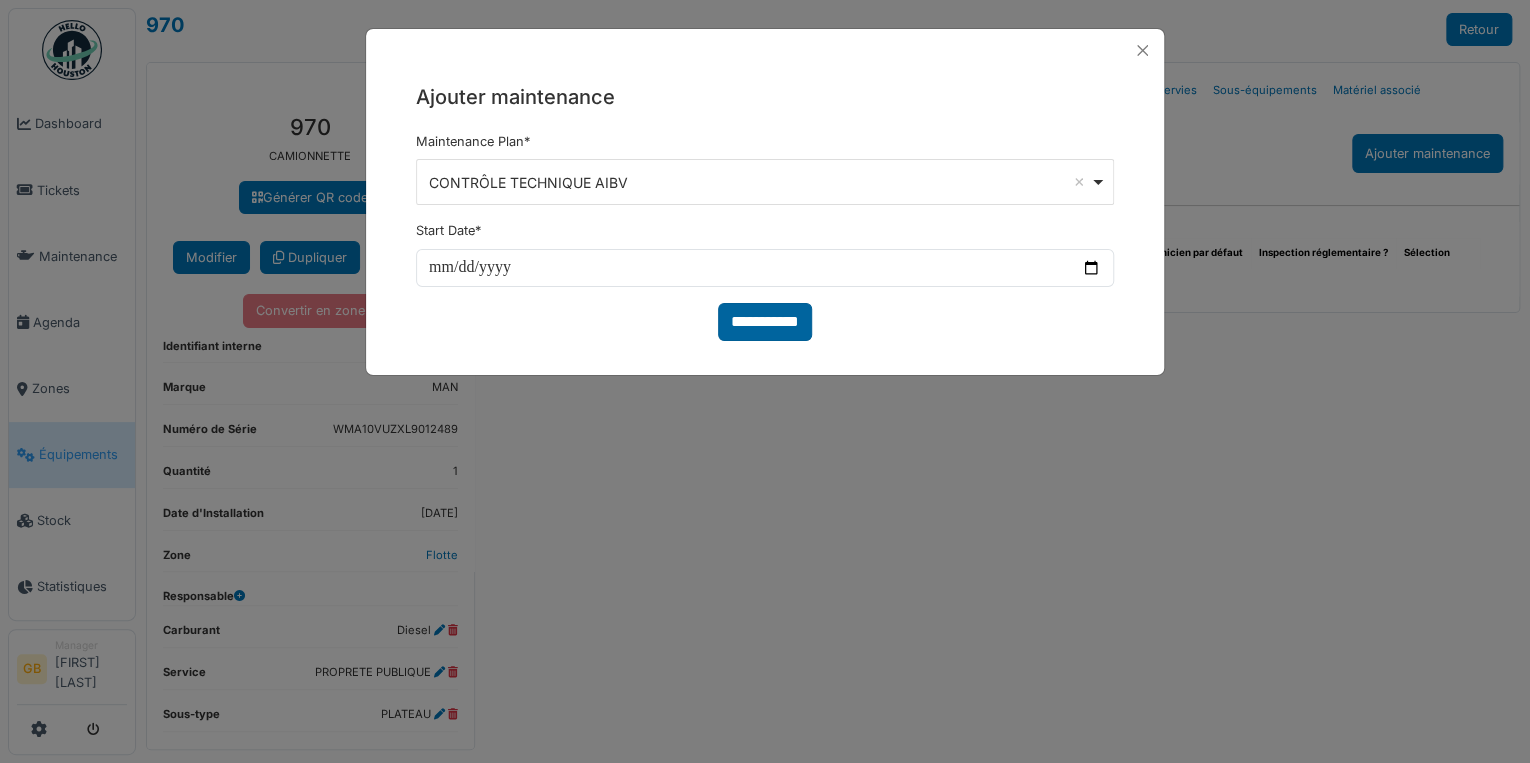 click on "**********" at bounding box center (765, 322) 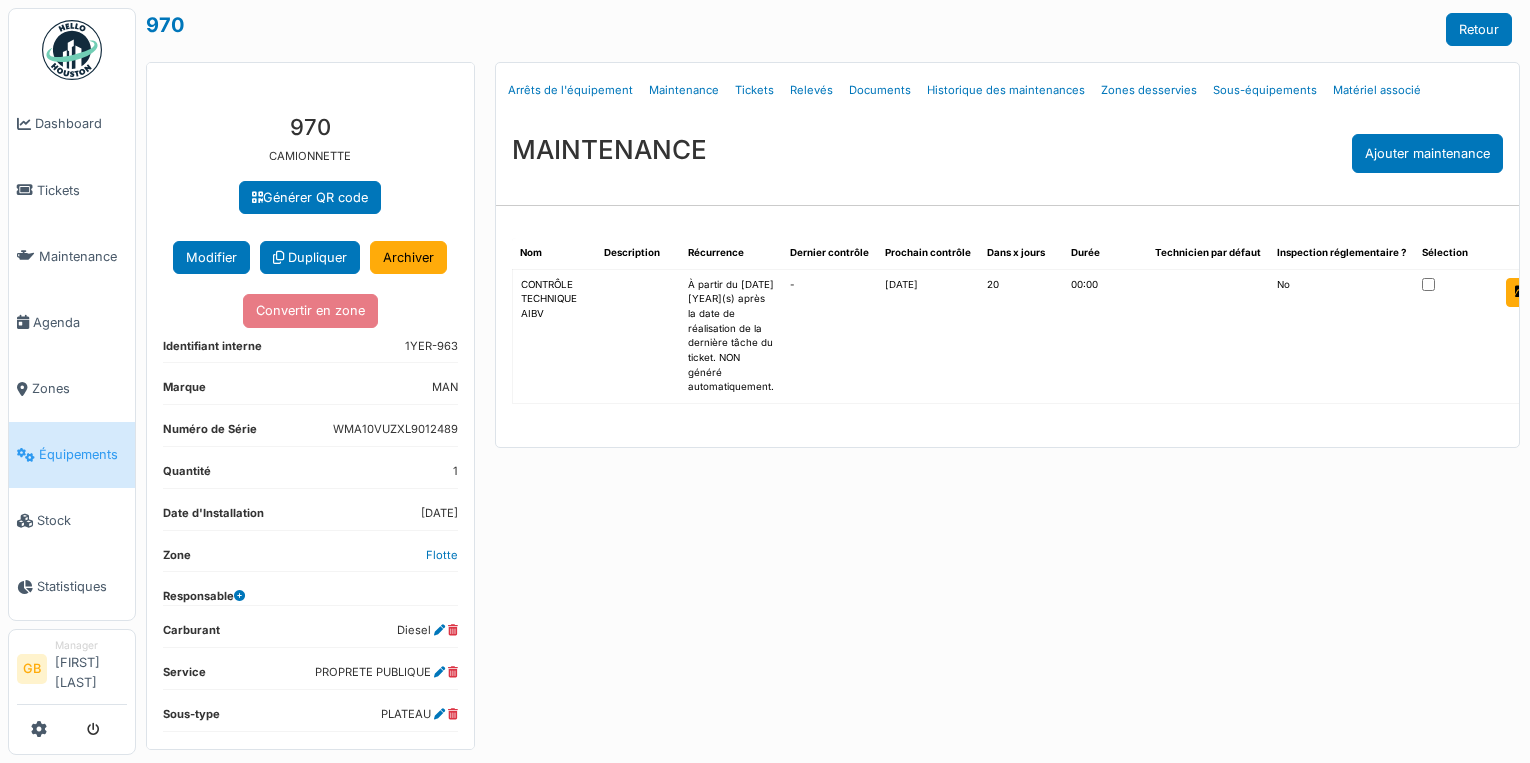 scroll, scrollTop: 0, scrollLeft: 0, axis: both 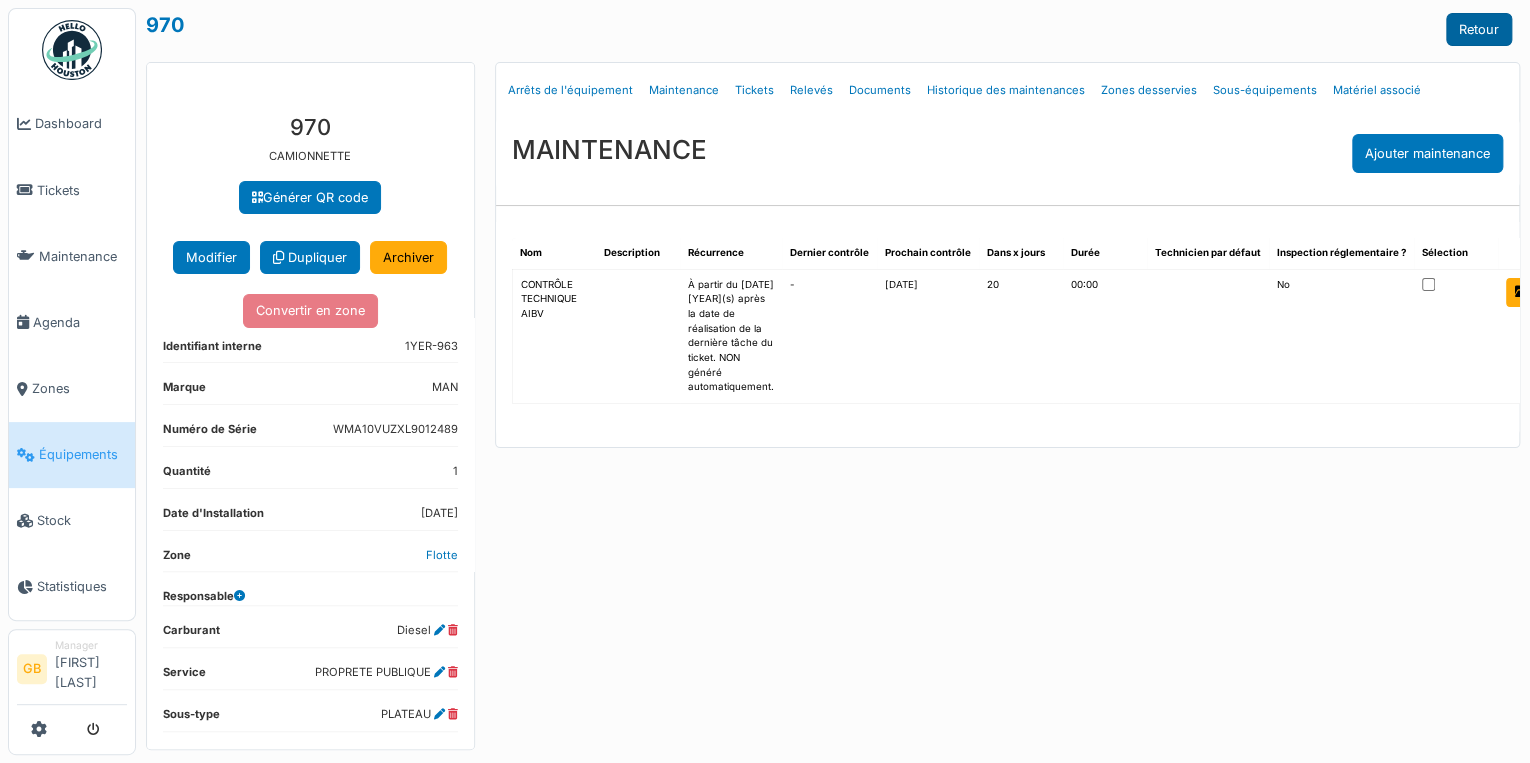 click on "Retour" at bounding box center [1479, 29] 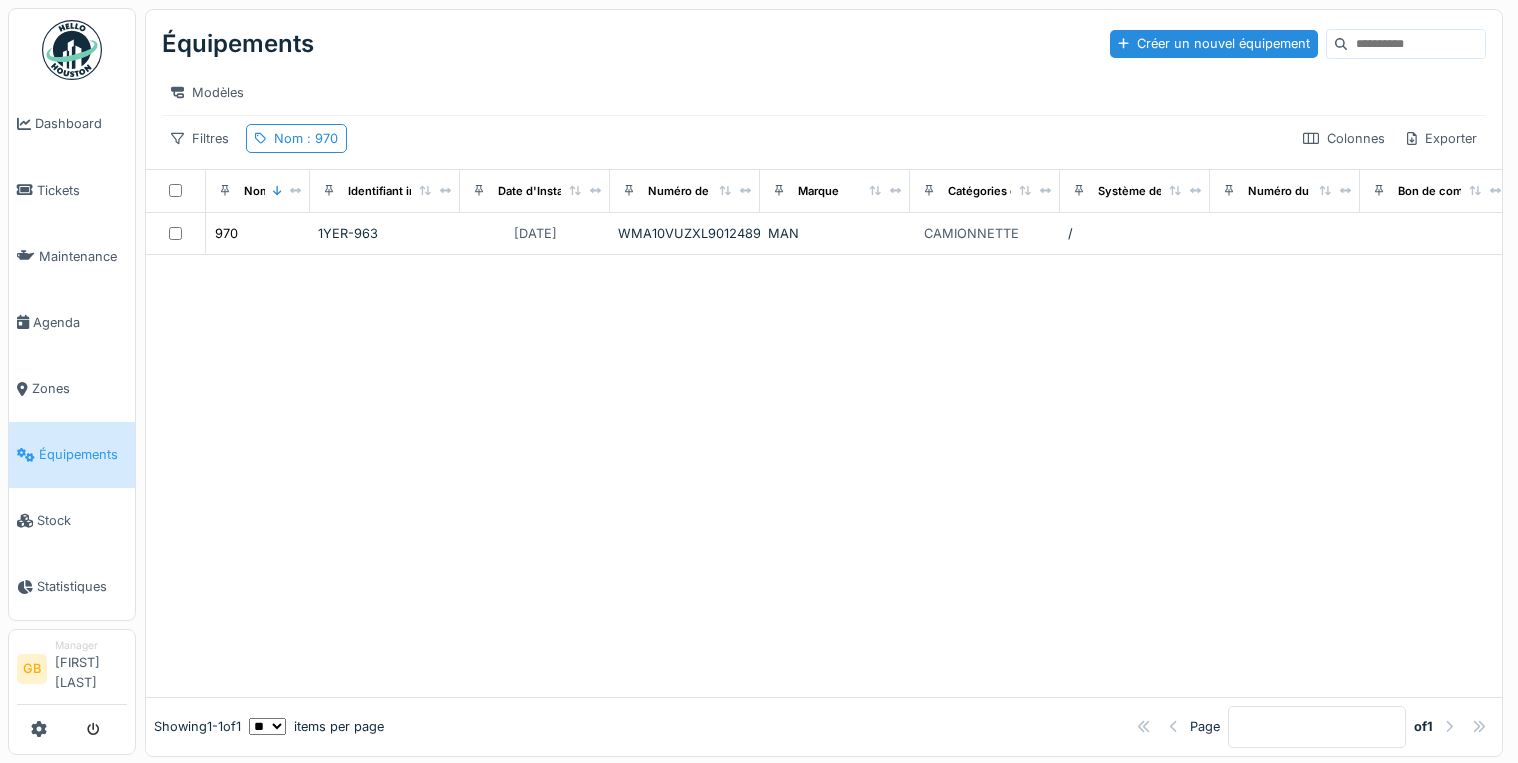 scroll, scrollTop: 0, scrollLeft: 0, axis: both 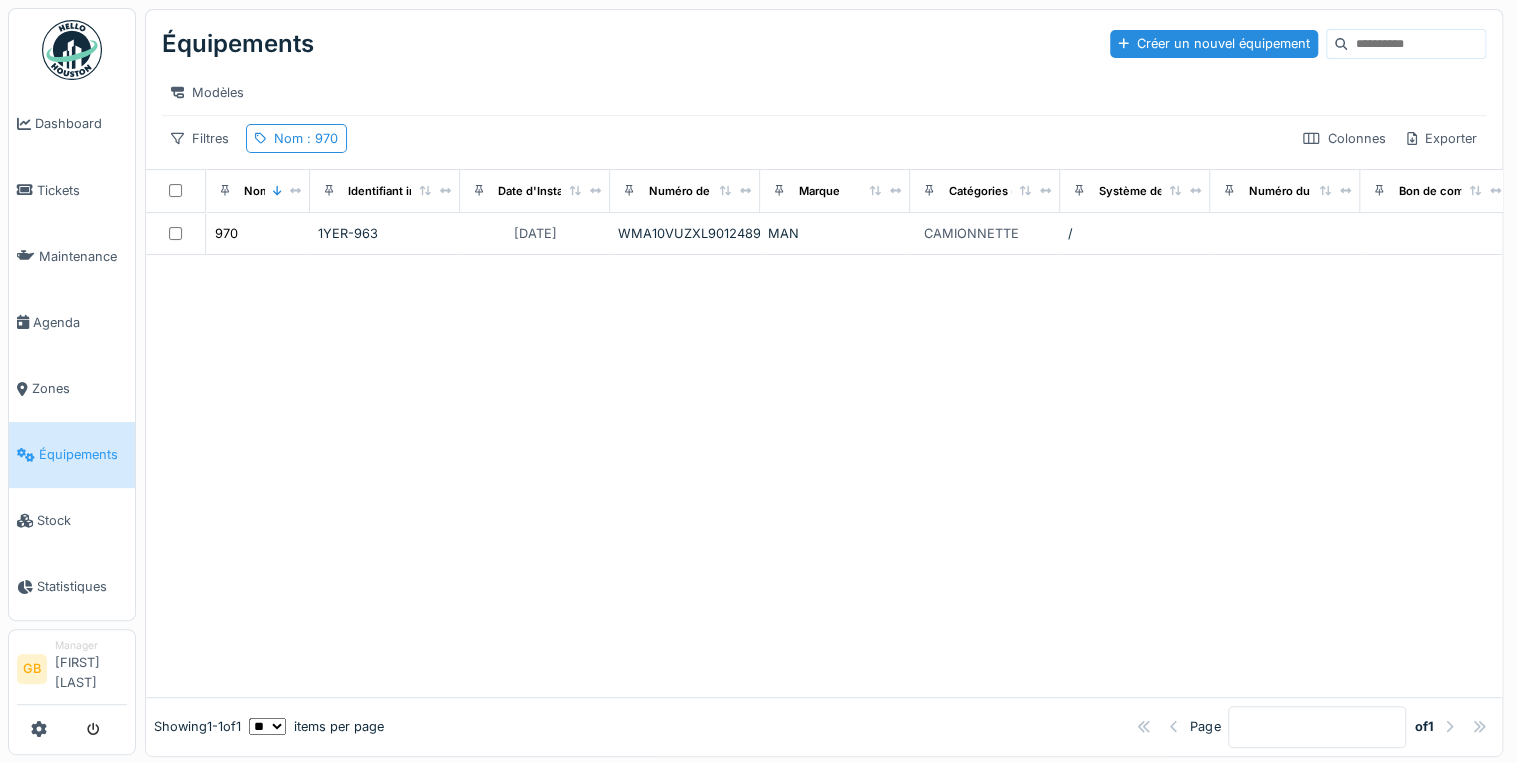 click on "Équipements Créer un nouvel équipement Modèles Filtres Nom   :   970 Colonnes Exporter" at bounding box center [824, 89] 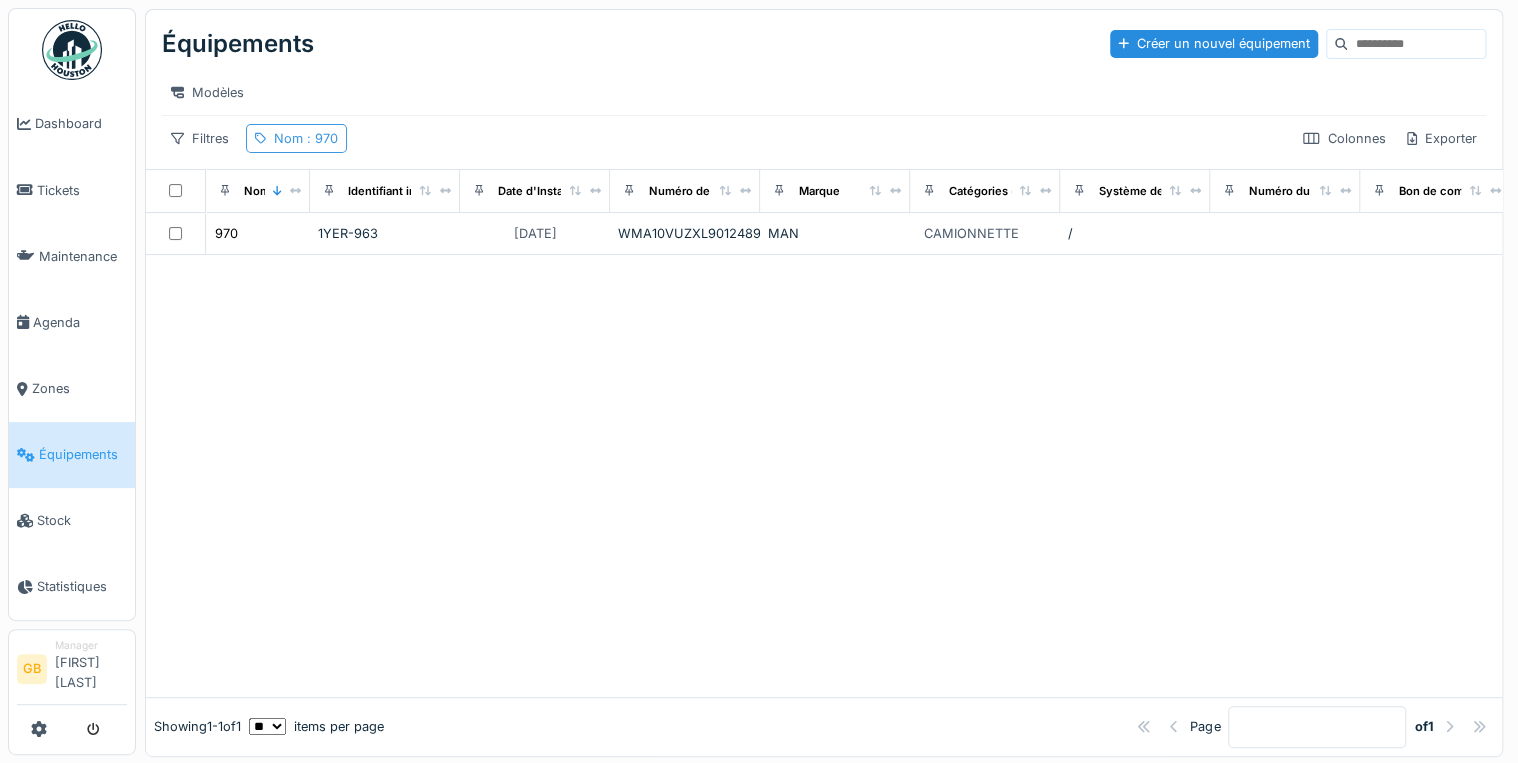 click on ":   970" at bounding box center (320, 138) 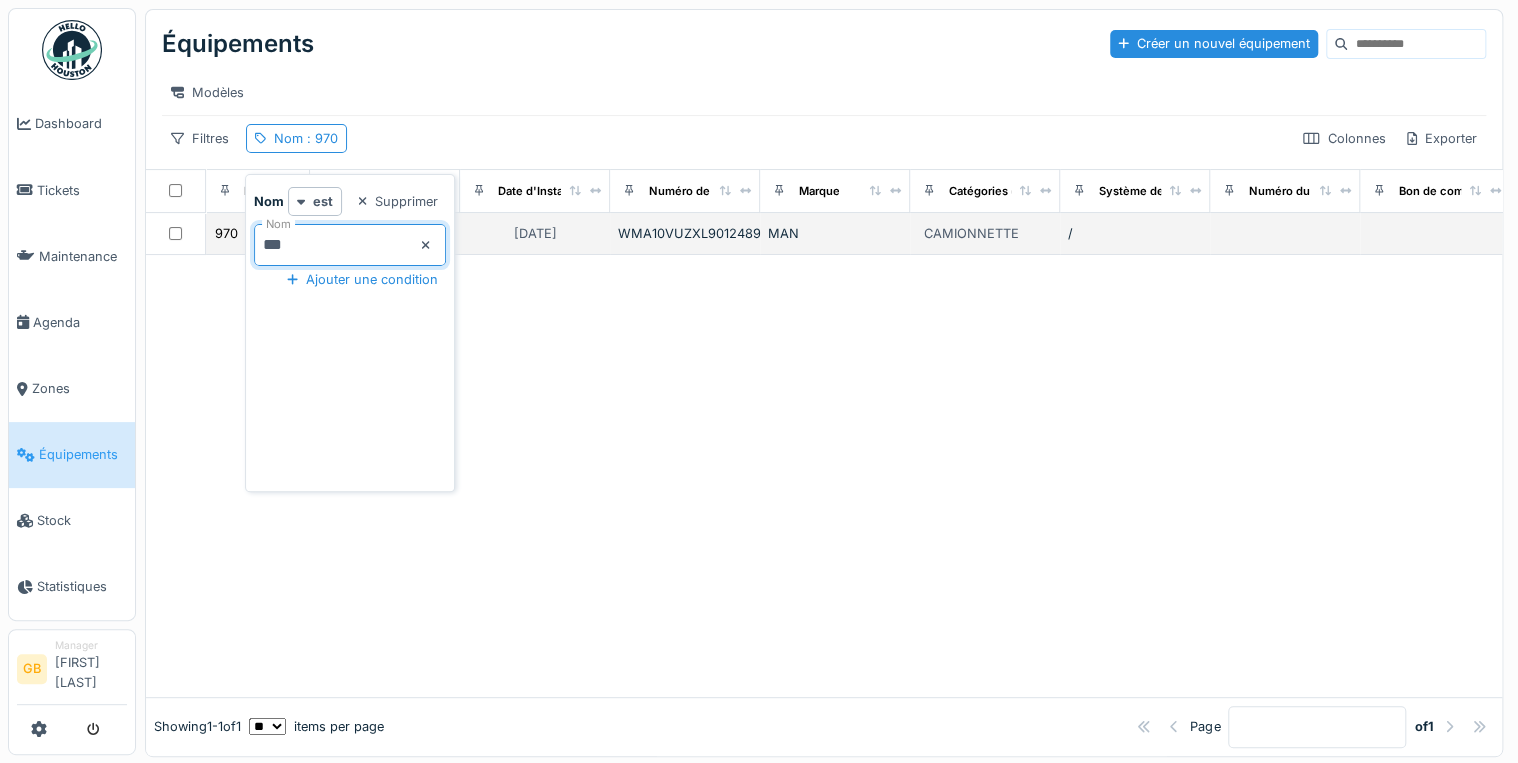 click on "Dashboard
Tickets
Maintenance
Agenda
Zones
Équipements
Stock
Statistiques
GB
Manager
Giosue Bonaffini" at bounding box center [759, 381] 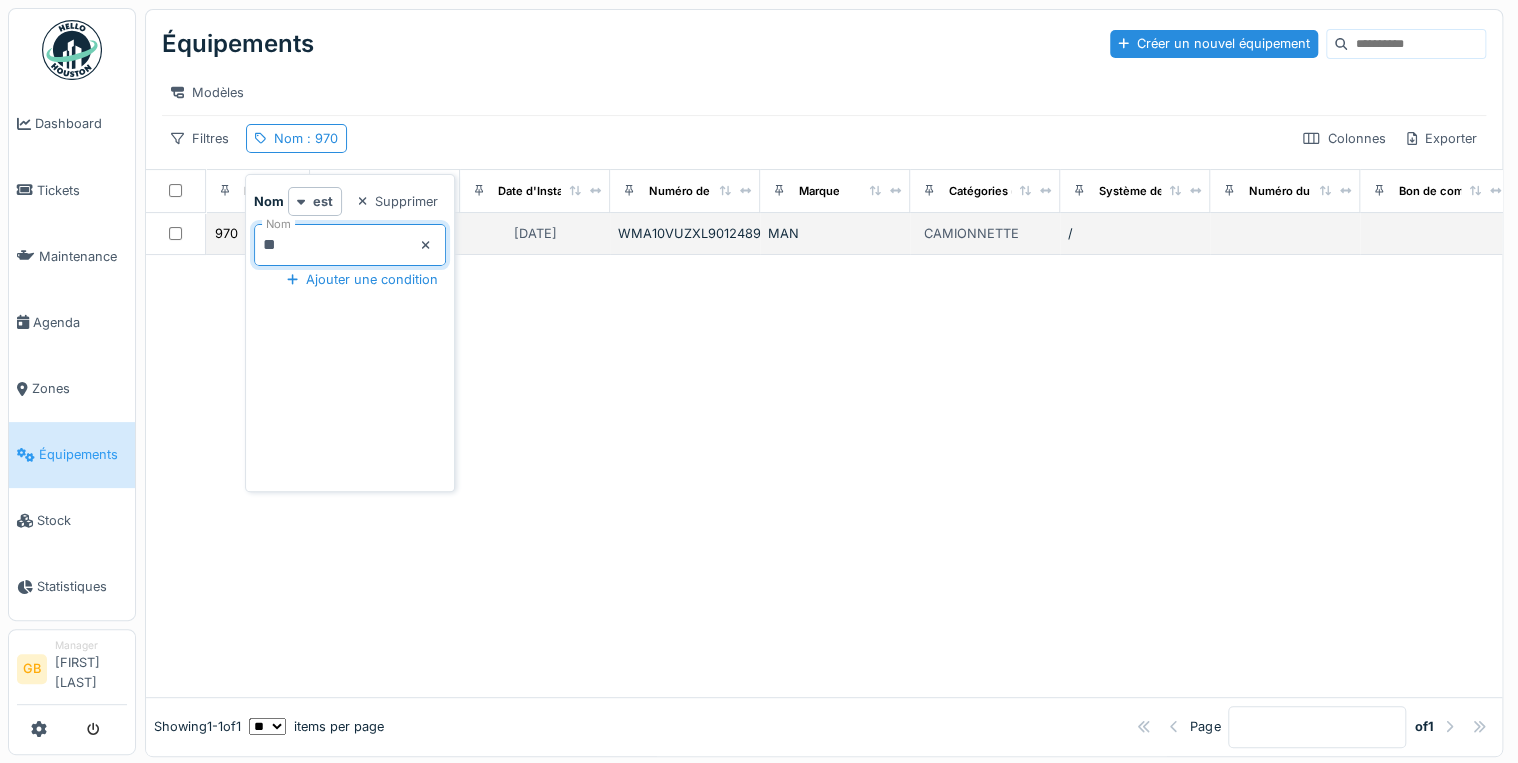 type on "***" 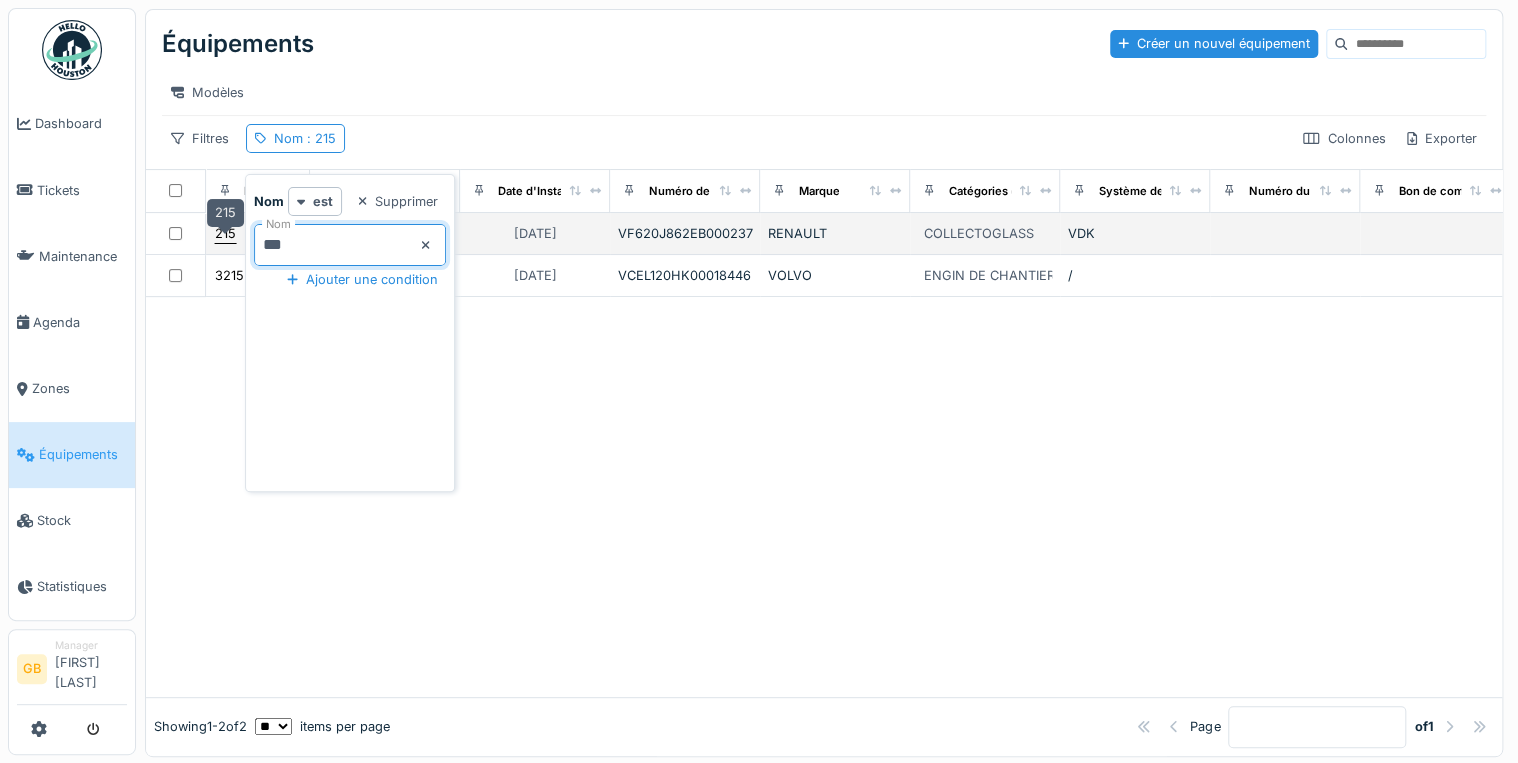 click on "215" at bounding box center (225, 233) 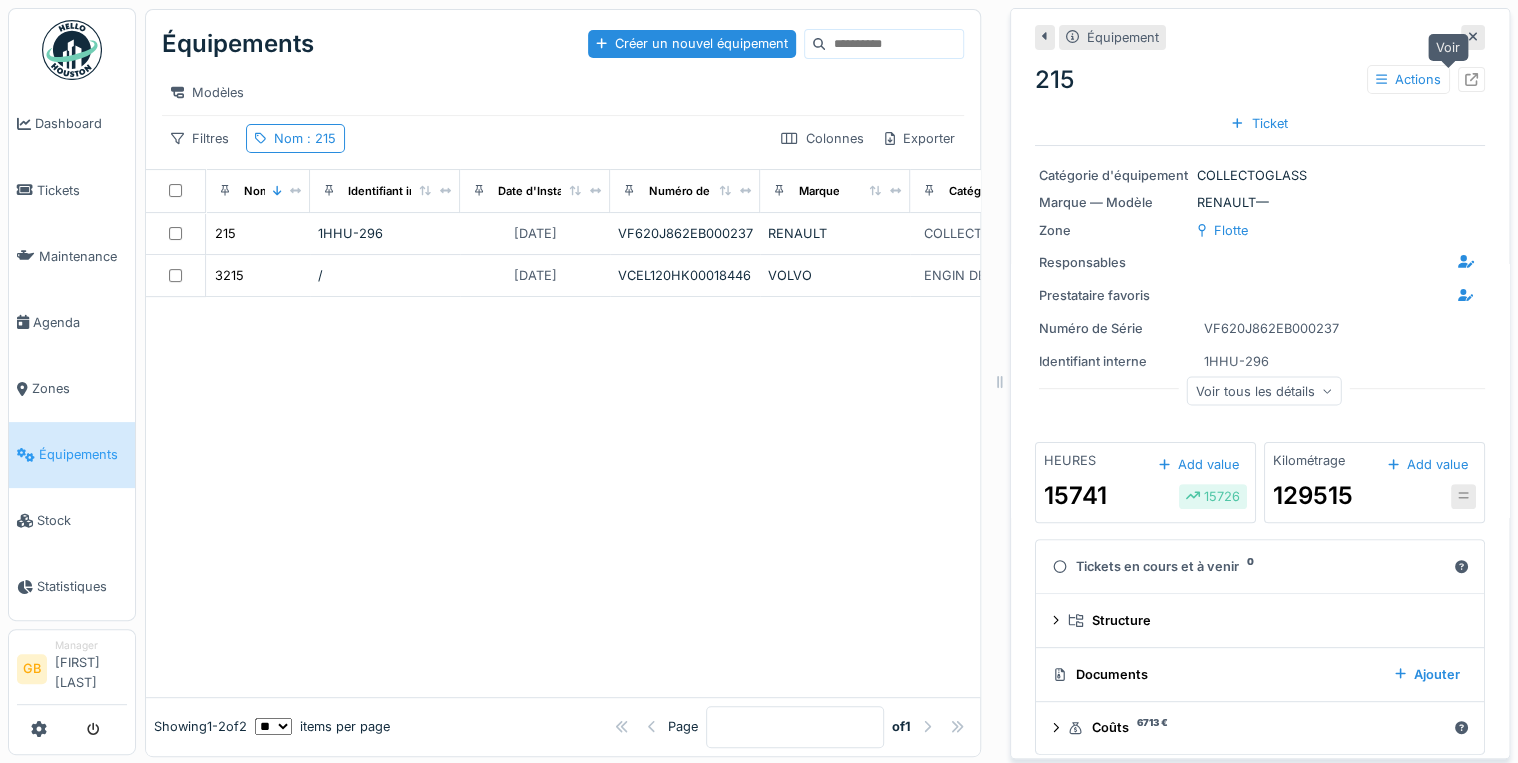 click 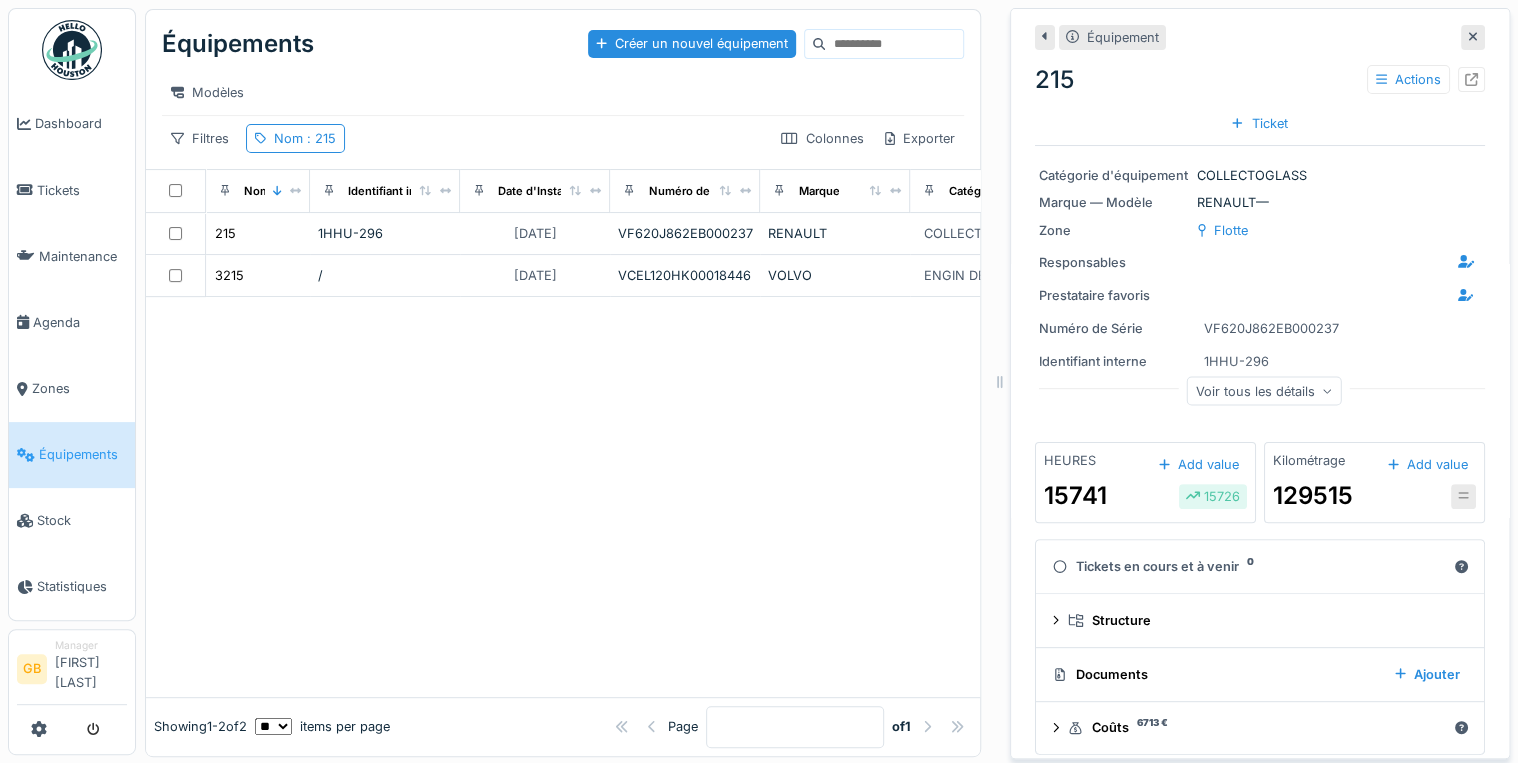 click 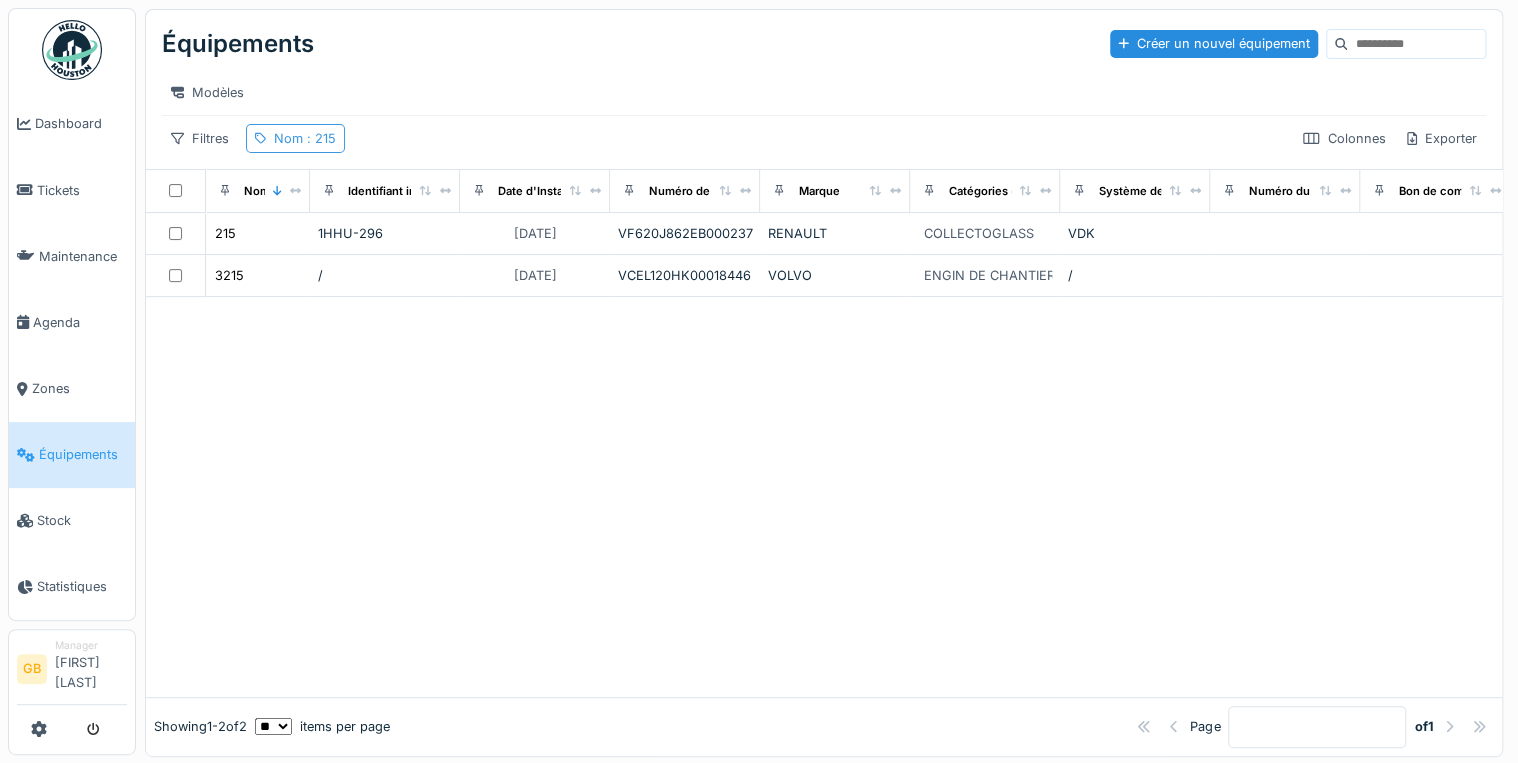 click on ":   215" at bounding box center (319, 138) 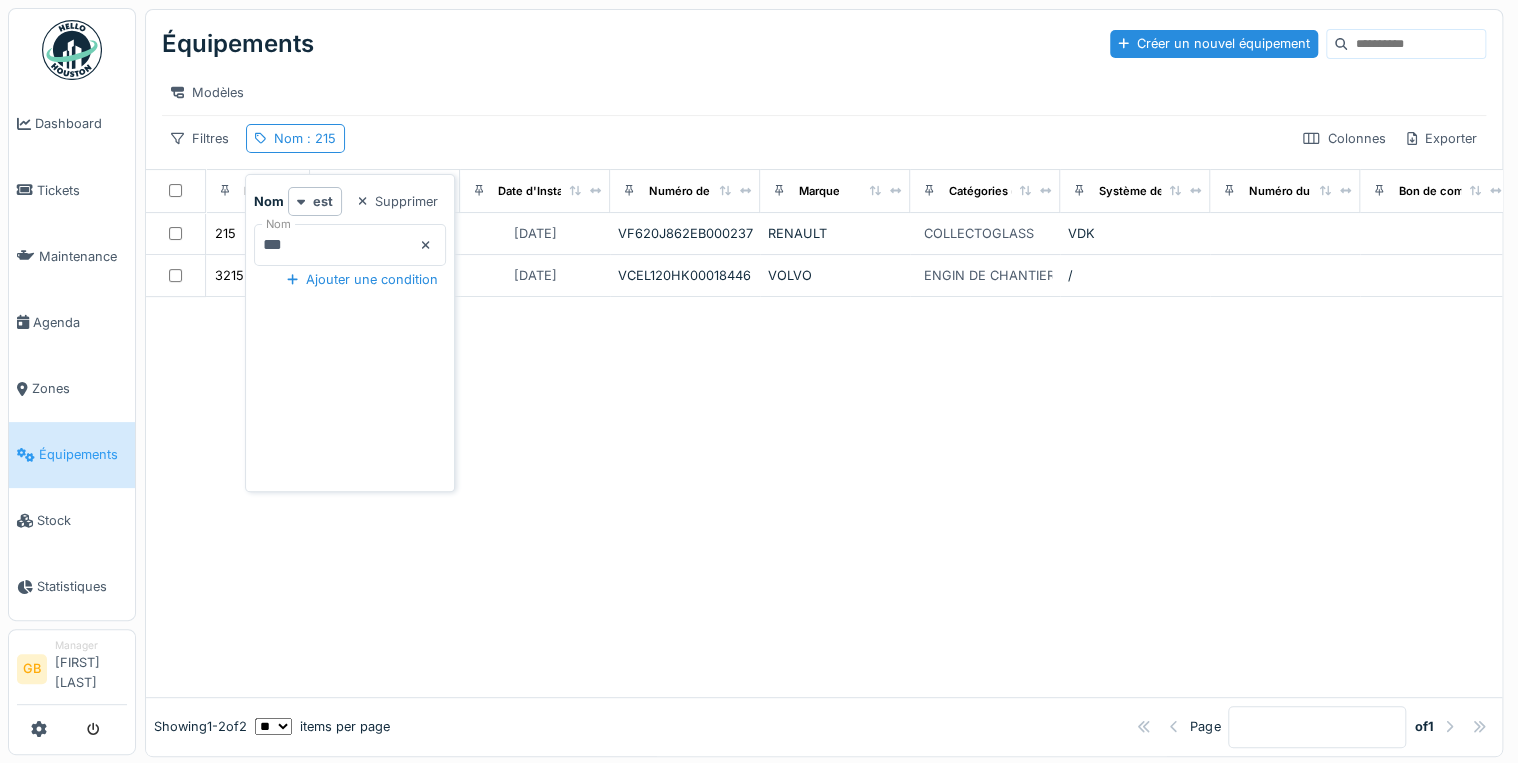 click 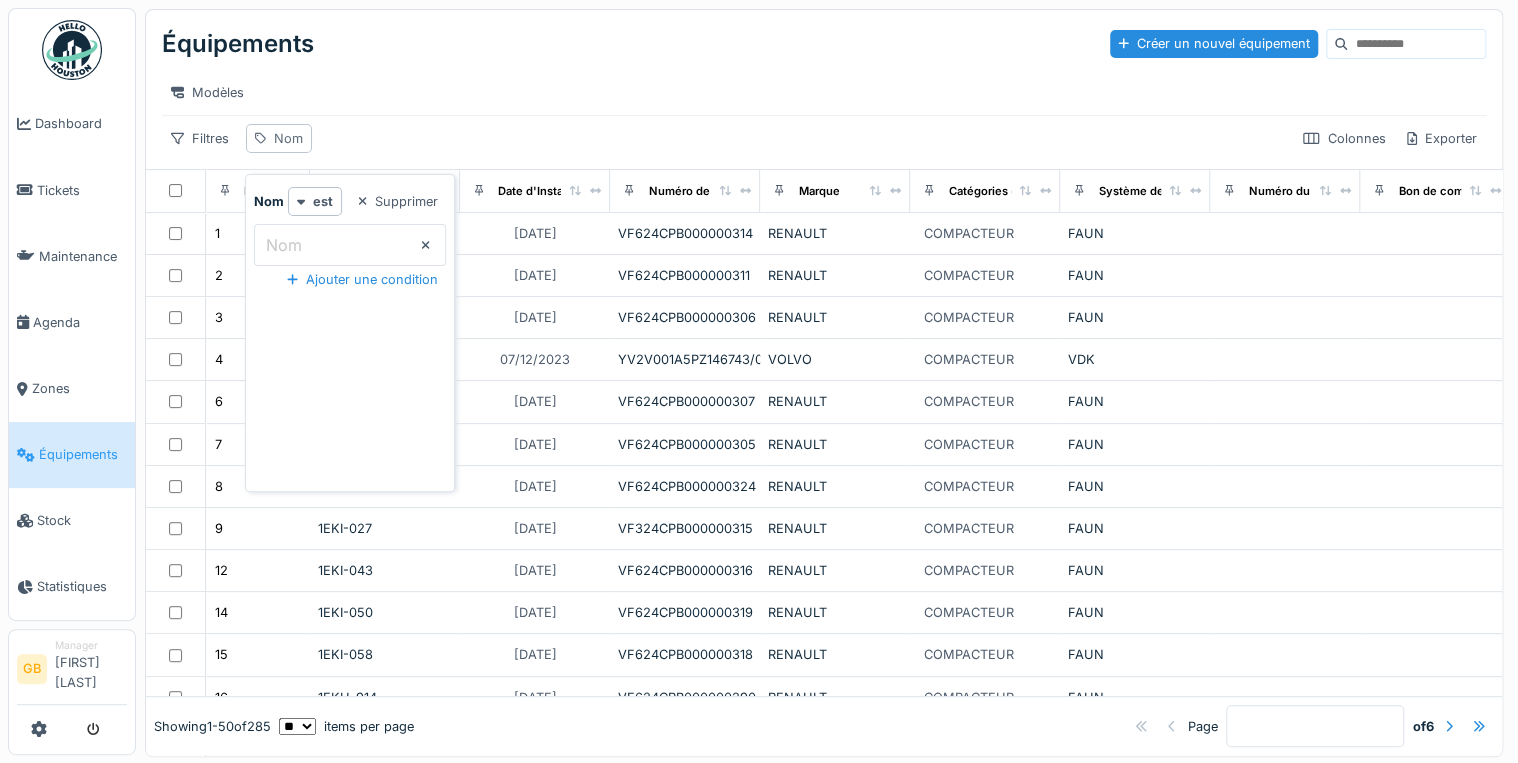 click on "Nom" at bounding box center (288, 138) 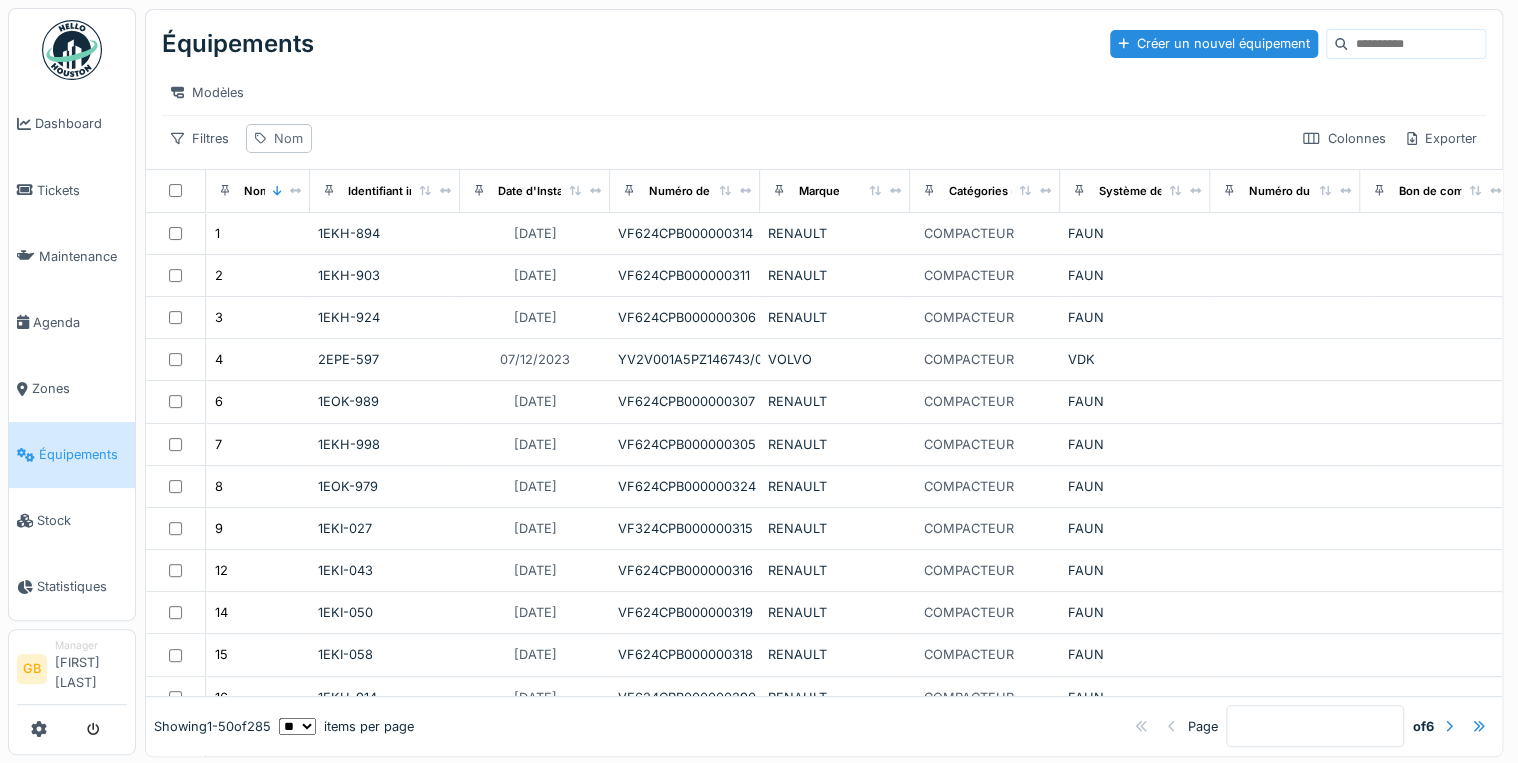 click on "Nom" at bounding box center (288, 138) 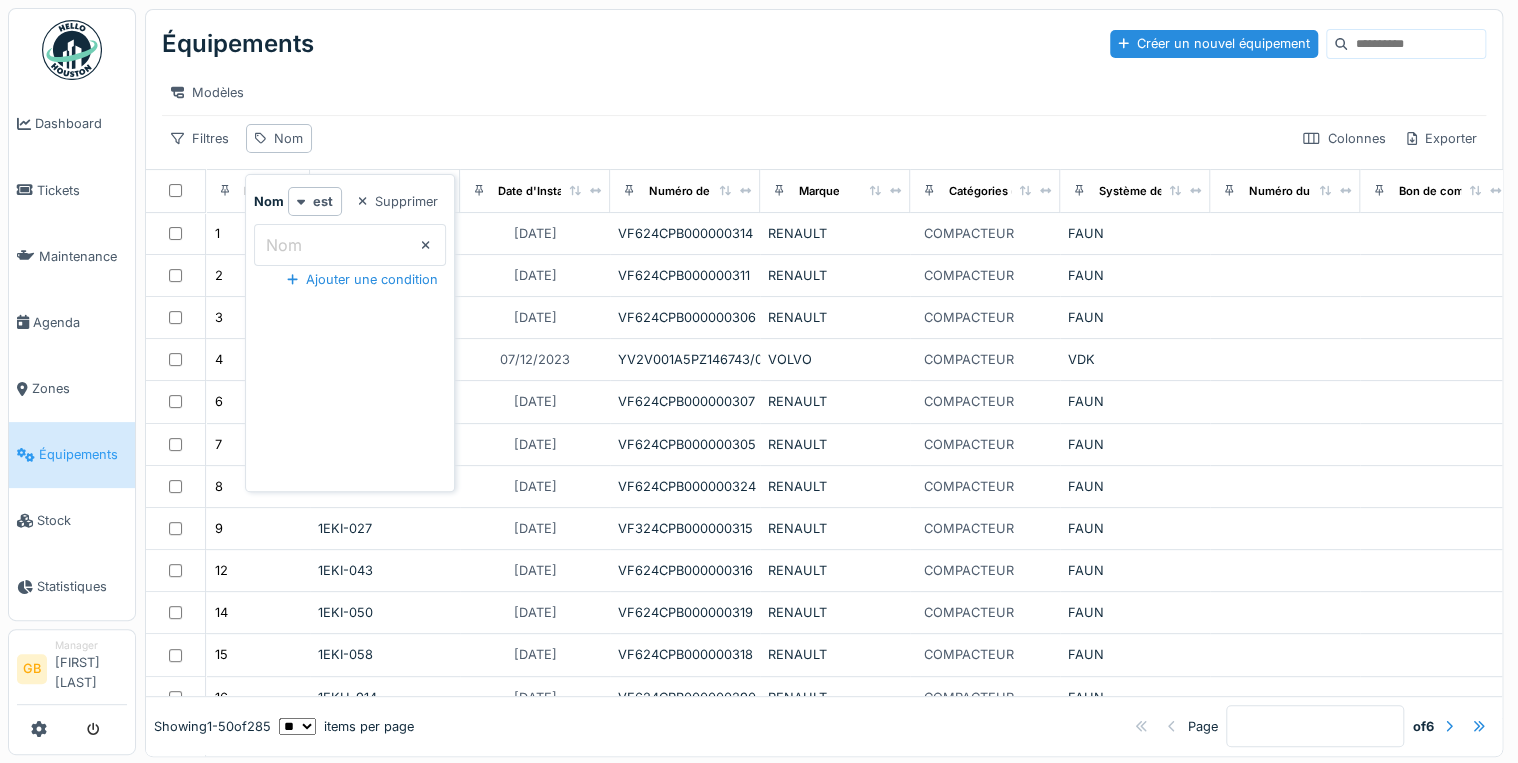 click on "Nom" at bounding box center [350, 245] 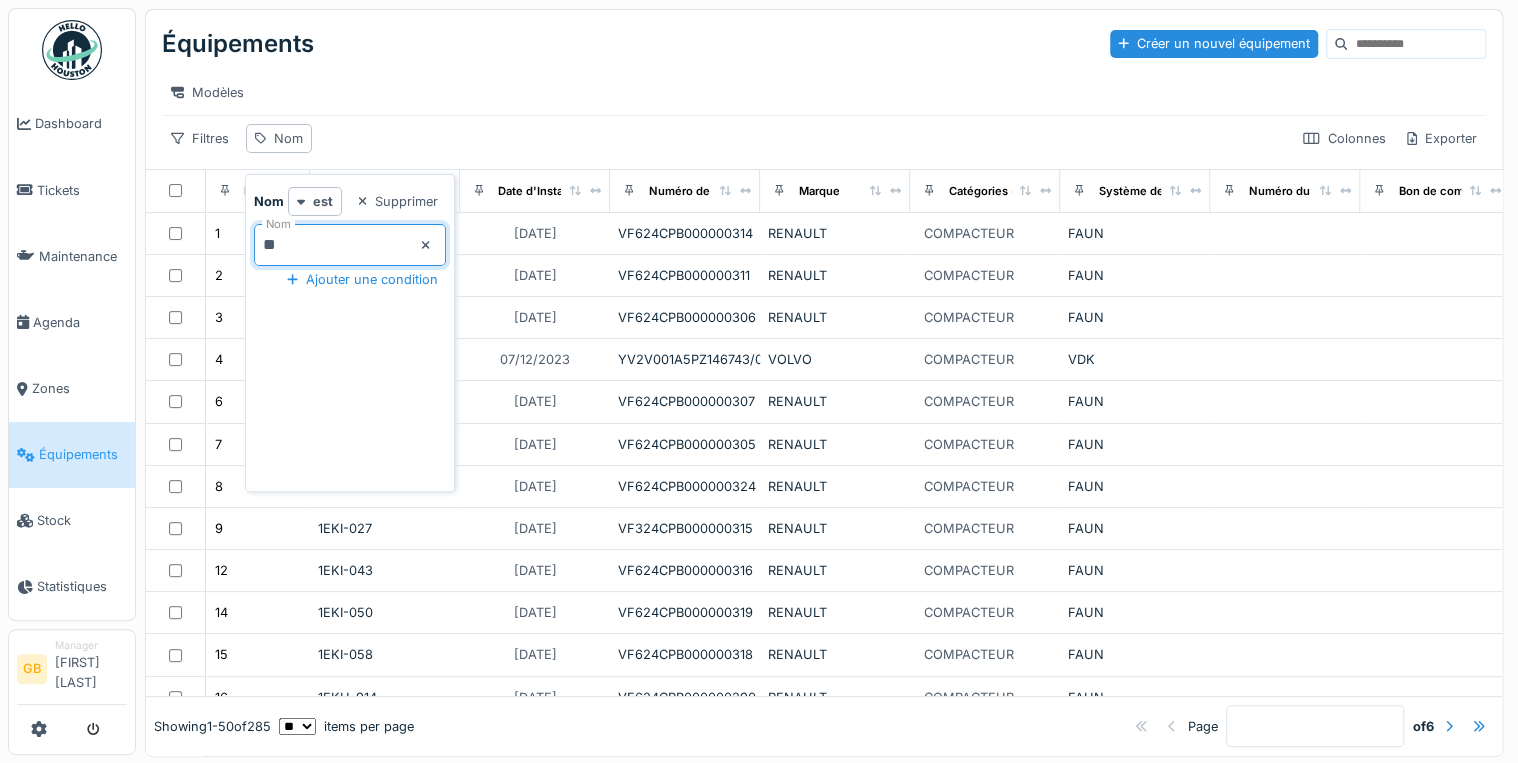 type on "***" 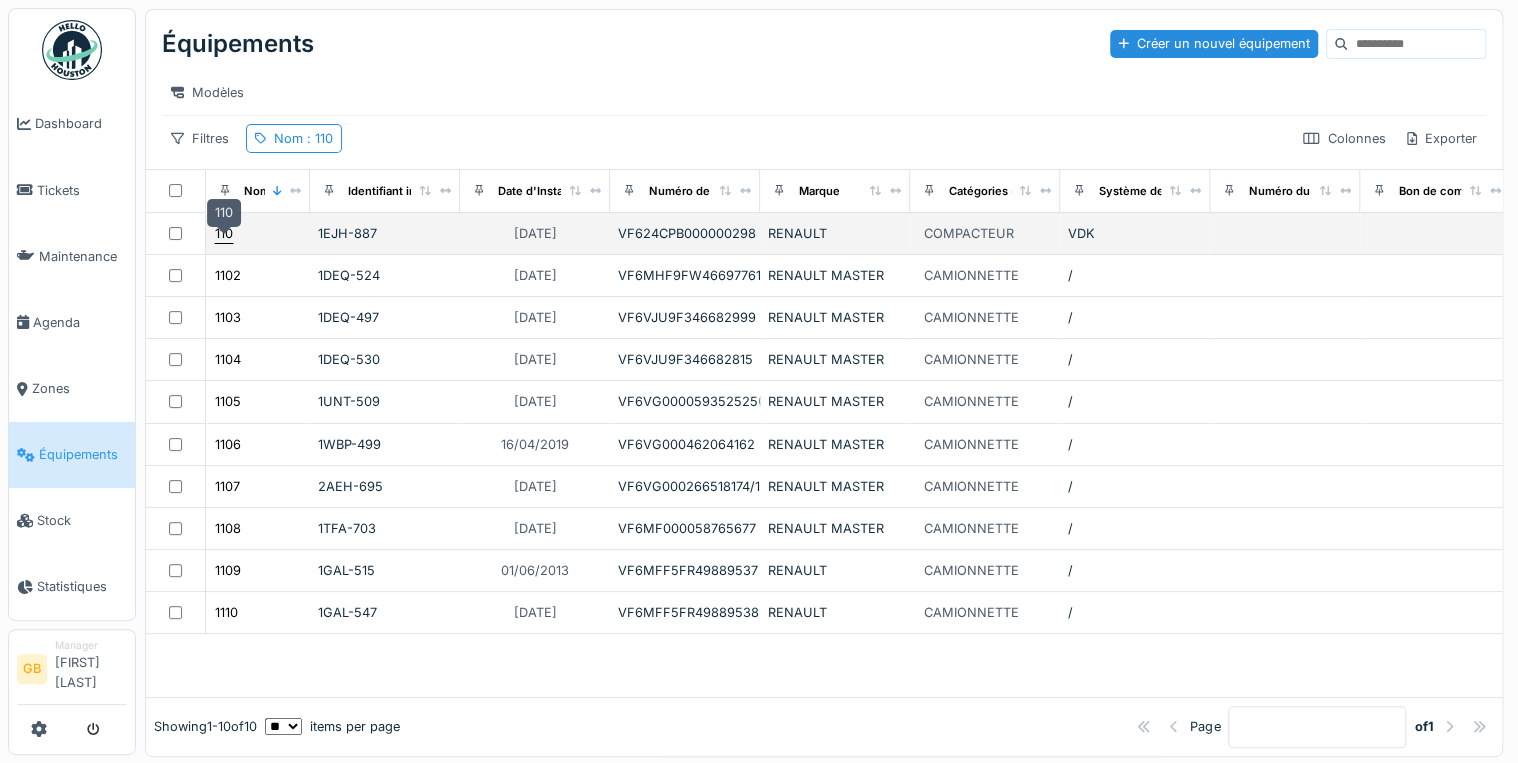 click on "110" at bounding box center [224, 233] 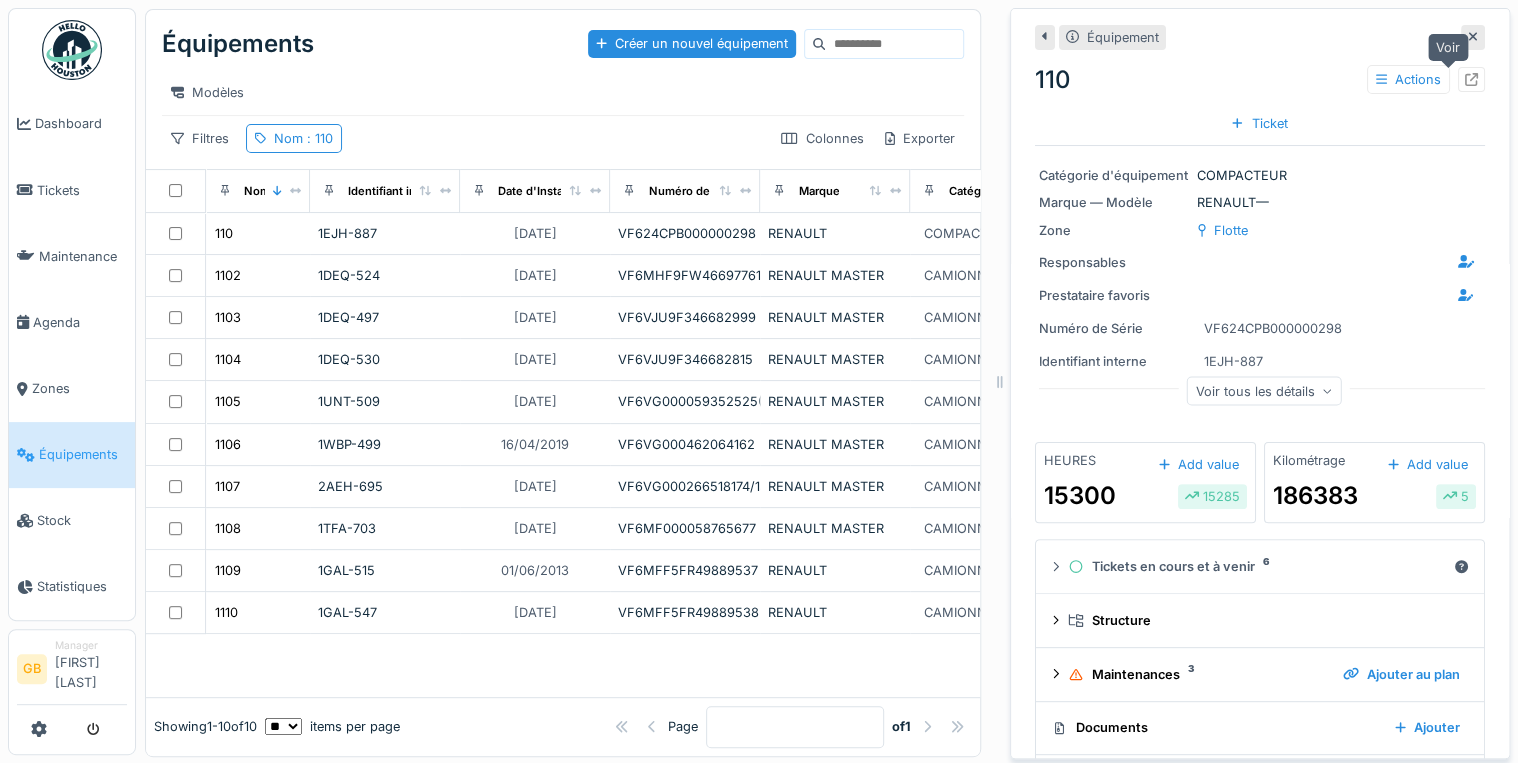 click 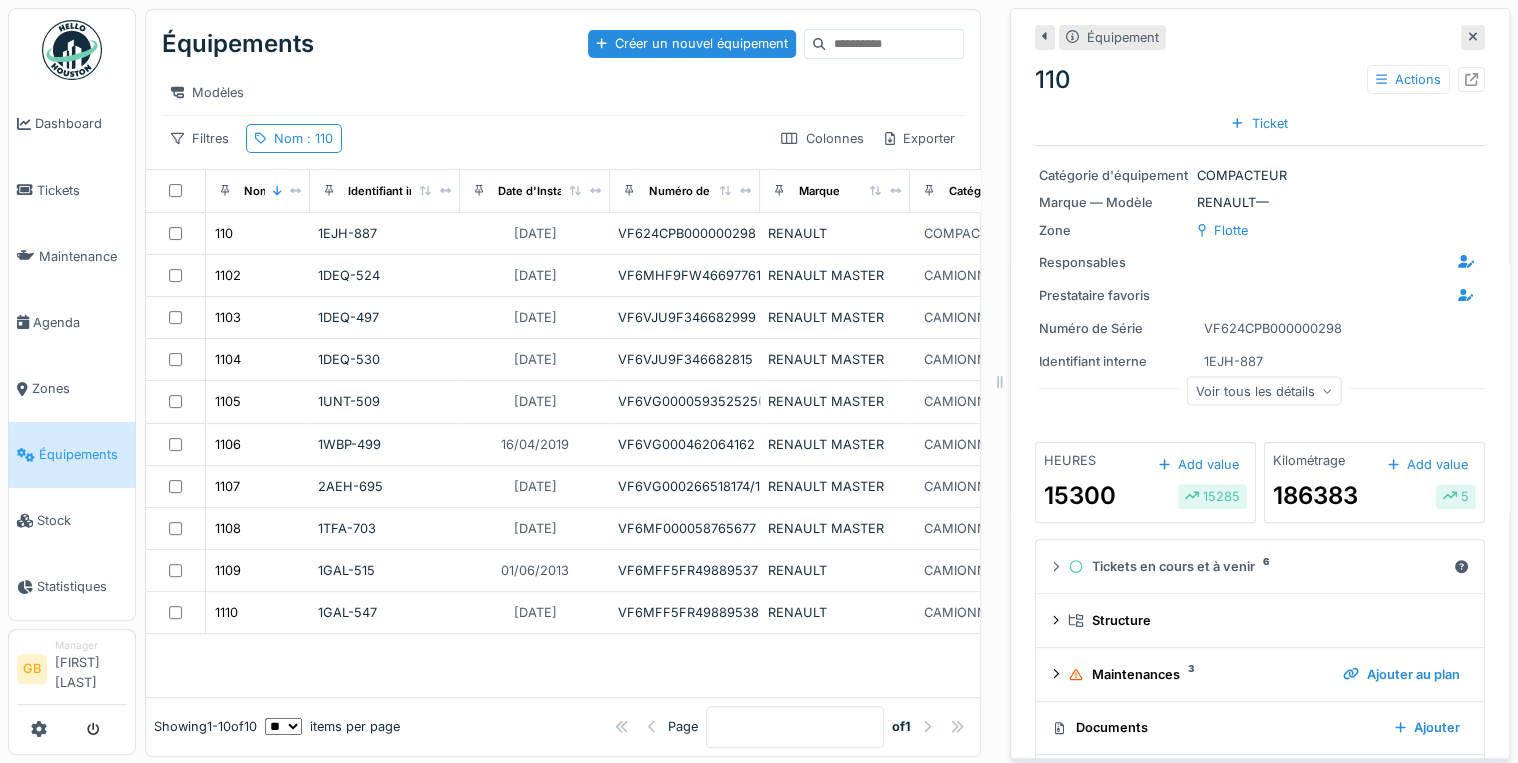 click 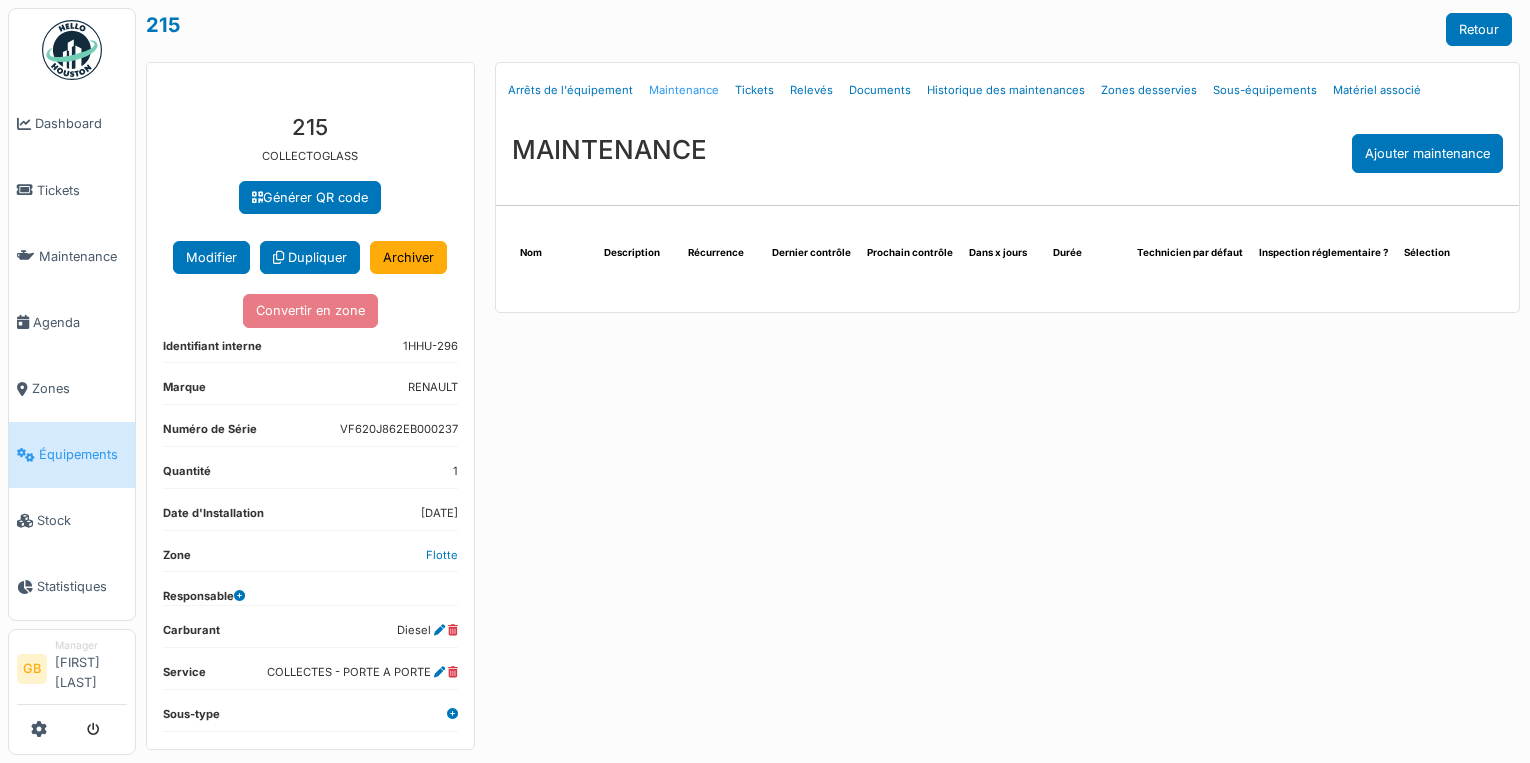 scroll, scrollTop: 0, scrollLeft: 0, axis: both 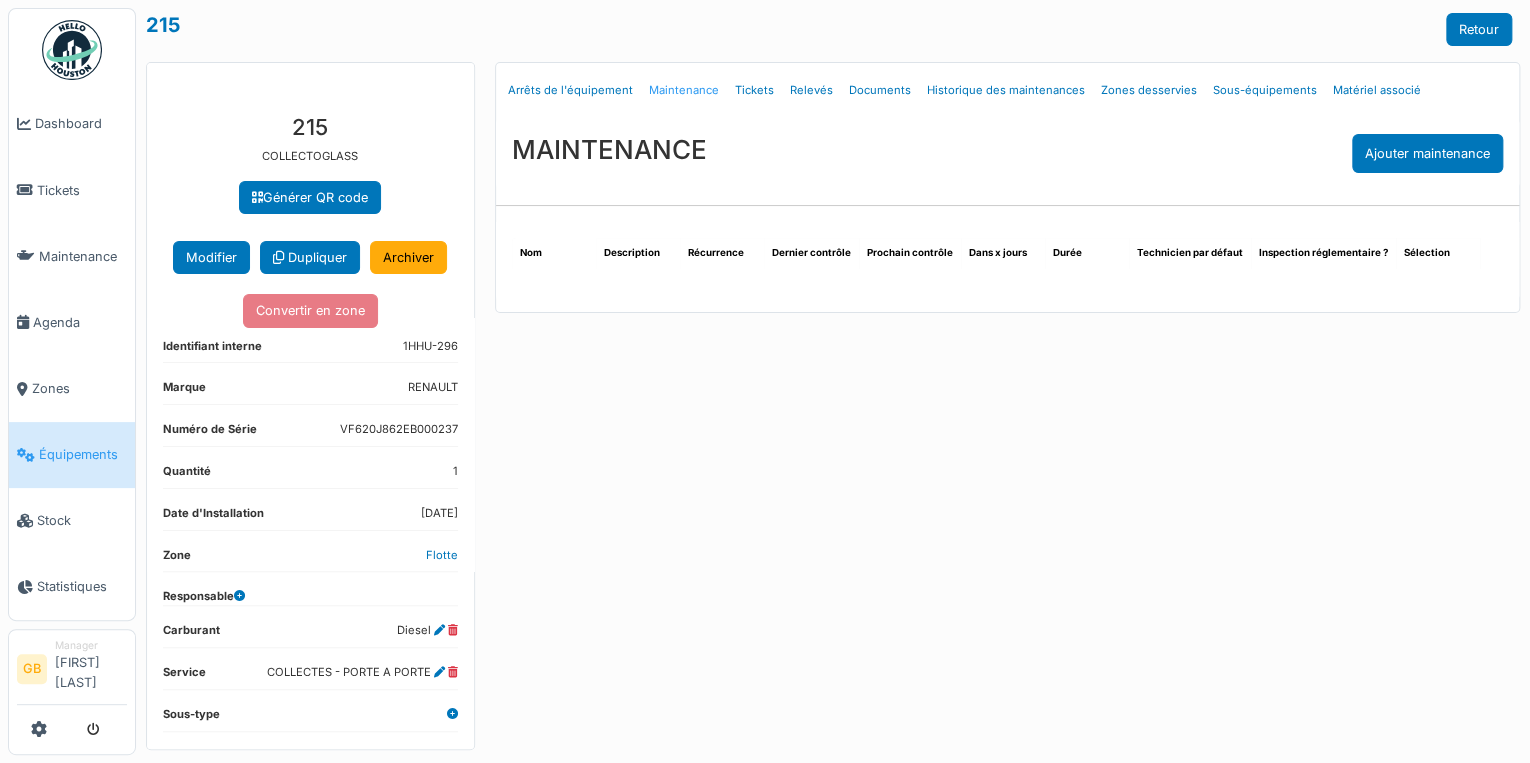 click on "Maintenance" at bounding box center [684, 90] 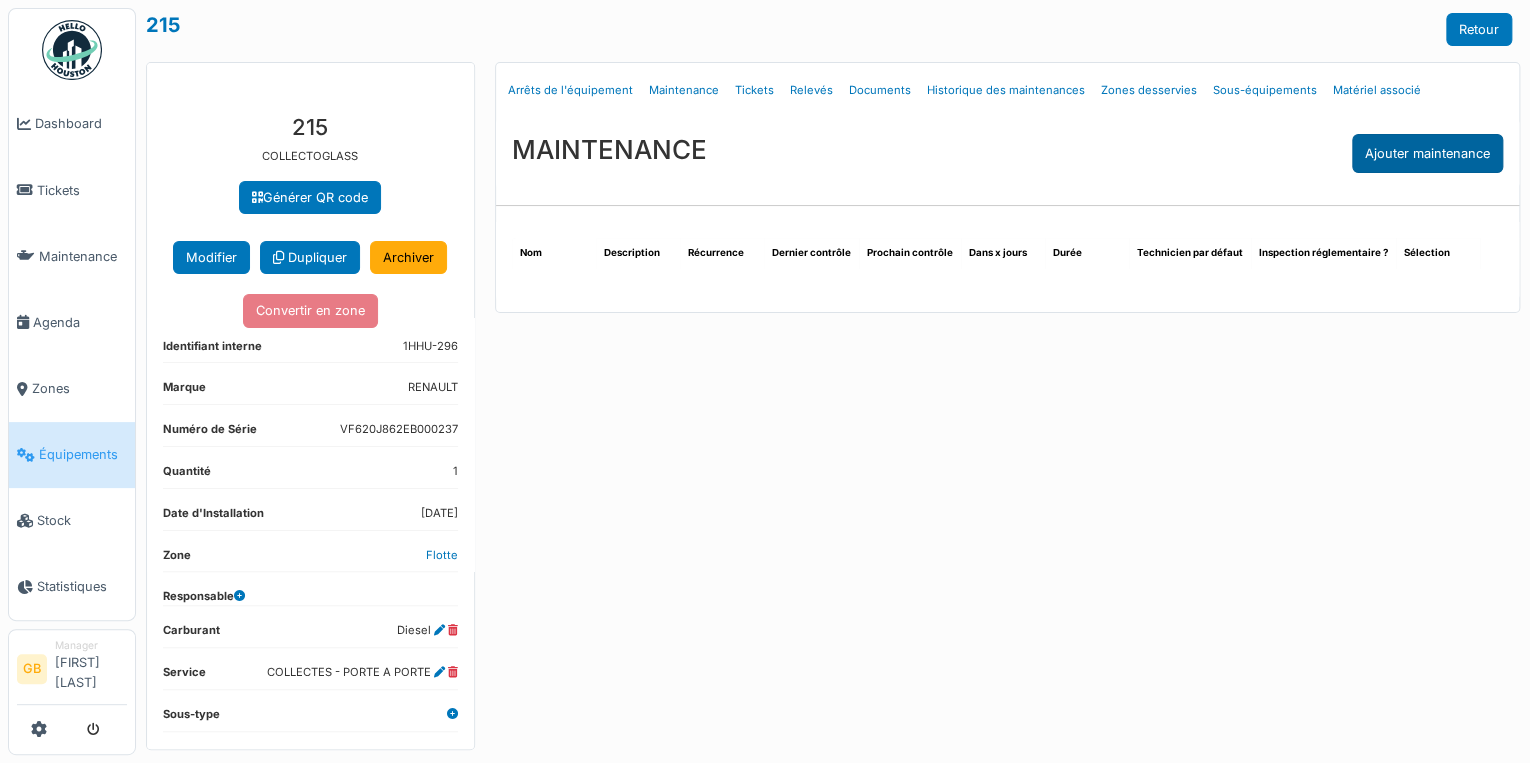click on "Ajouter maintenance" at bounding box center (1427, 153) 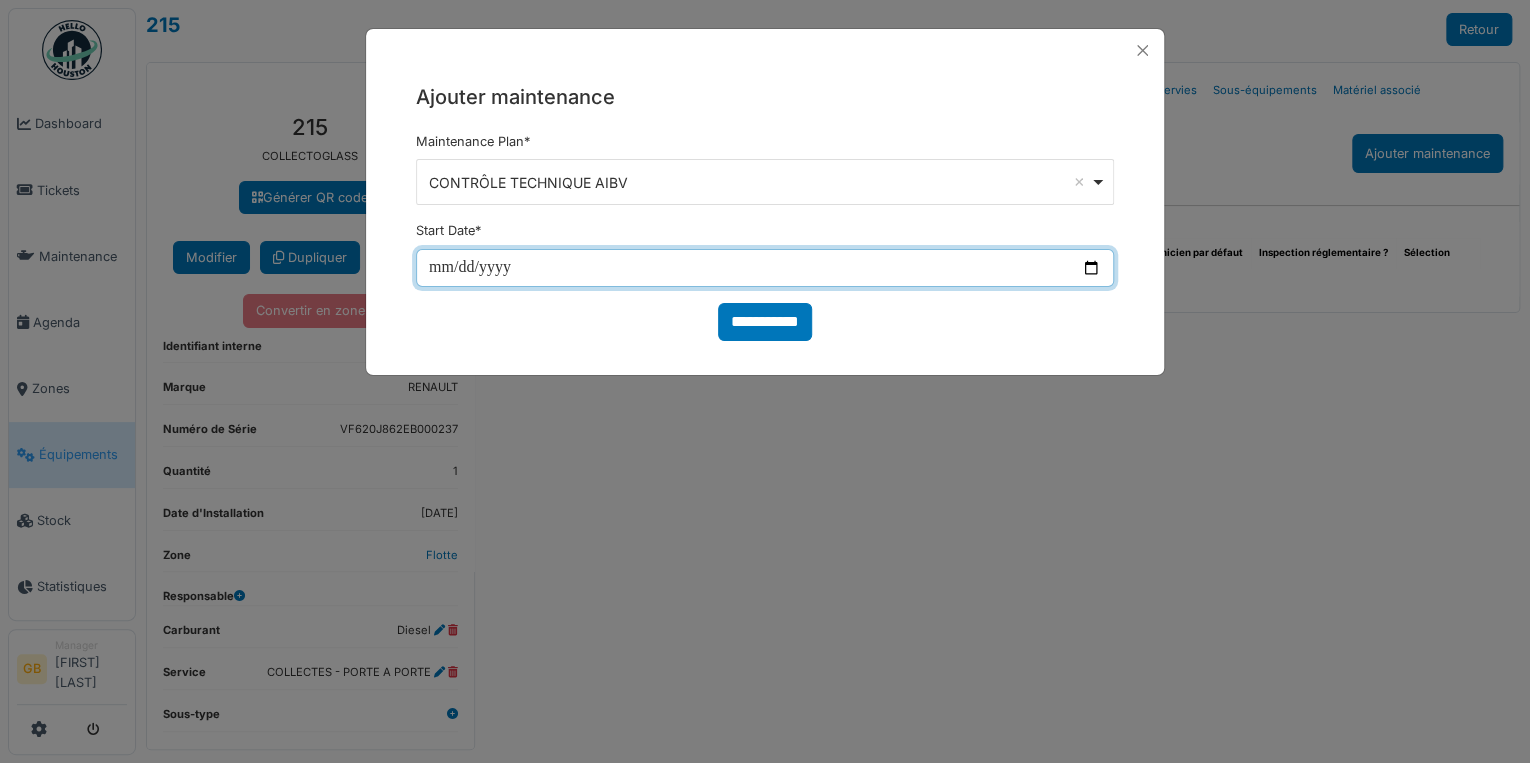 click at bounding box center [765, 268] 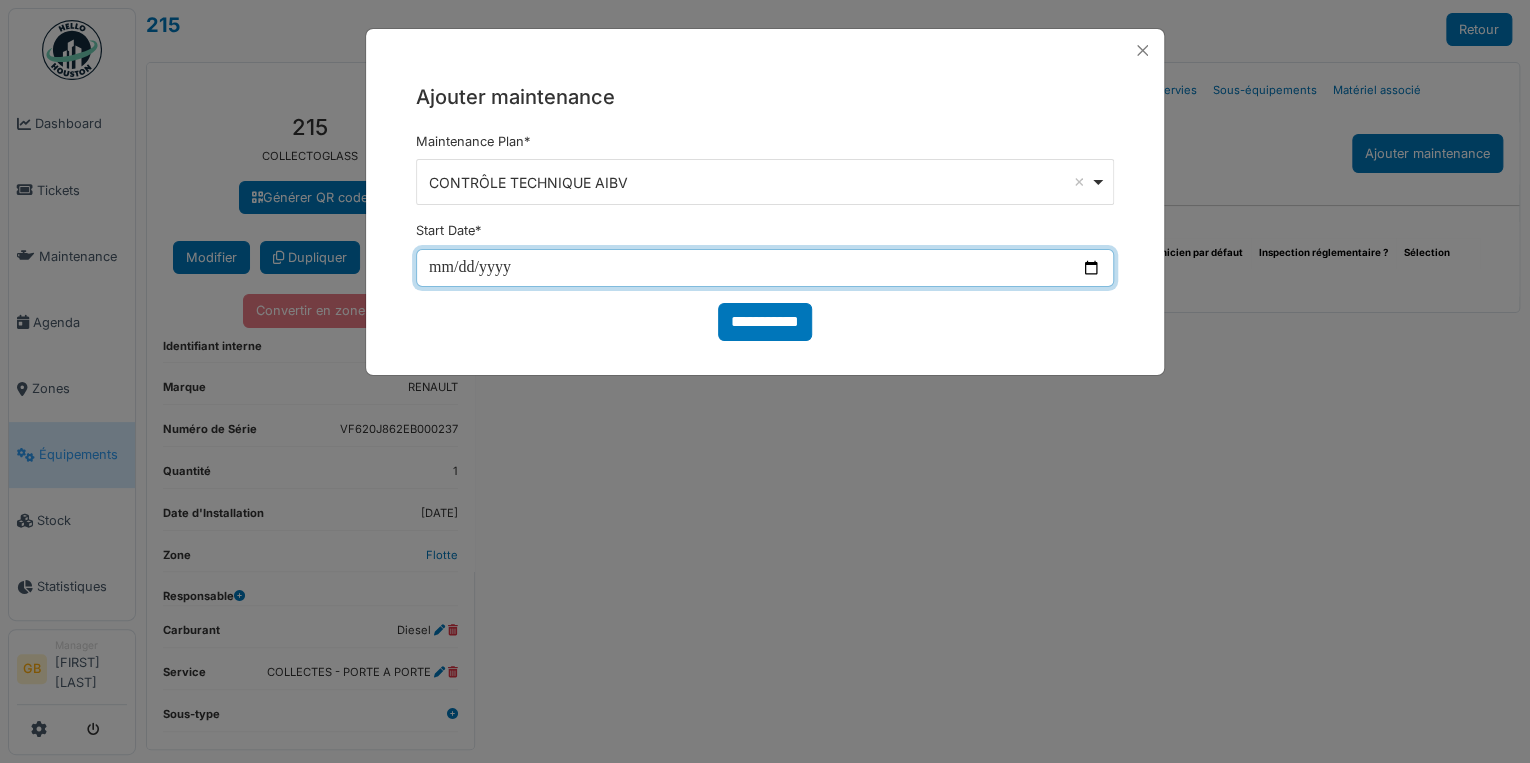 click at bounding box center [765, 268] 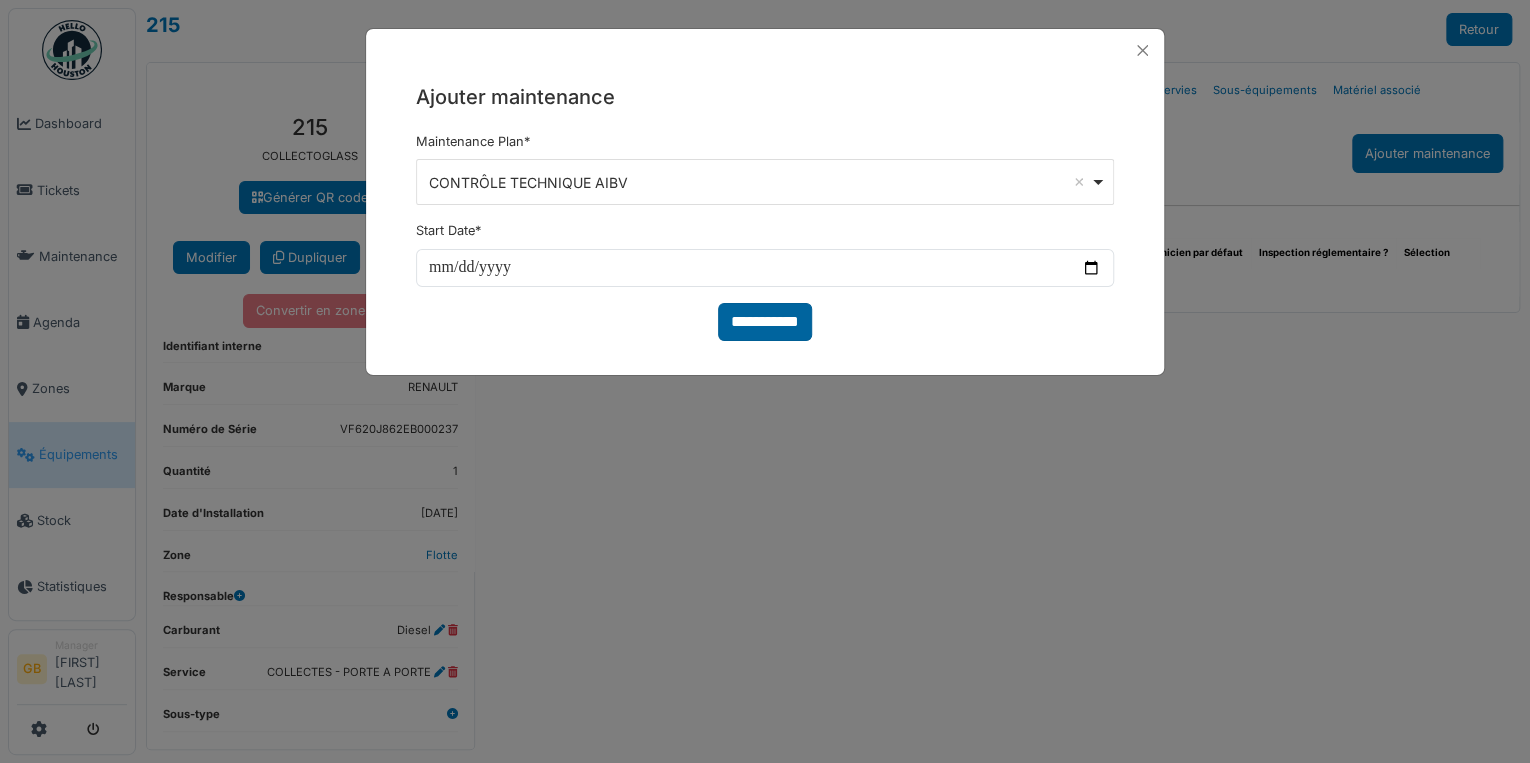 click on "**********" at bounding box center [765, 322] 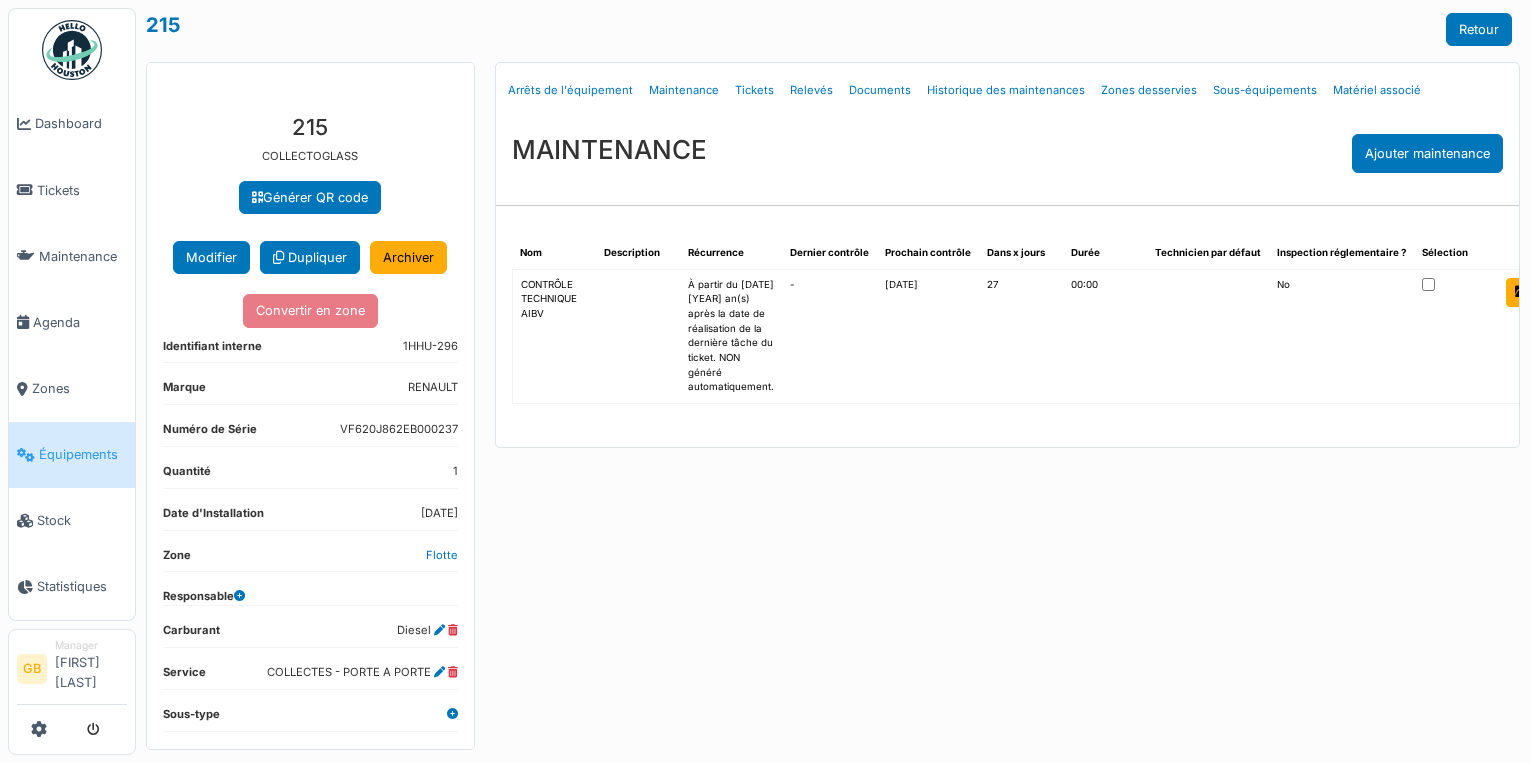 scroll, scrollTop: 0, scrollLeft: 0, axis: both 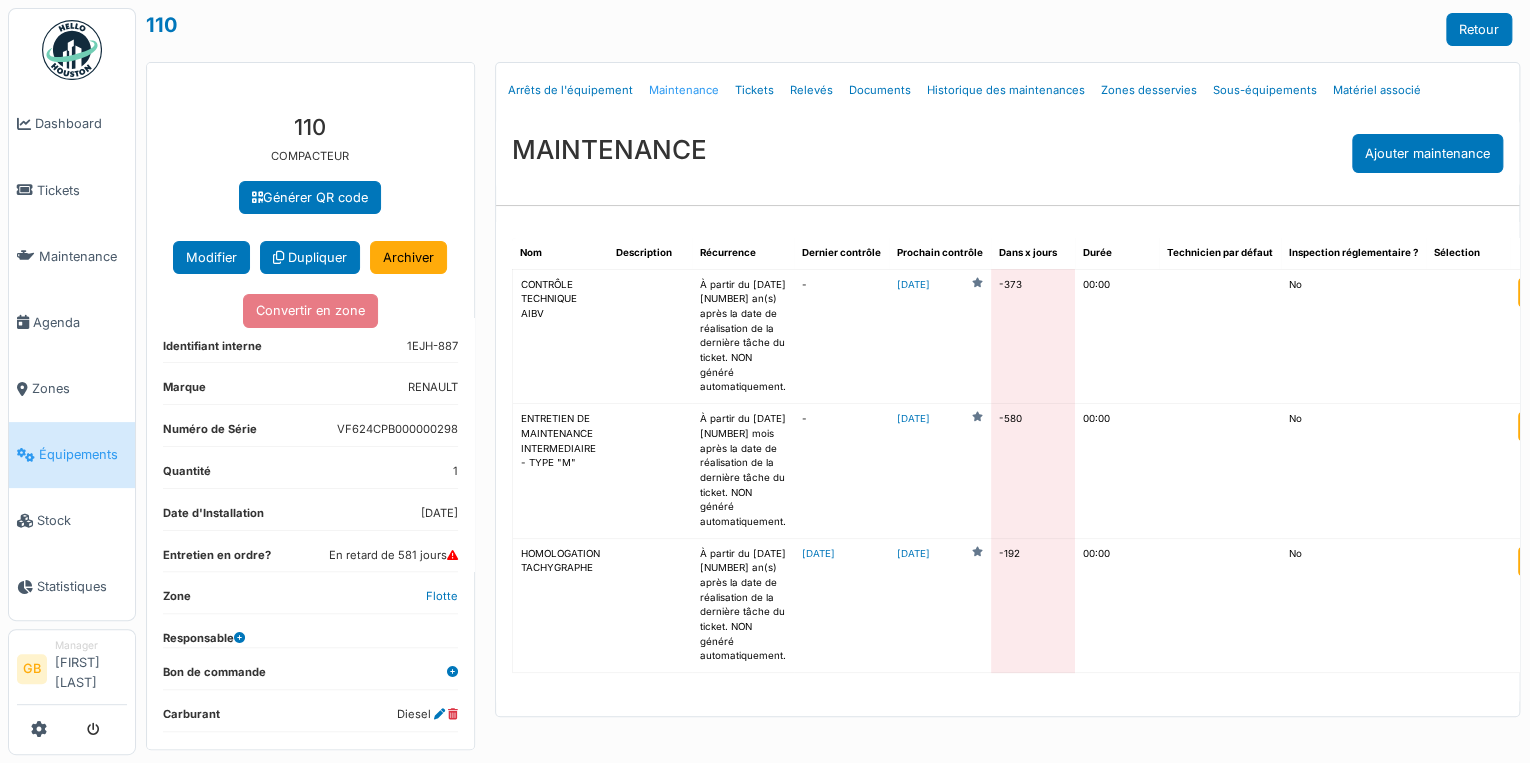 click on "Maintenance" at bounding box center (684, 90) 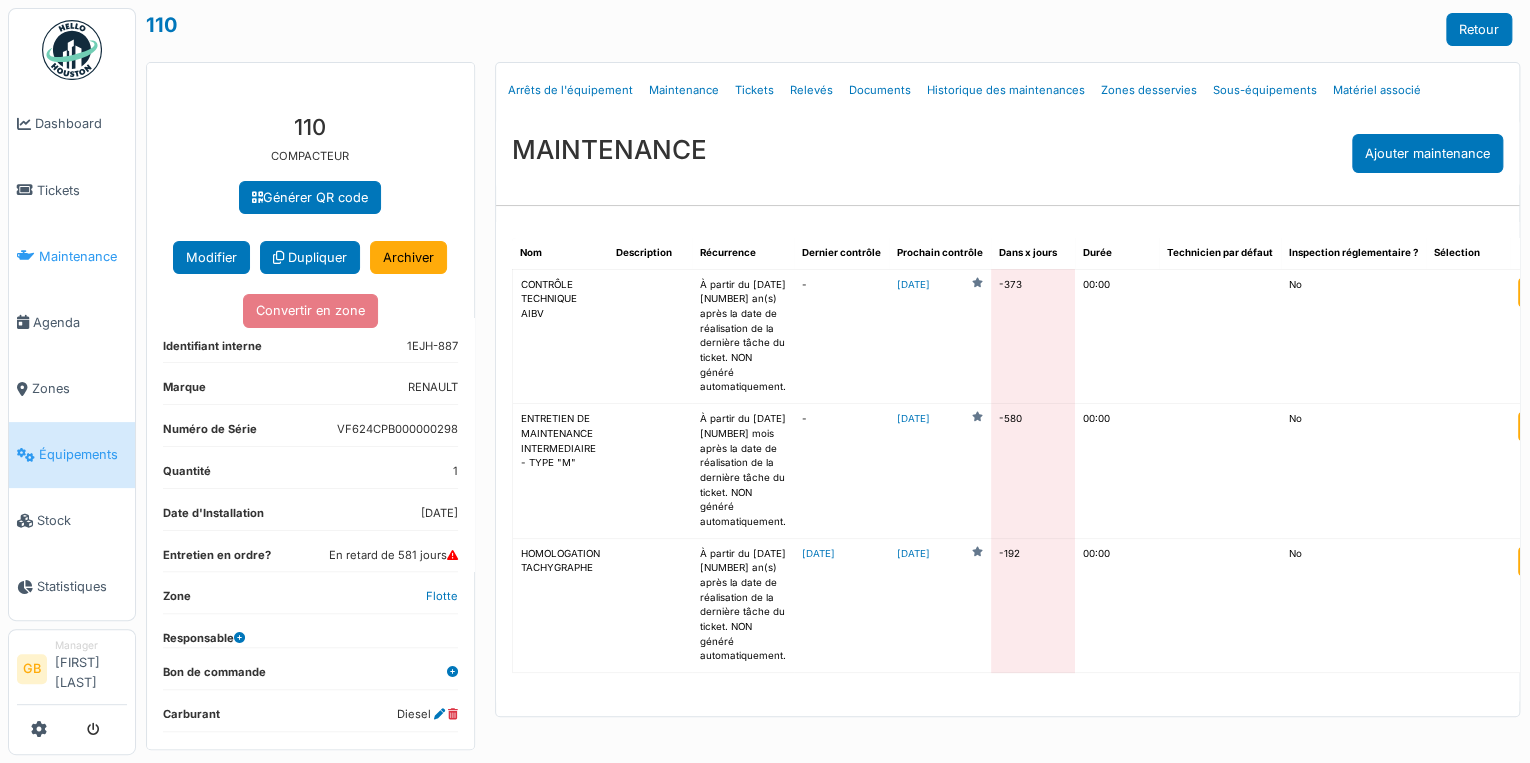 click on "Maintenance" at bounding box center [83, 256] 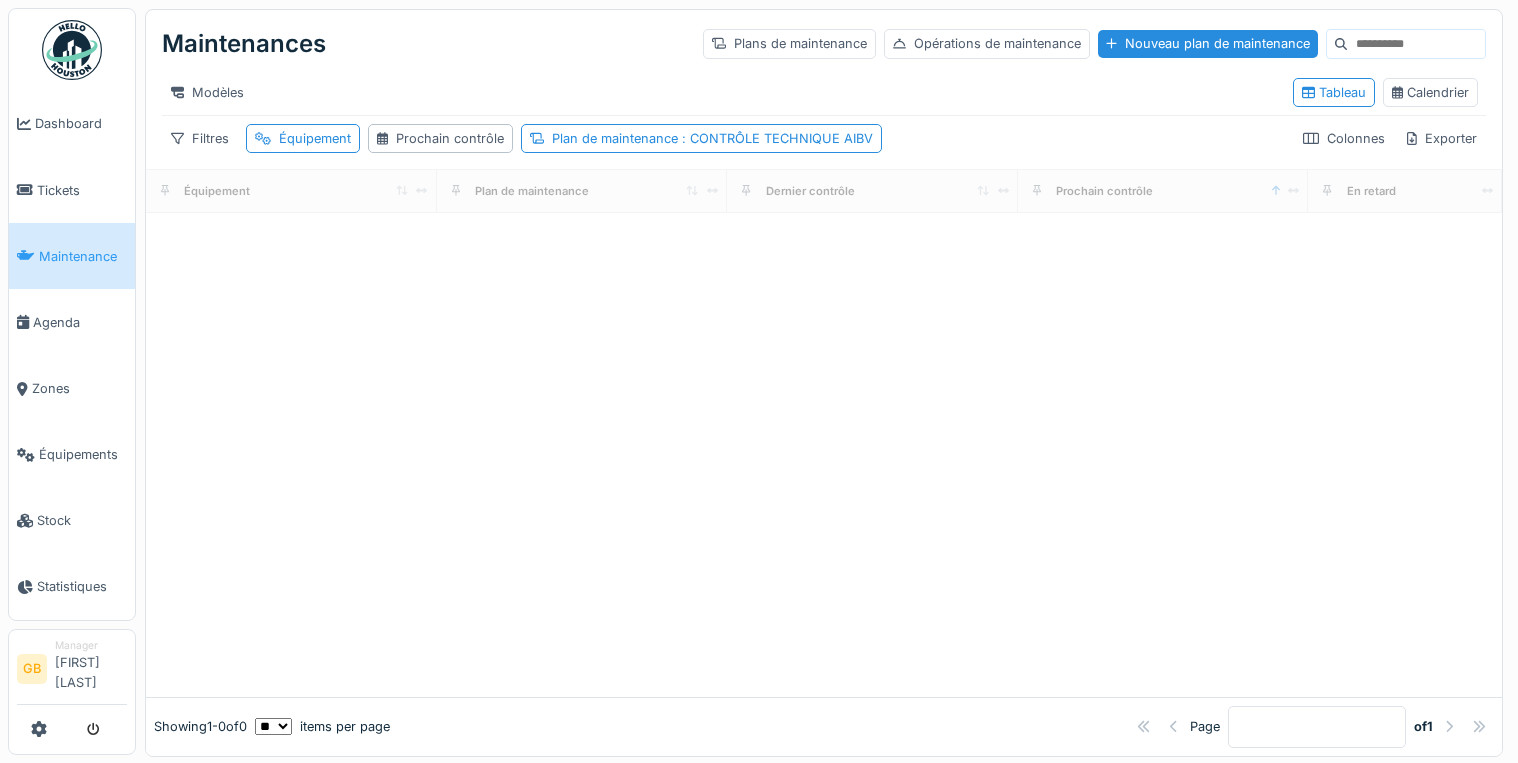 scroll, scrollTop: 0, scrollLeft: 0, axis: both 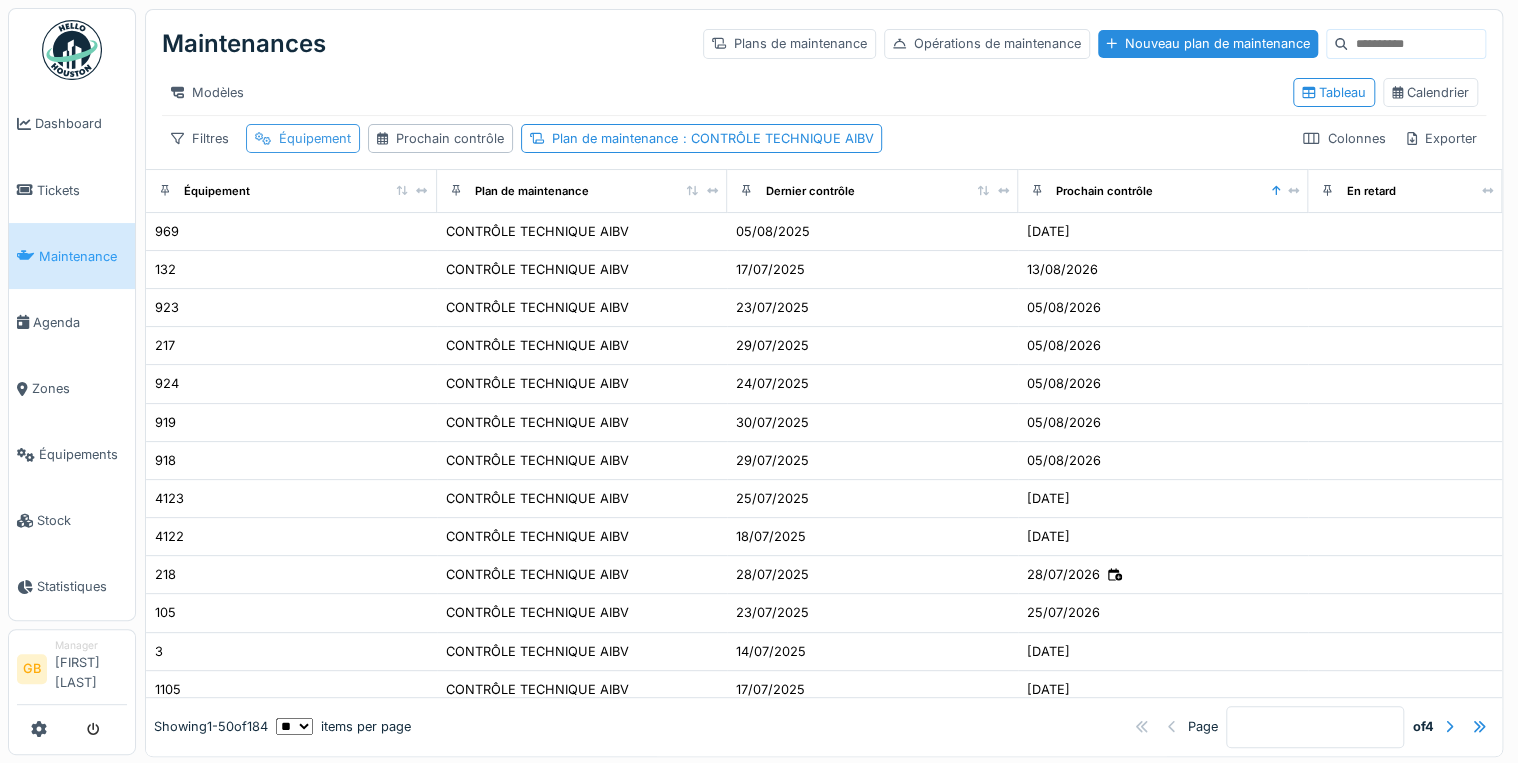 click on "Équipement" at bounding box center [315, 138] 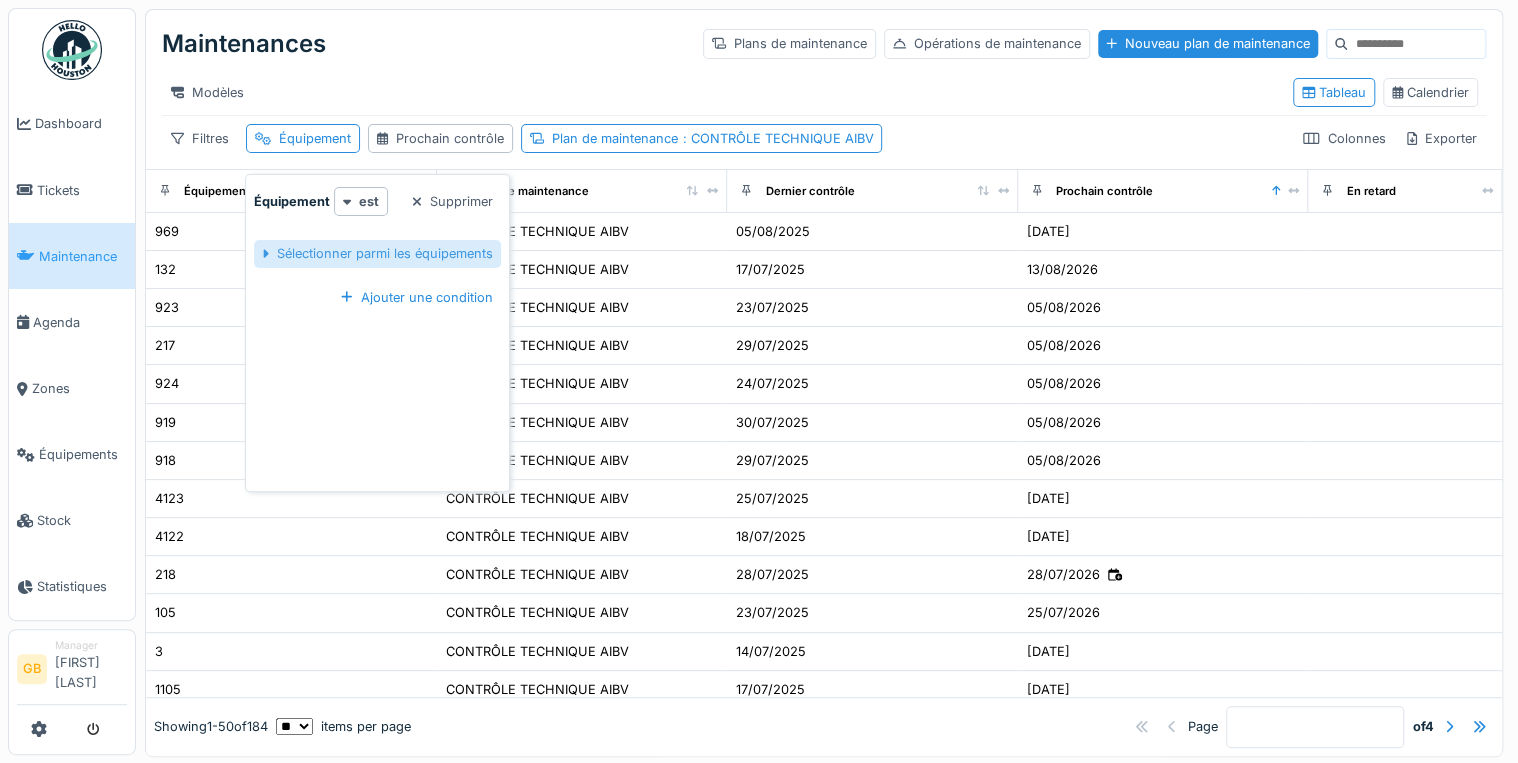 drag, startPoint x: 407, startPoint y: 251, endPoint x: 418, endPoint y: 262, distance: 15.556349 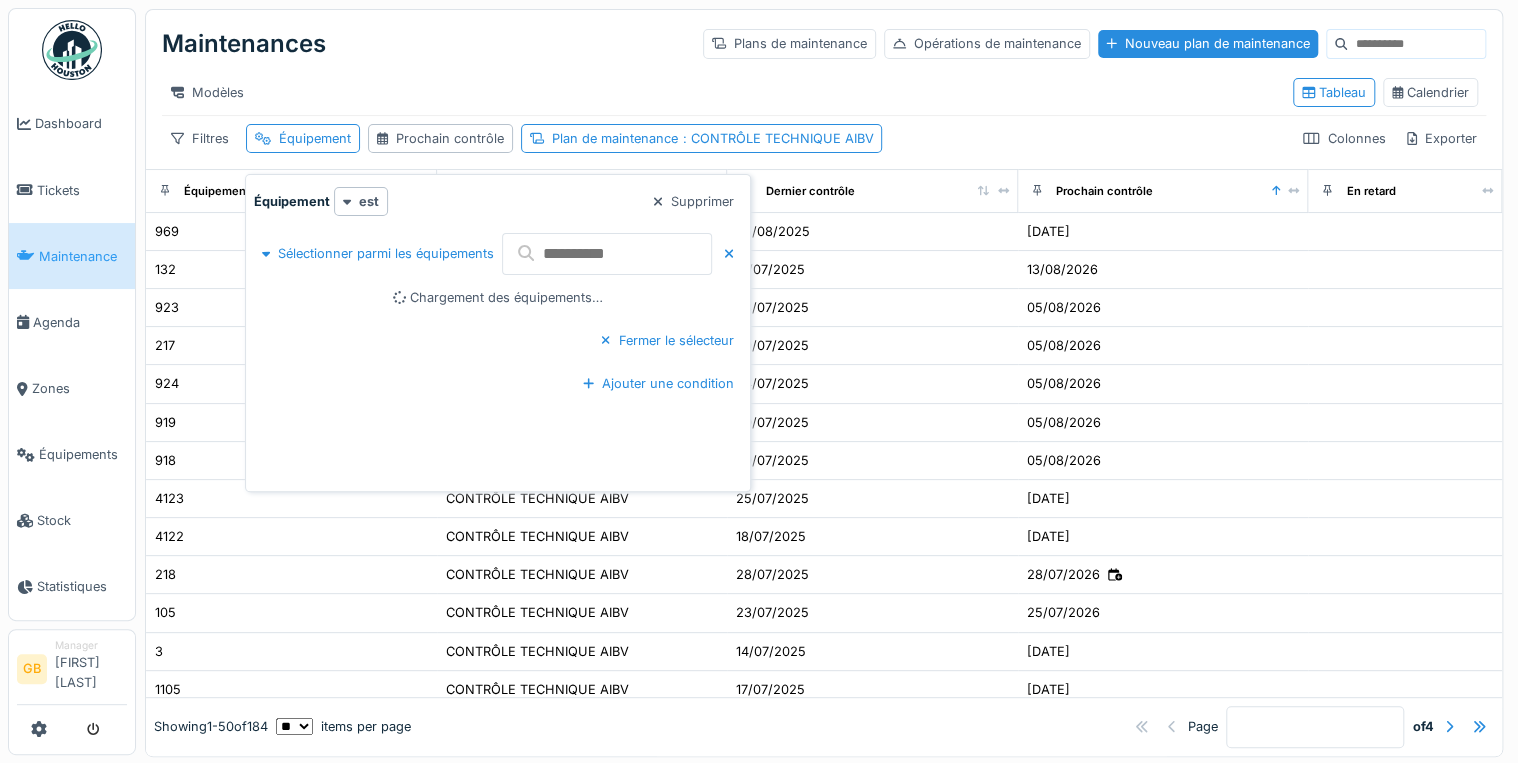 click at bounding box center (607, 254) 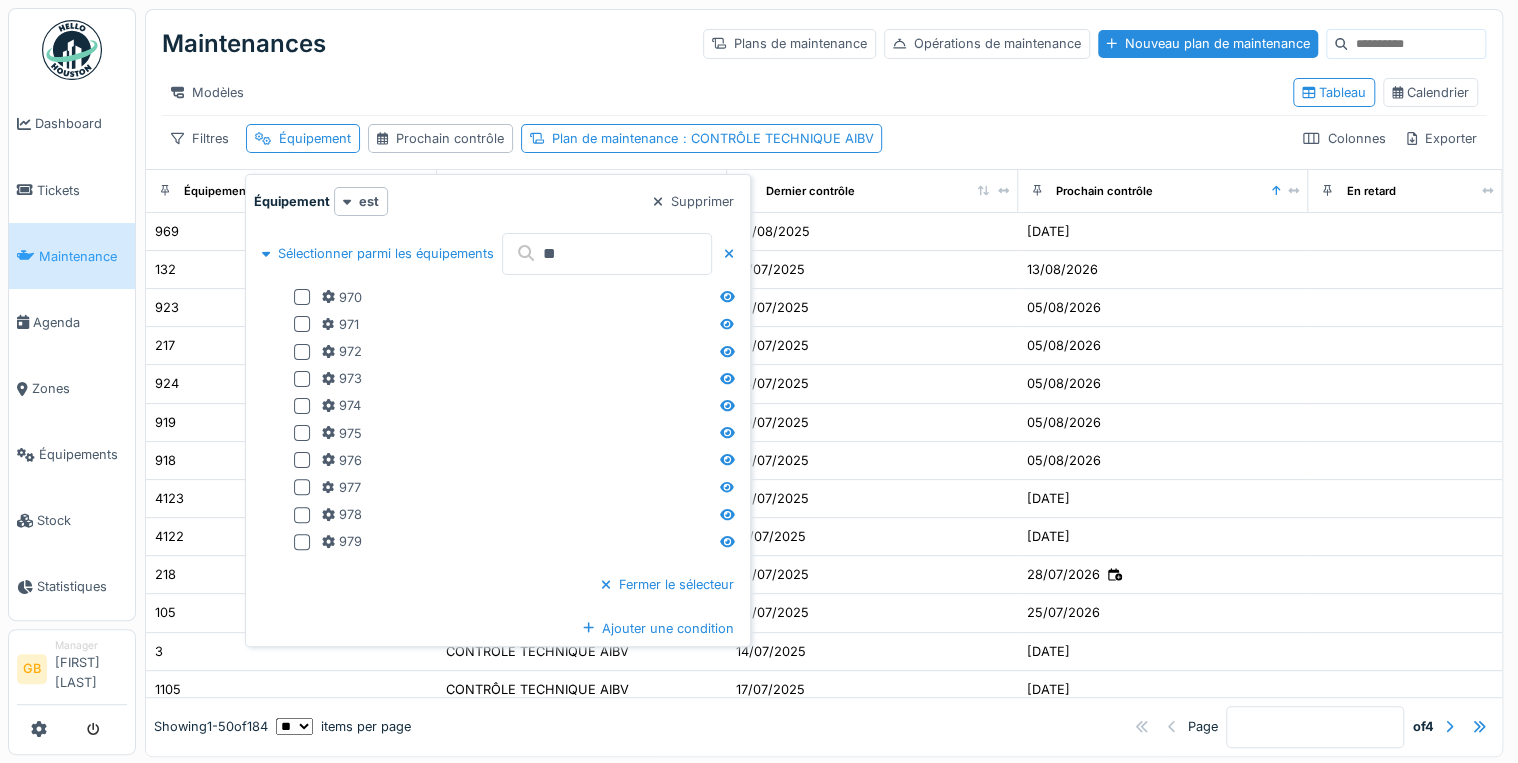 drag, startPoint x: 307, startPoint y: 300, endPoint x: 505, endPoint y: 290, distance: 198.25237 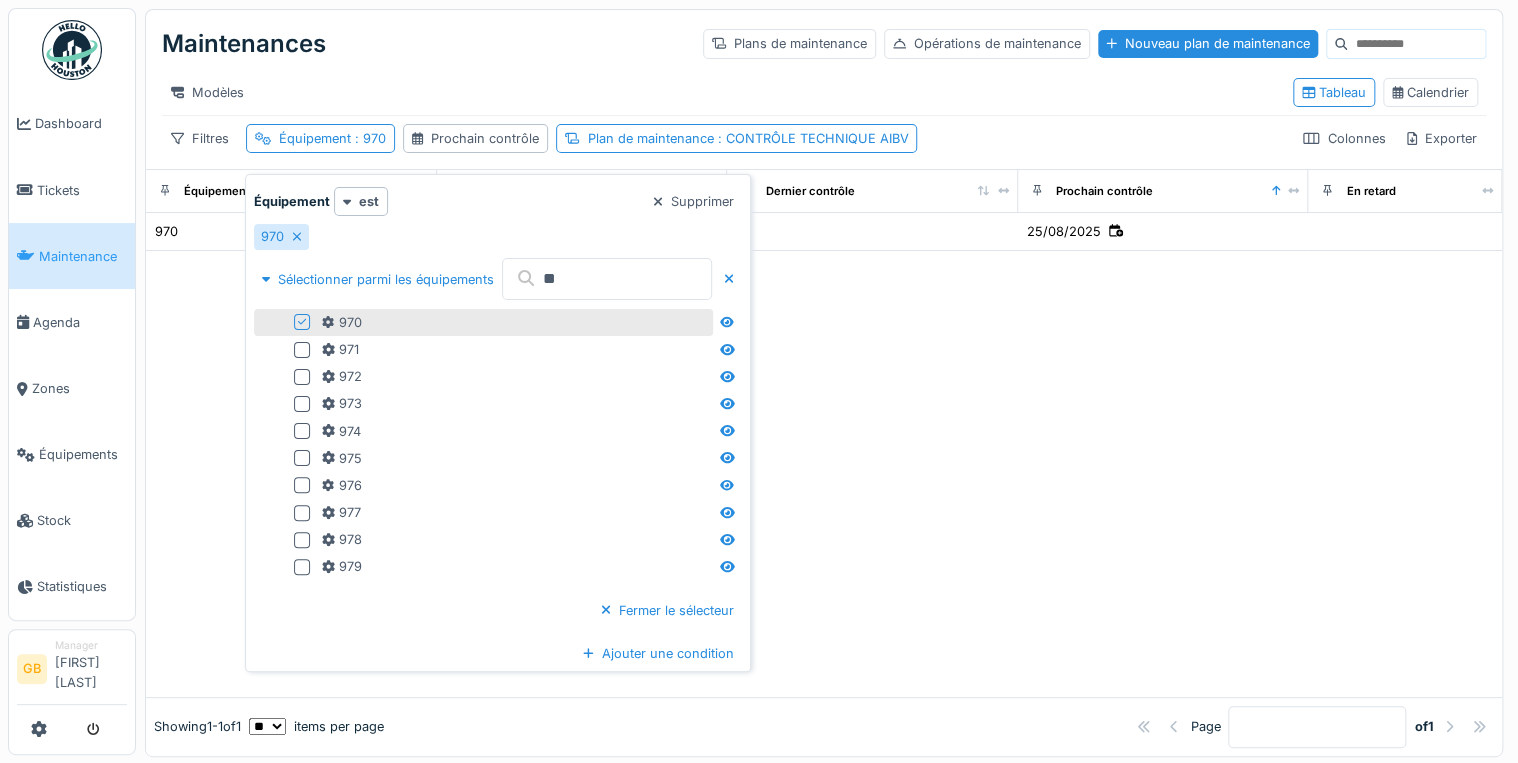 click on "**" at bounding box center (607, 279) 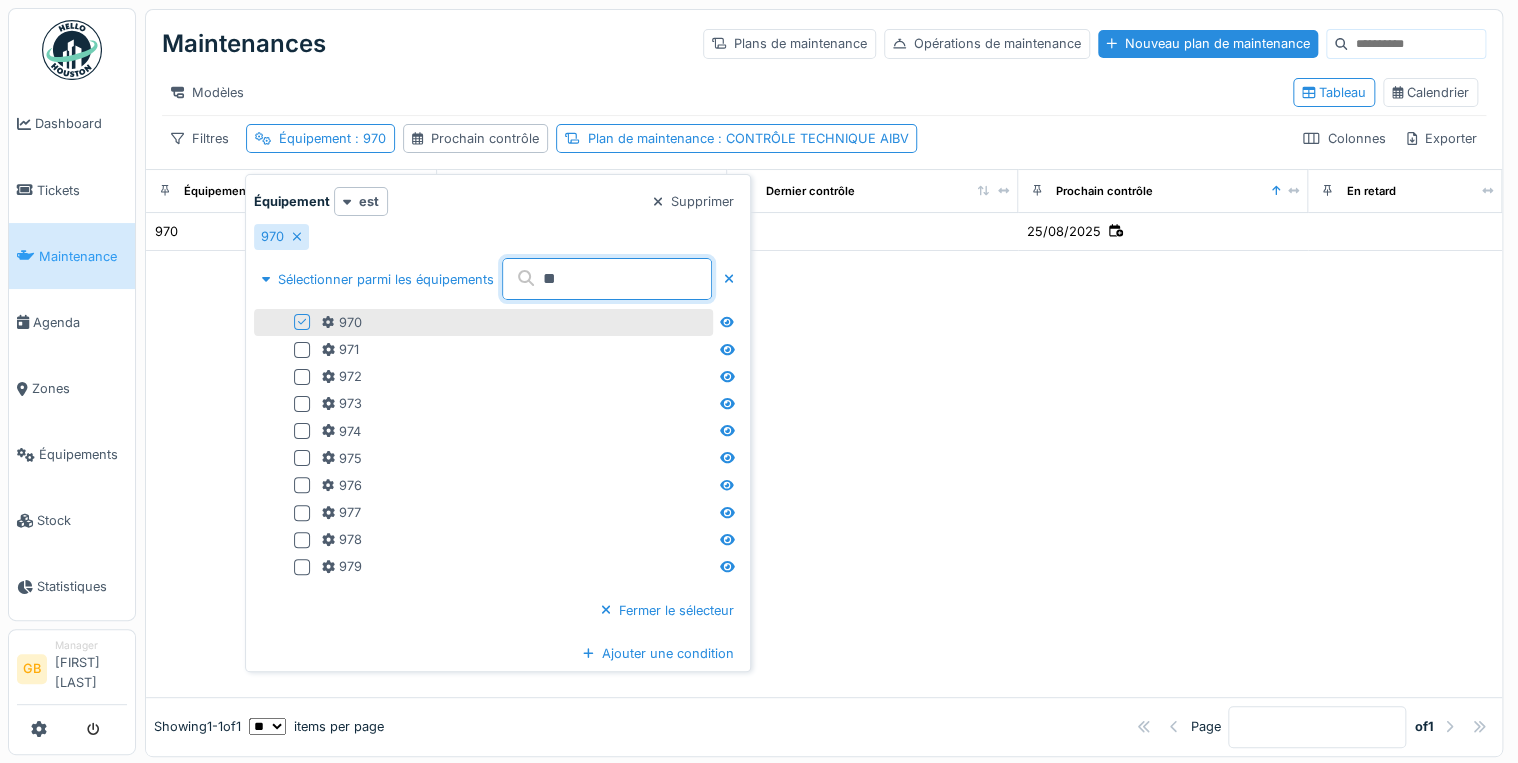 type on "*" 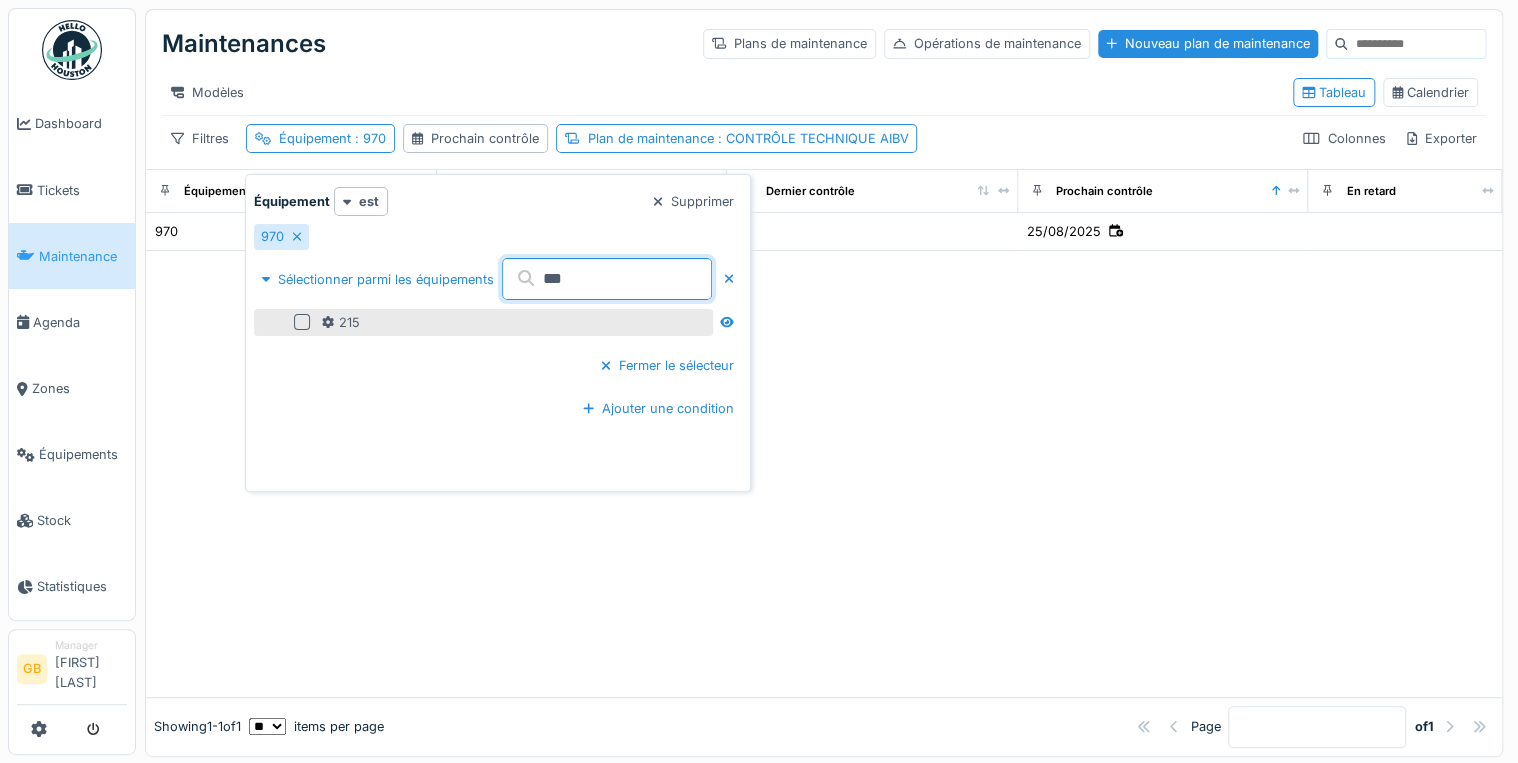 type on "***" 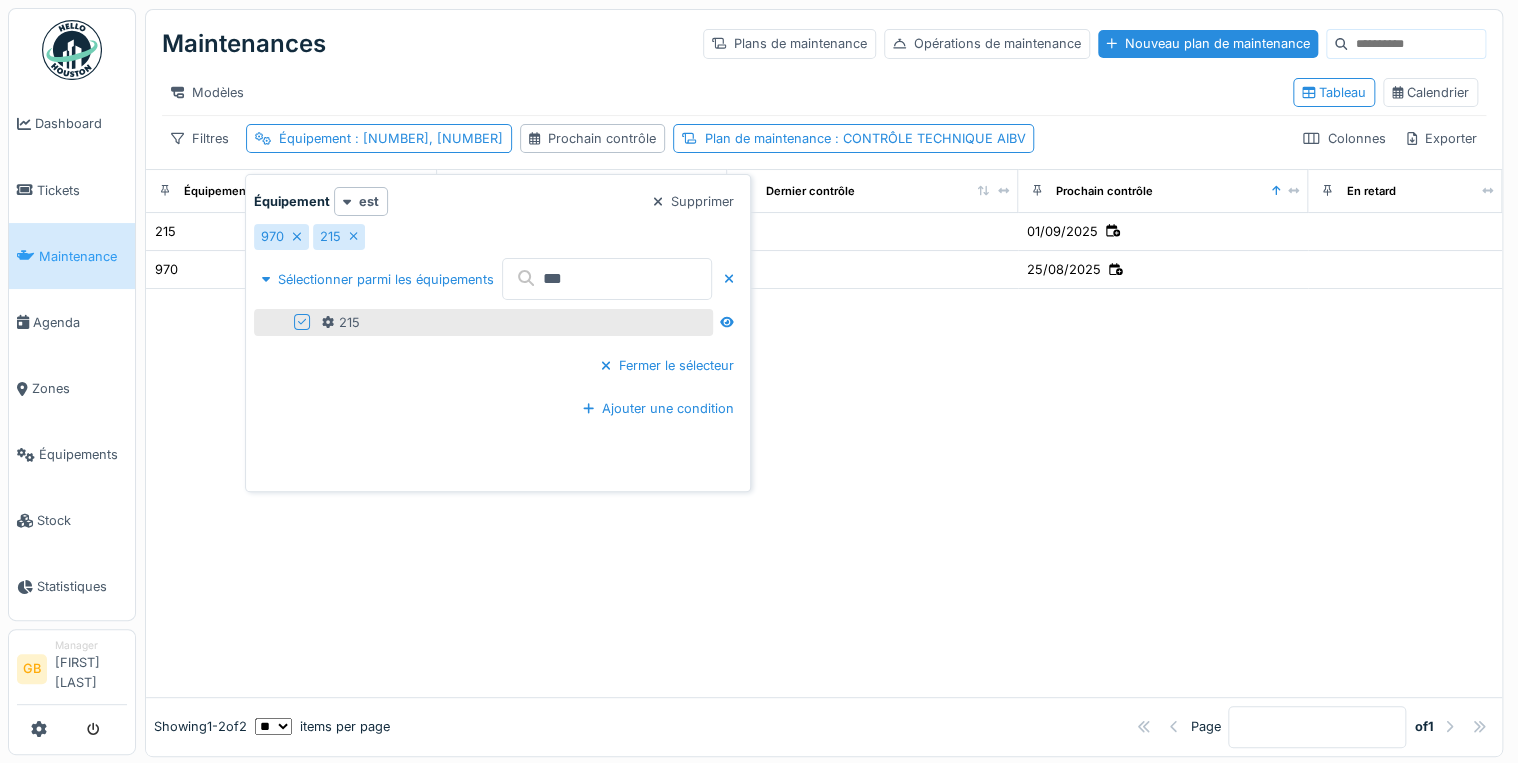 click at bounding box center [824, 493] 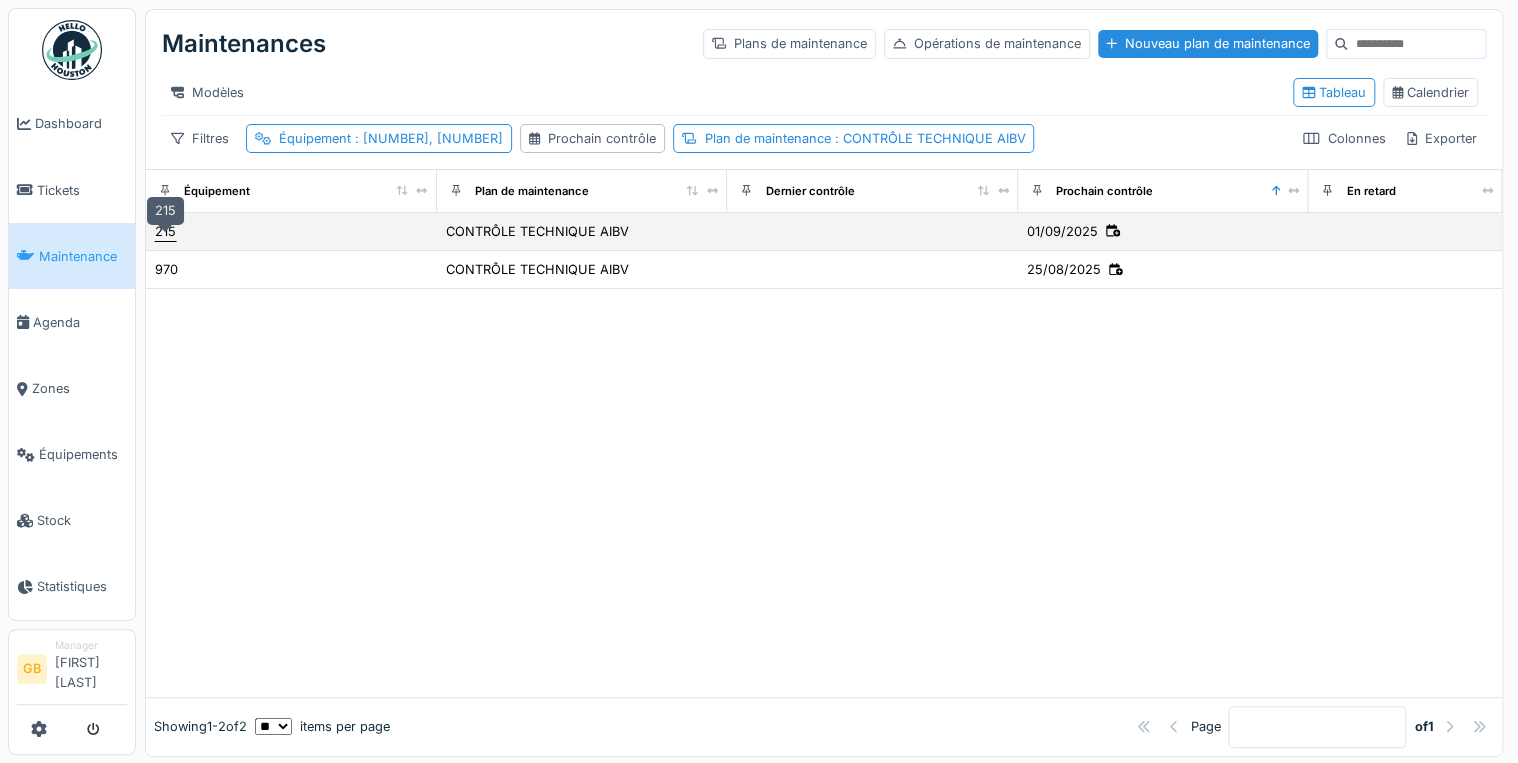 click on "215" at bounding box center (165, 231) 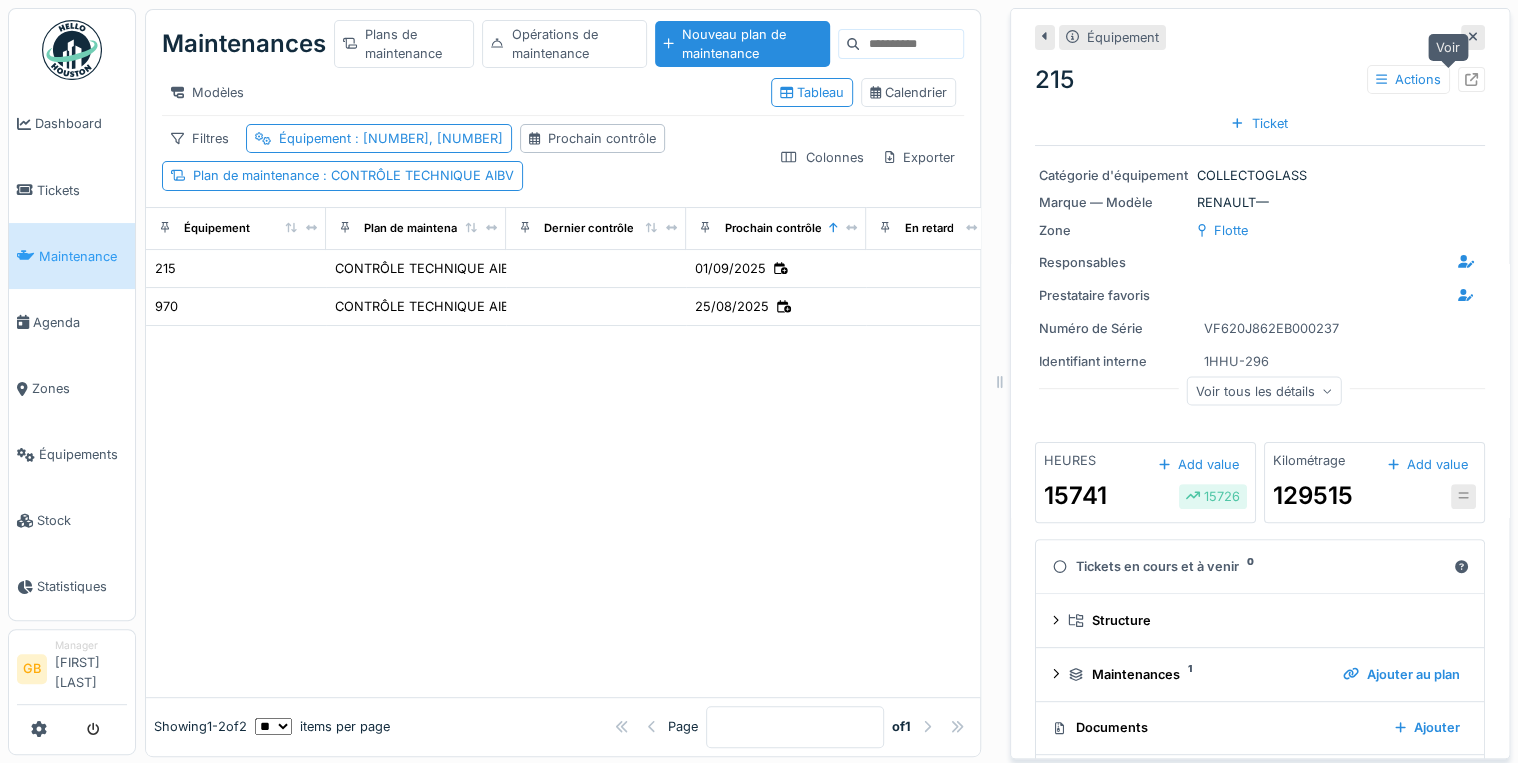 click at bounding box center (1471, 79) 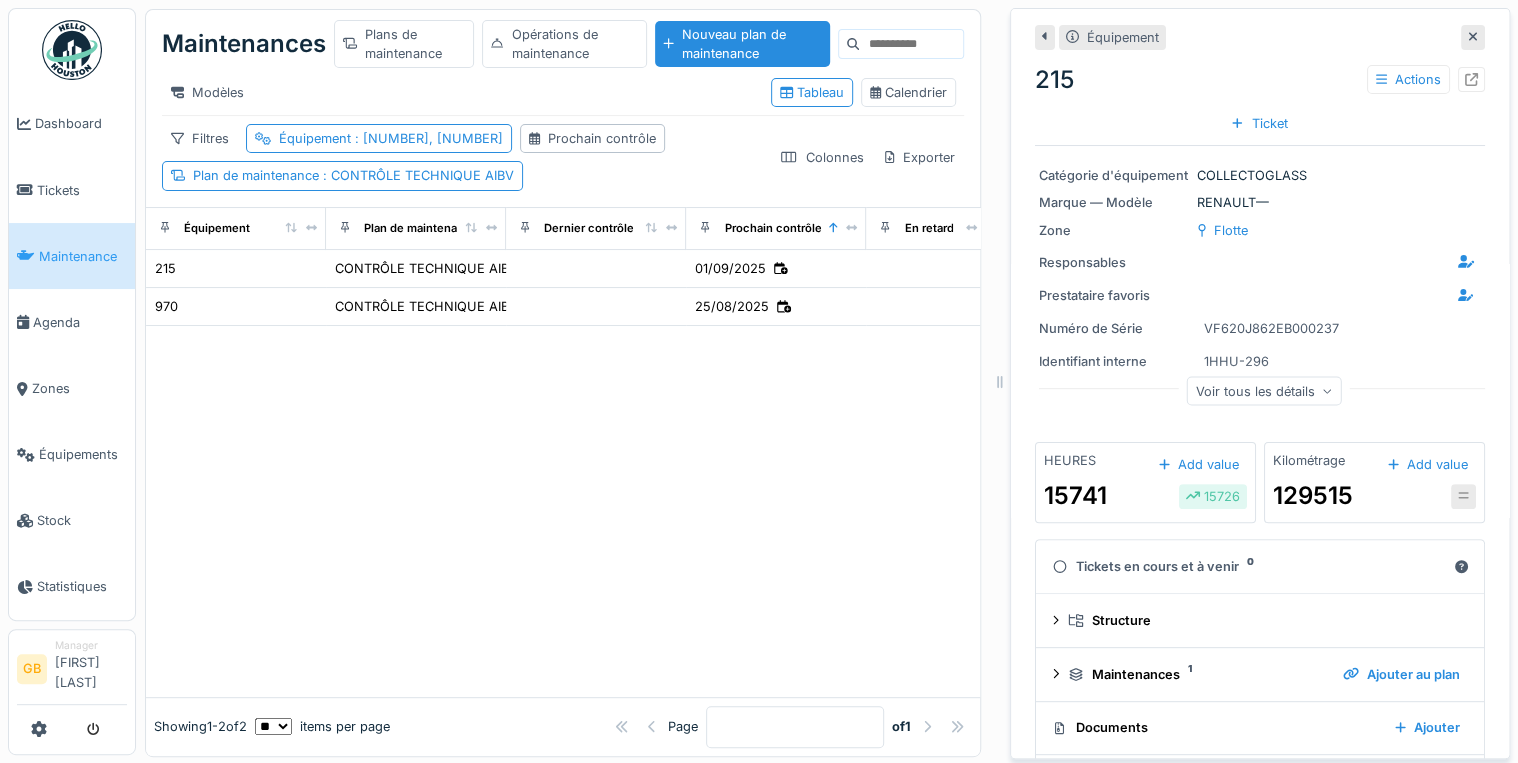 click at bounding box center [1473, 37] 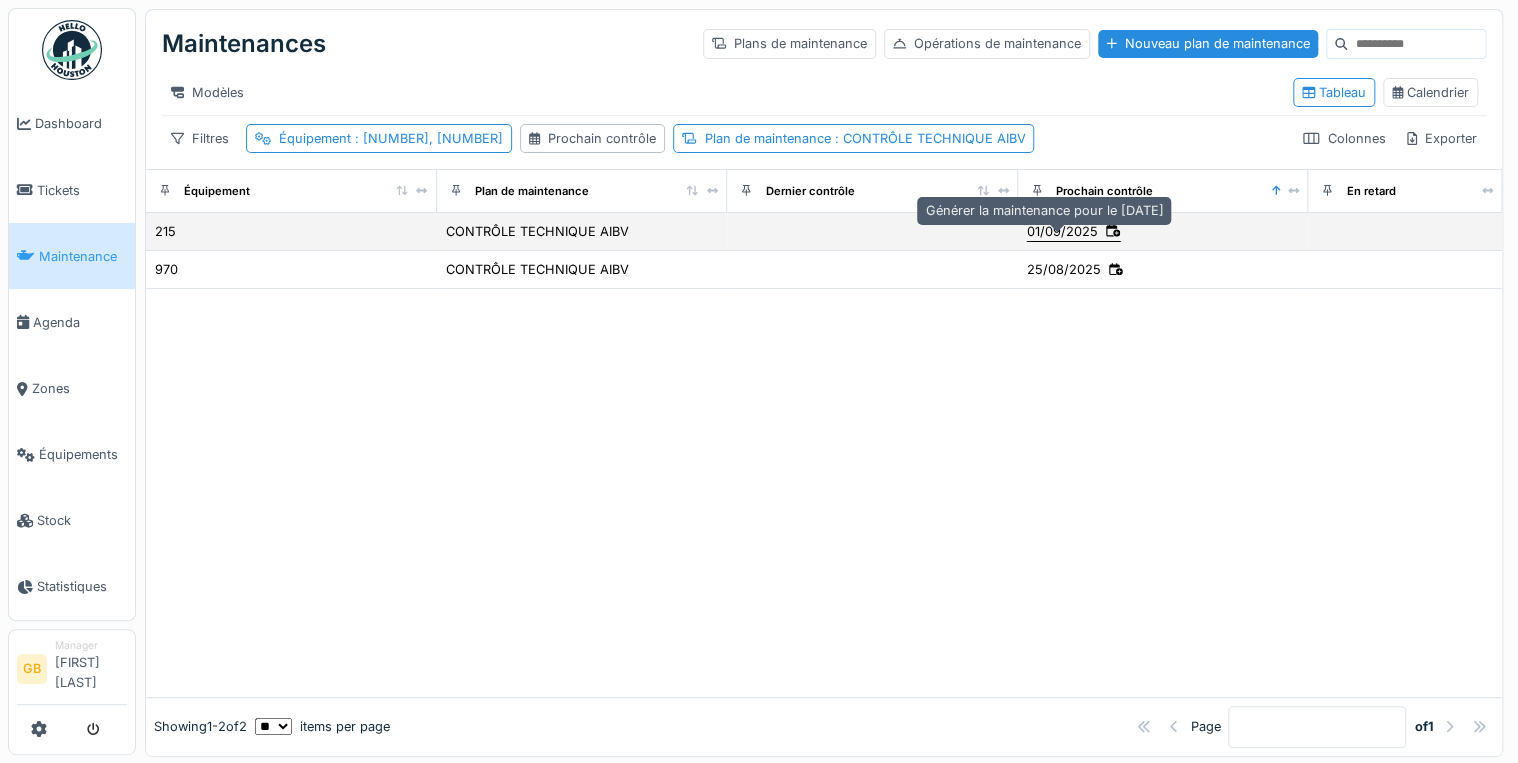 click on "01/09/2025" at bounding box center (1062, 231) 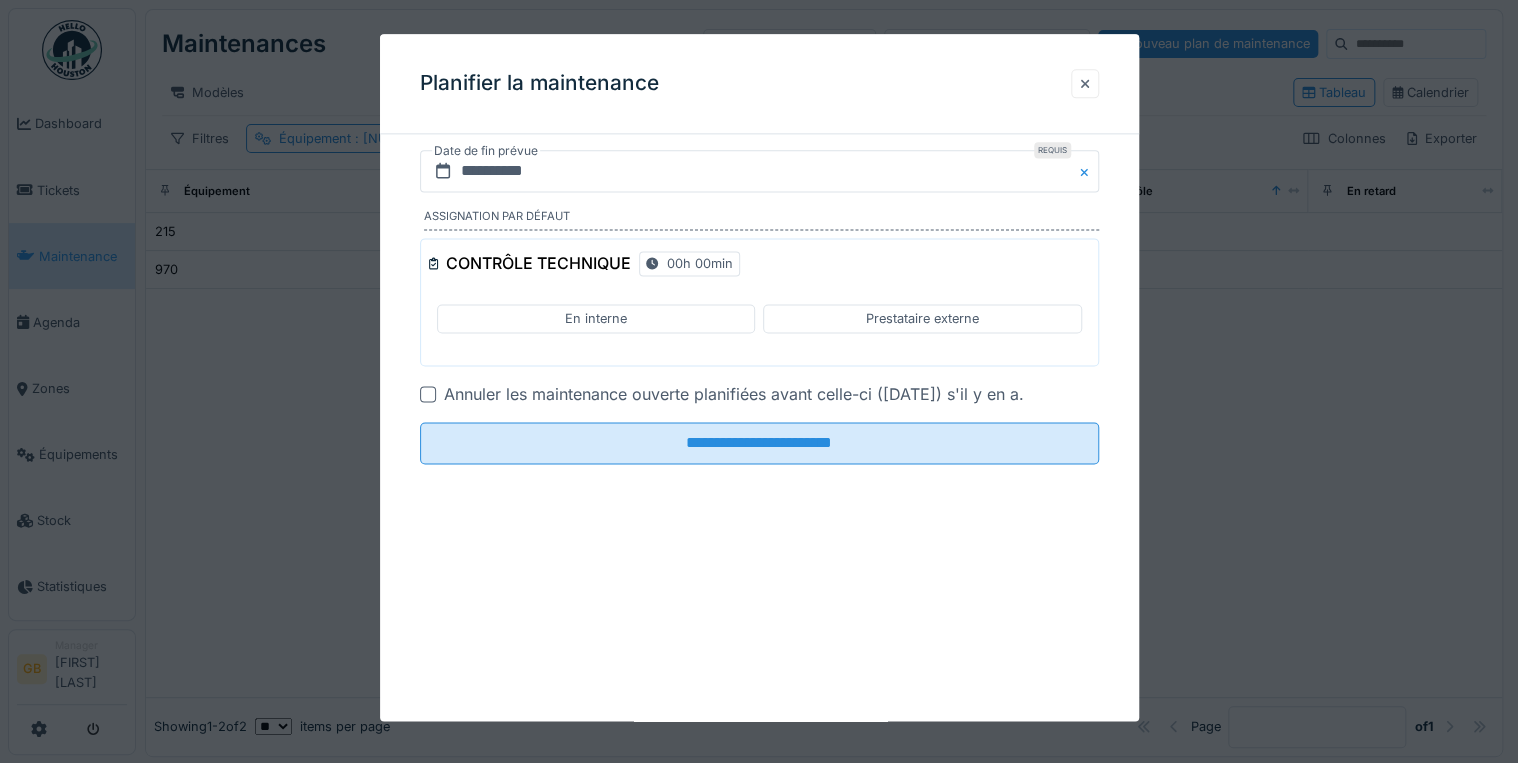 click at bounding box center [1085, 83] 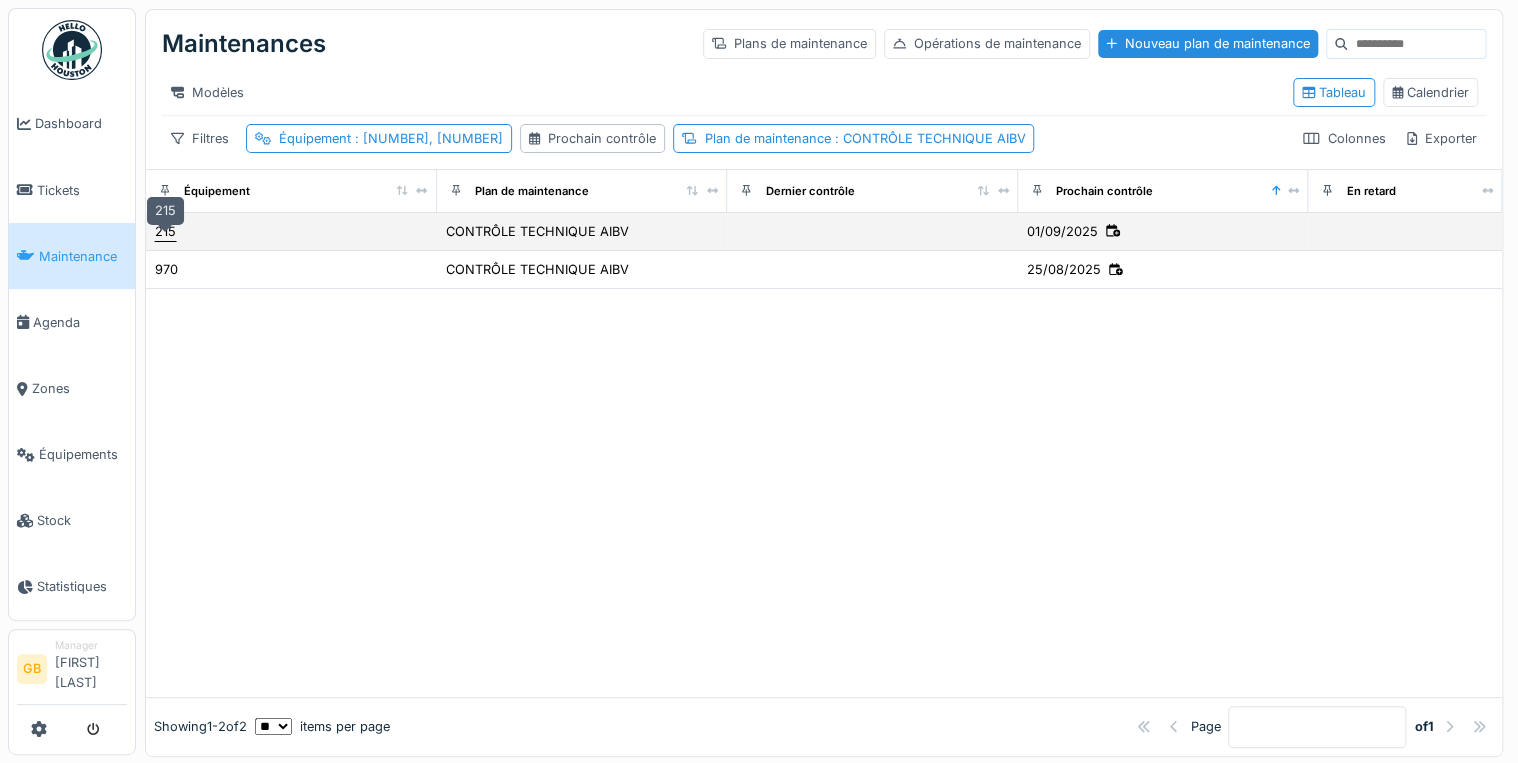click on "215" at bounding box center (165, 231) 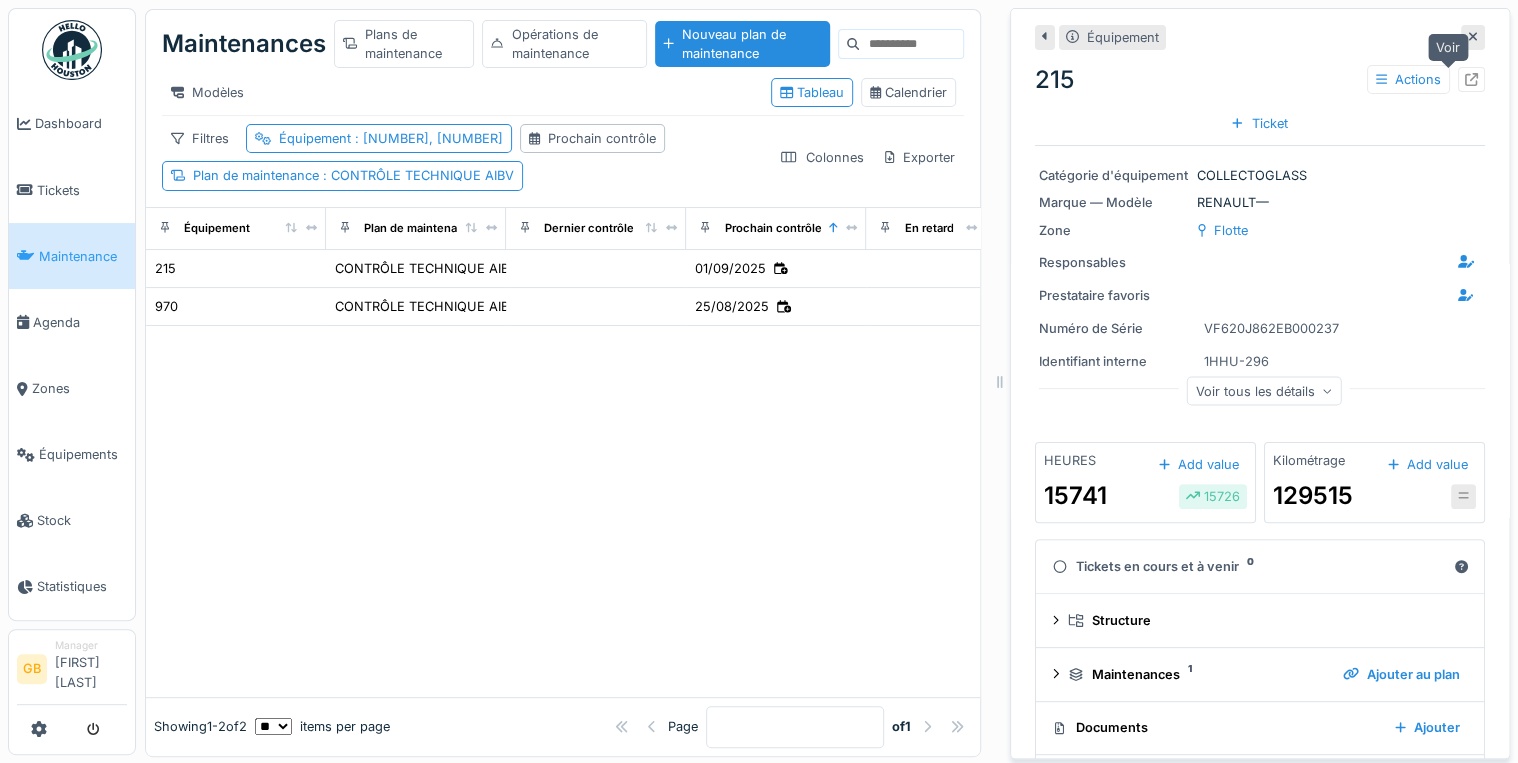 click at bounding box center (1471, 79) 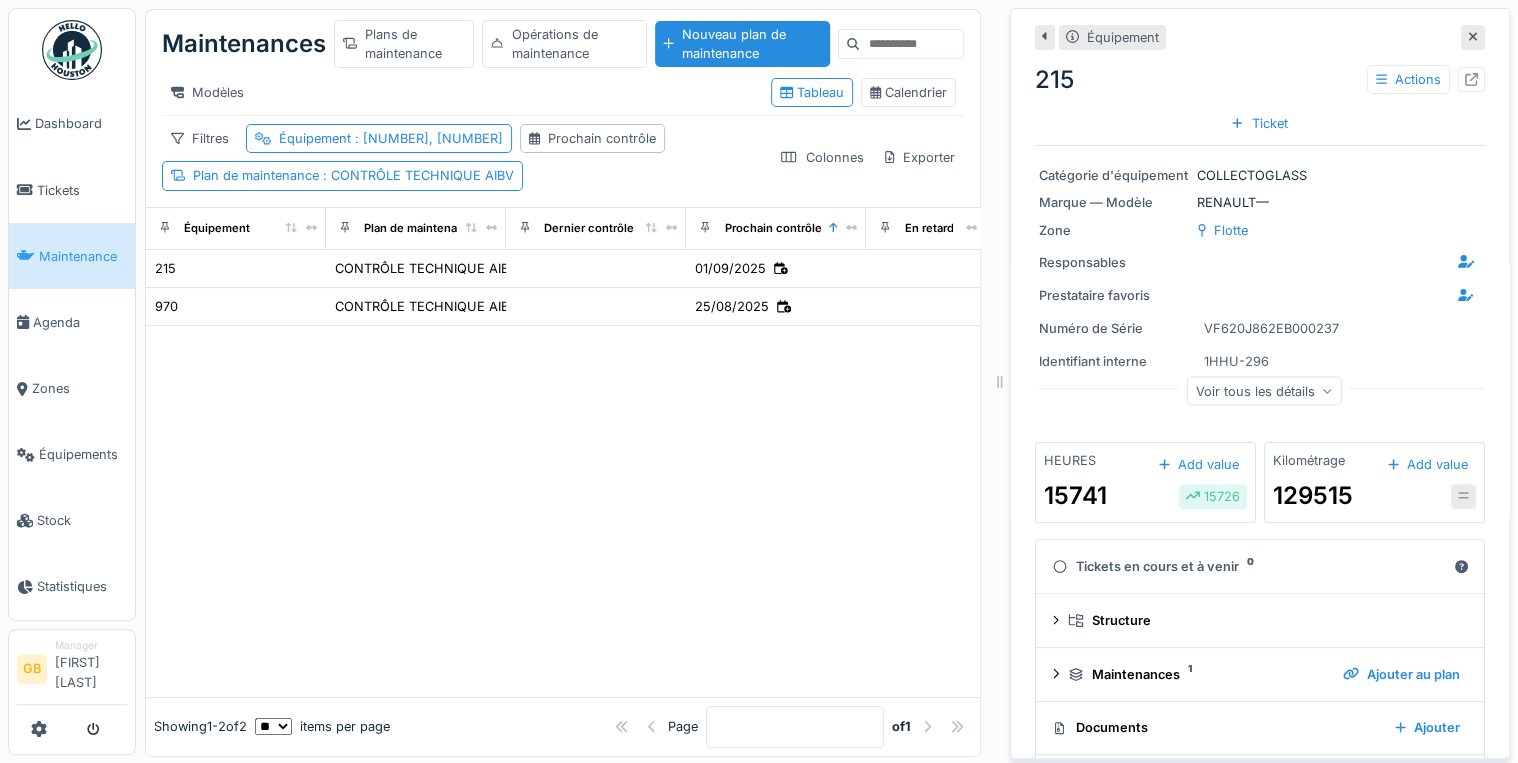 click 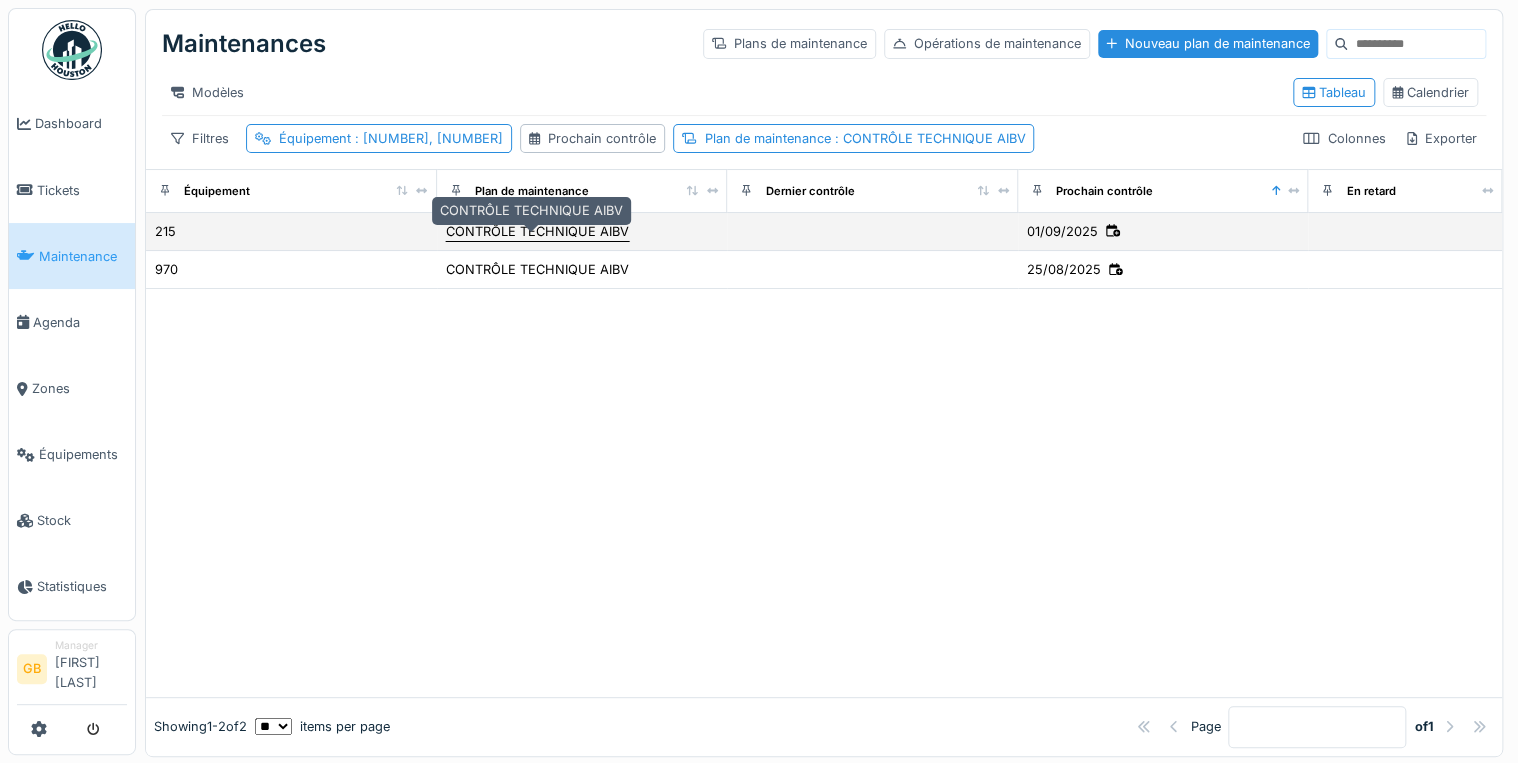 click on "CONTRÔLE TECHNIQUE AIBV" at bounding box center (537, 231) 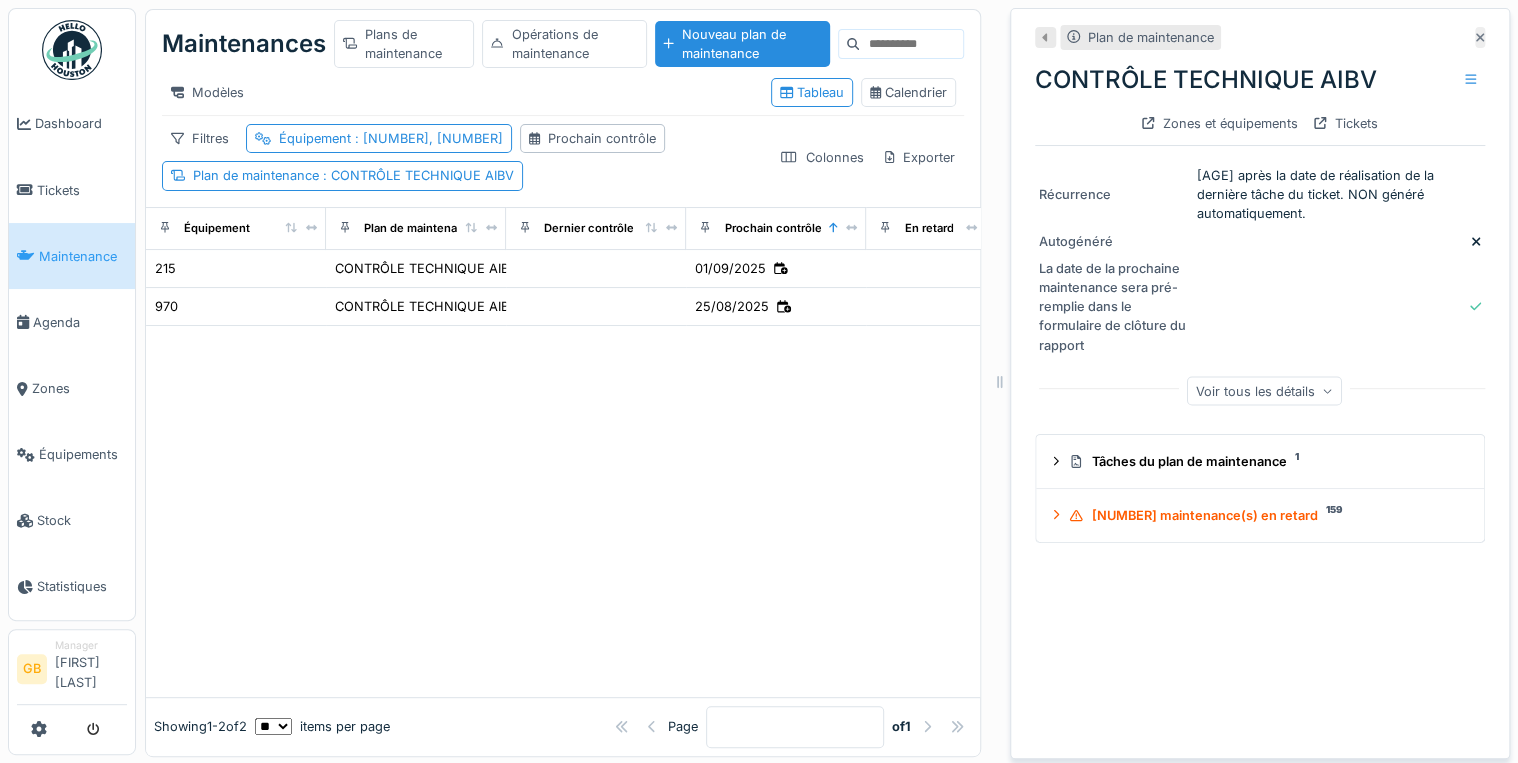 click 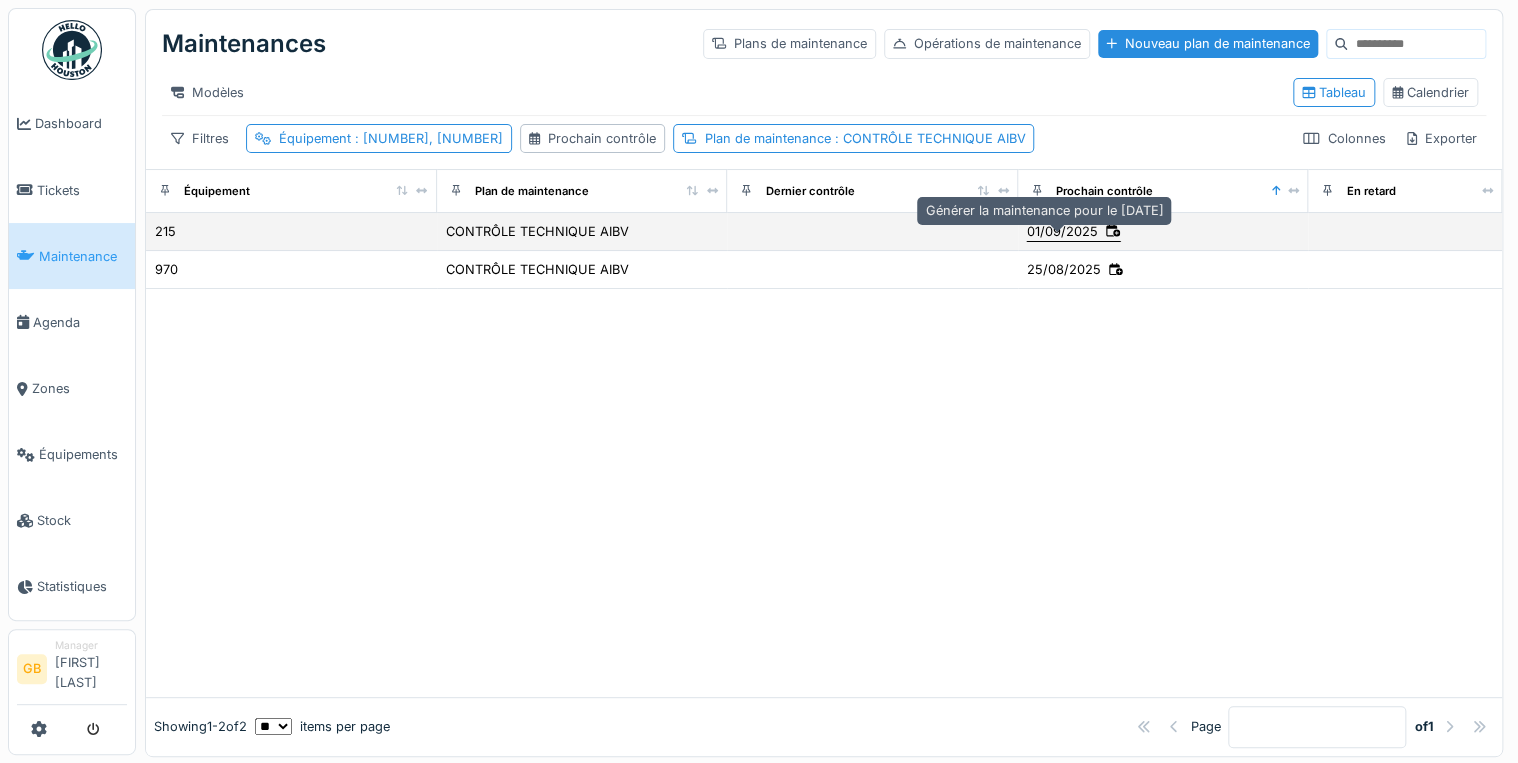 click 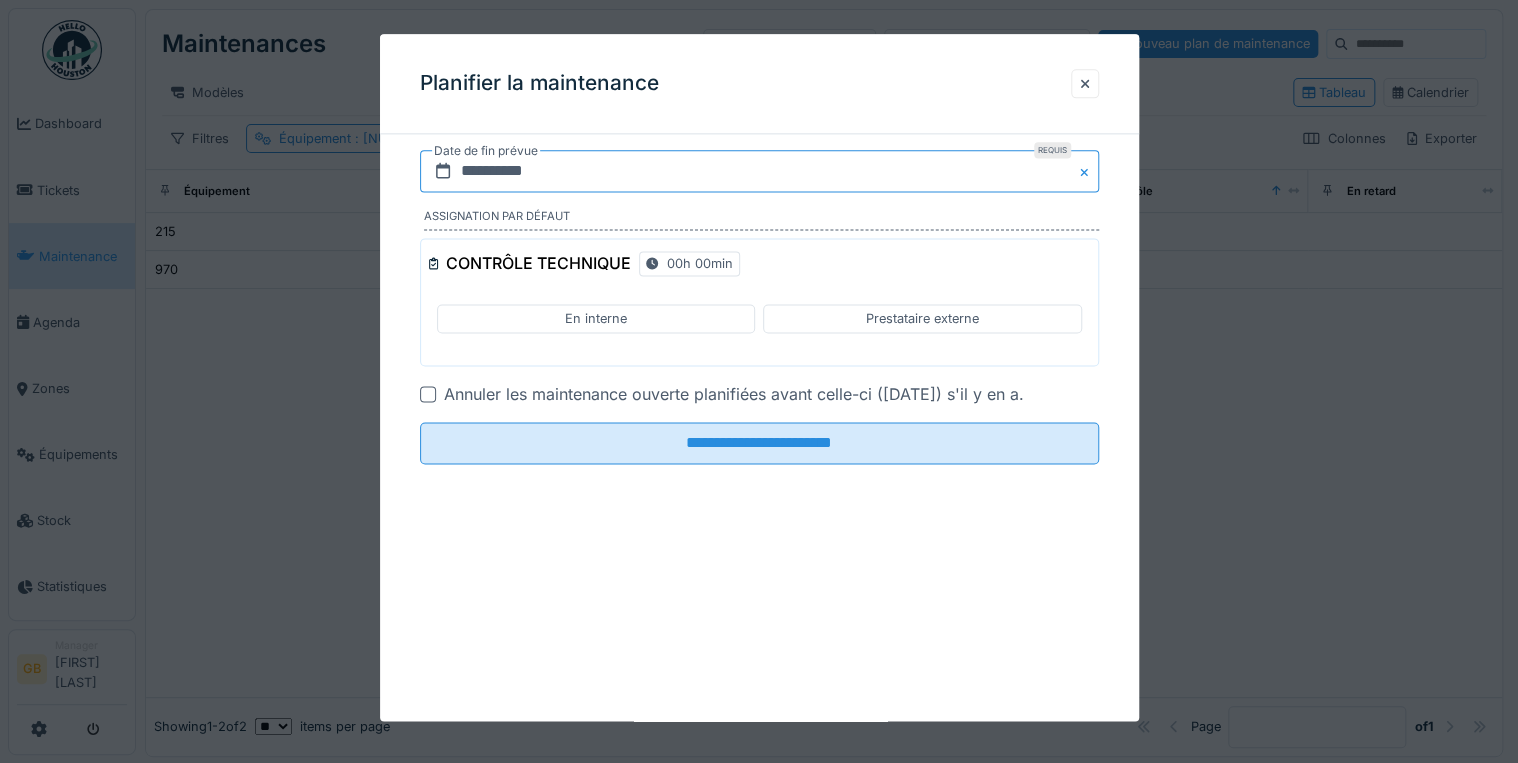 click on "**********" at bounding box center (759, 171) 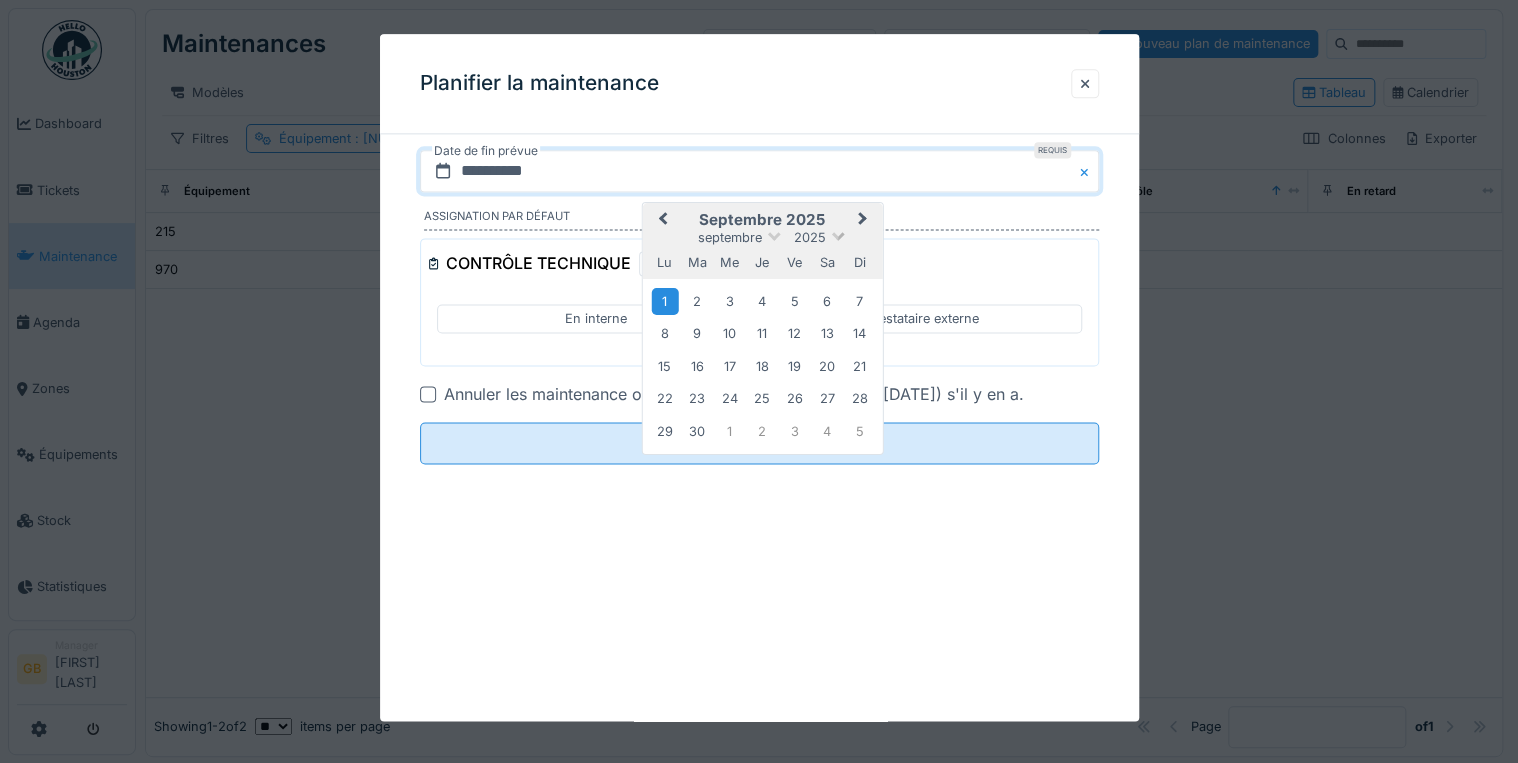 click at bounding box center (837, 234) 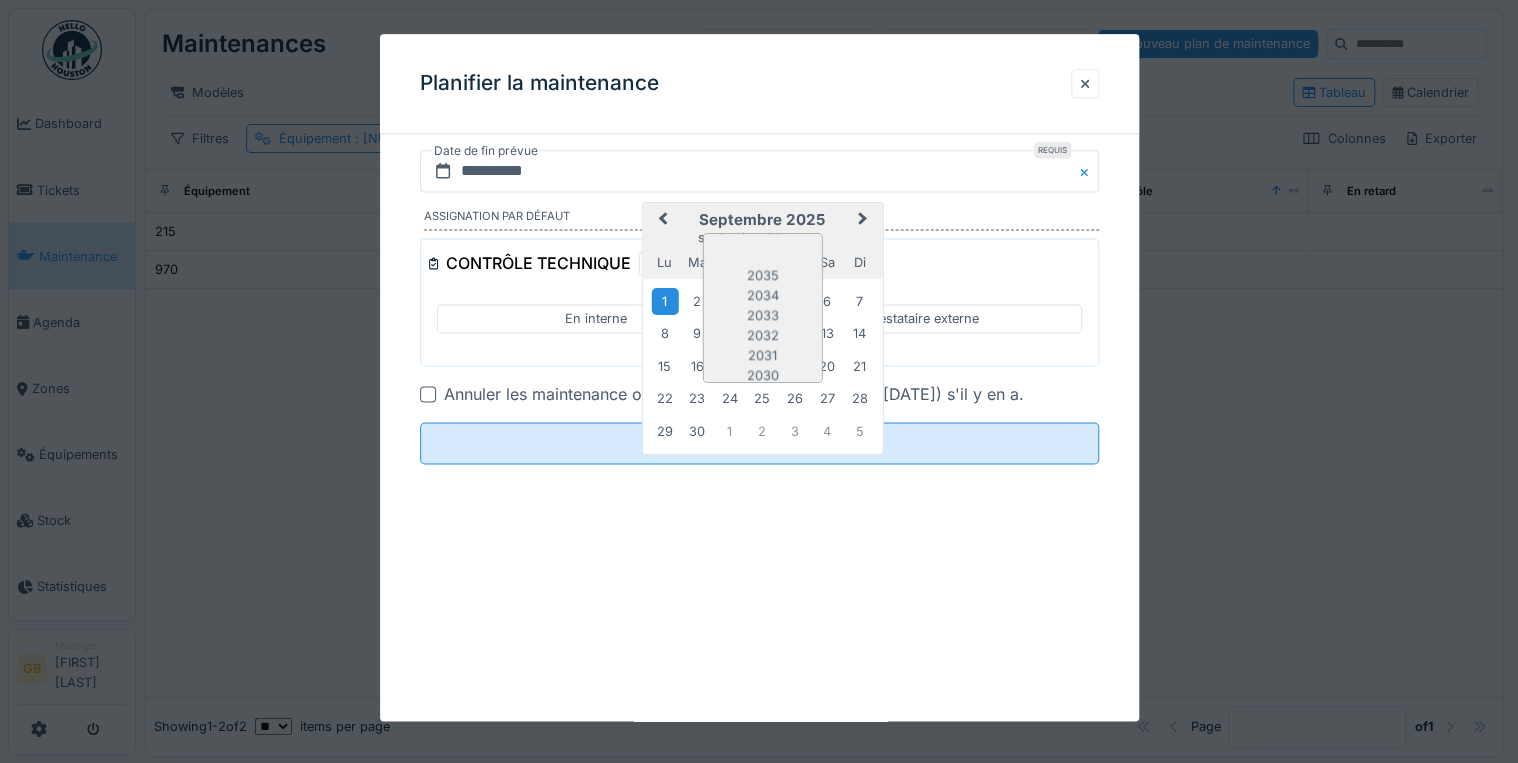 scroll, scrollTop: 168, scrollLeft: 0, axis: vertical 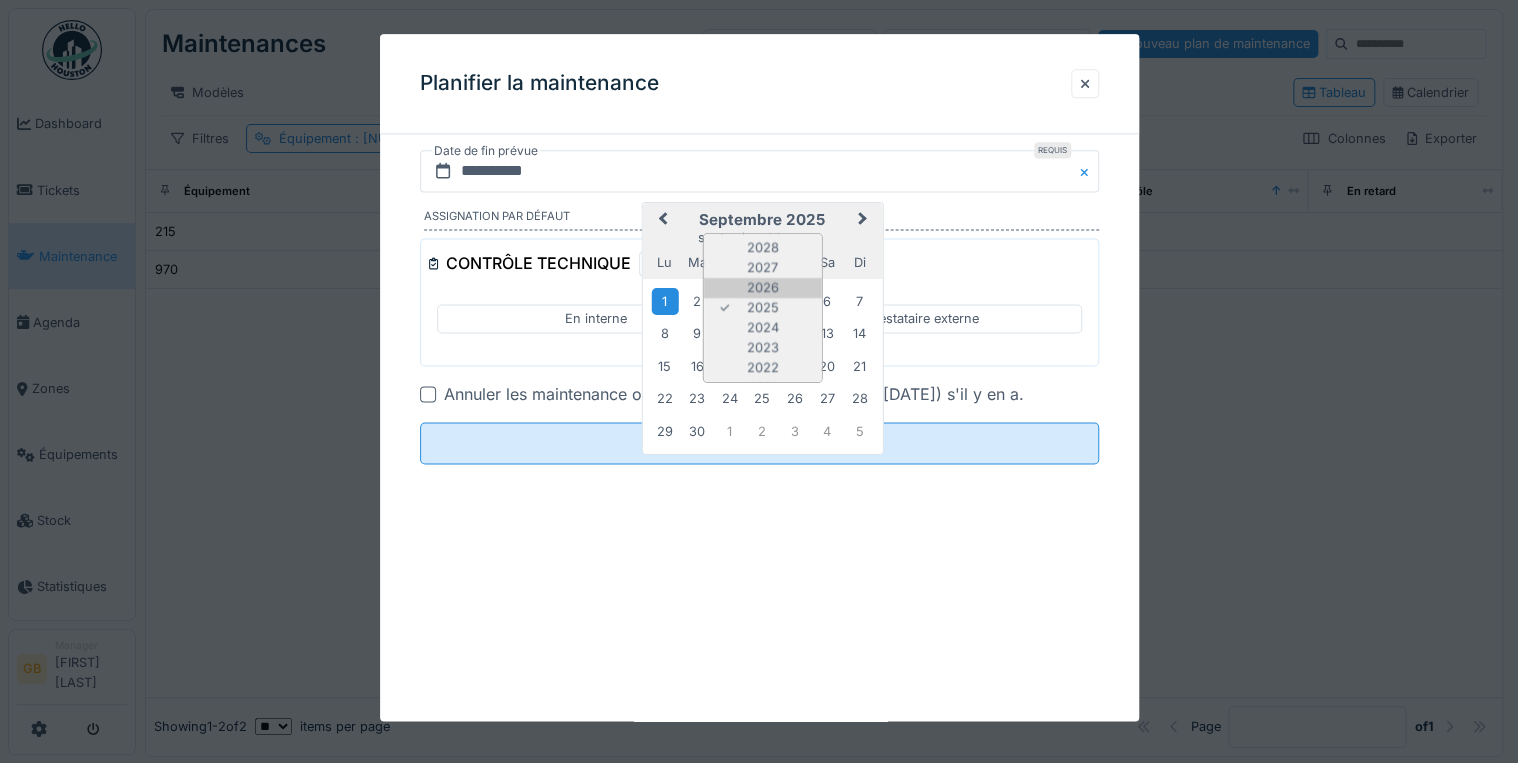 click on "2026" at bounding box center [762, 288] 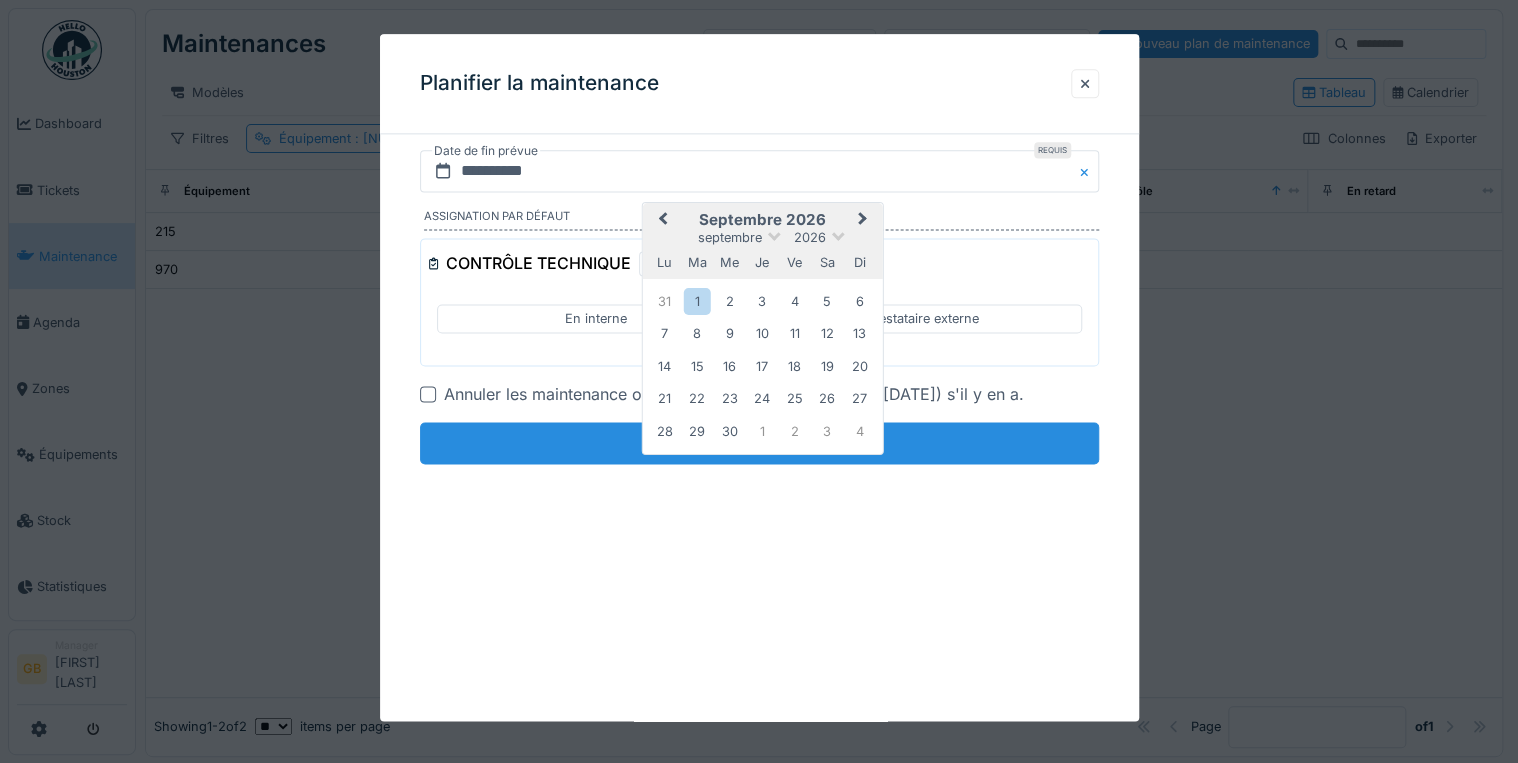 click on "**********" at bounding box center (759, 444) 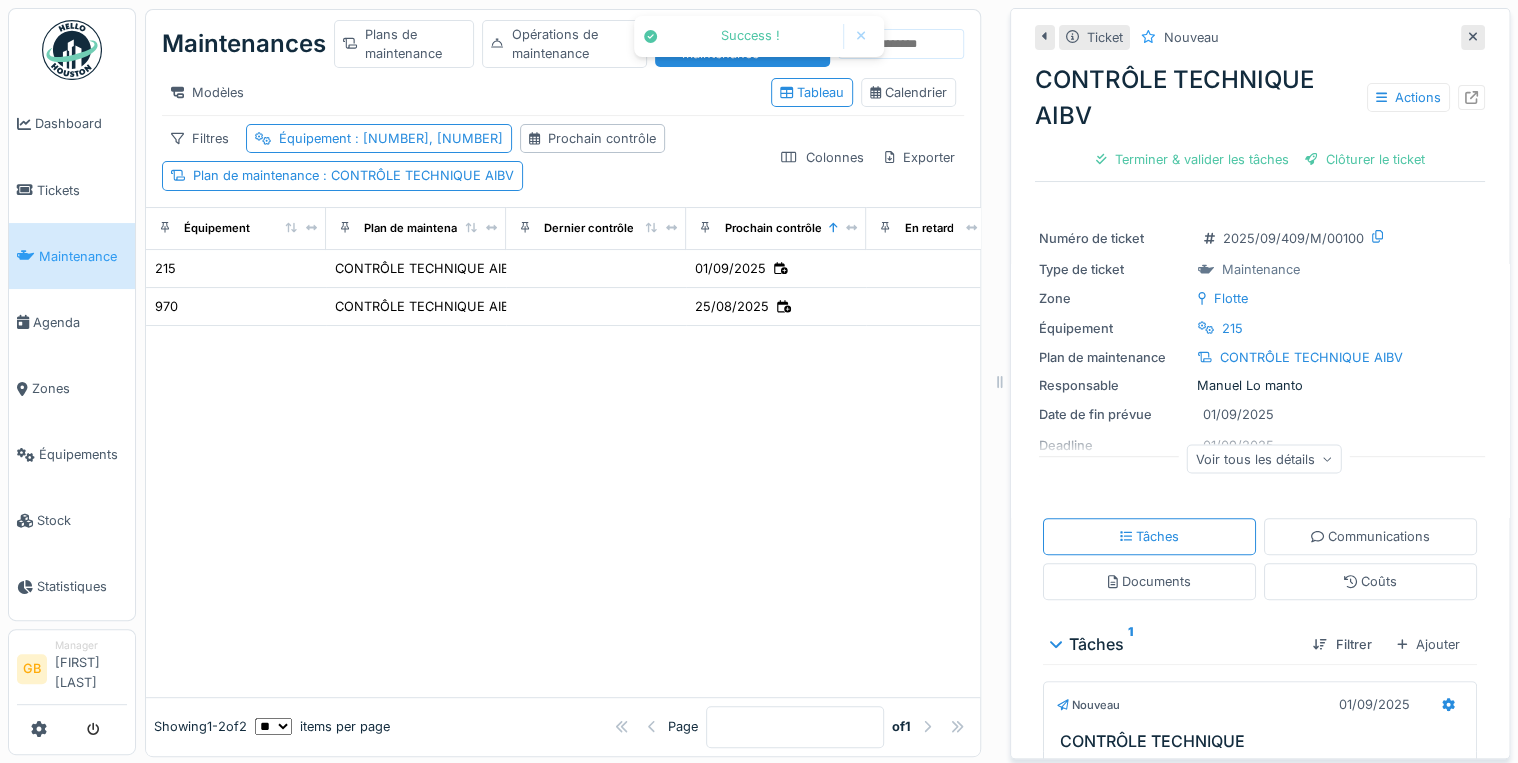 click 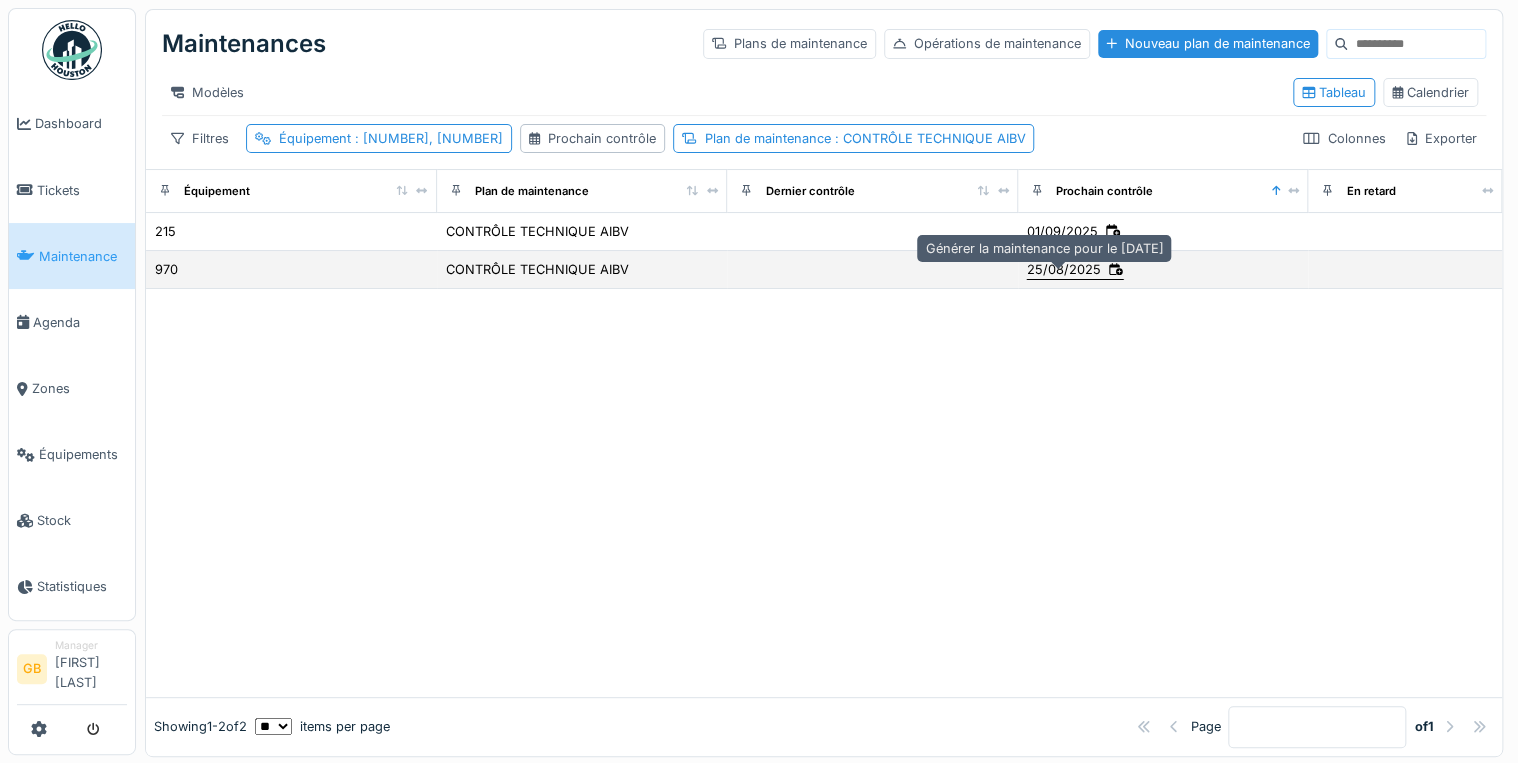 click 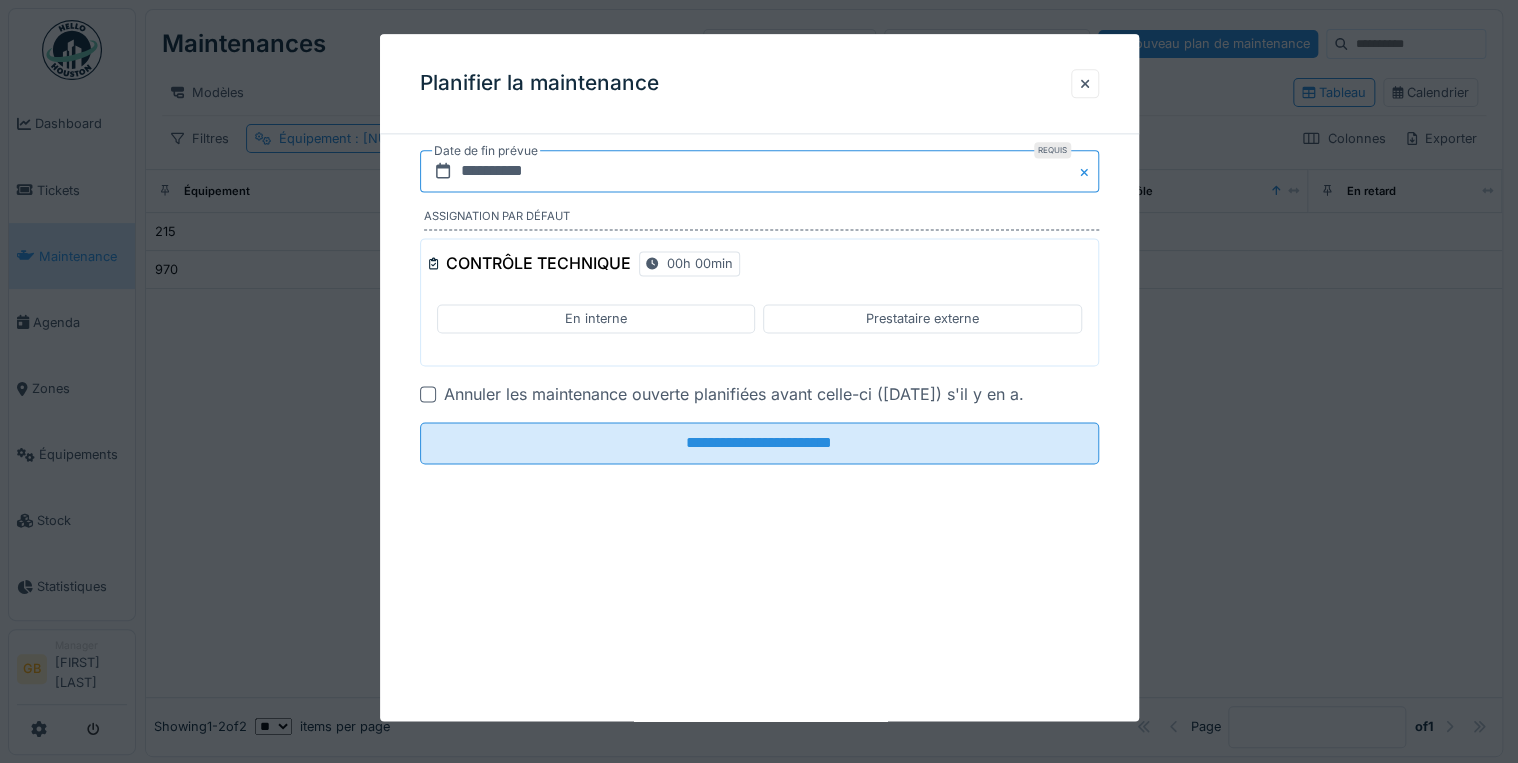 click on "**********" at bounding box center (759, 171) 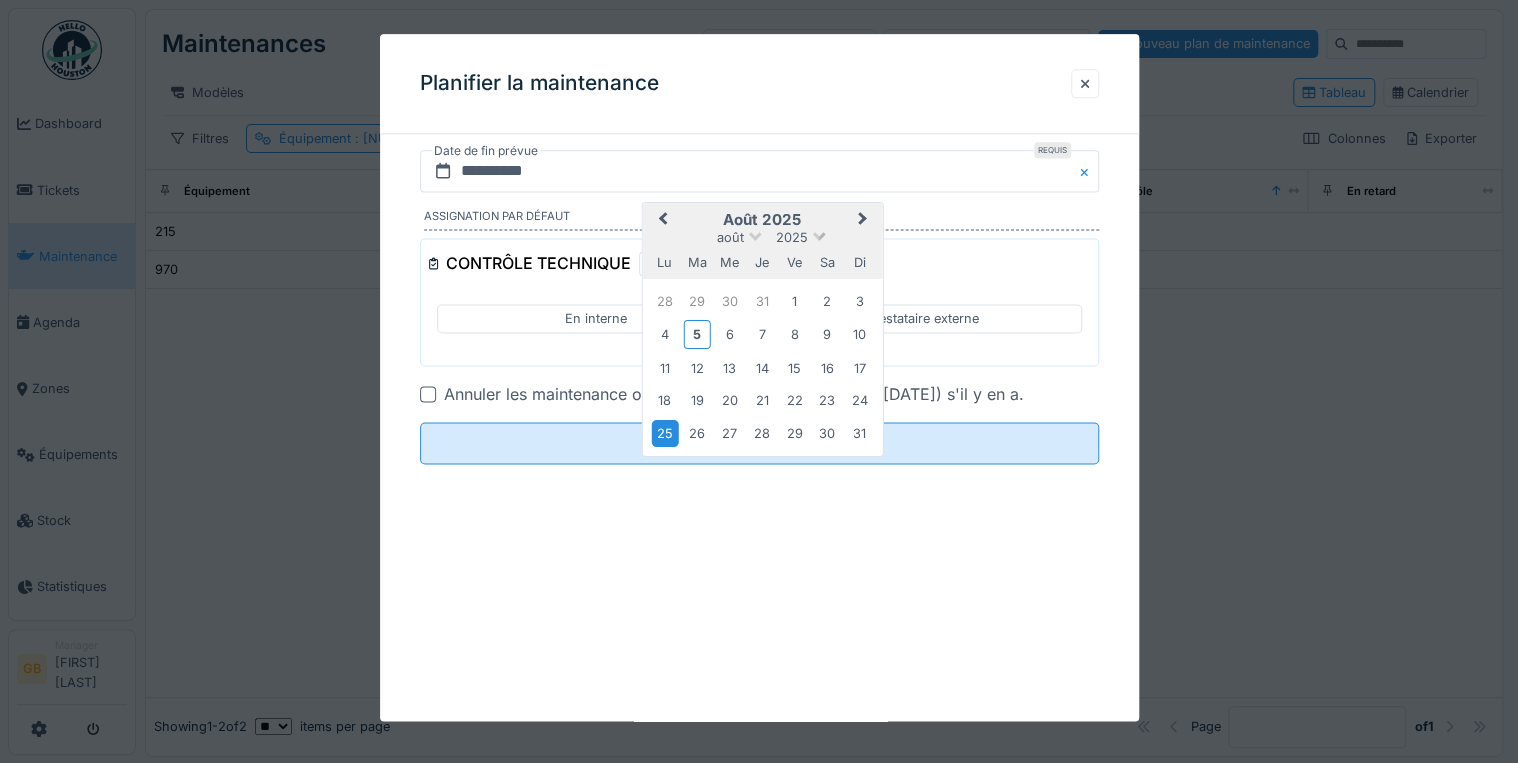 click at bounding box center [819, 234] 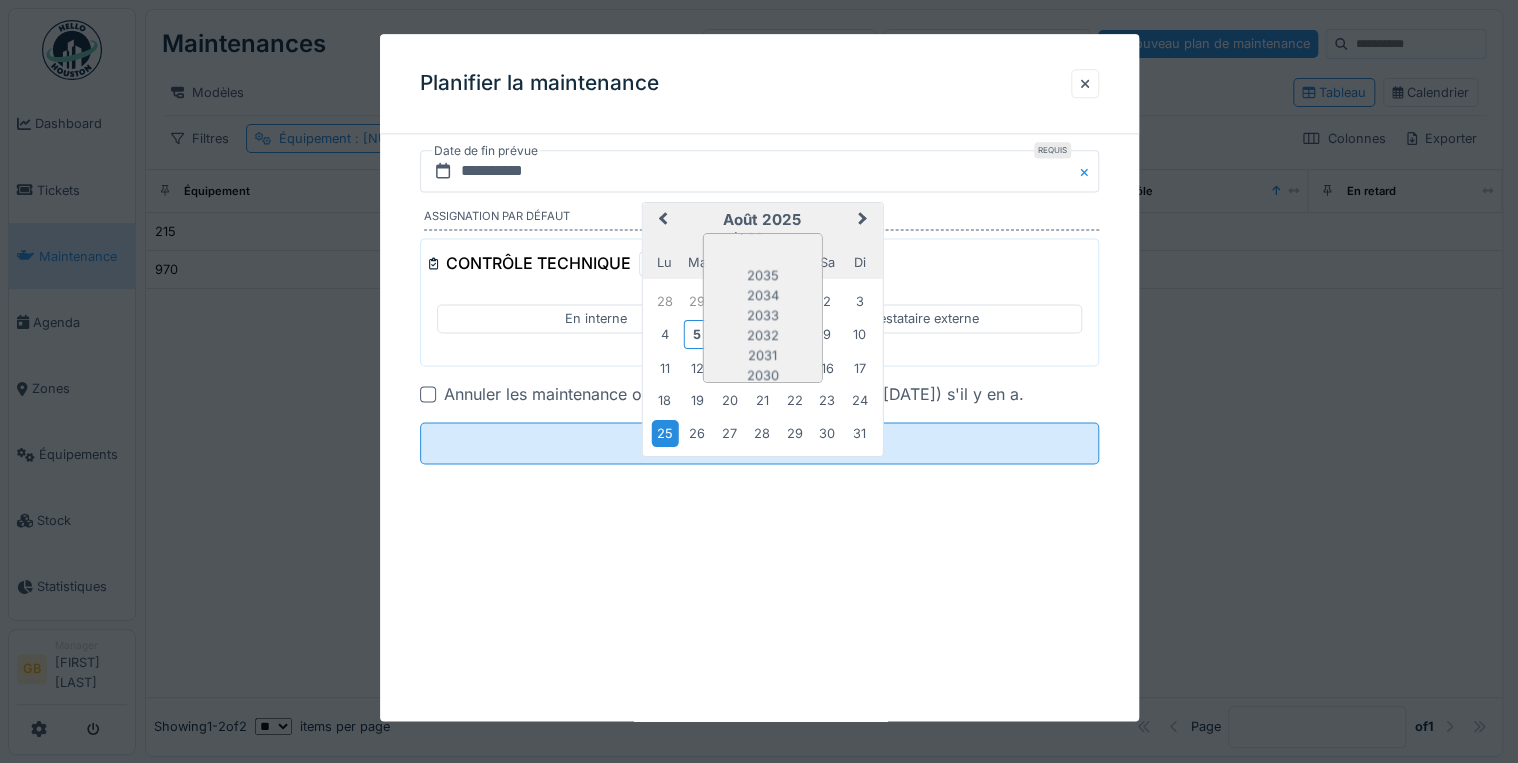 scroll, scrollTop: 168, scrollLeft: 0, axis: vertical 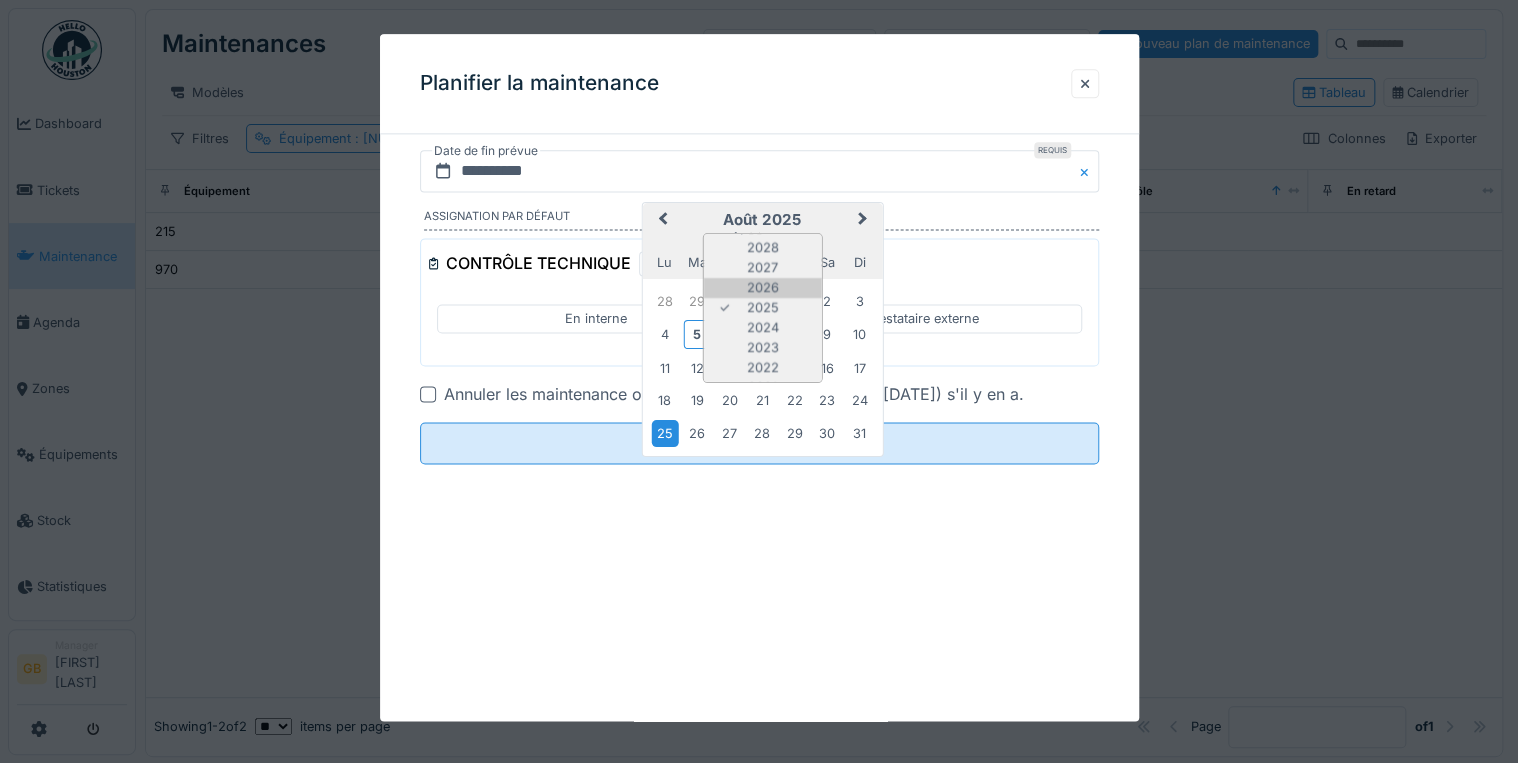 click on "2026" at bounding box center (762, 288) 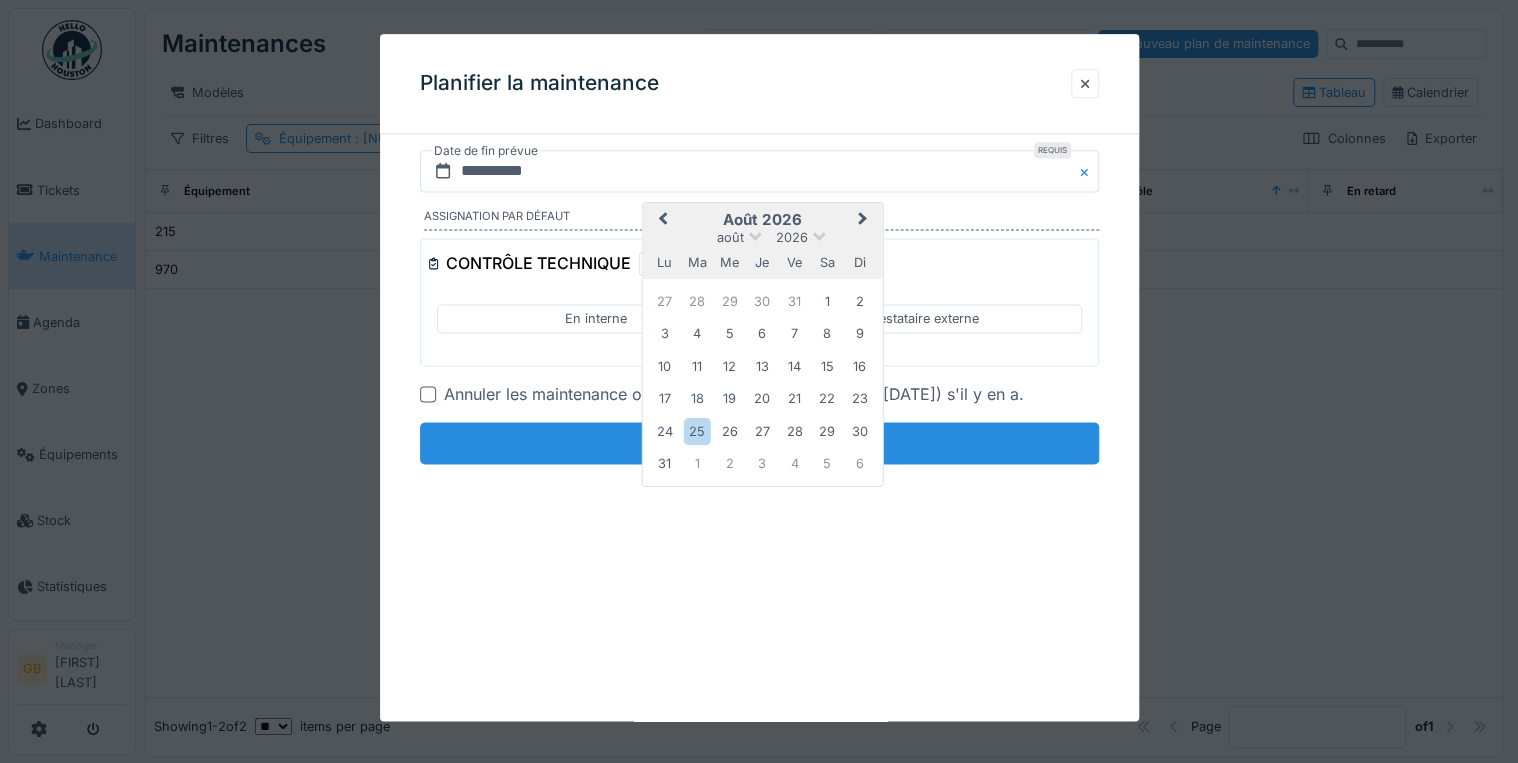 click on "**********" at bounding box center [759, 444] 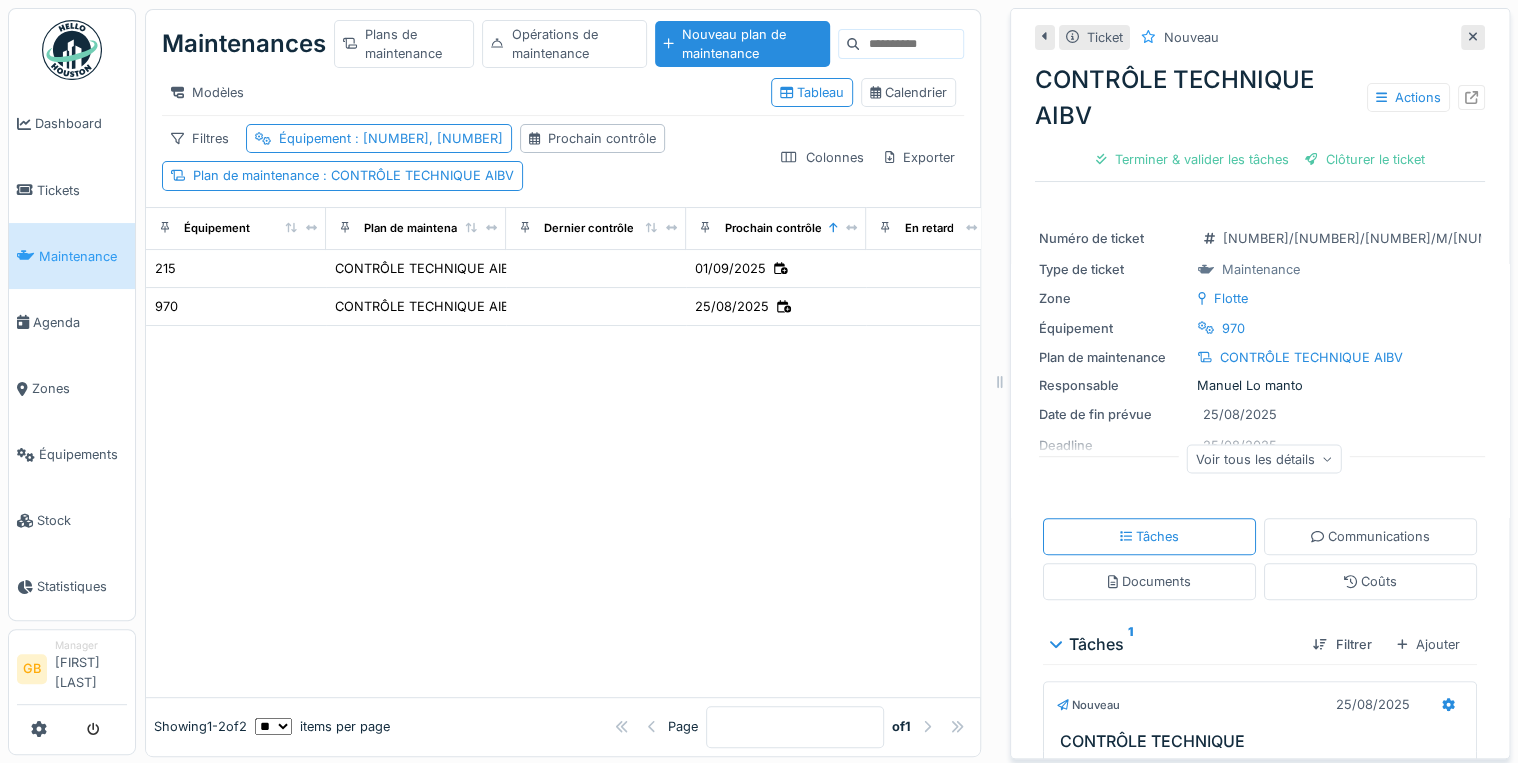click at bounding box center (1473, 37) 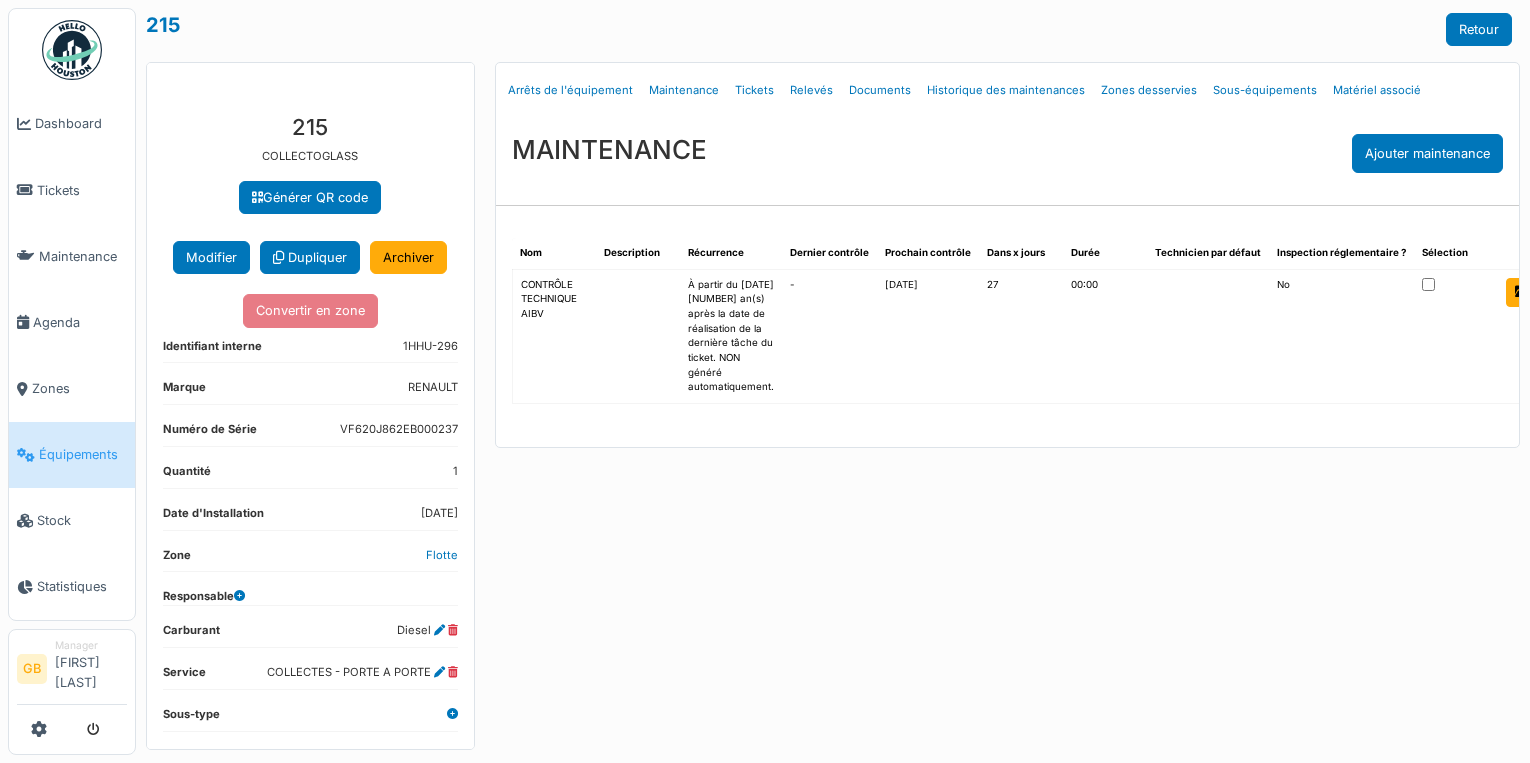 scroll, scrollTop: 0, scrollLeft: 0, axis: both 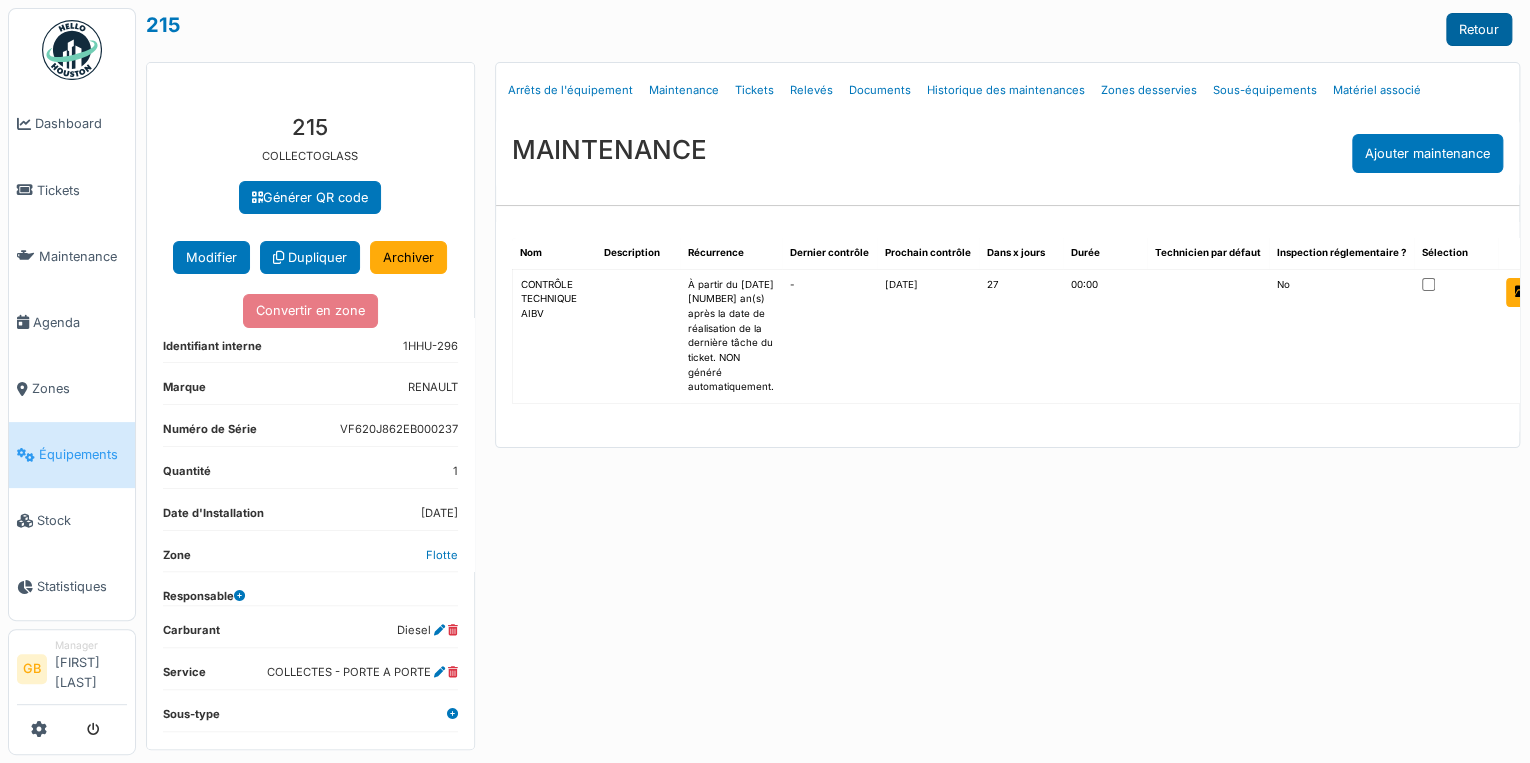 click on "Retour" at bounding box center [1479, 29] 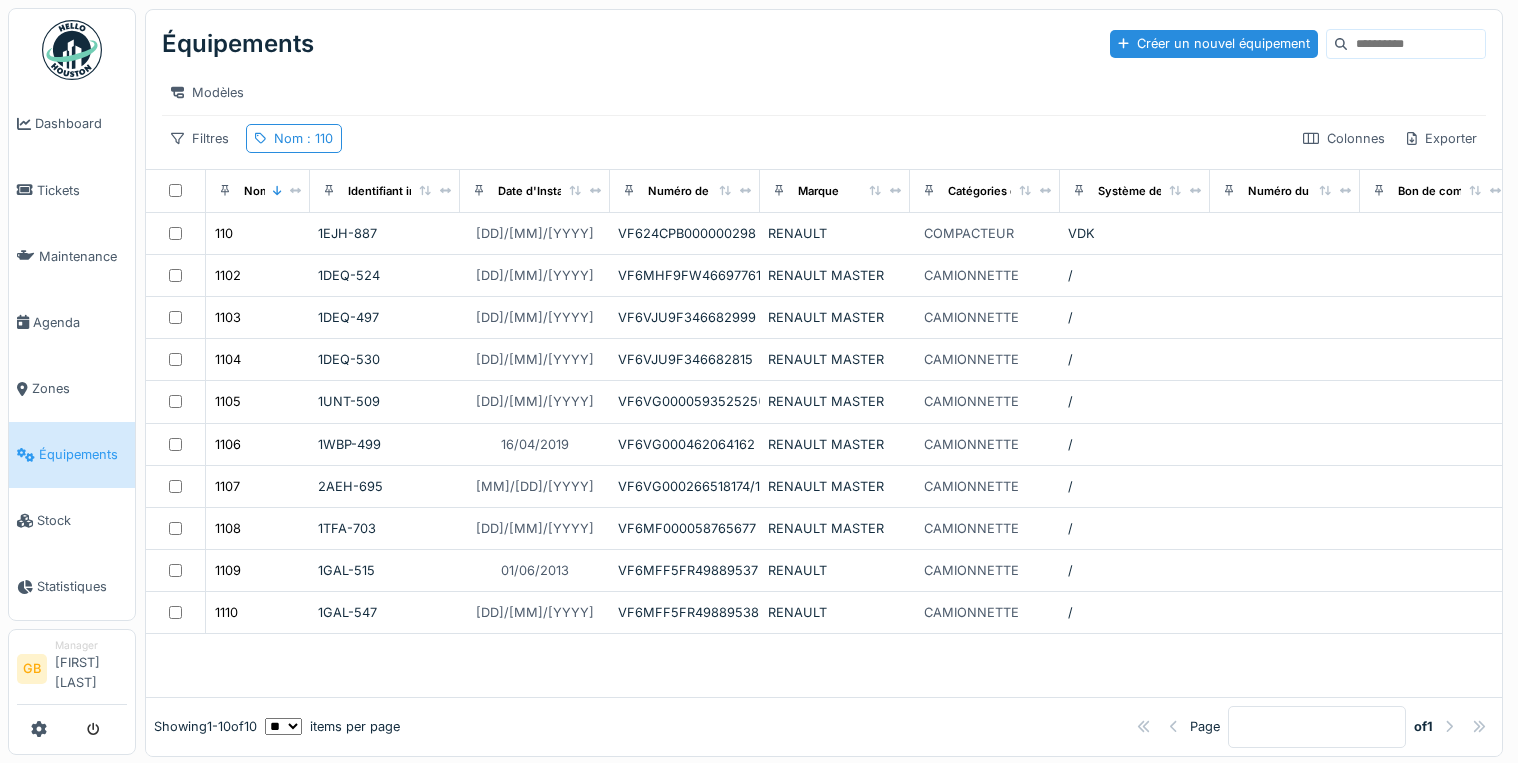 scroll, scrollTop: 0, scrollLeft: 0, axis: both 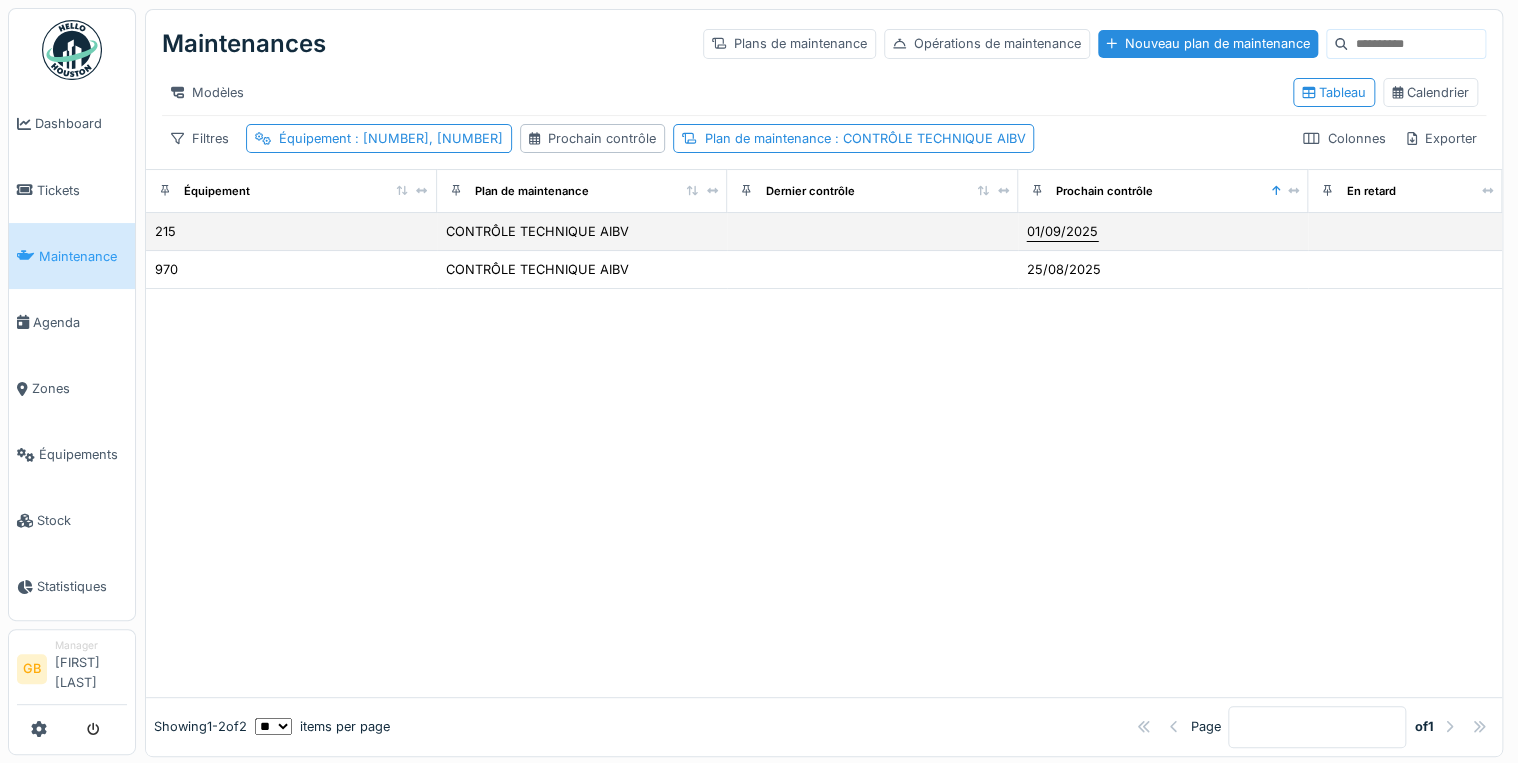 click on "01/09/2025" at bounding box center [1062, 231] 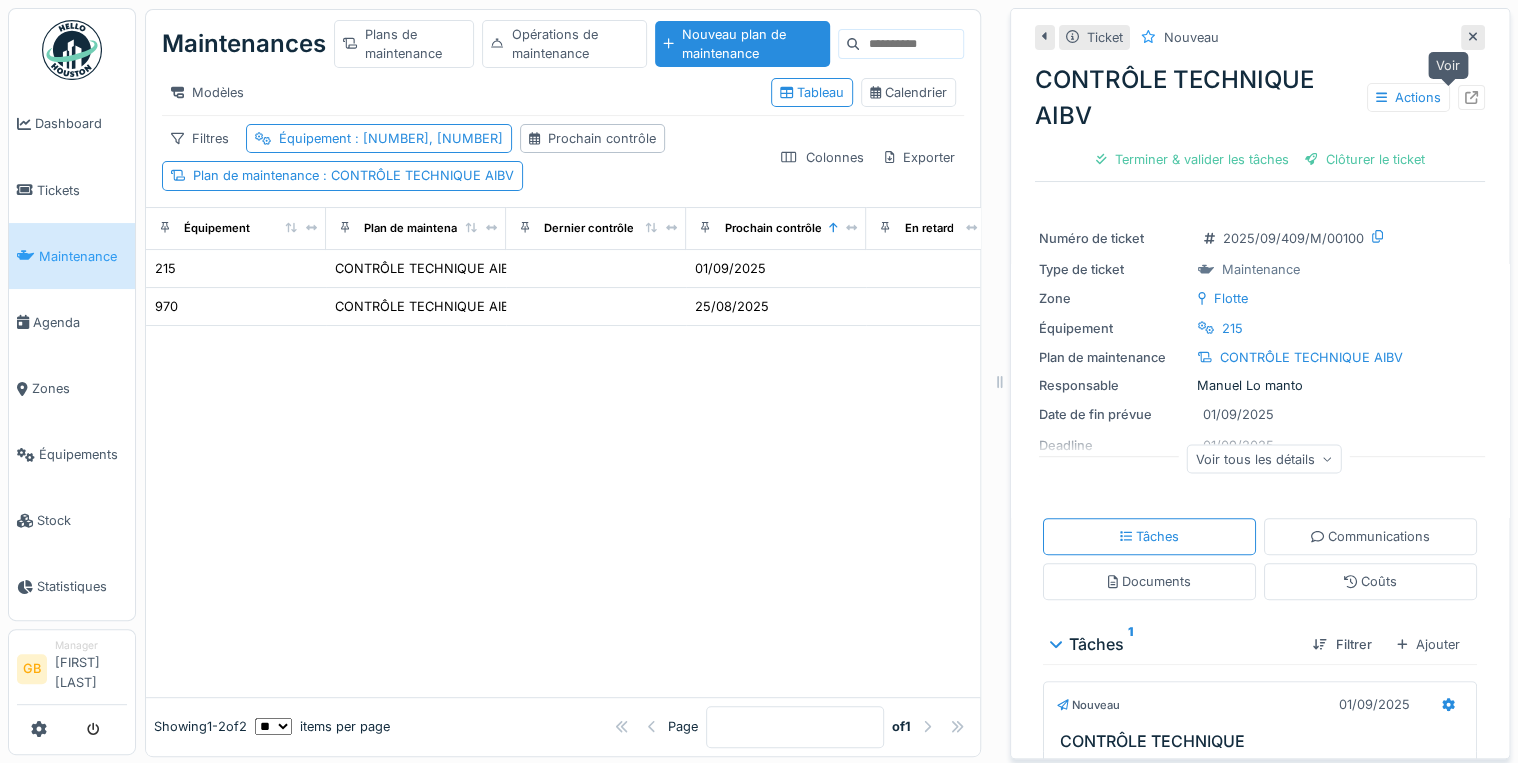click 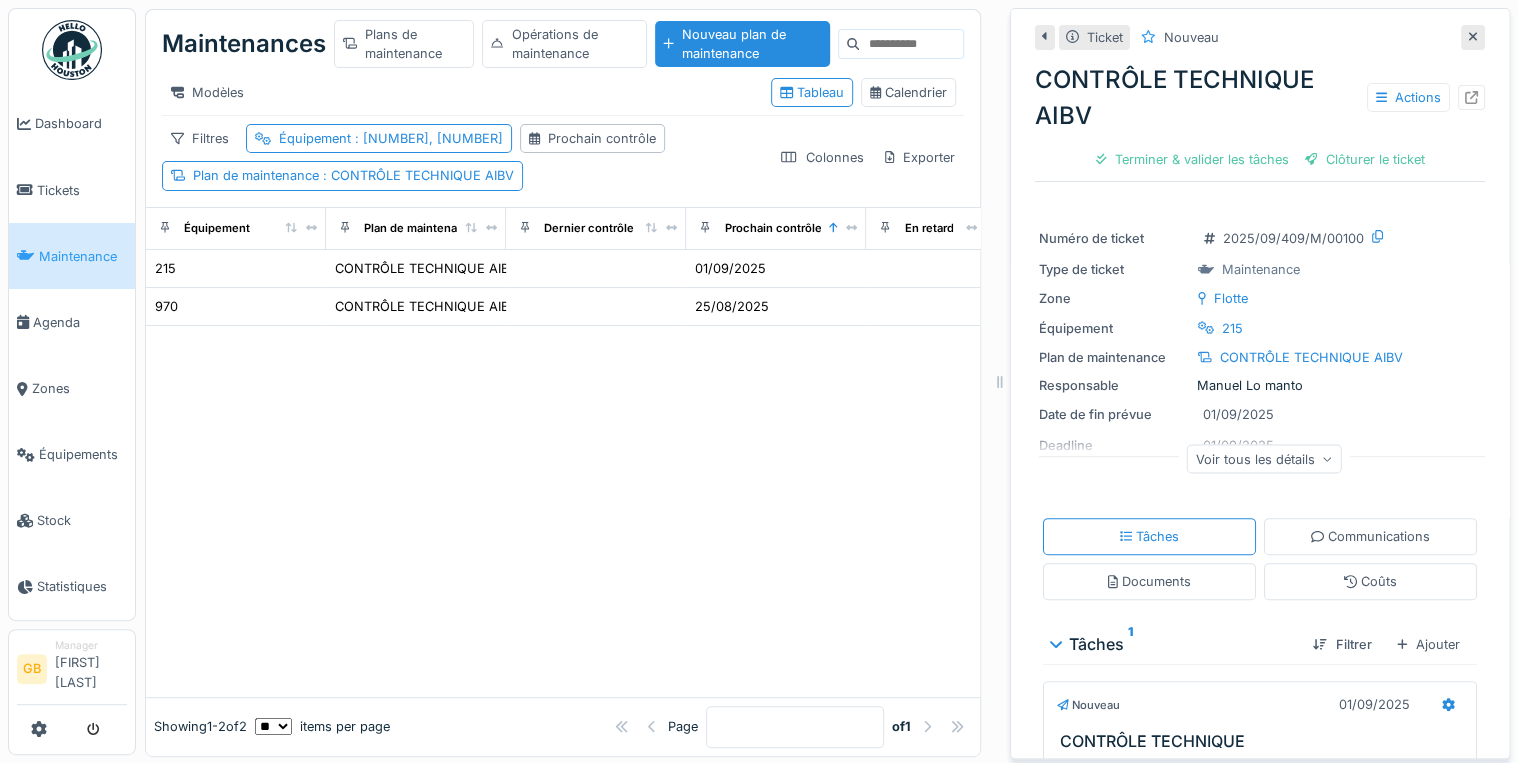 drag, startPoint x: 1456, startPoint y: 33, endPoint x: 1434, endPoint y: 35, distance: 22.090721 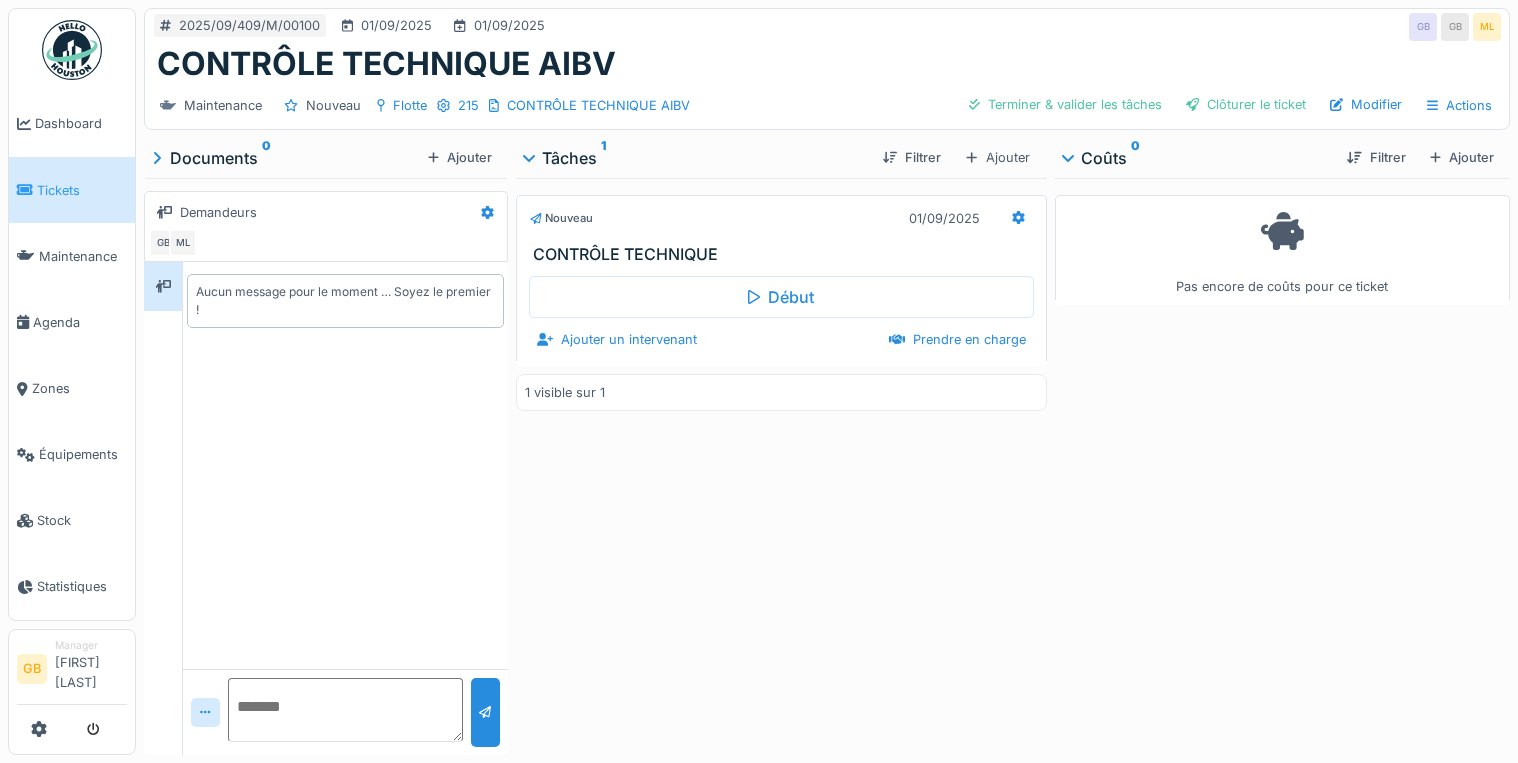 scroll, scrollTop: 0, scrollLeft: 0, axis: both 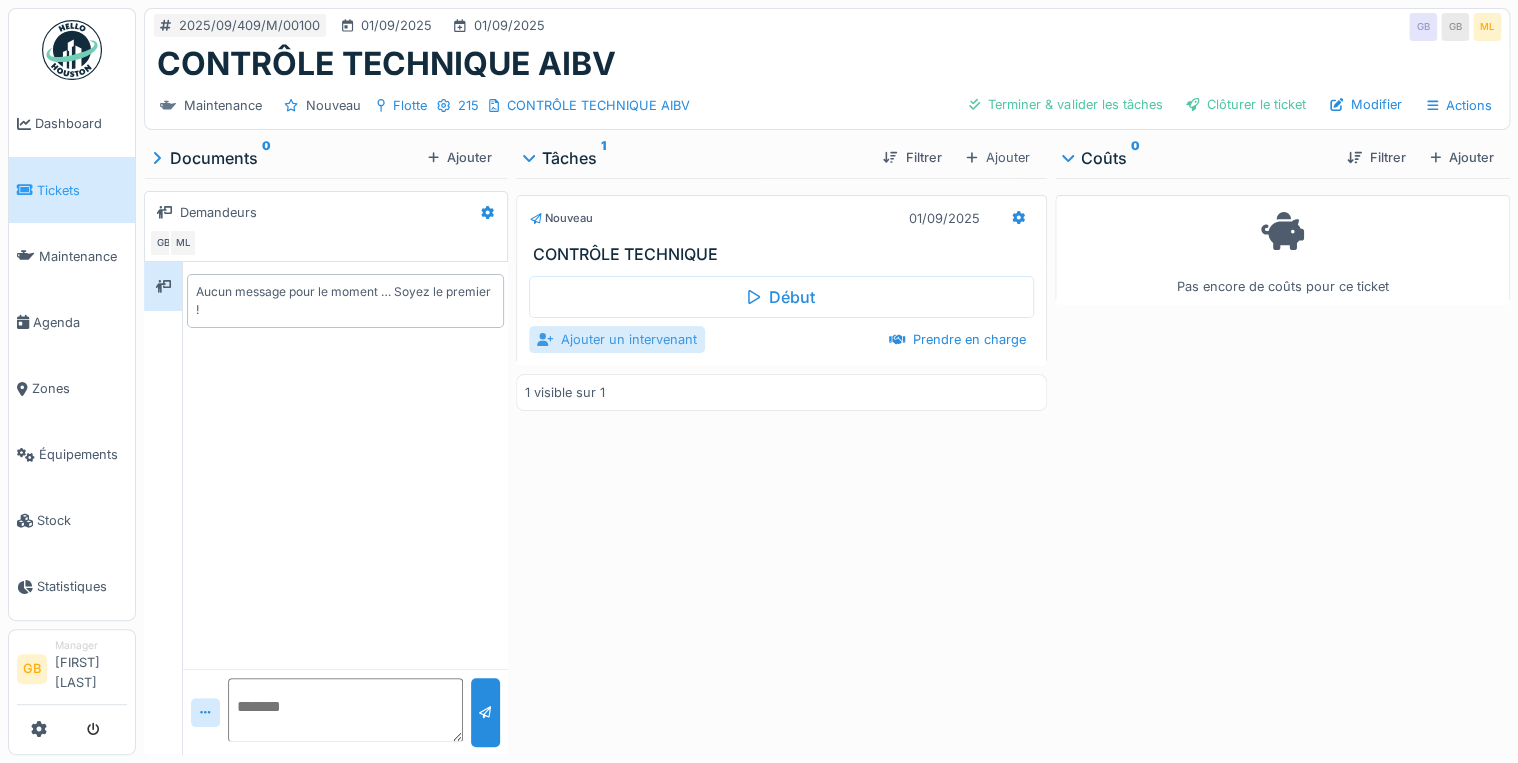 click on "Ajouter un intervenant" at bounding box center (617, 339) 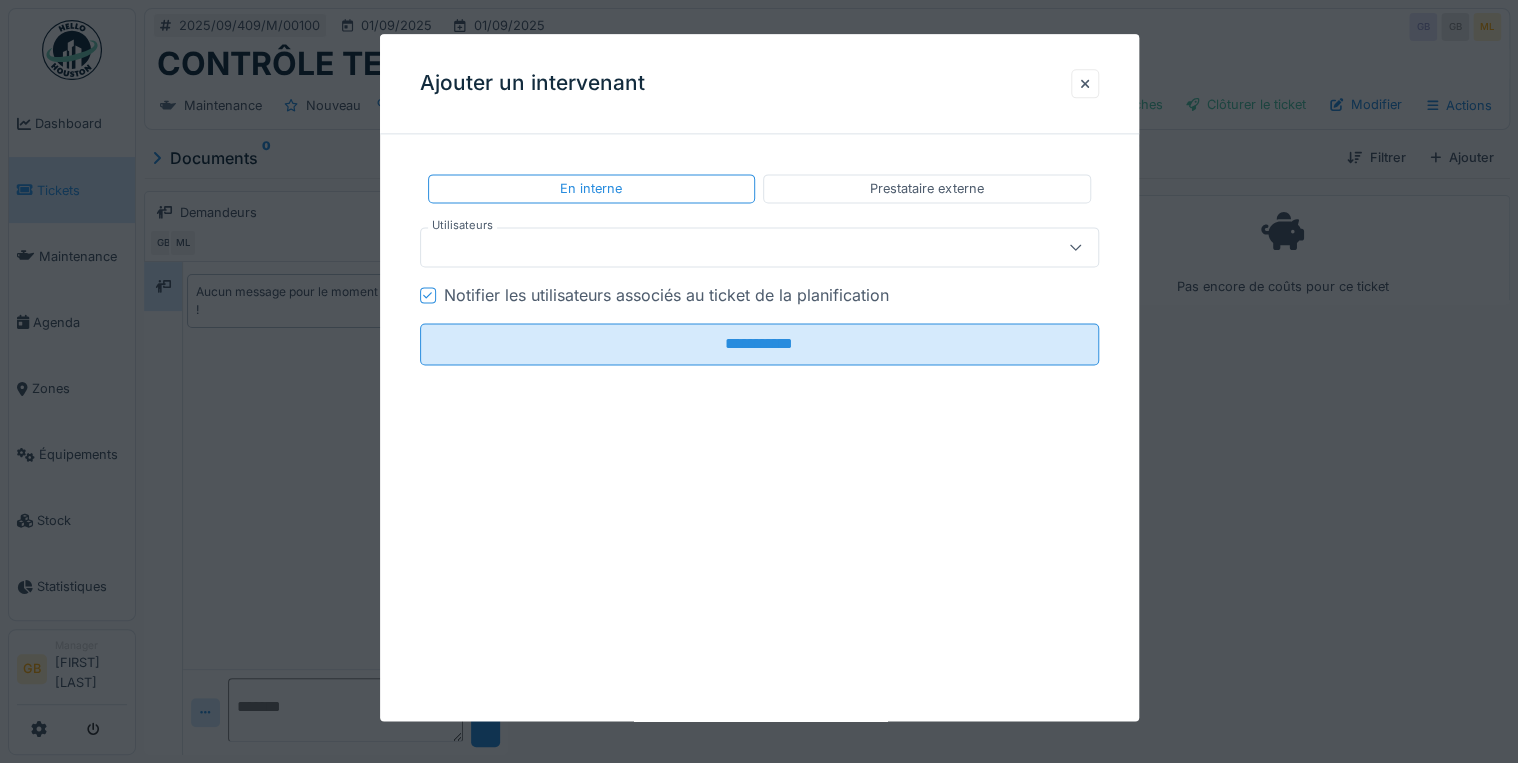click on "Notifier les utilisateurs associés au ticket de la planification" at bounding box center (666, 296) 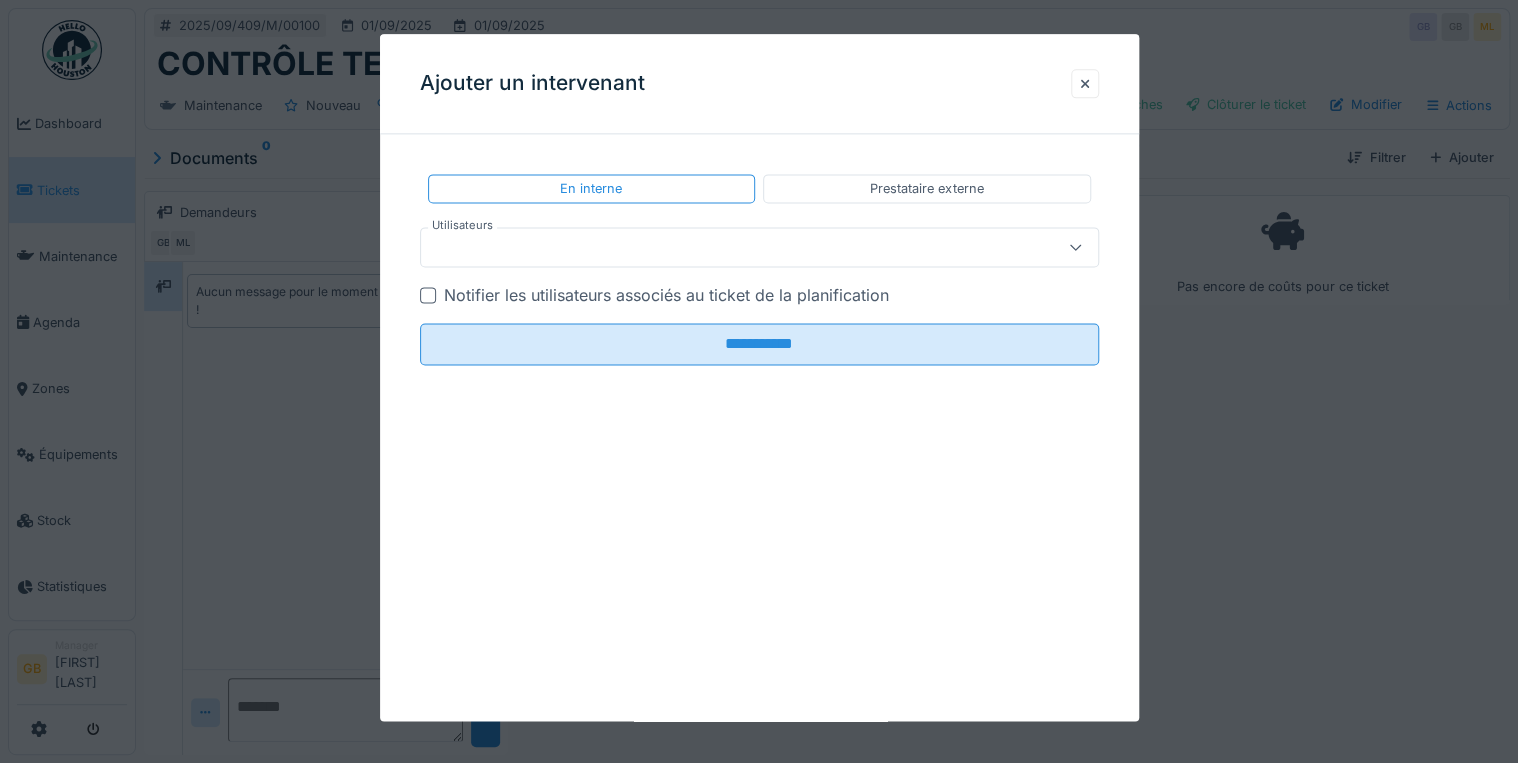 click at bounding box center [725, 248] 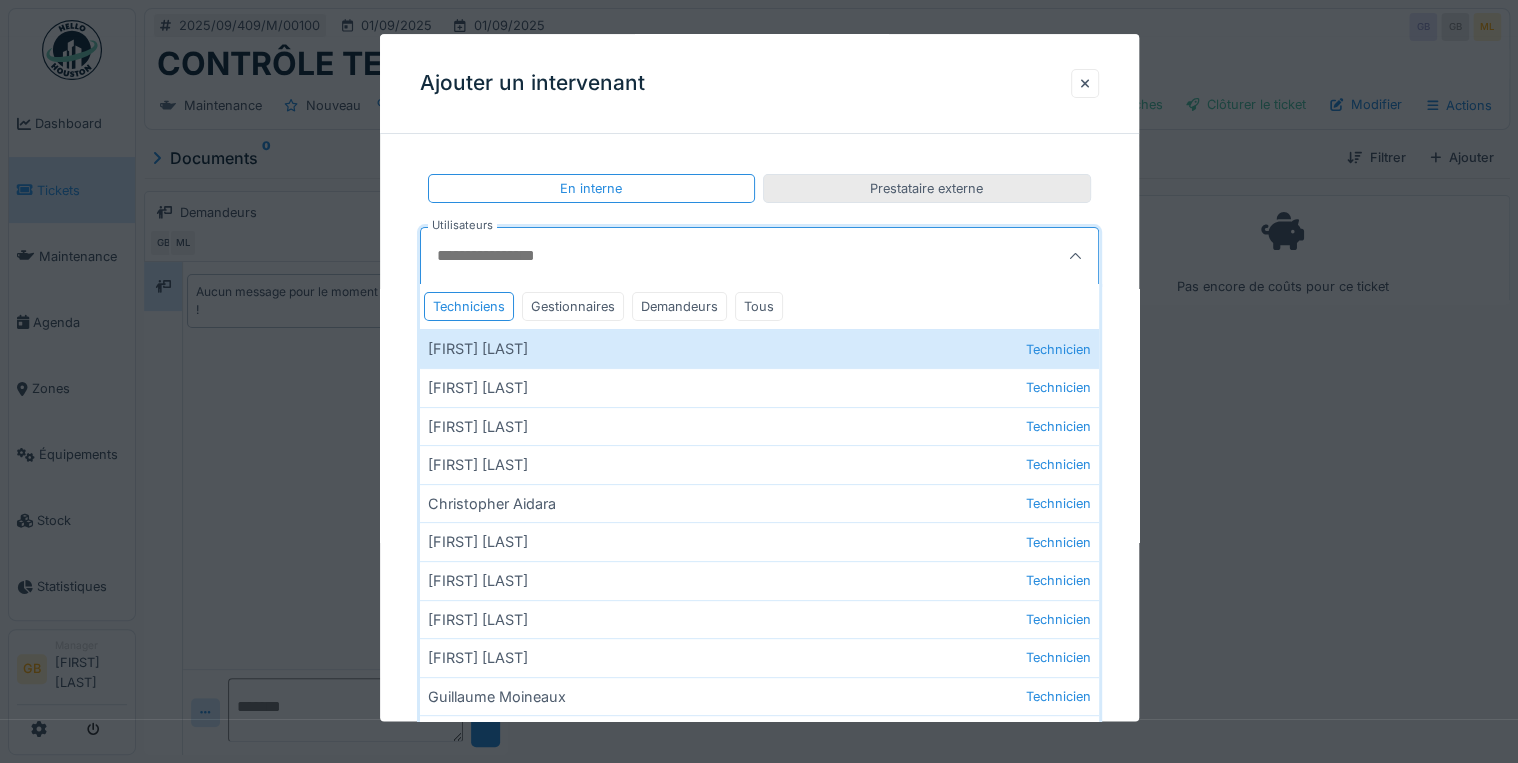 click on "Prestataire externe" at bounding box center (926, 188) 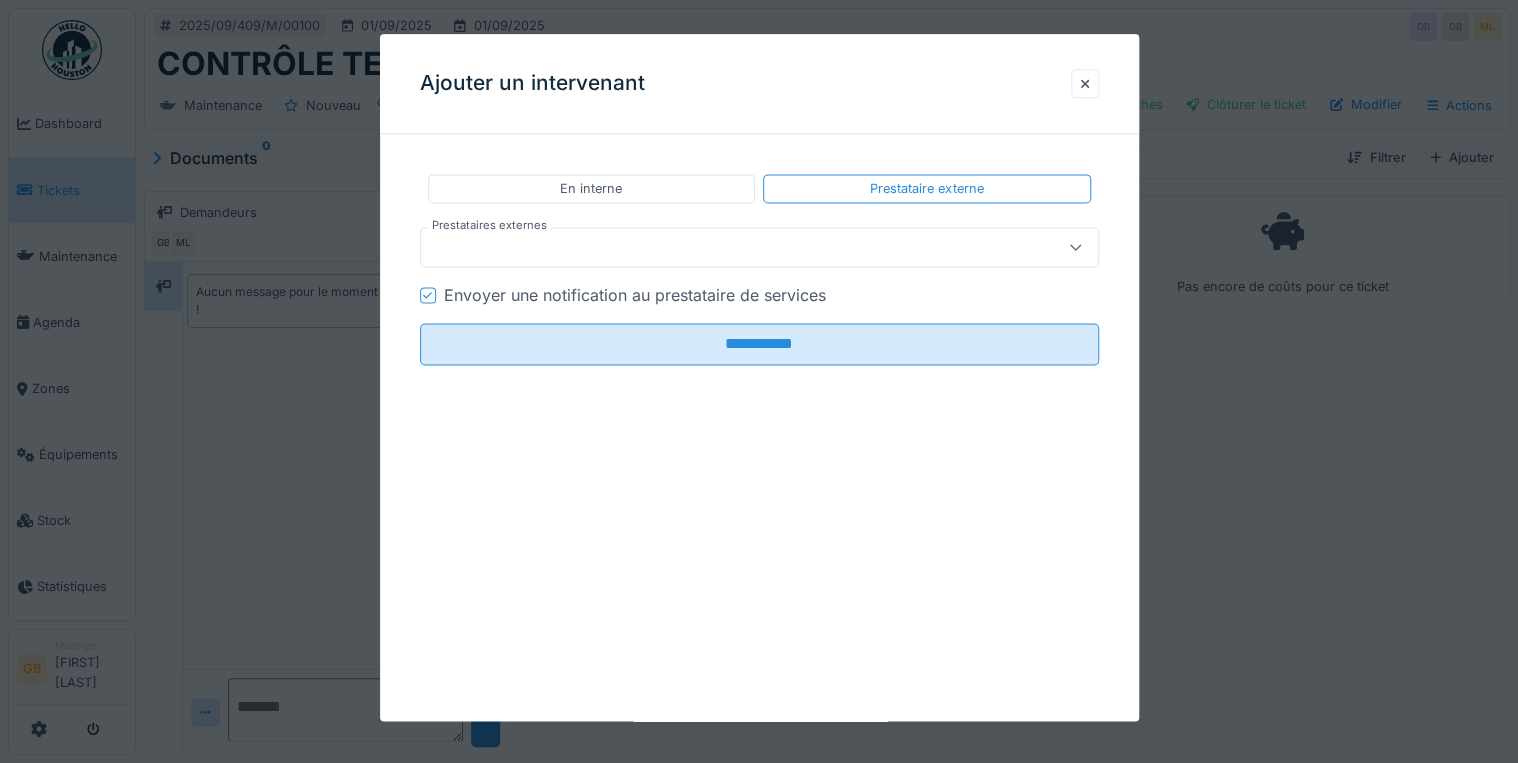 click on "Envoyer une notification au prestataire de services" at bounding box center [635, 296] 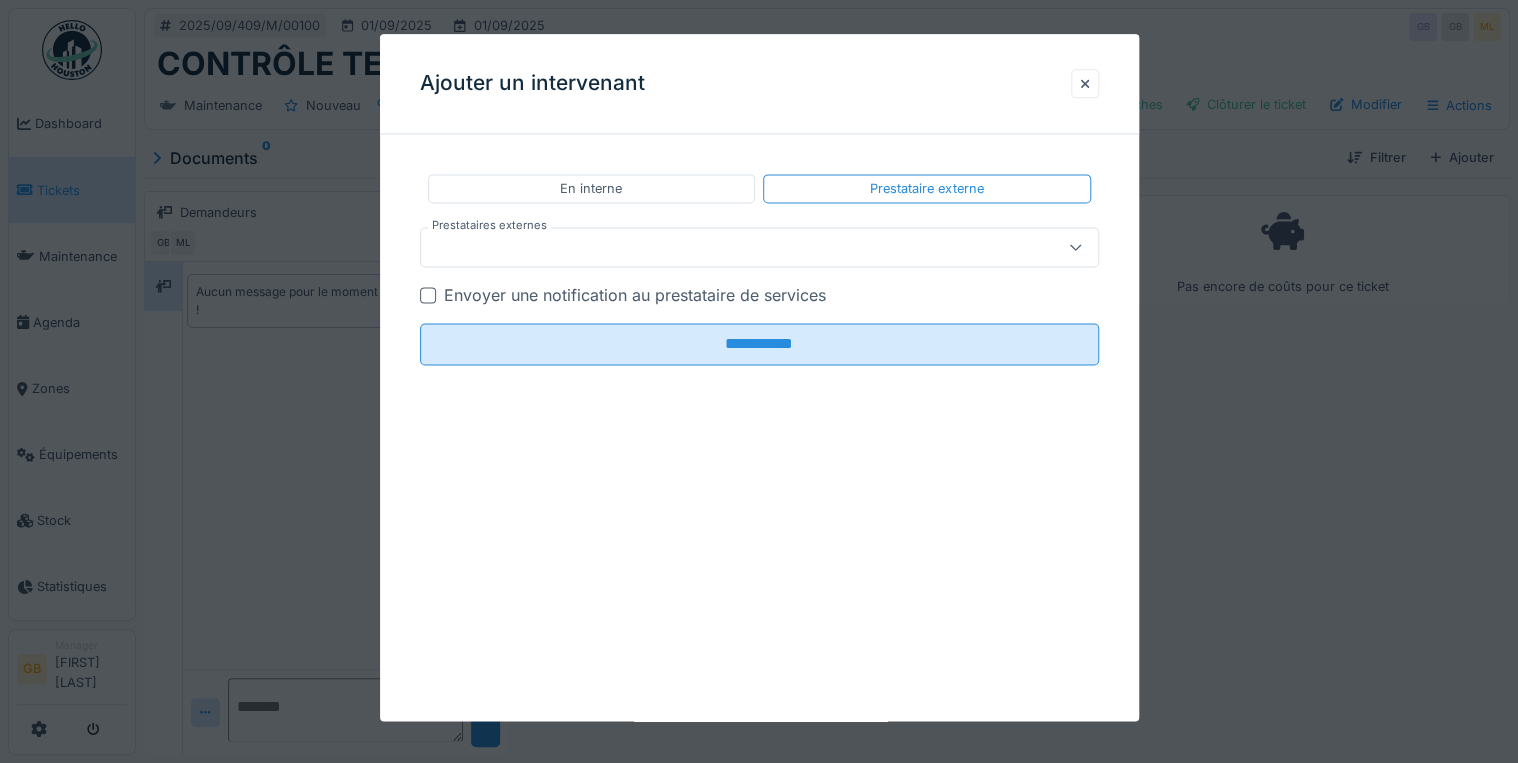 click at bounding box center (725, 248) 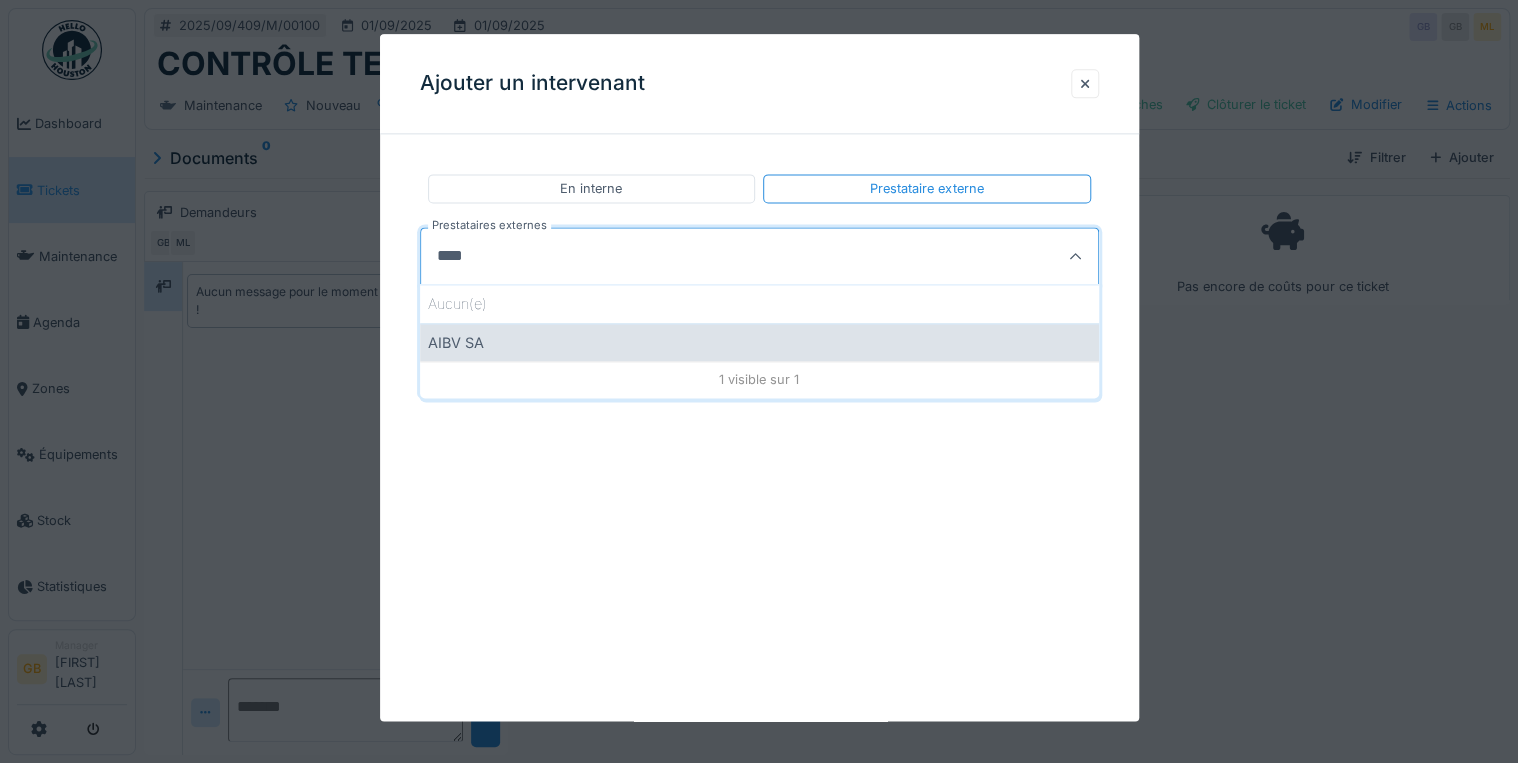 type on "****" 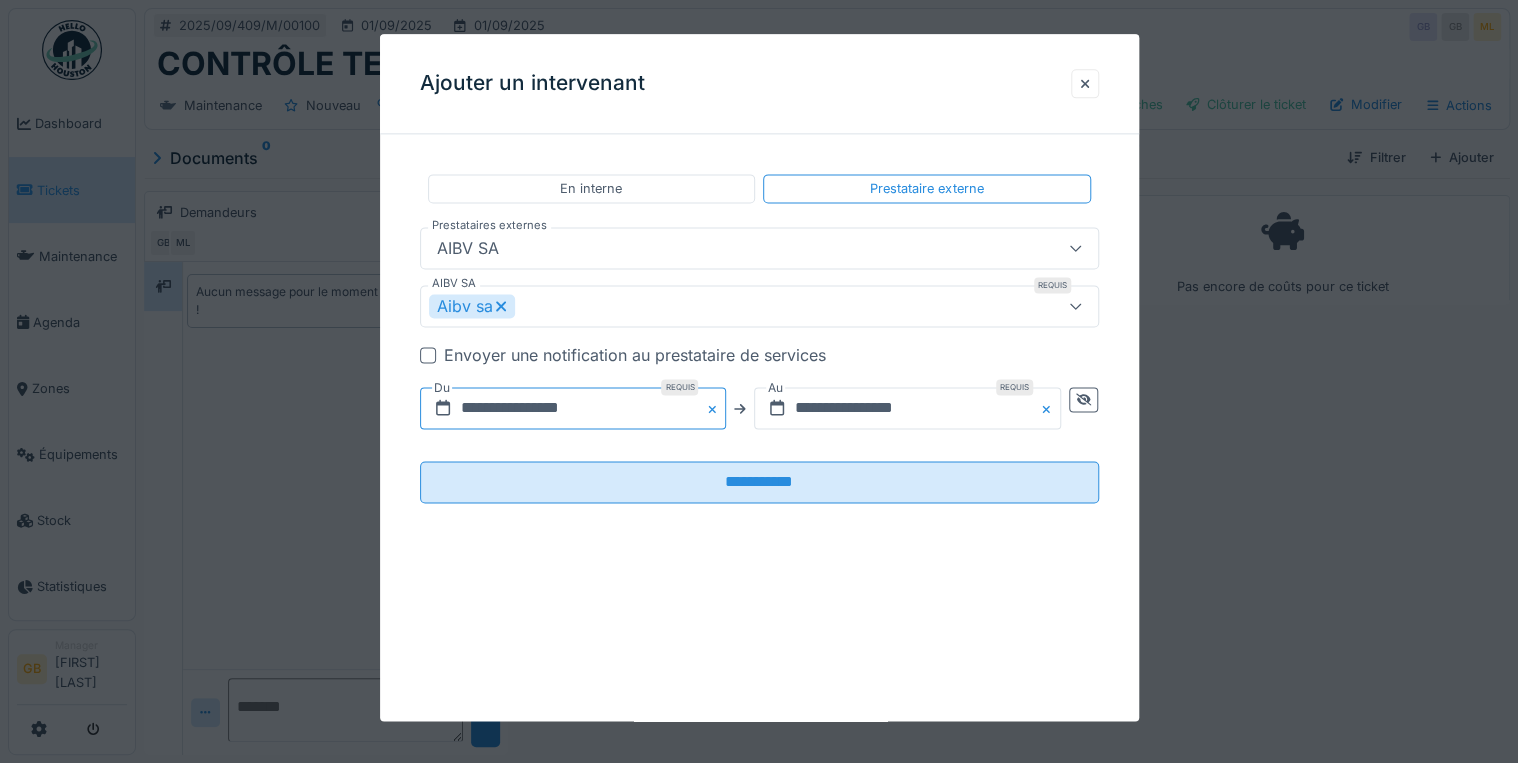 click on "**********" at bounding box center [573, 409] 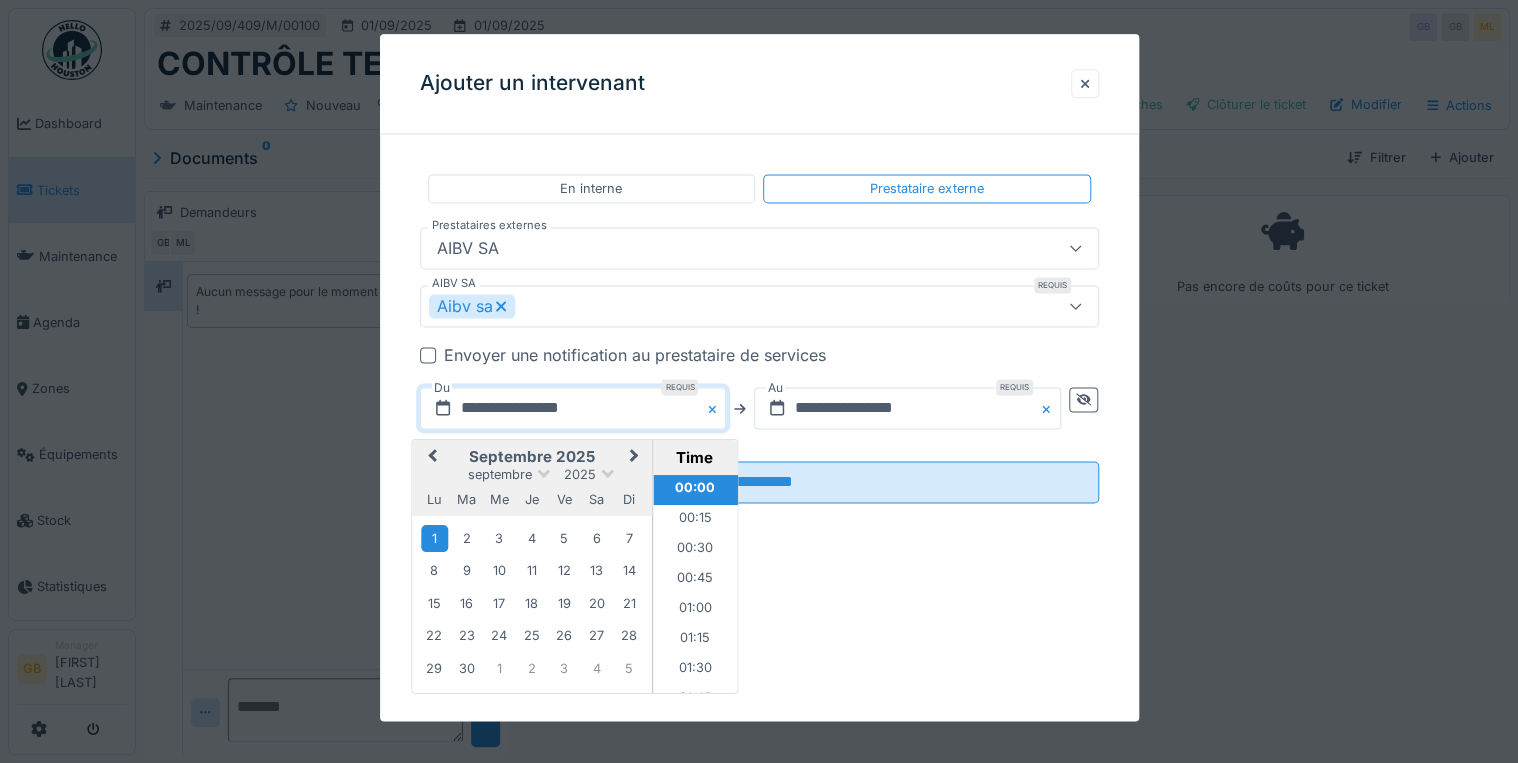 click on "Previous Month" at bounding box center (430, 458) 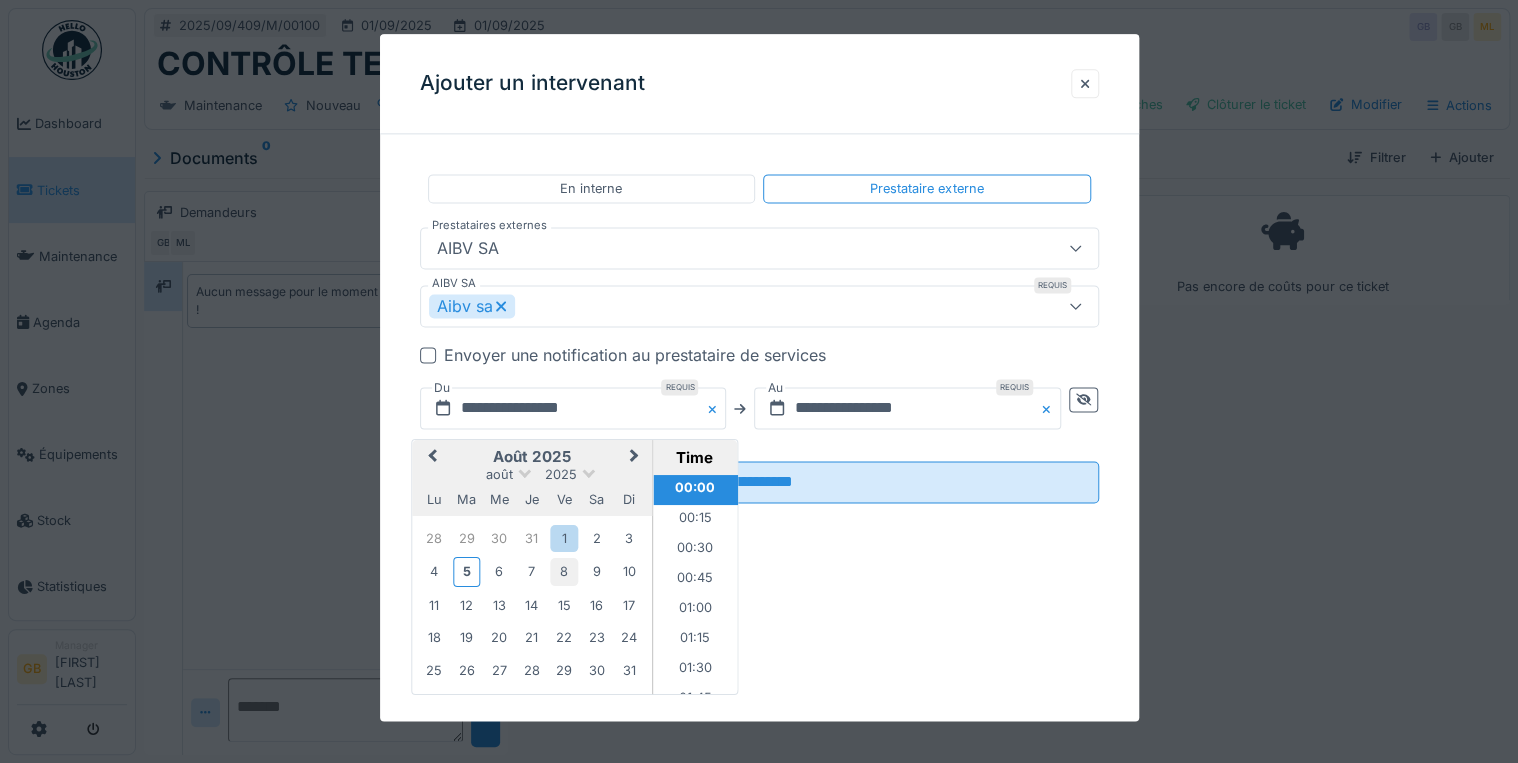 click on "8" at bounding box center [564, 571] 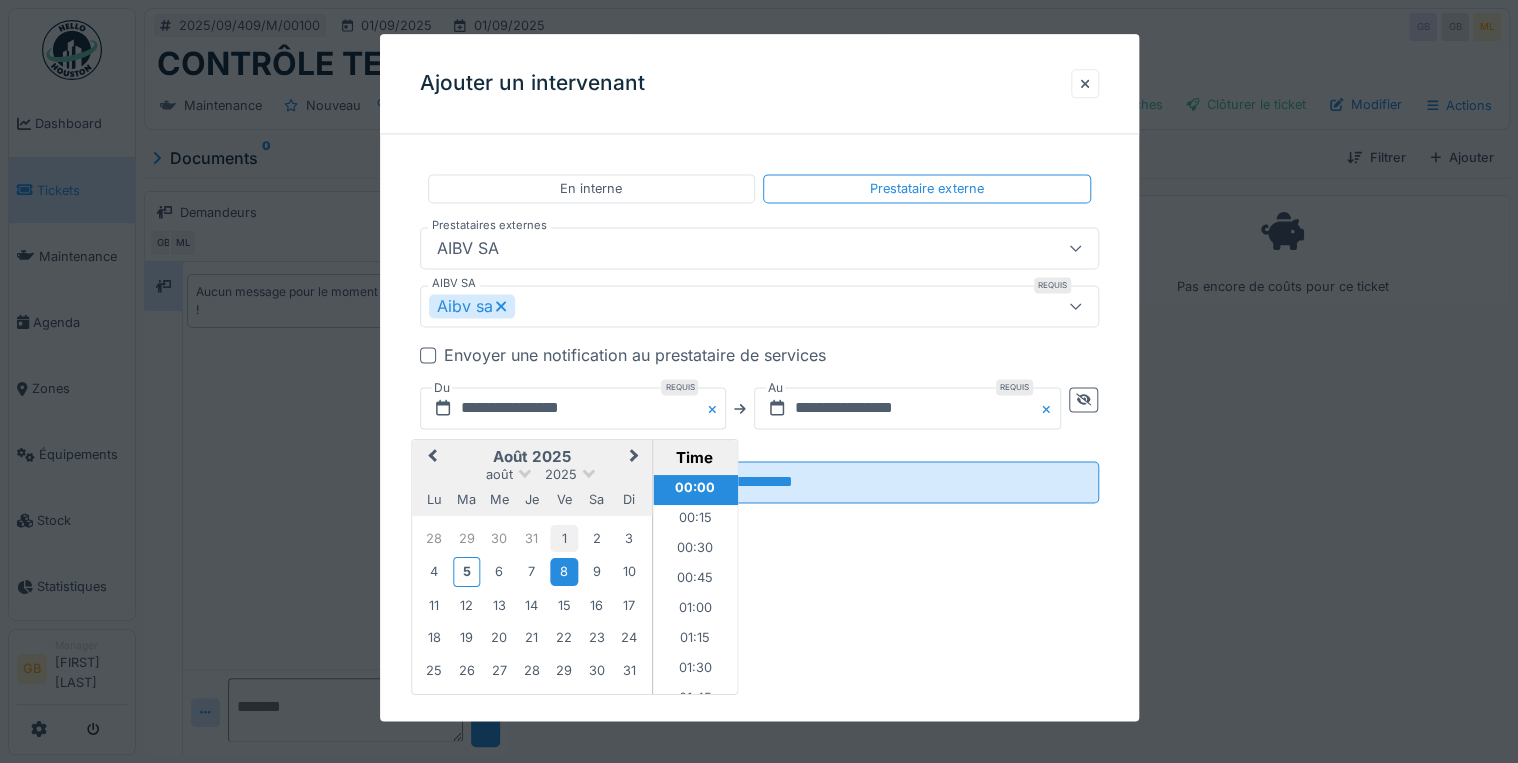 click on "1" at bounding box center (564, 538) 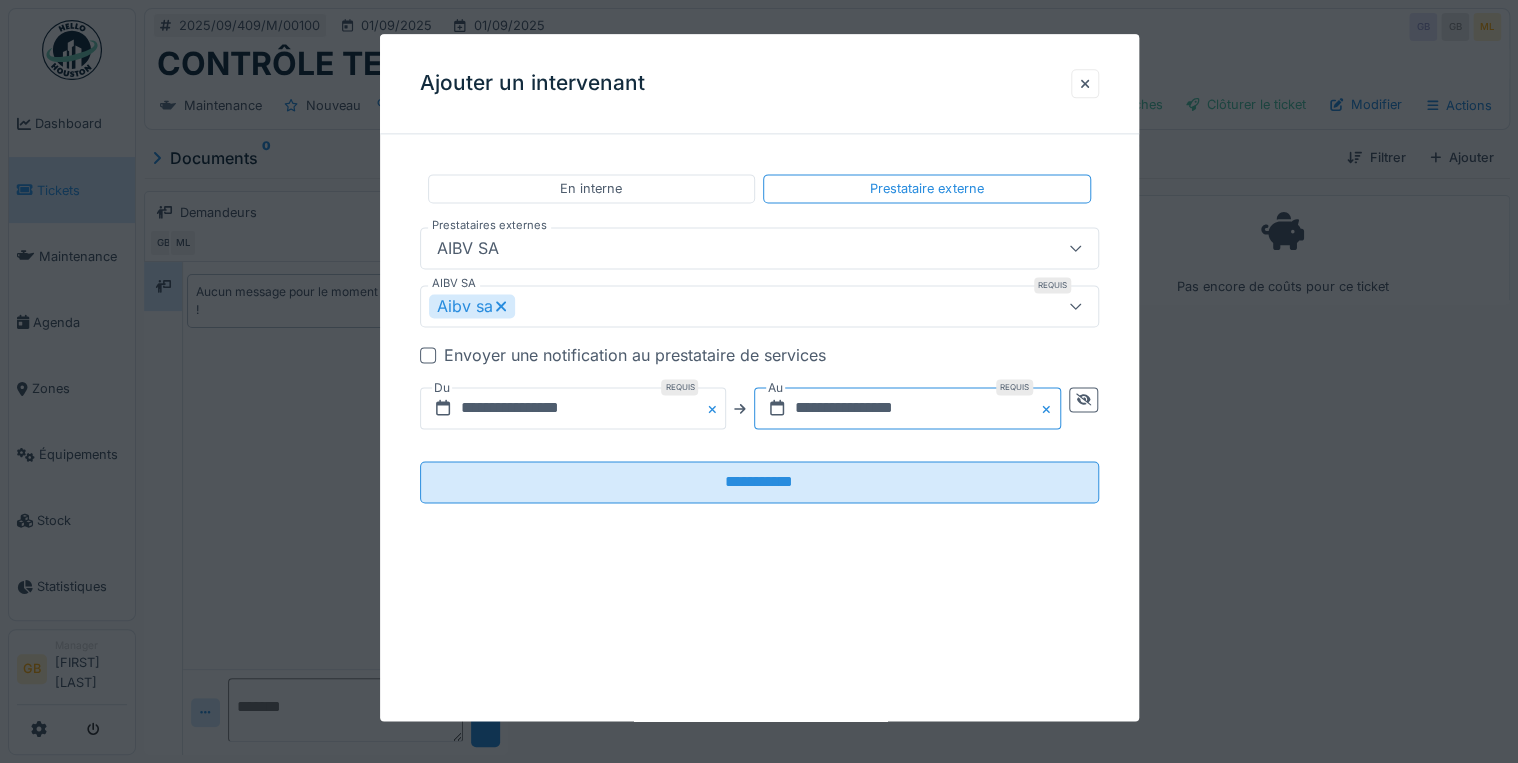 click on "**********" at bounding box center [907, 409] 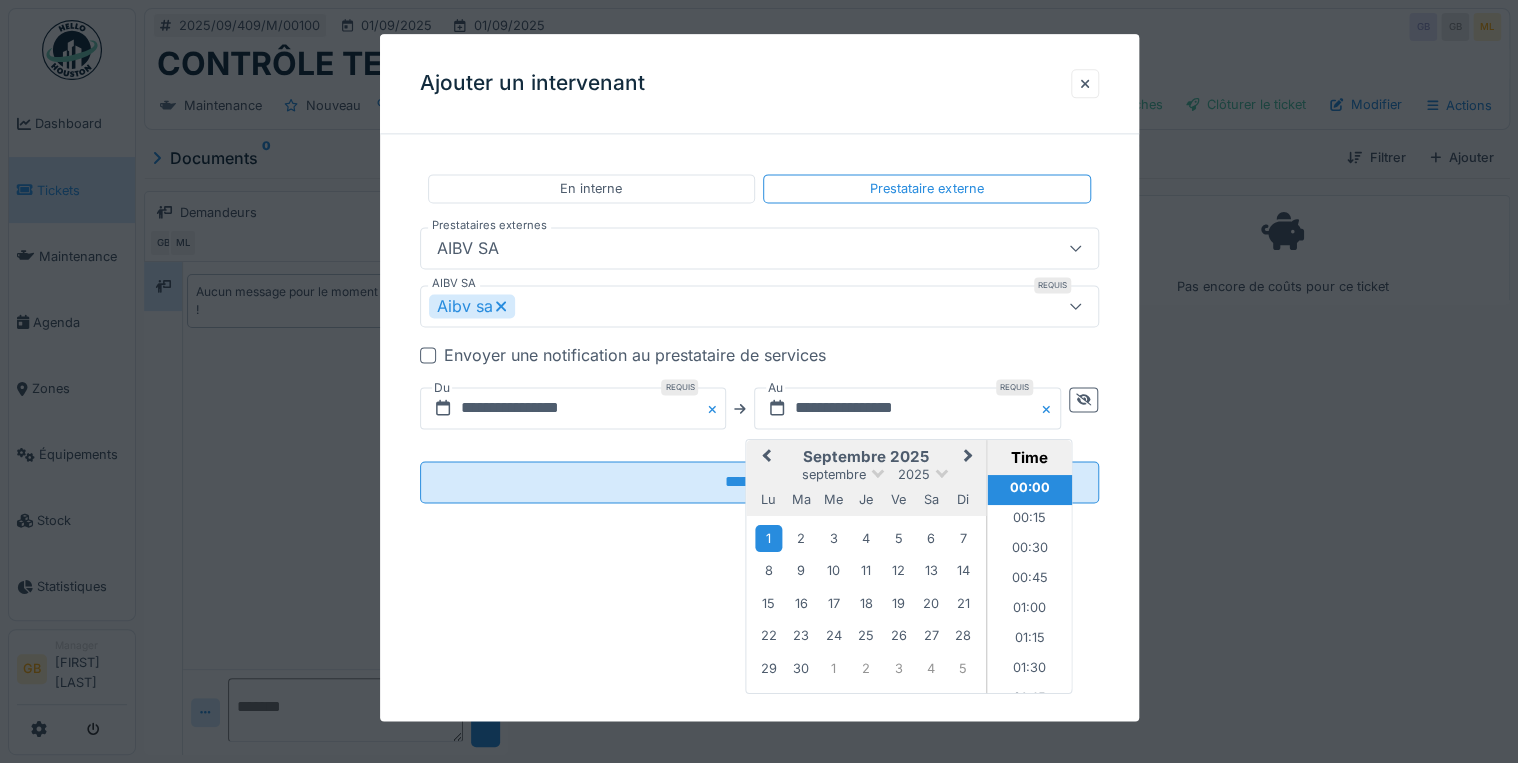 click on "1" at bounding box center [768, 538] 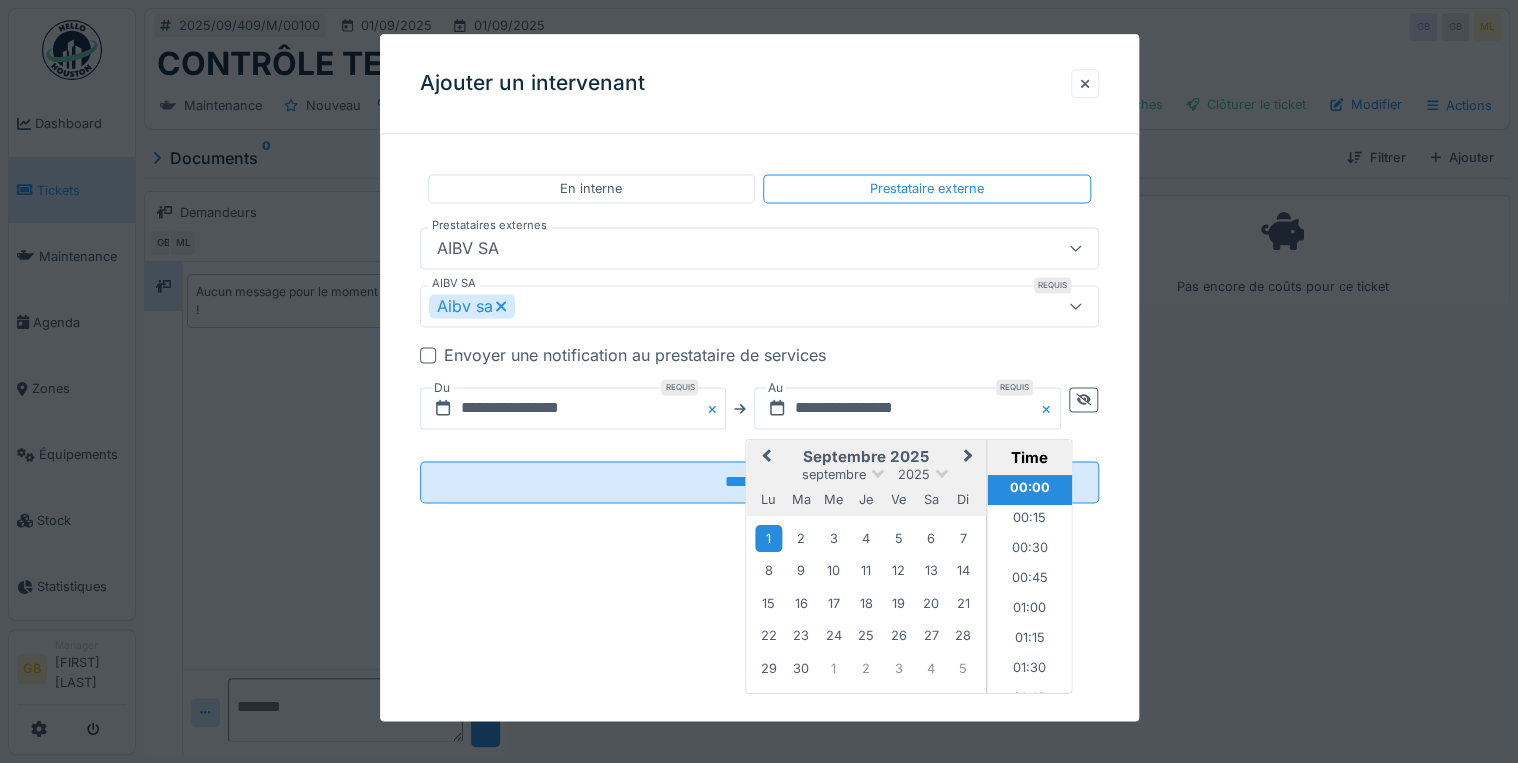 click on "Previous Month" at bounding box center [766, 457] 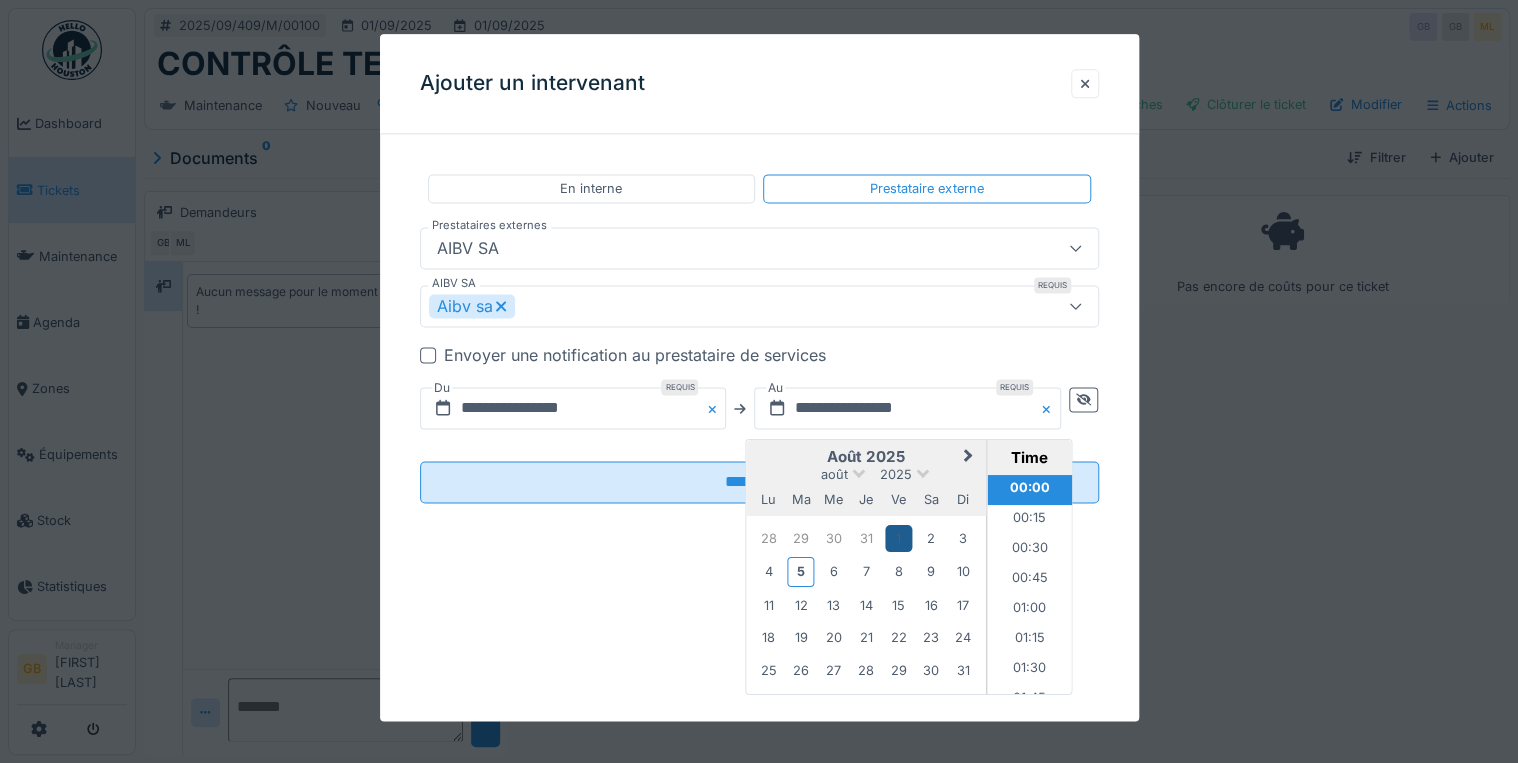 click on "1" at bounding box center [898, 538] 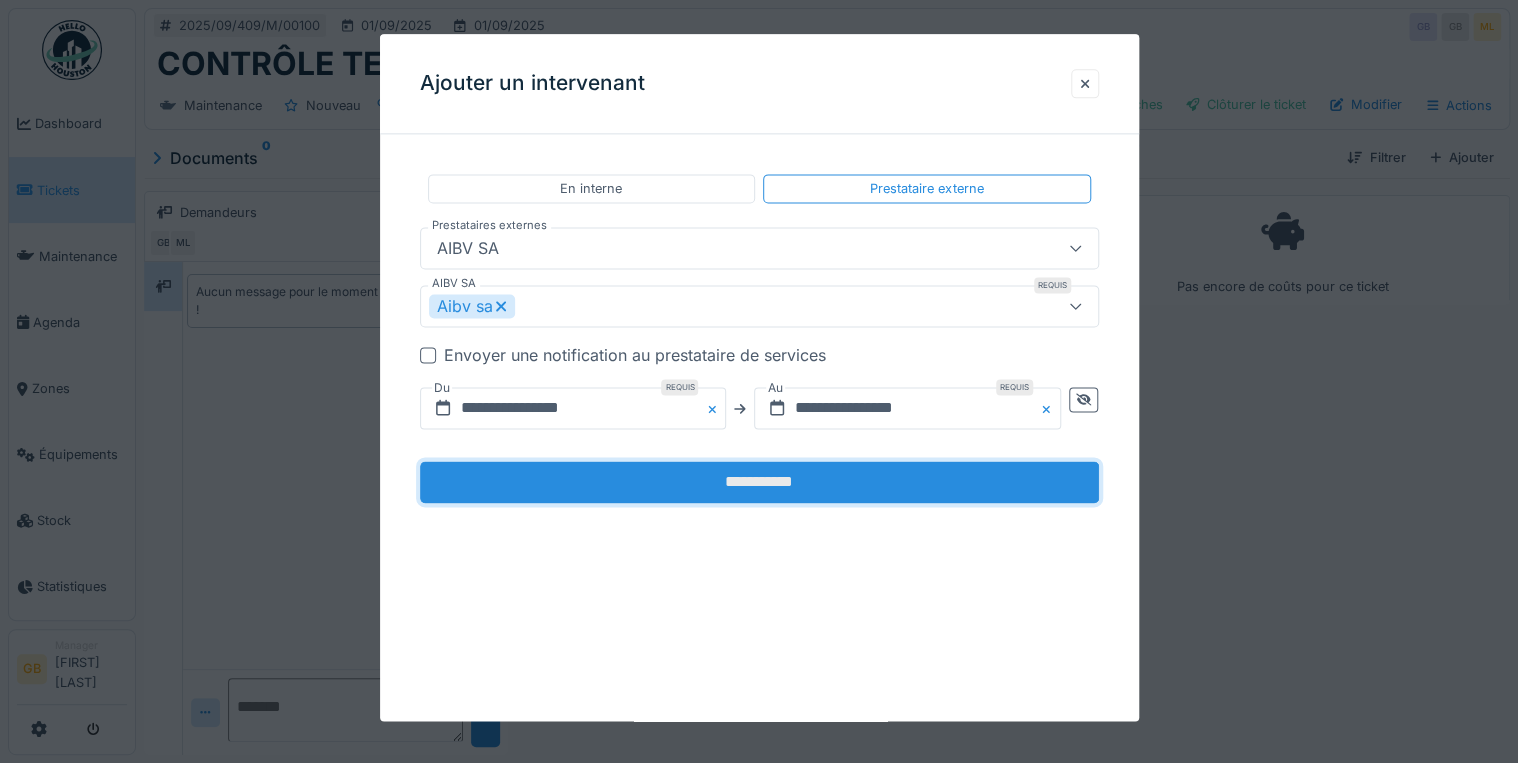 click on "**********" at bounding box center [759, 483] 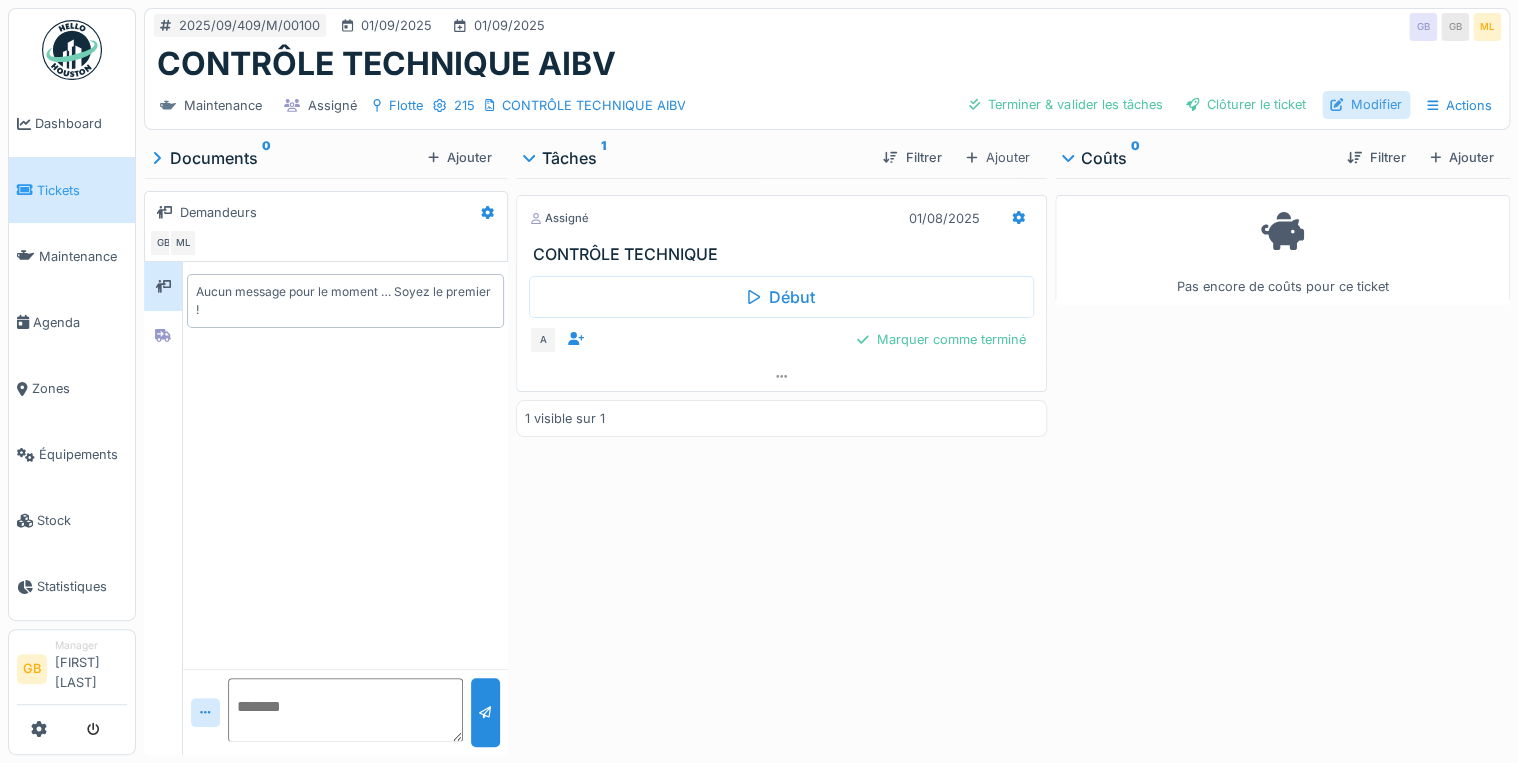 click on "Modifier" at bounding box center [1366, 104] 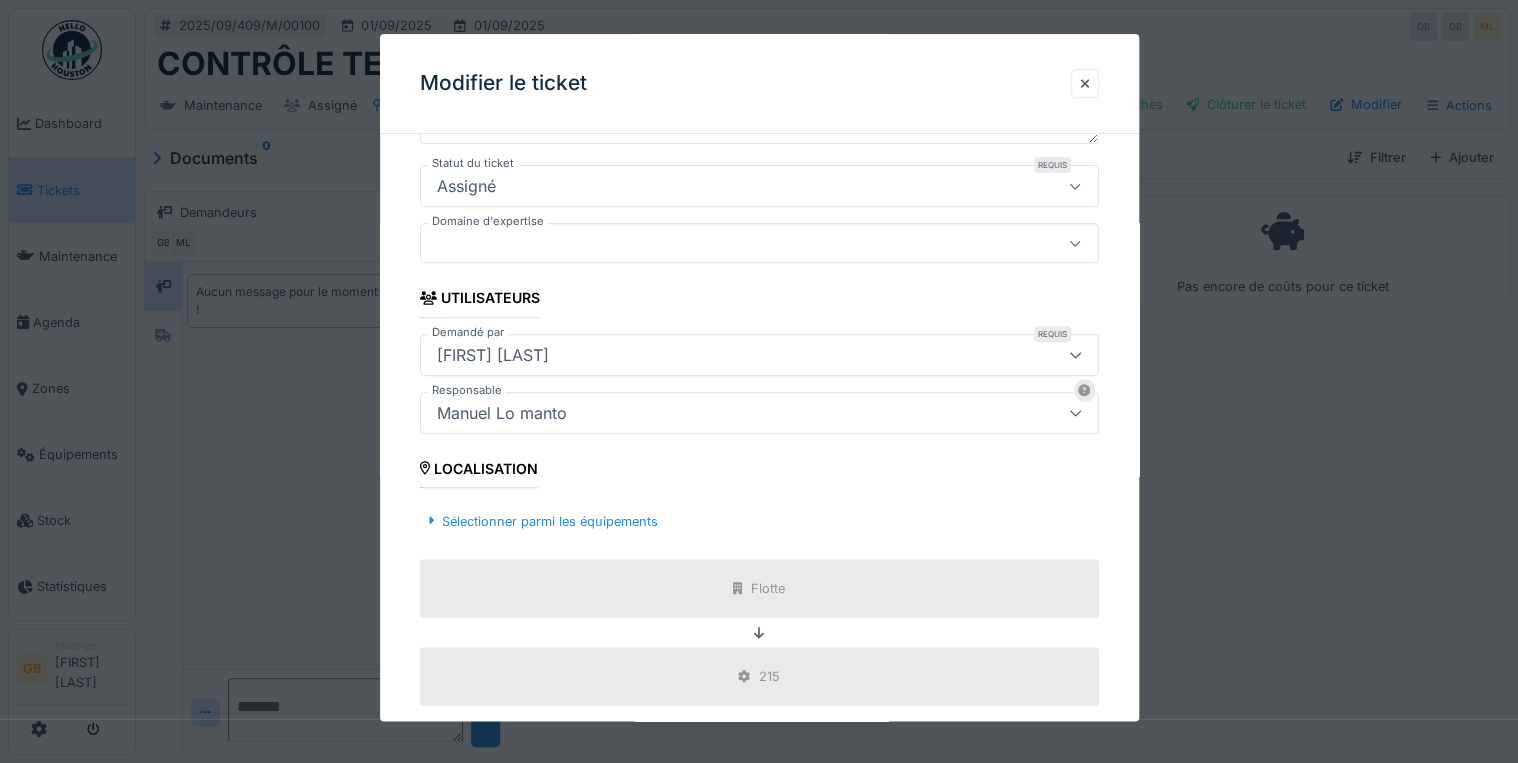 scroll, scrollTop: 720, scrollLeft: 0, axis: vertical 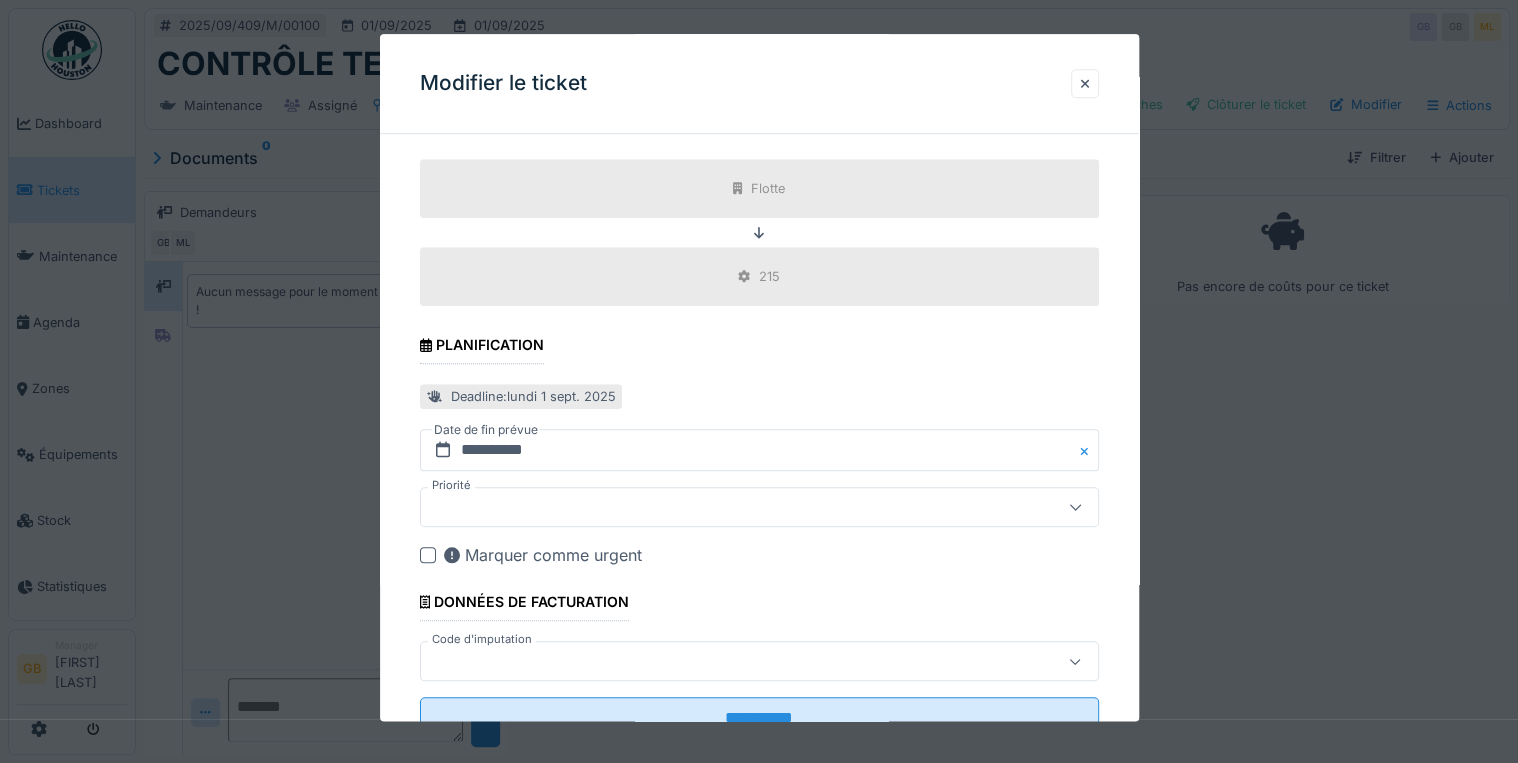 click 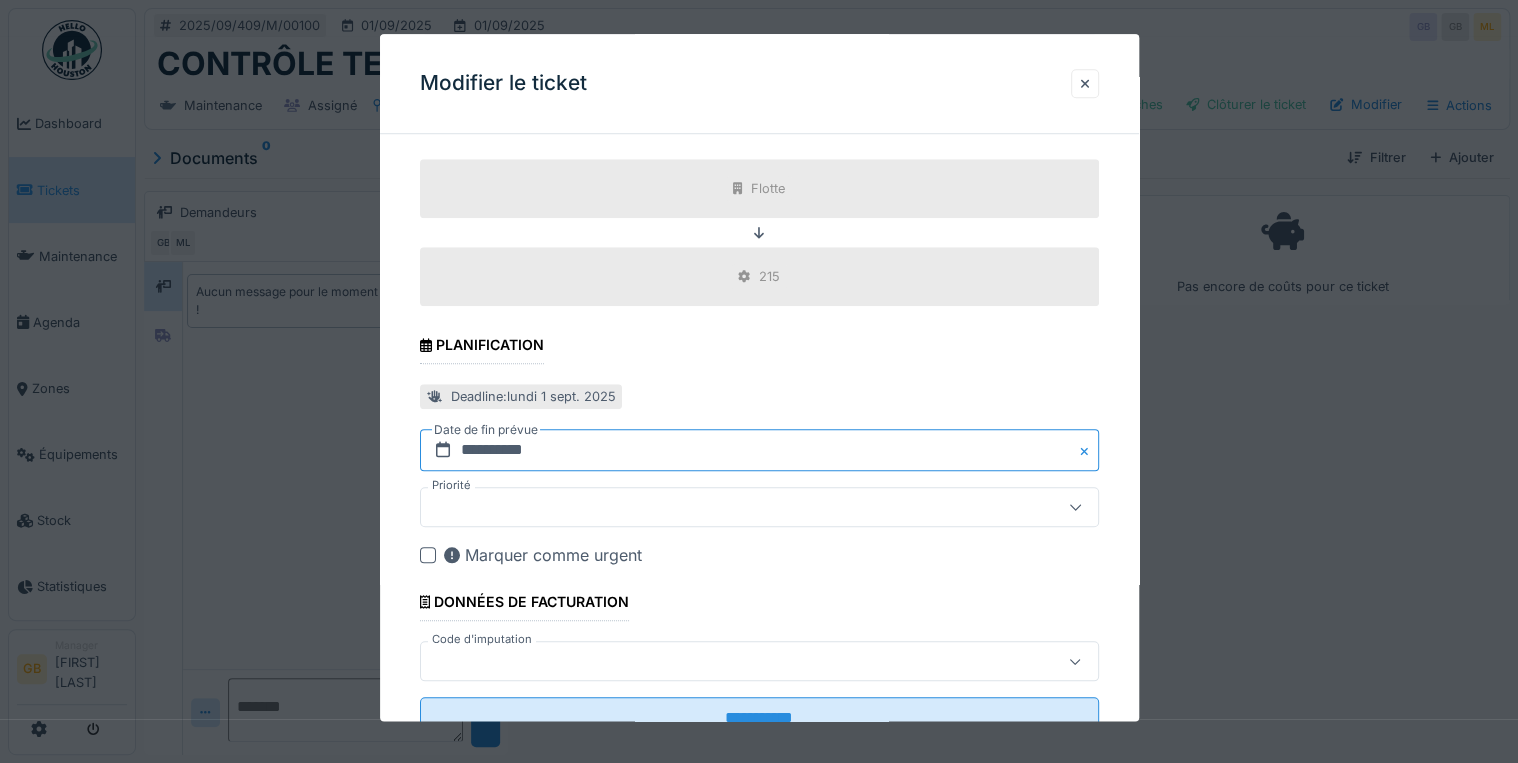 click on "**********" at bounding box center (759, 451) 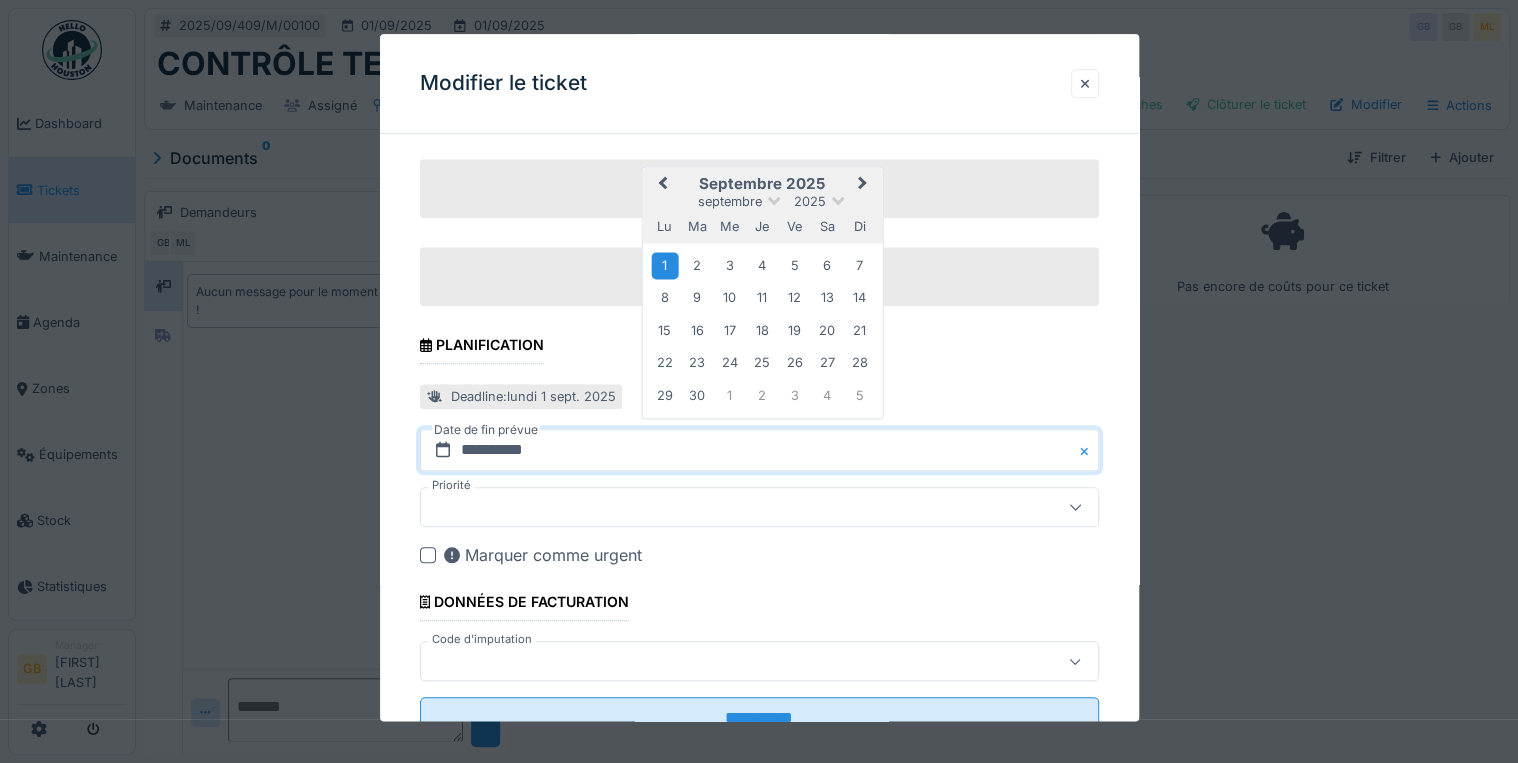 click on "Previous Month" at bounding box center (662, 185) 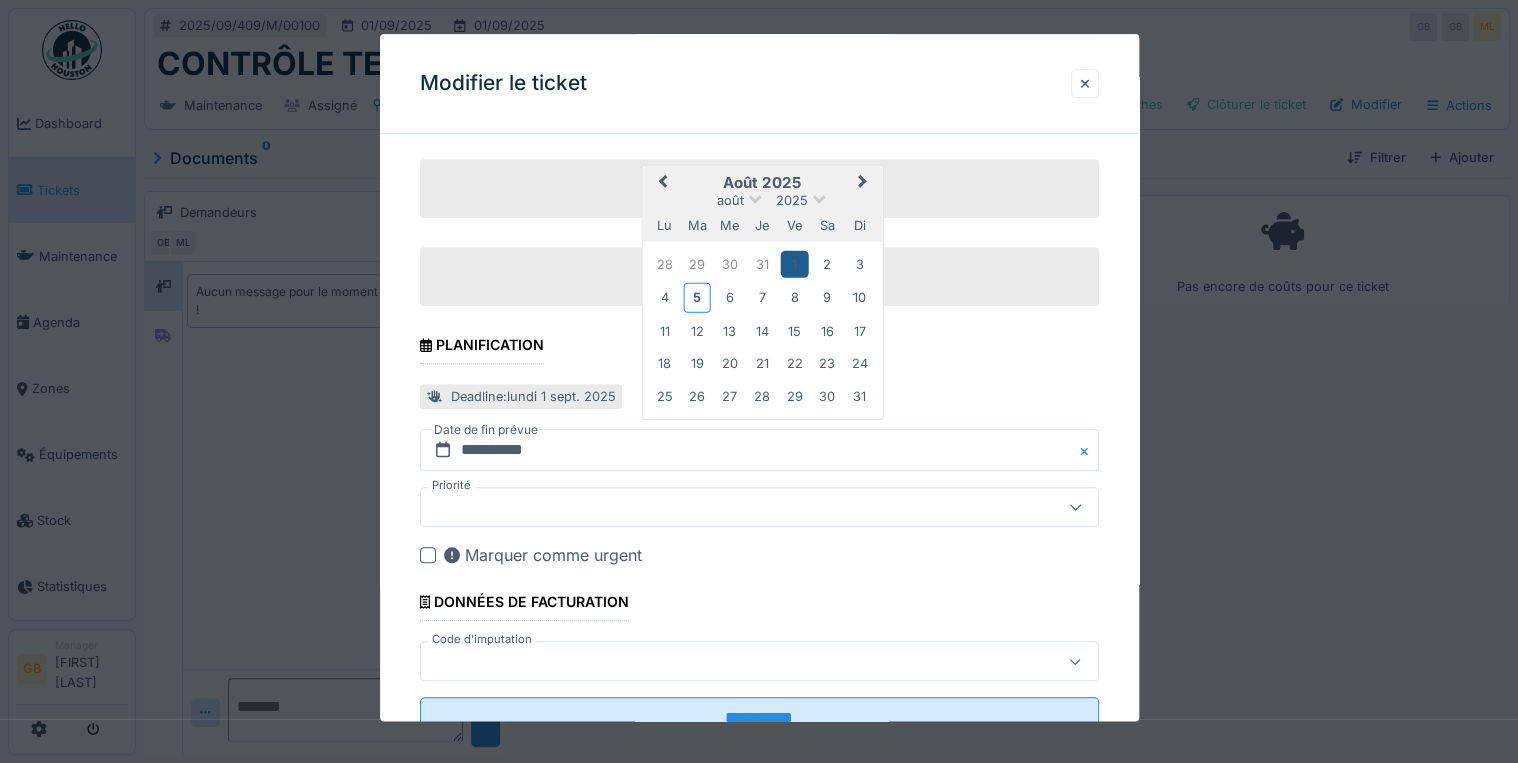 click on "1" at bounding box center (794, 264) 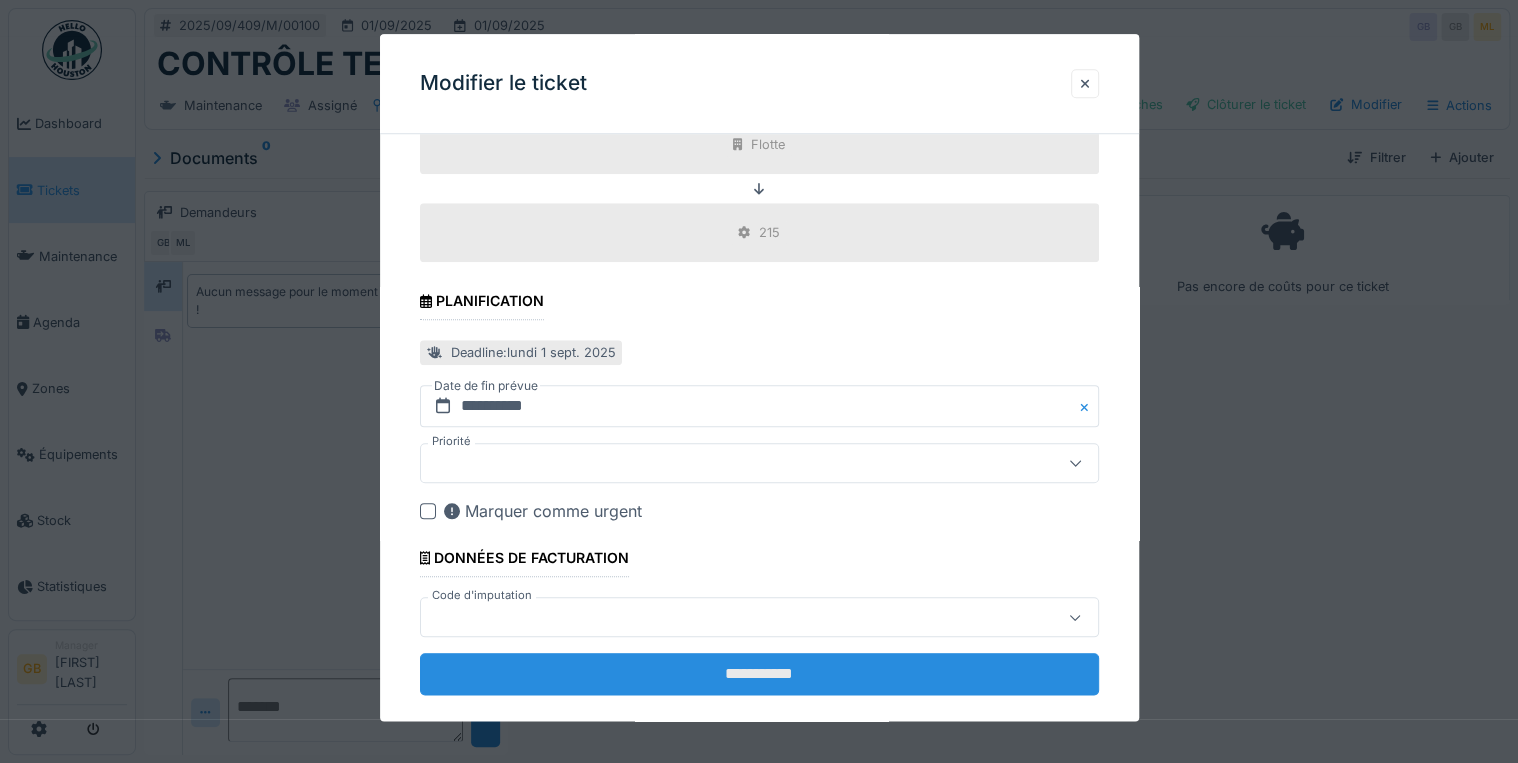 scroll, scrollTop: 787, scrollLeft: 0, axis: vertical 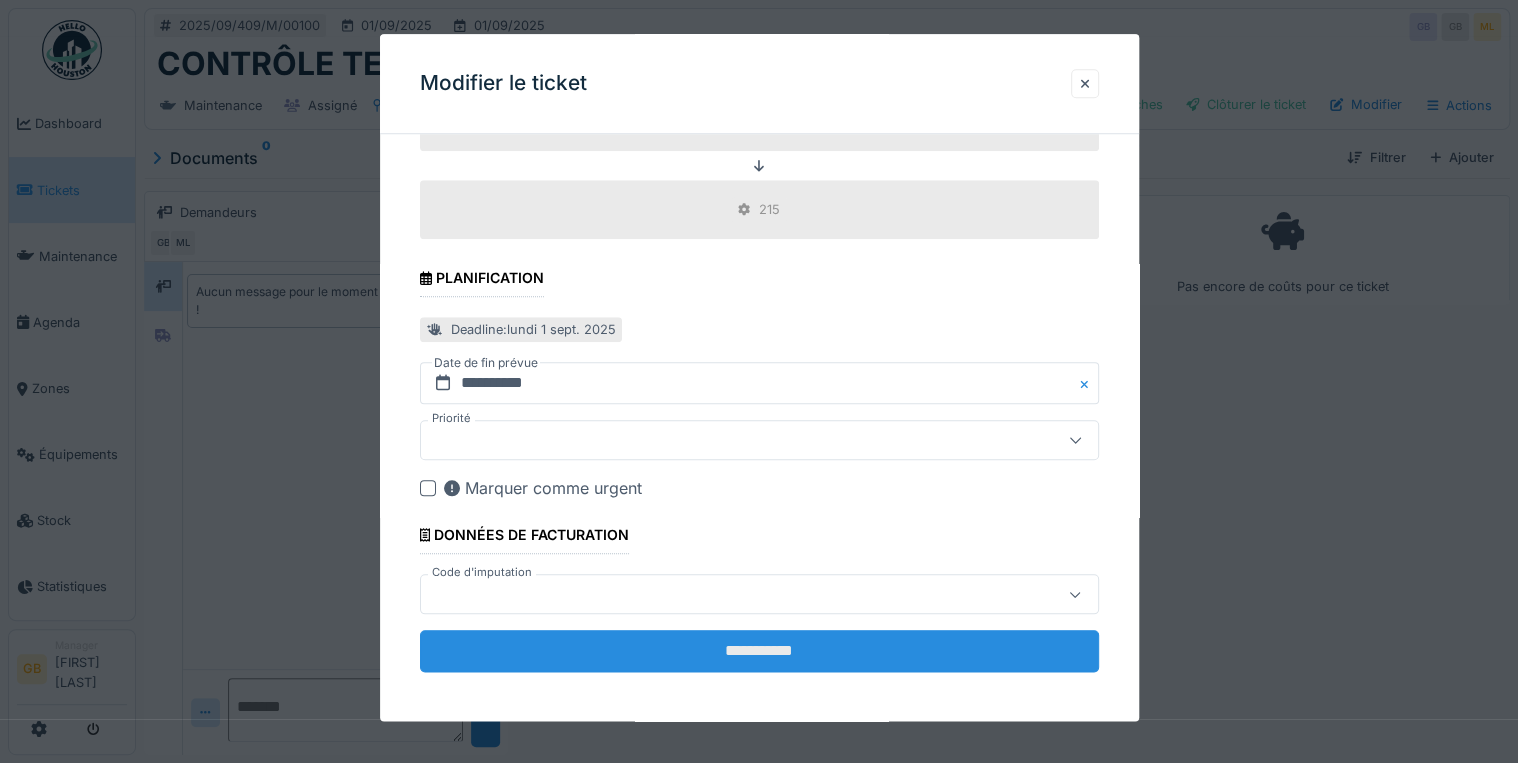 click on "**********" at bounding box center (759, 652) 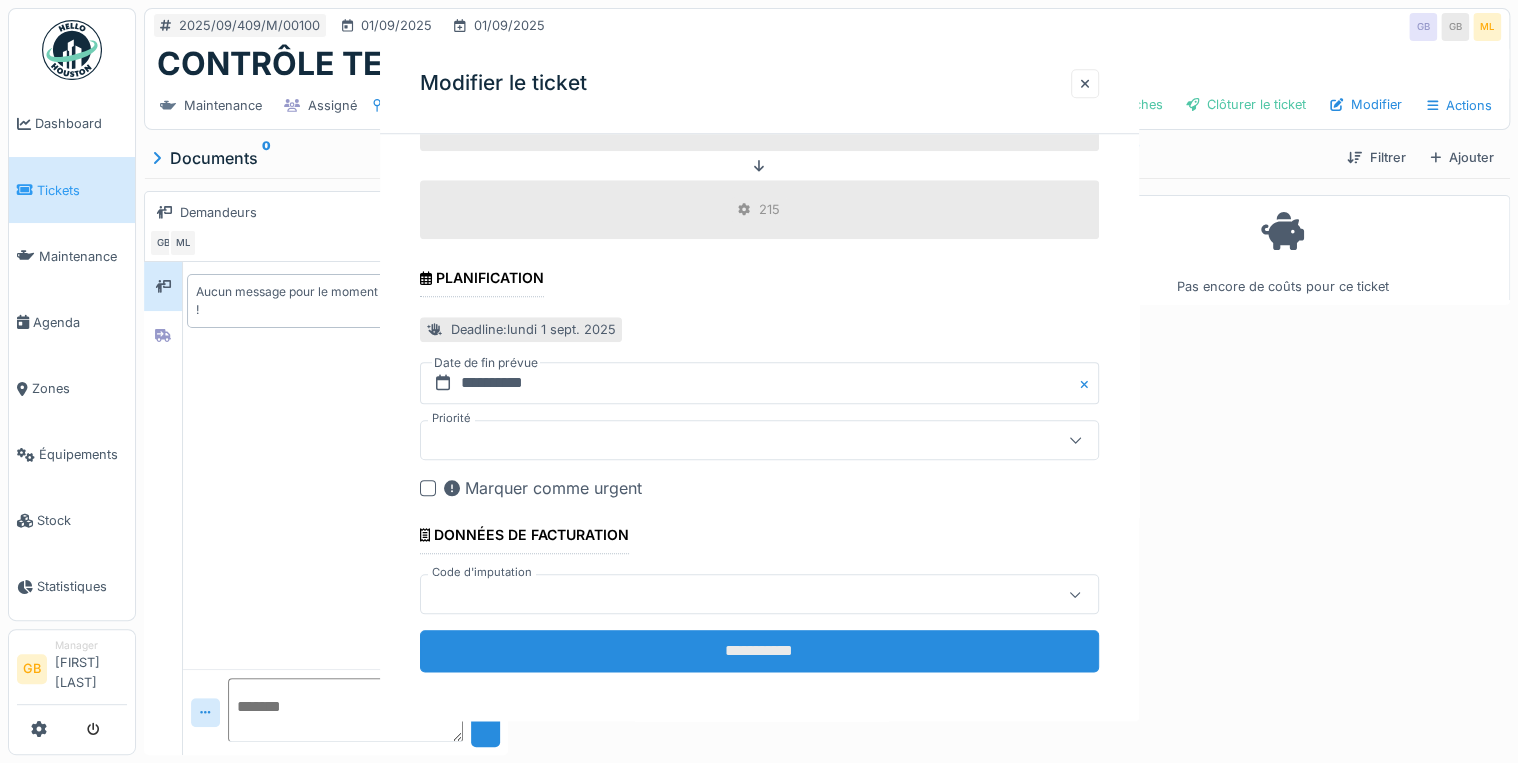 scroll, scrollTop: 0, scrollLeft: 0, axis: both 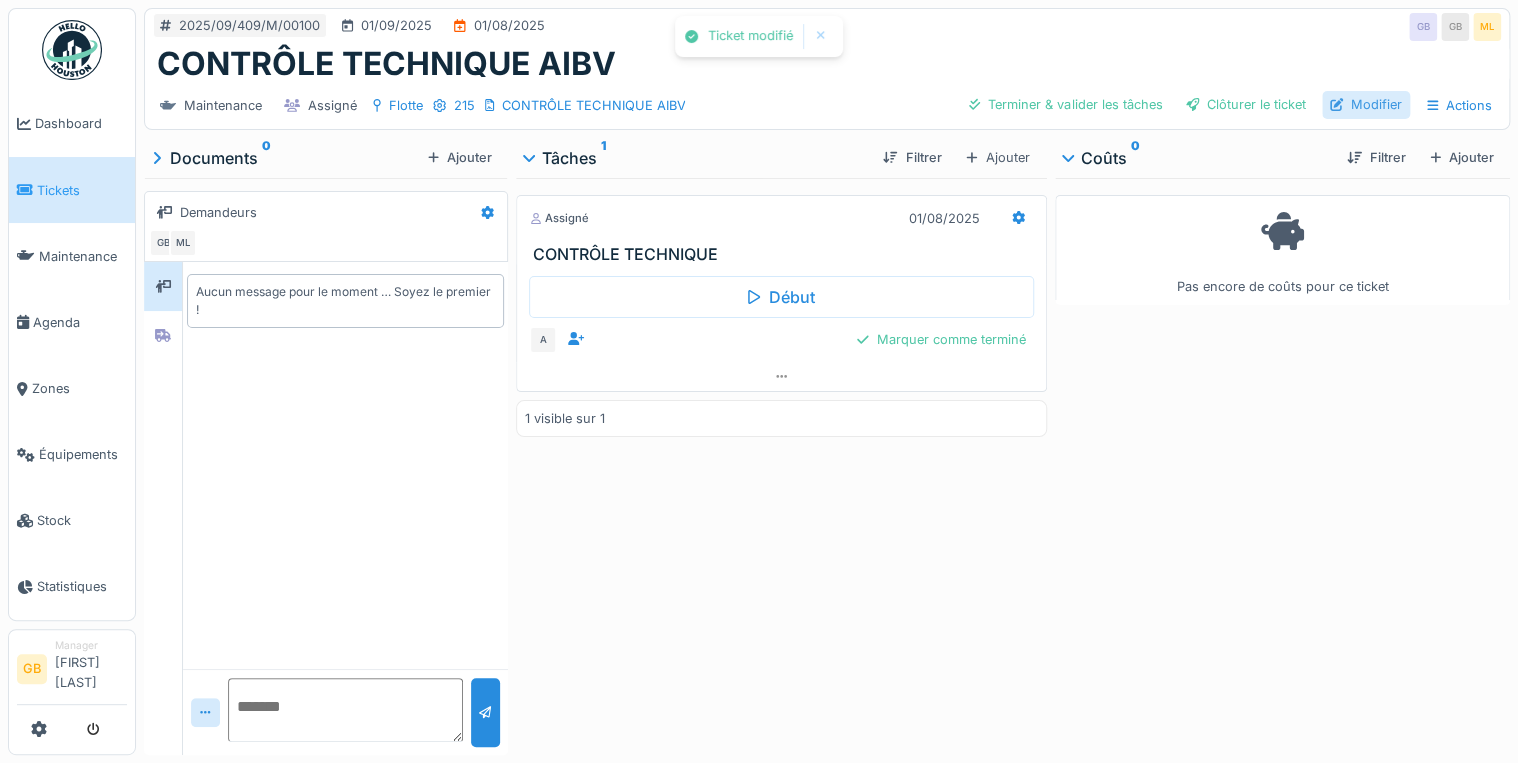 click on "Modifier" at bounding box center [1366, 104] 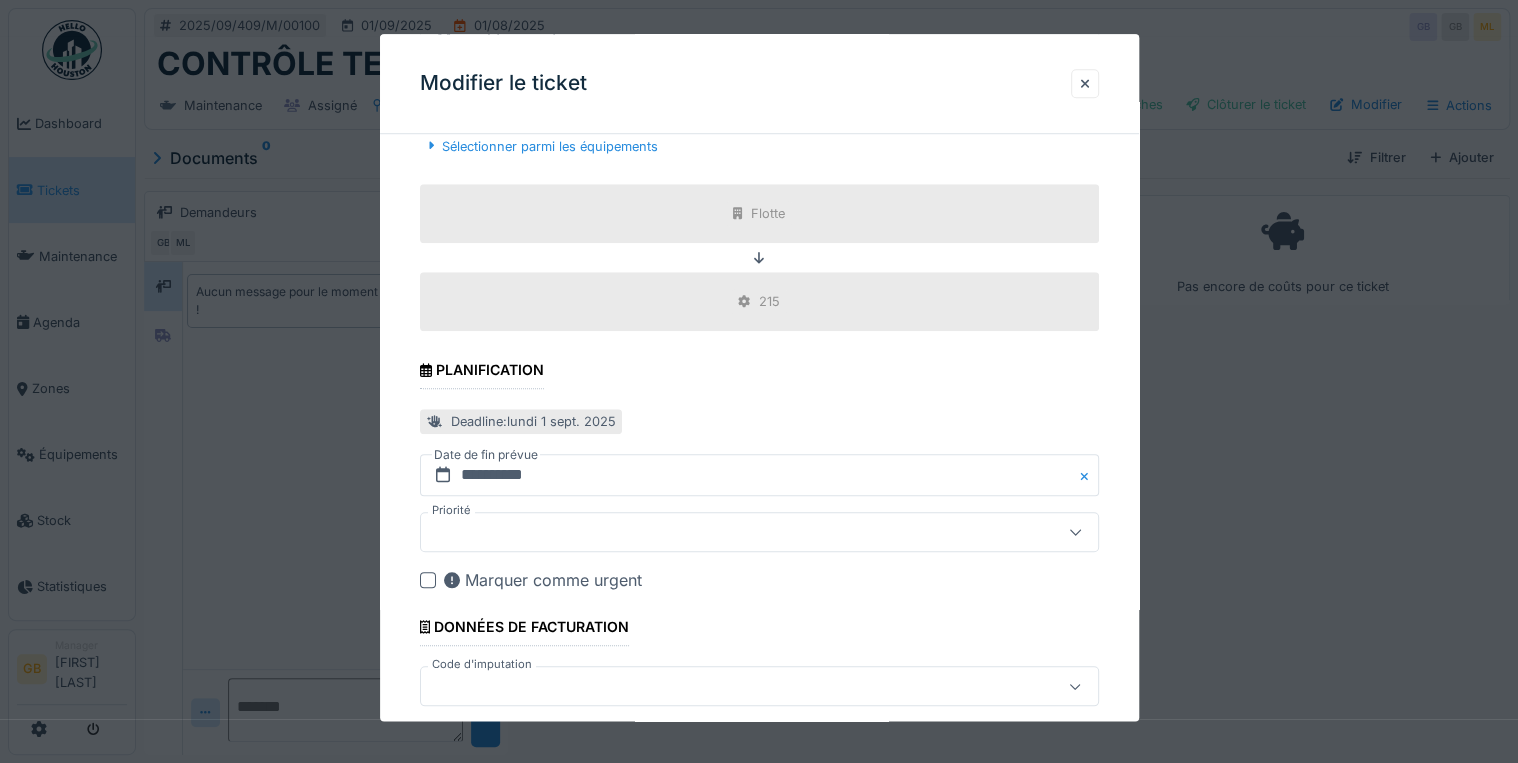 scroll, scrollTop: 787, scrollLeft: 0, axis: vertical 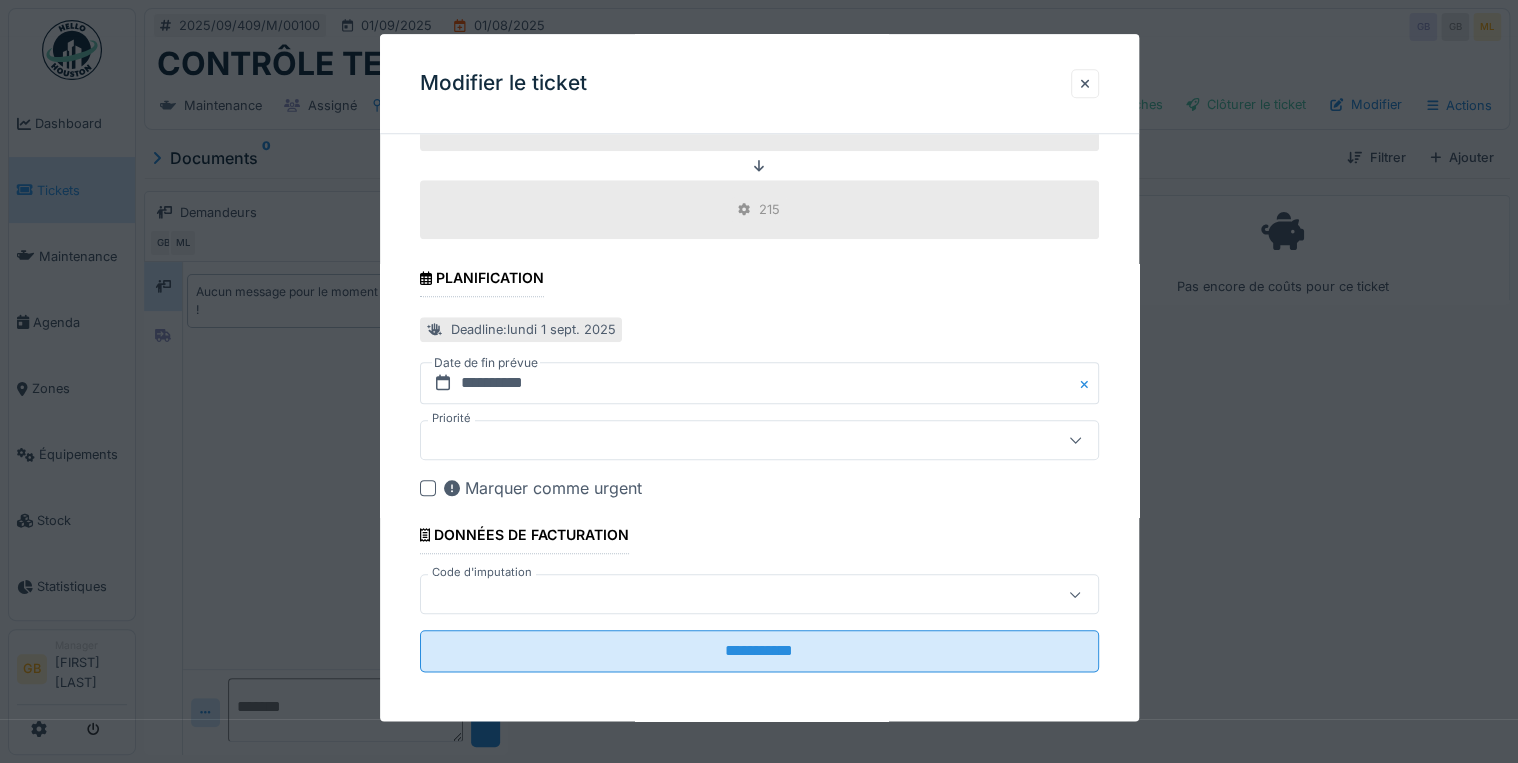 click at bounding box center (725, 595) 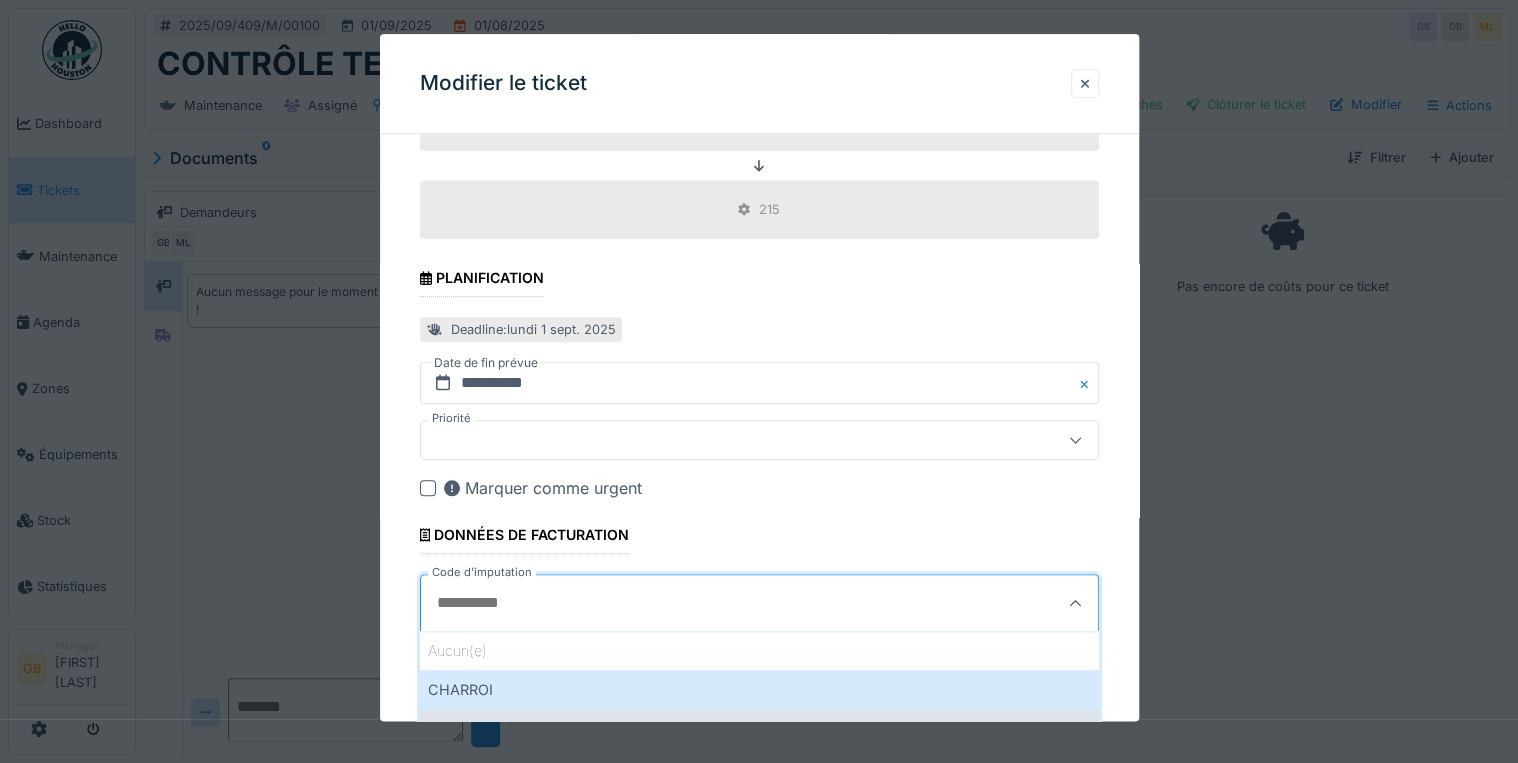 click on "COLLECTE" at bounding box center [759, 728] 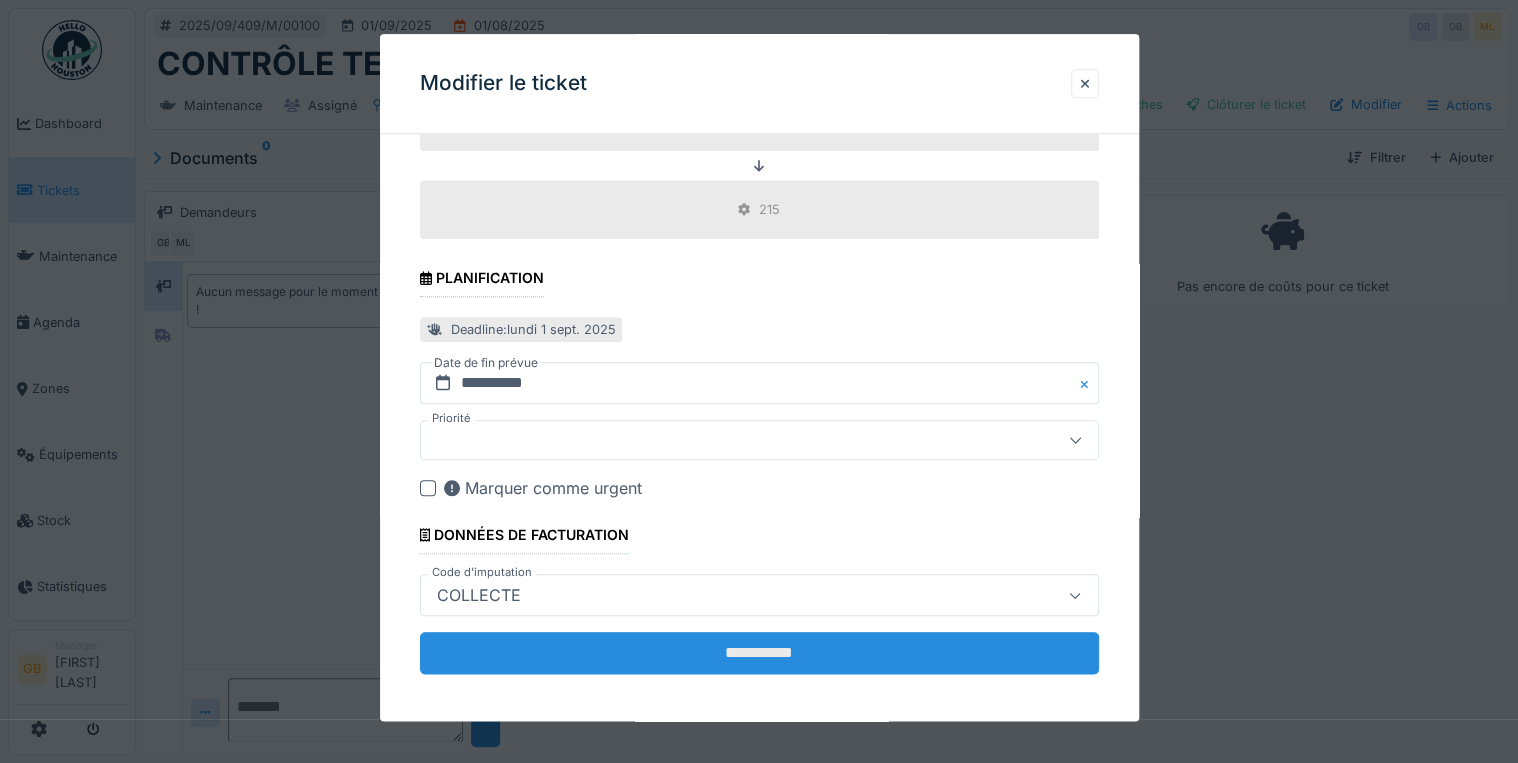 click on "**********" at bounding box center [759, 654] 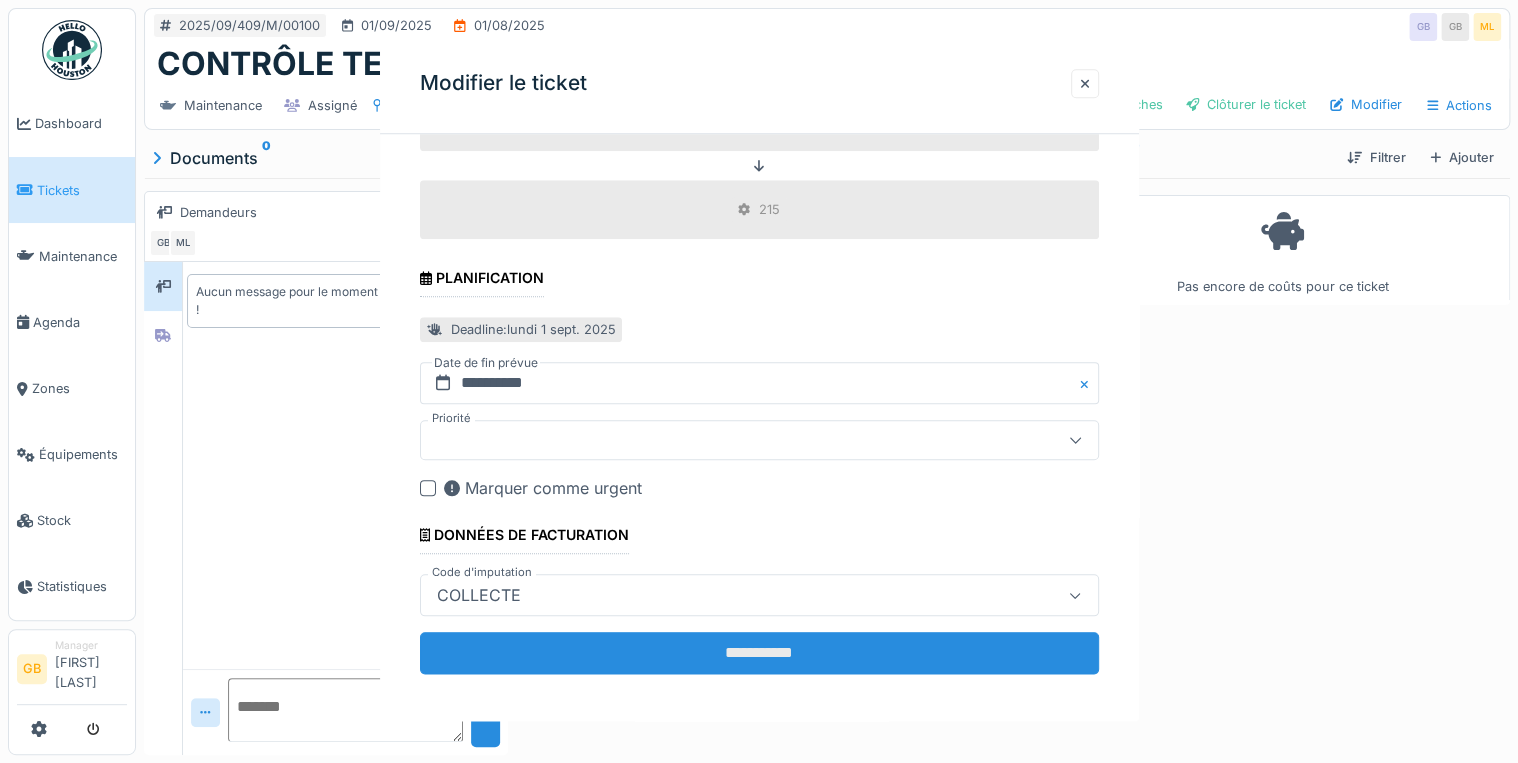 scroll, scrollTop: 0, scrollLeft: 0, axis: both 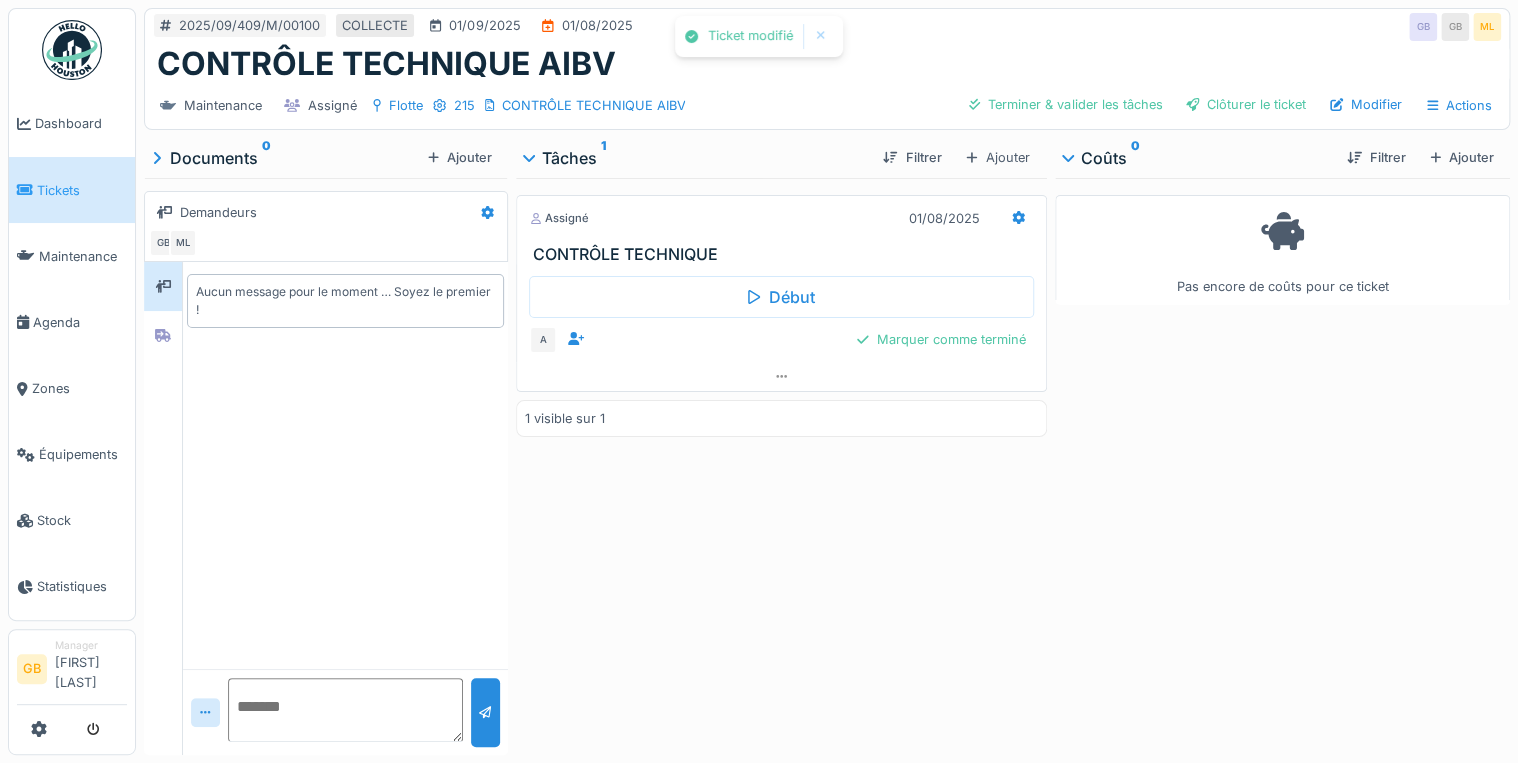 click on "Début A Marquer comme terminé" at bounding box center [781, 313] 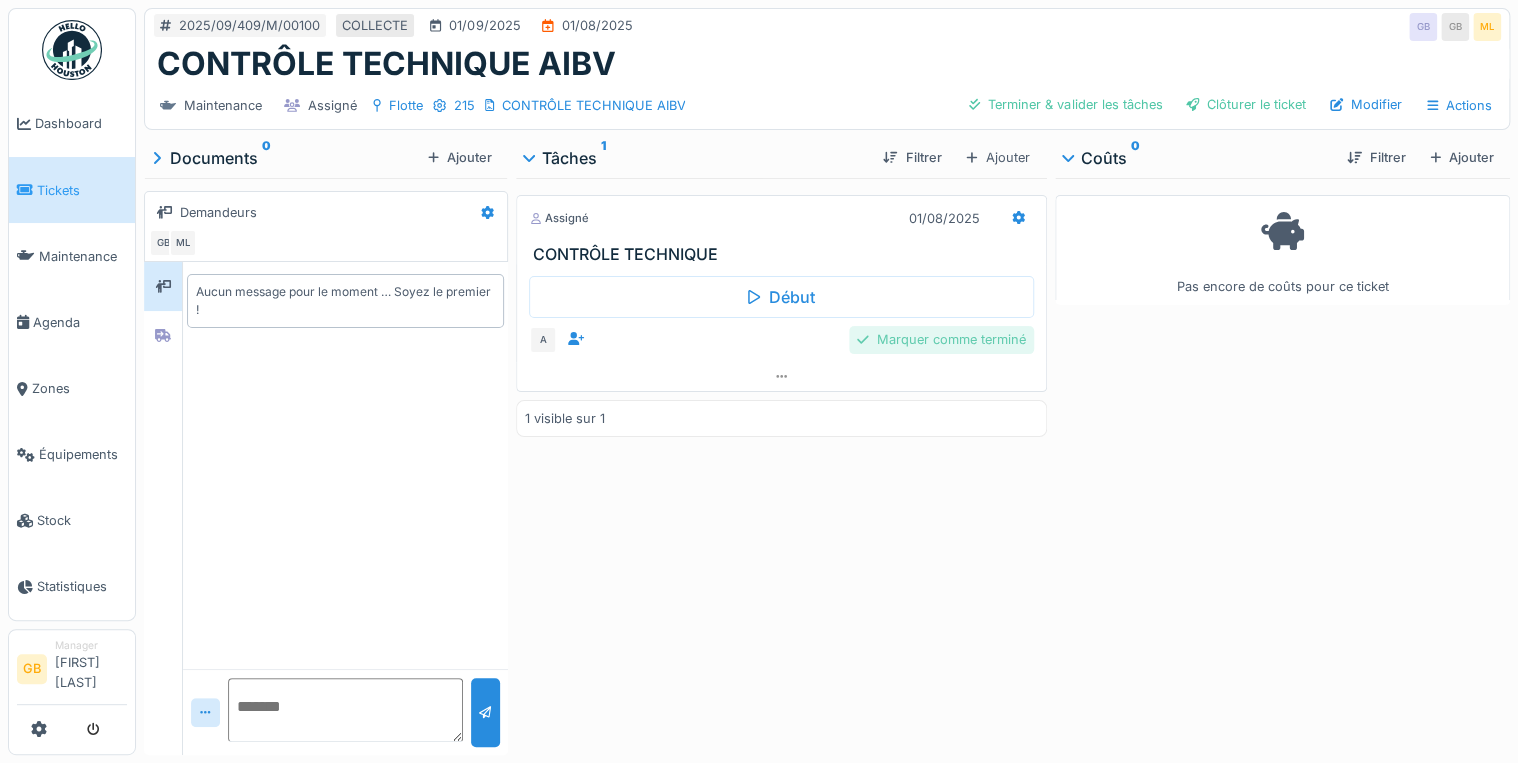 click on "Marquer comme terminé" at bounding box center [941, 339] 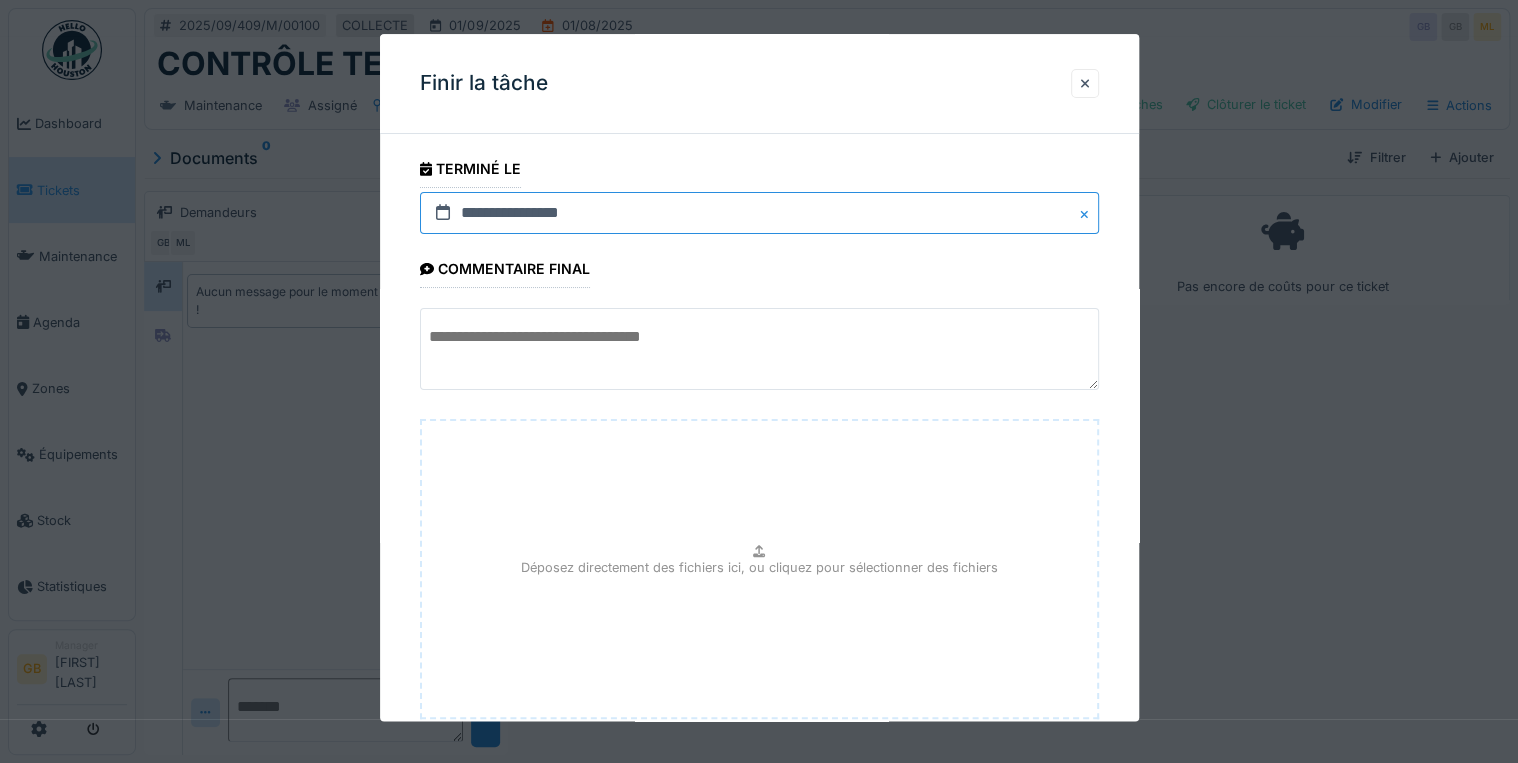 click on "**********" at bounding box center [759, 213] 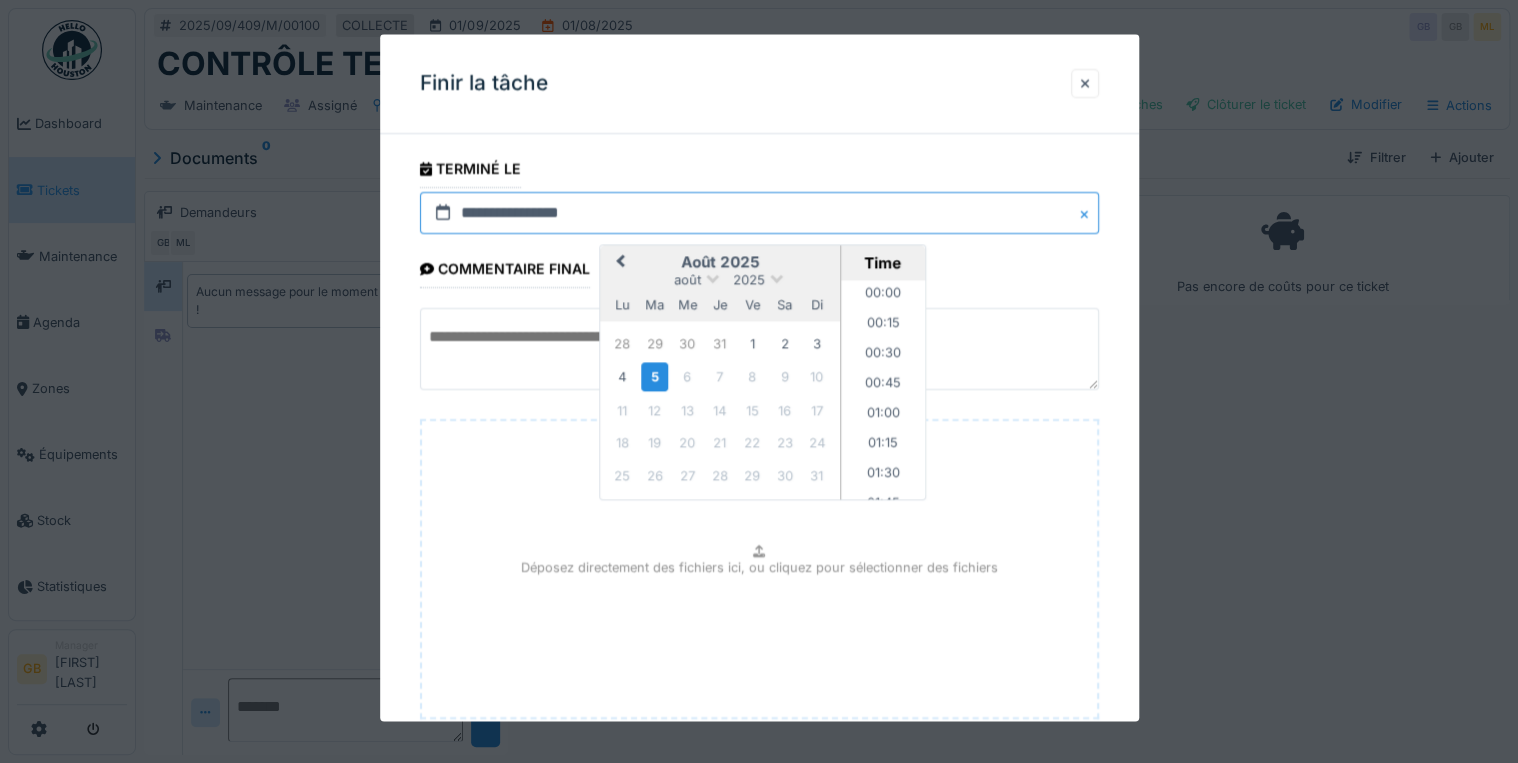 scroll, scrollTop: 1465, scrollLeft: 0, axis: vertical 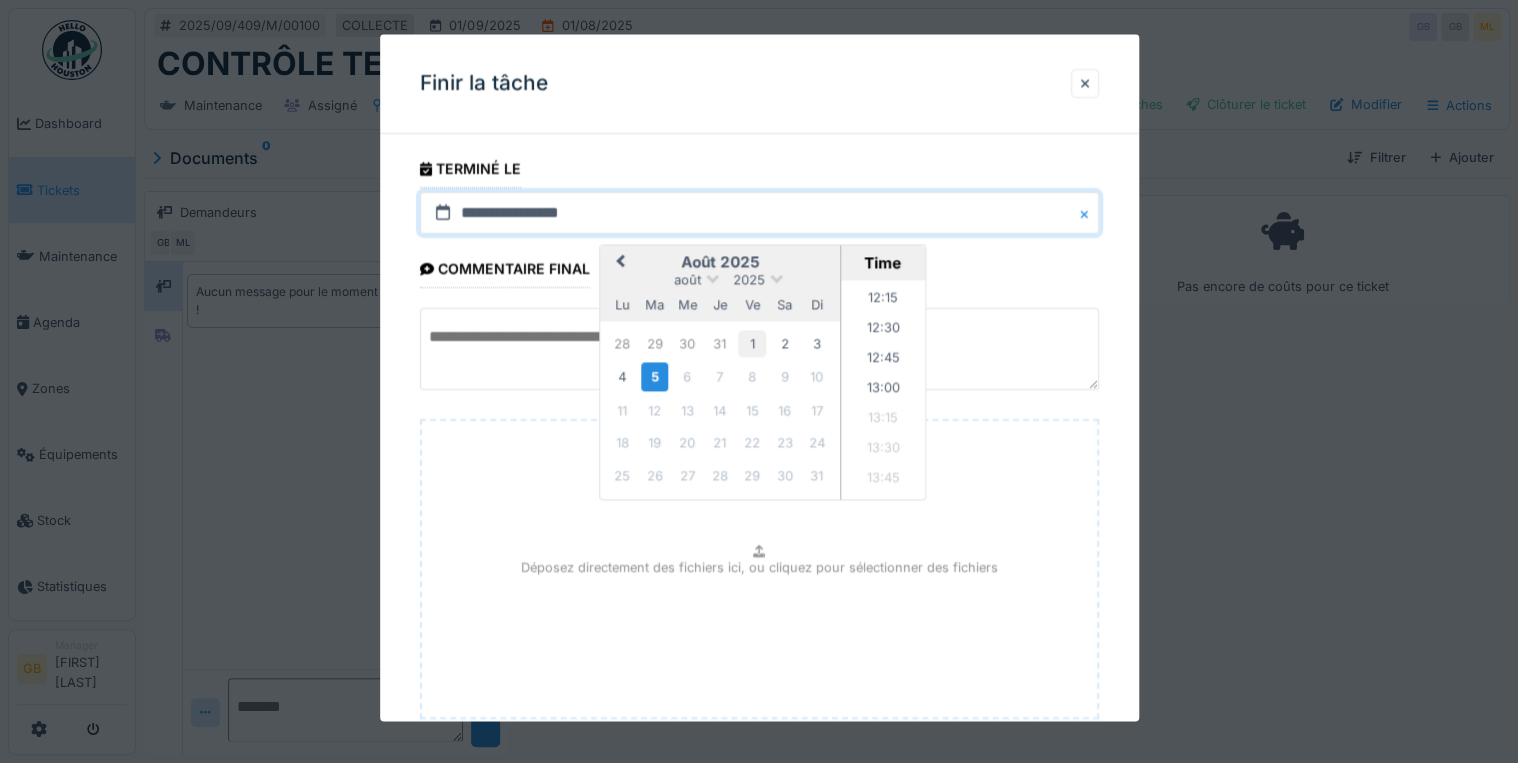 click on "1" at bounding box center [752, 343] 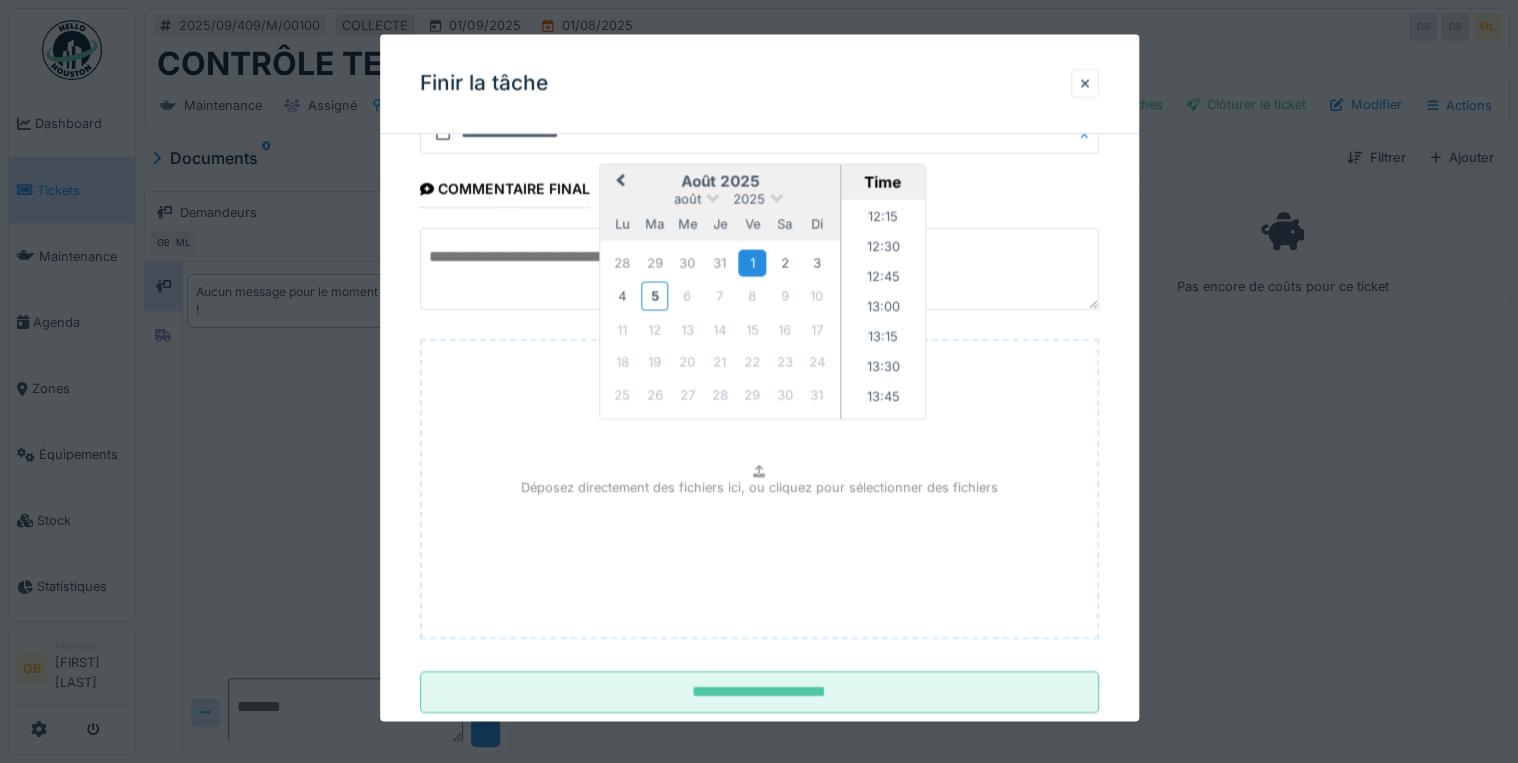 scroll, scrollTop: 126, scrollLeft: 0, axis: vertical 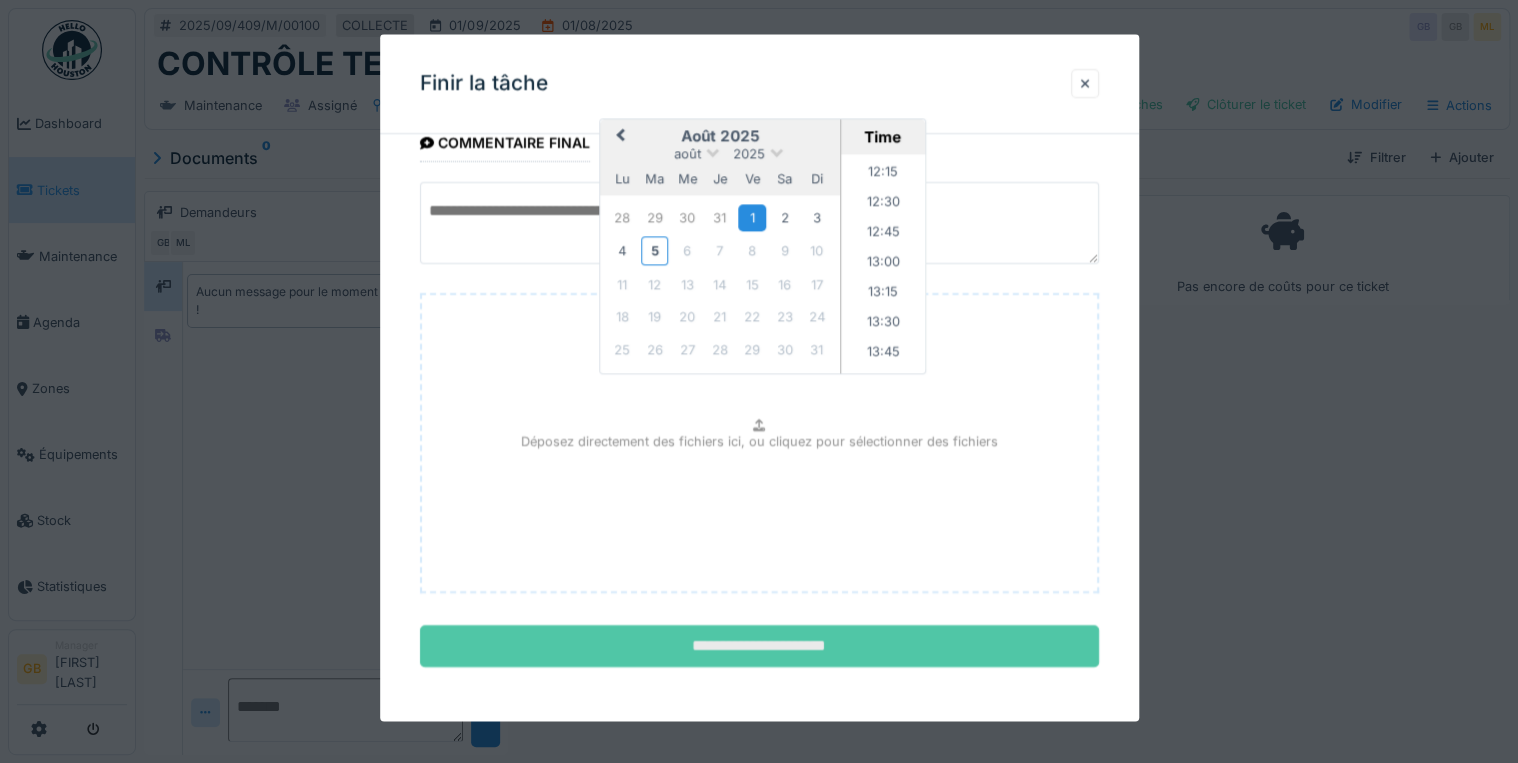 click on "**********" at bounding box center [759, 647] 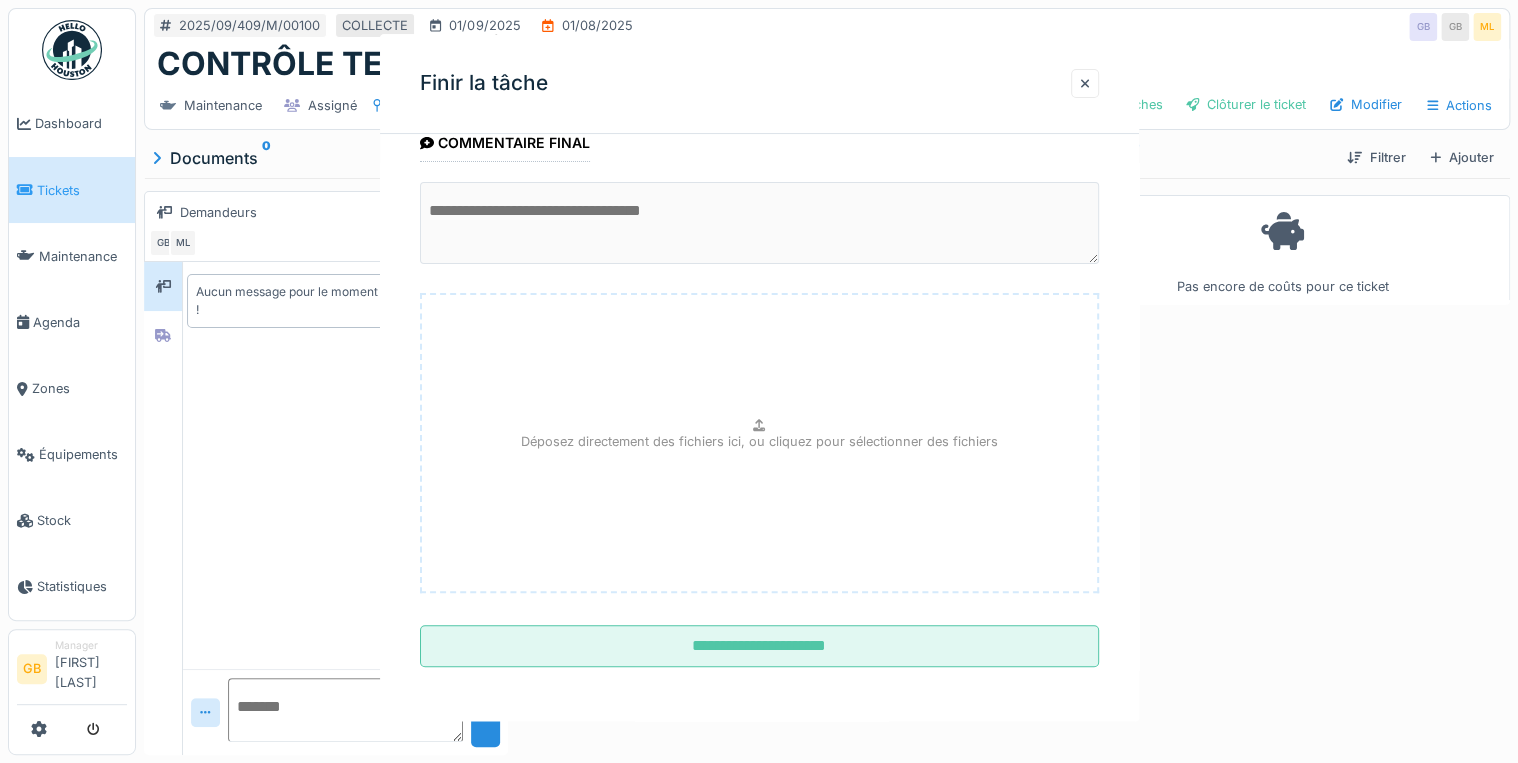 scroll, scrollTop: 0, scrollLeft: 0, axis: both 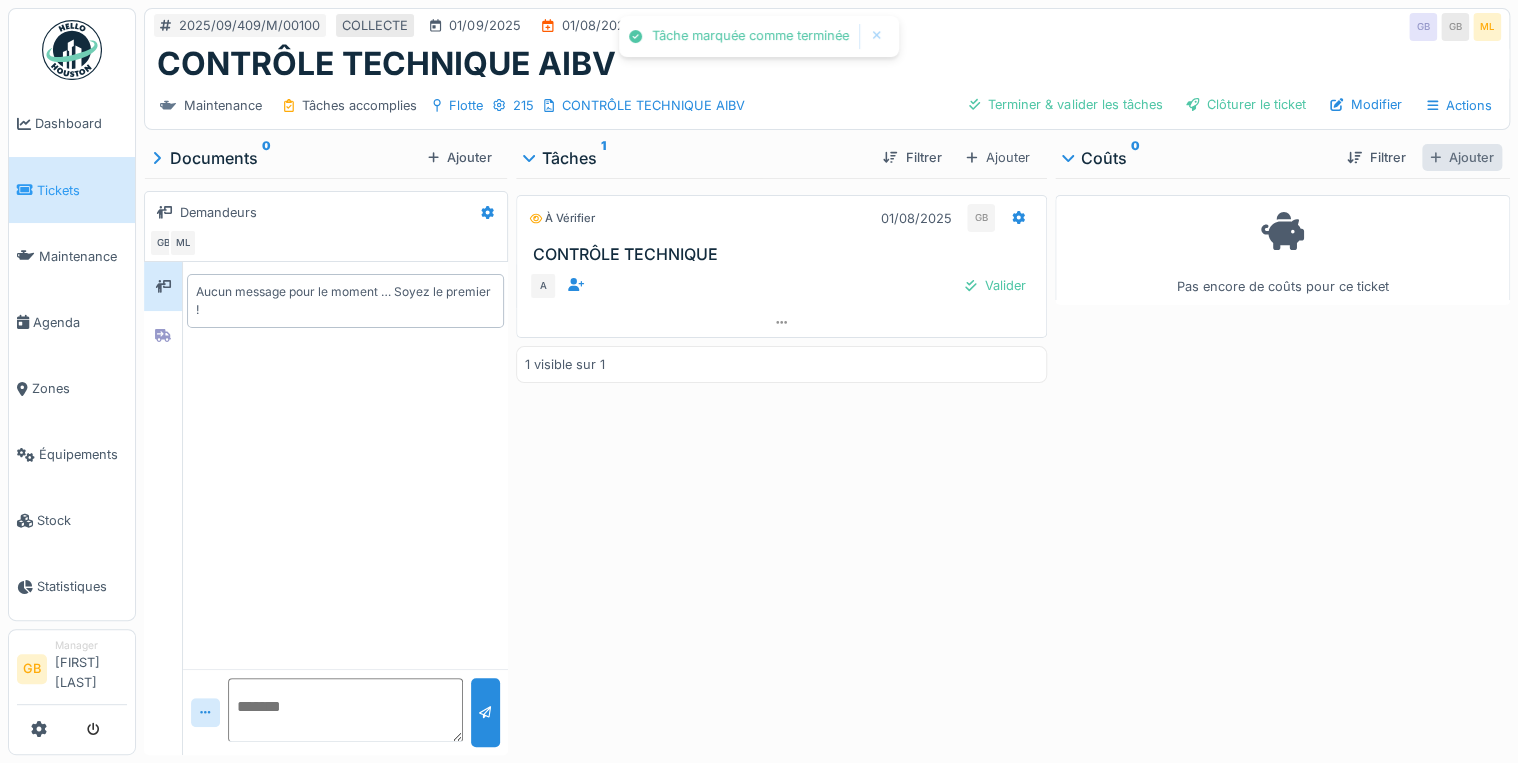 click on "Ajouter" at bounding box center [1462, 157] 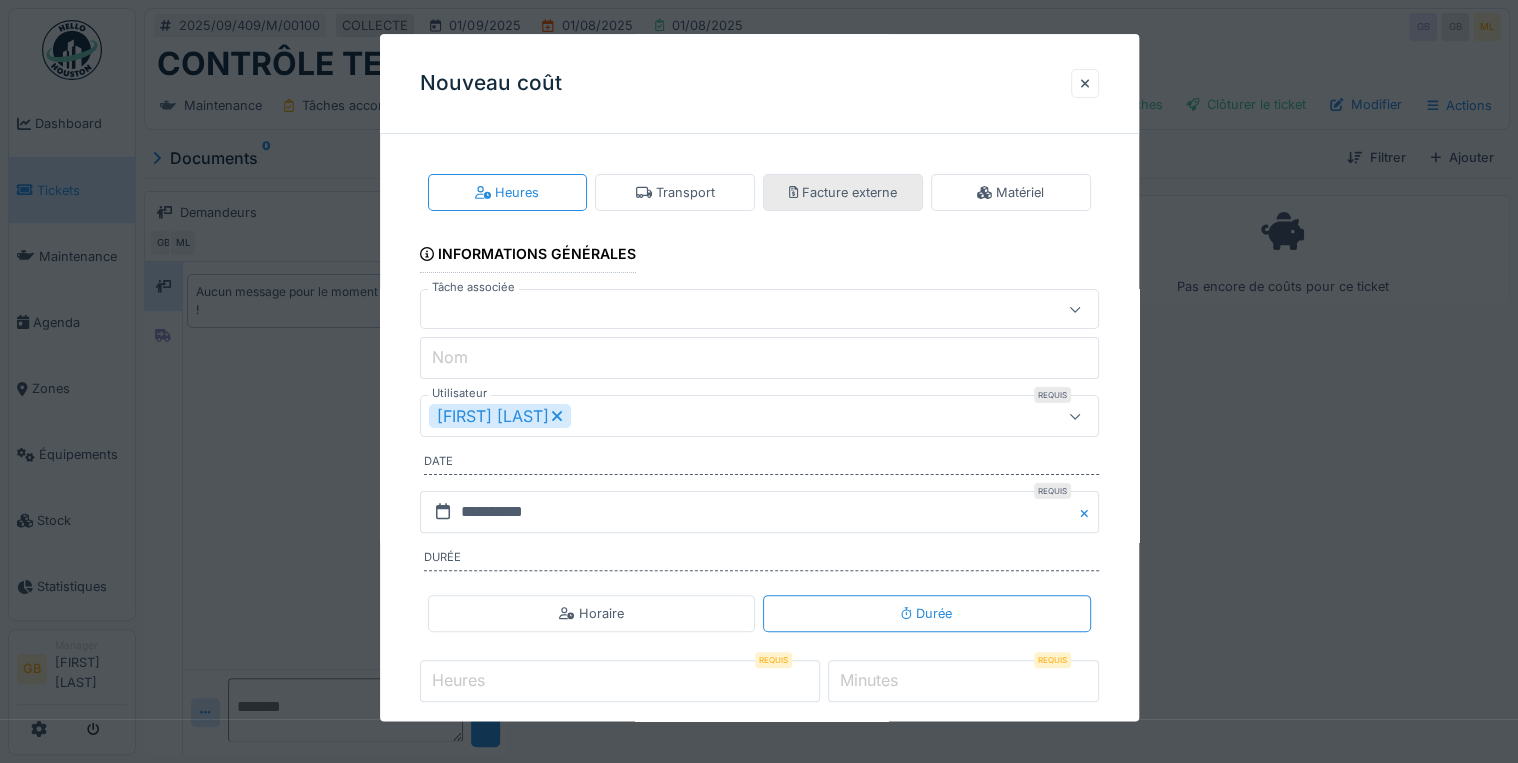 click on "Facture externe" at bounding box center [843, 192] 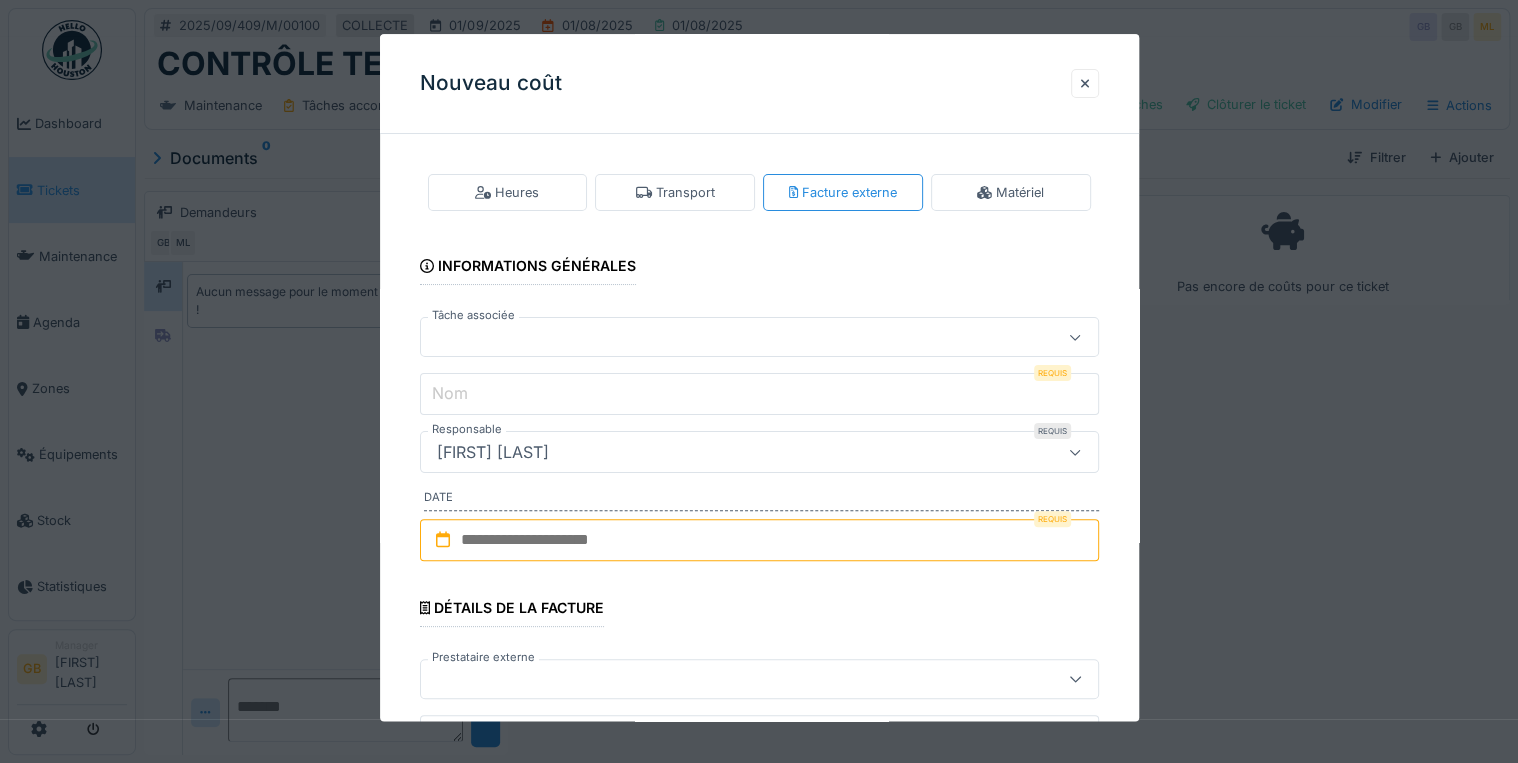 click at bounding box center (725, 338) 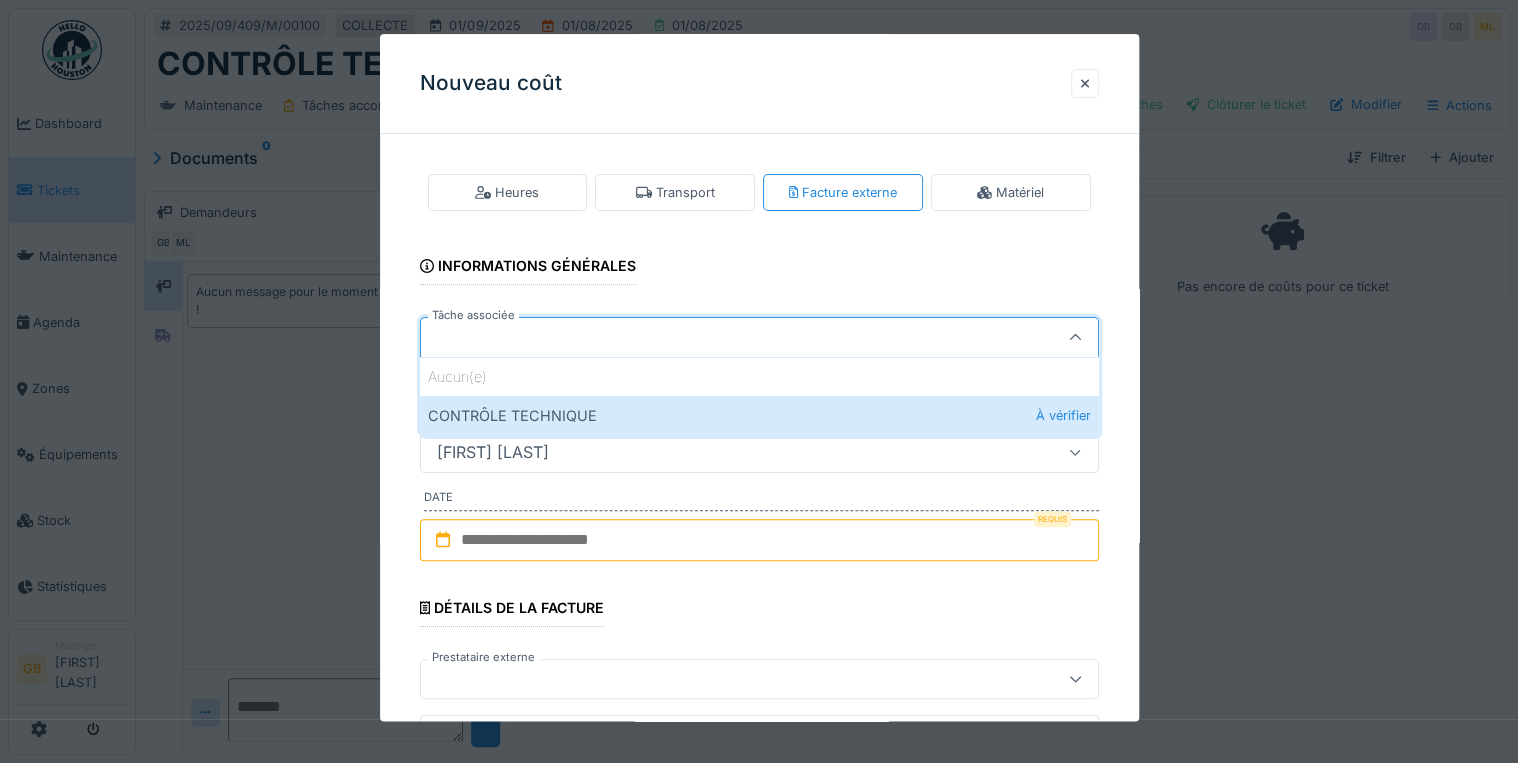 click on "CONTRÔLE TECHNIQUE   À vérifier" at bounding box center [759, 415] 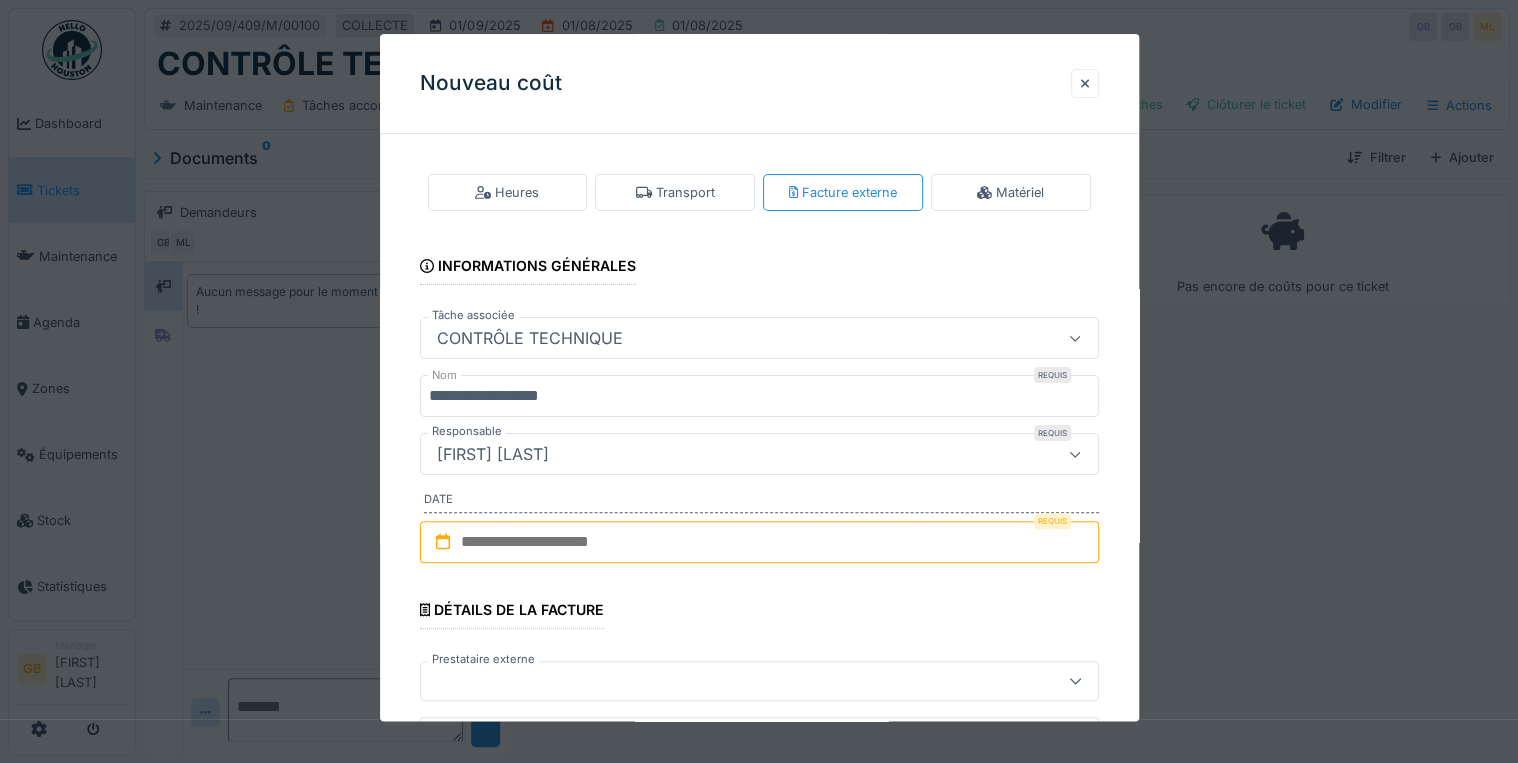 drag, startPoint x: 524, startPoint y: 556, endPoint x: 540, endPoint y: 540, distance: 22.627417 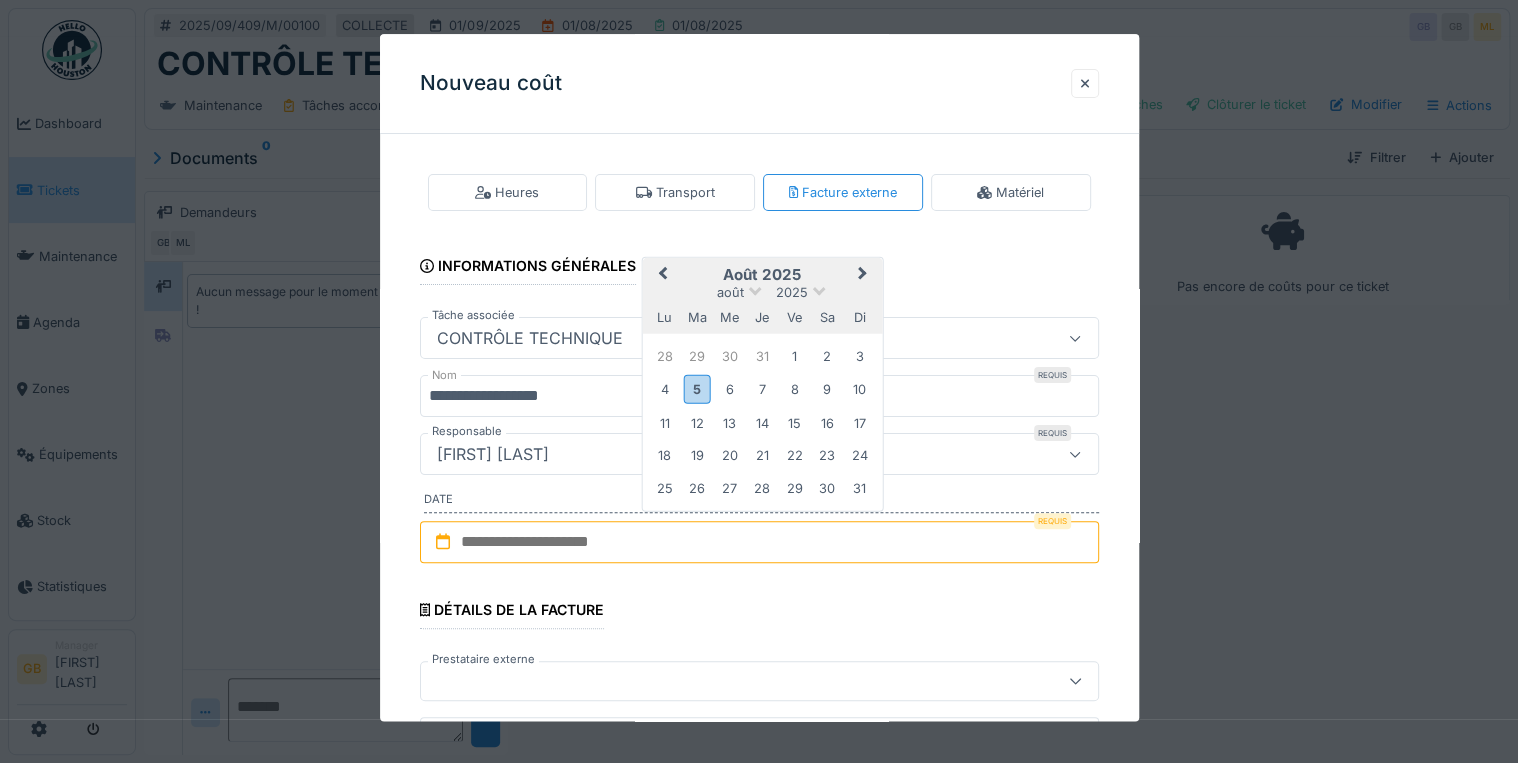 click on "1" at bounding box center (794, 356) 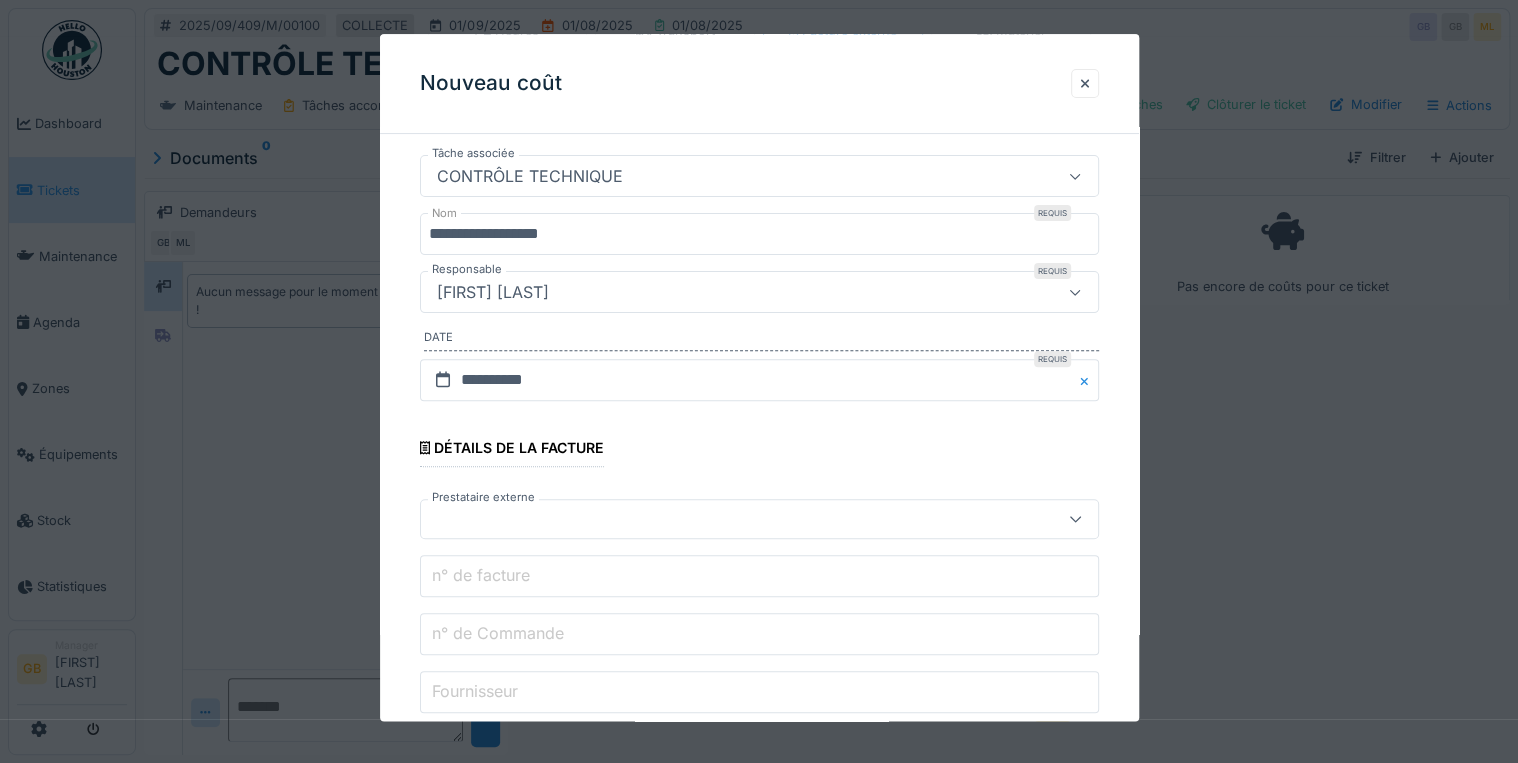 scroll, scrollTop: 320, scrollLeft: 0, axis: vertical 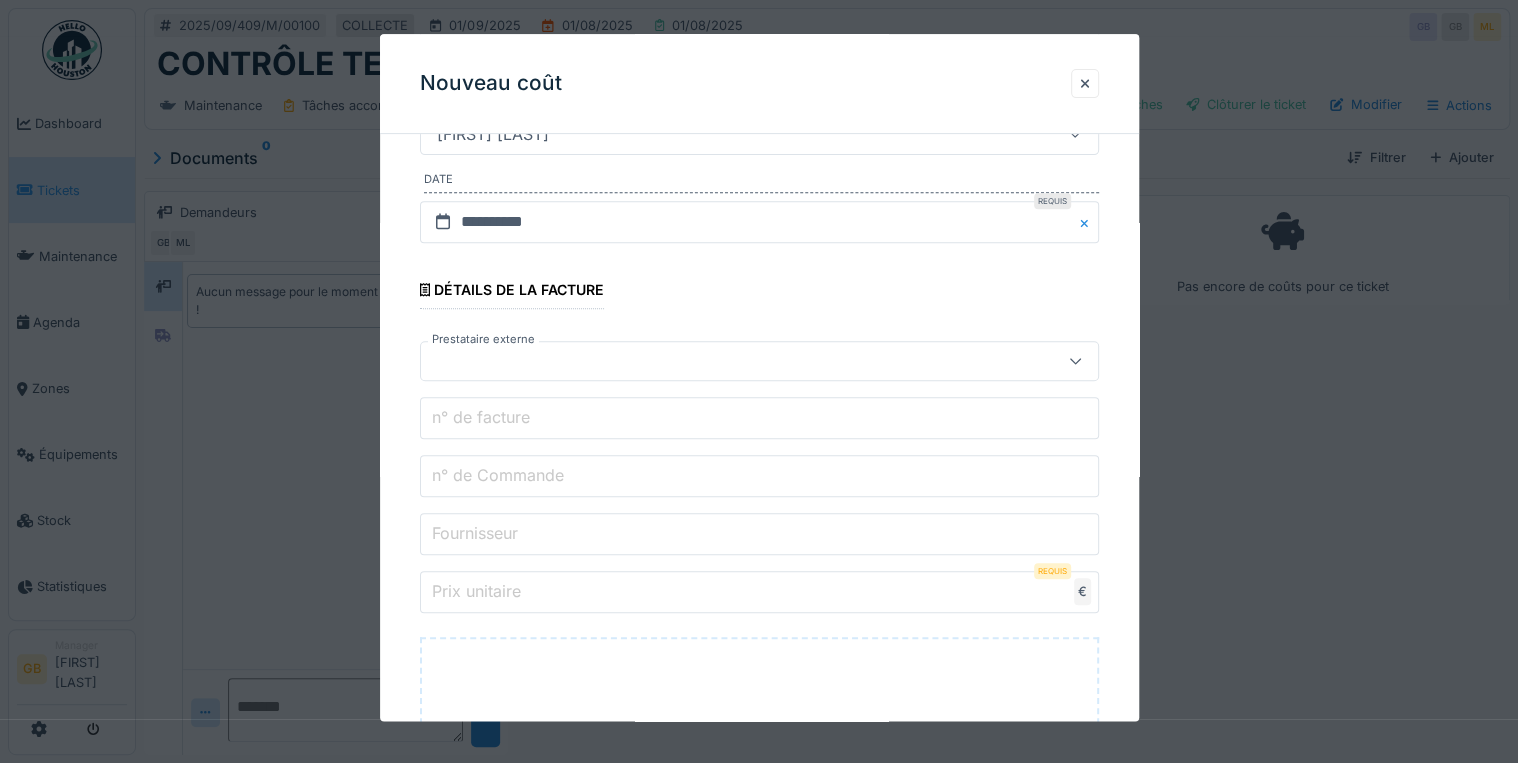 click at bounding box center (759, 362) 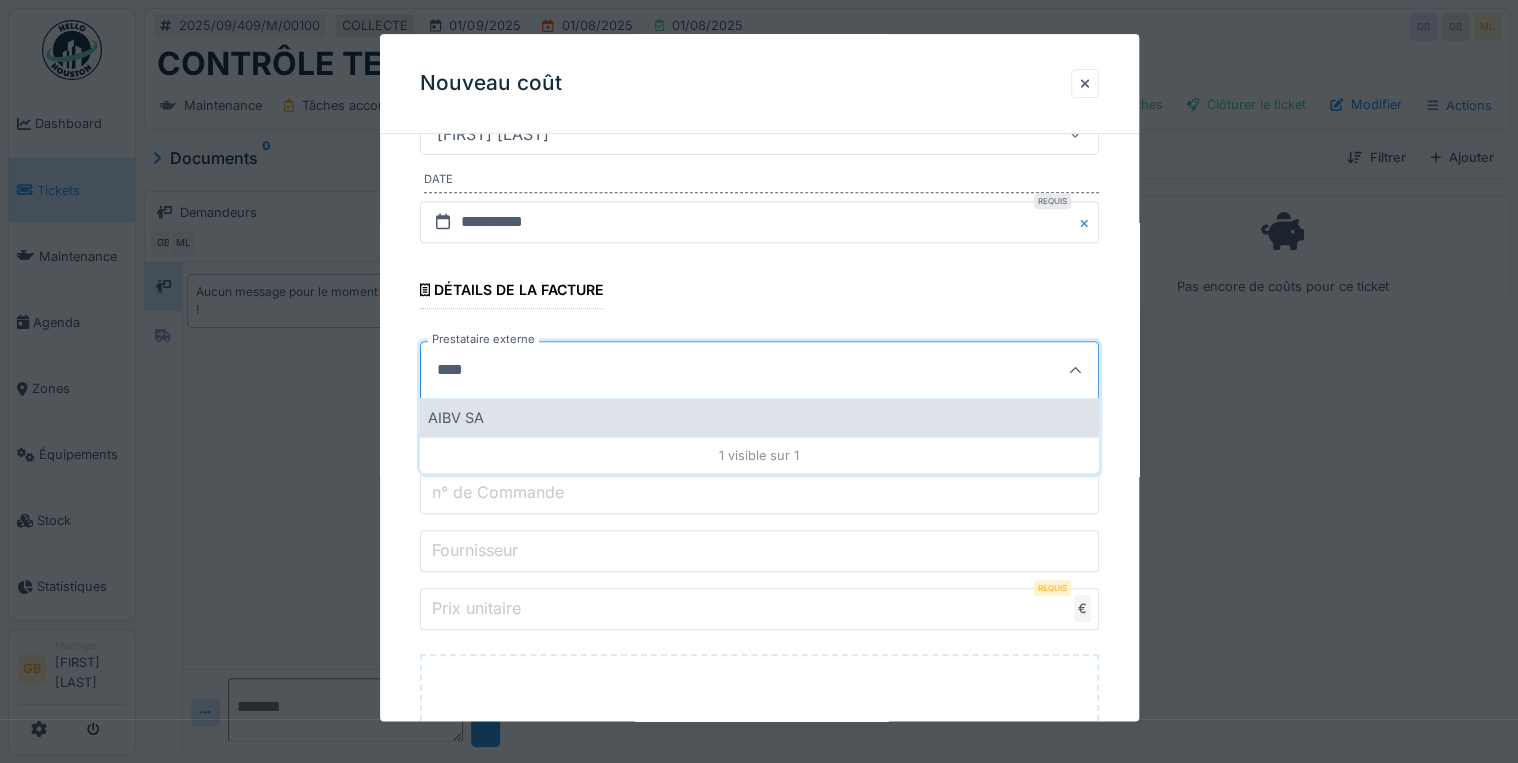 type on "****" 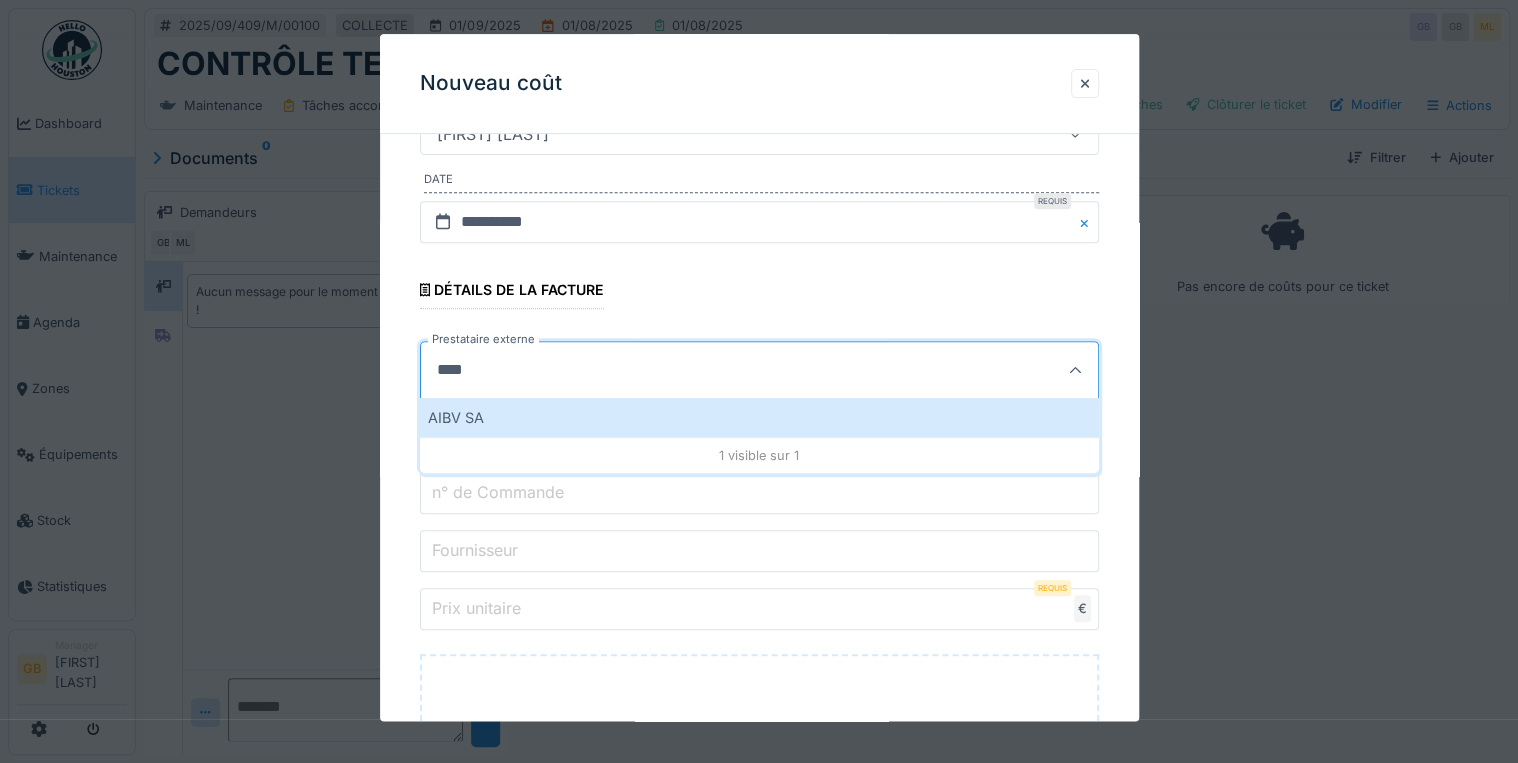 click on "AIBV SA" at bounding box center [759, 418] 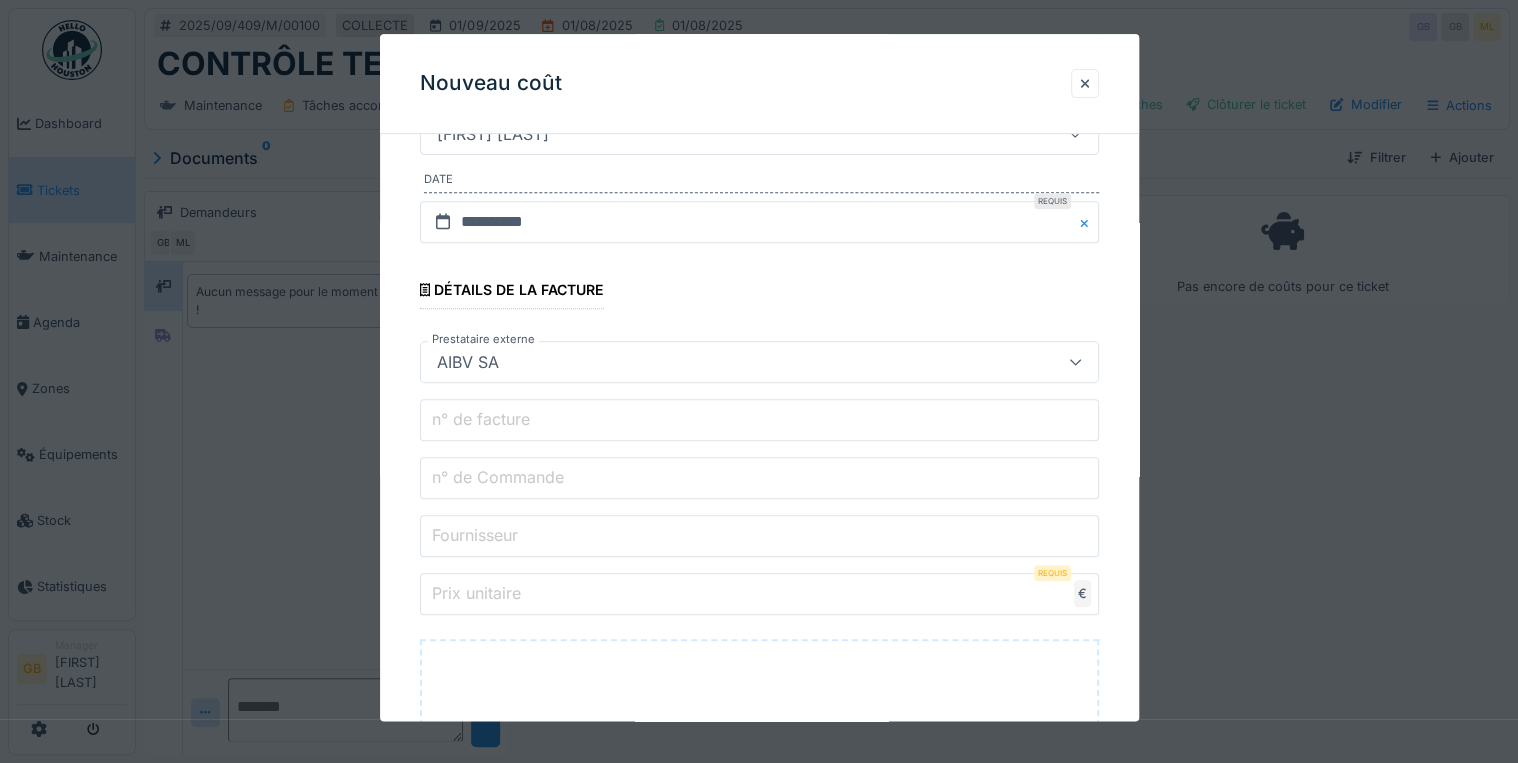 click on "n° de facture" at bounding box center [481, 420] 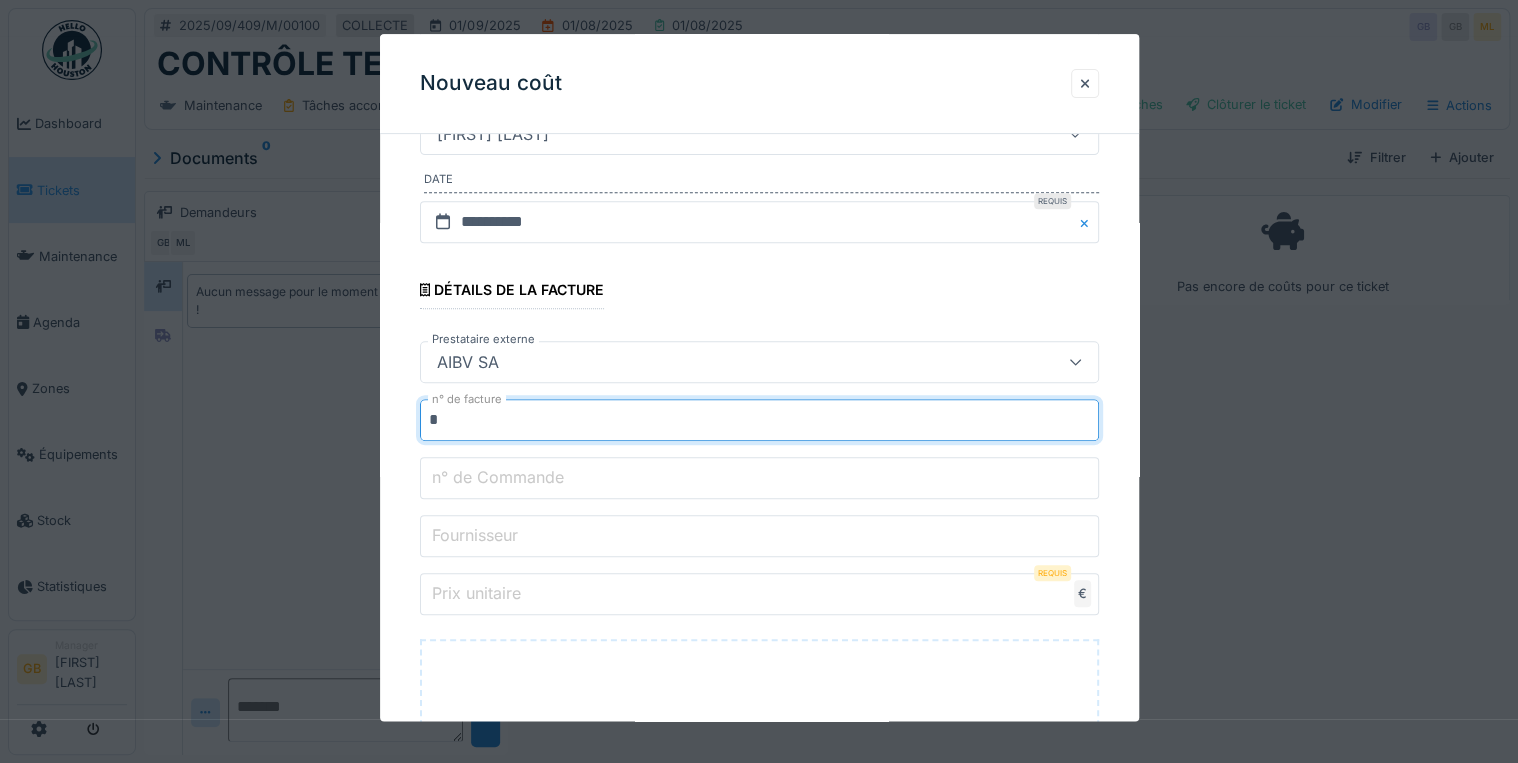 type on "**********" 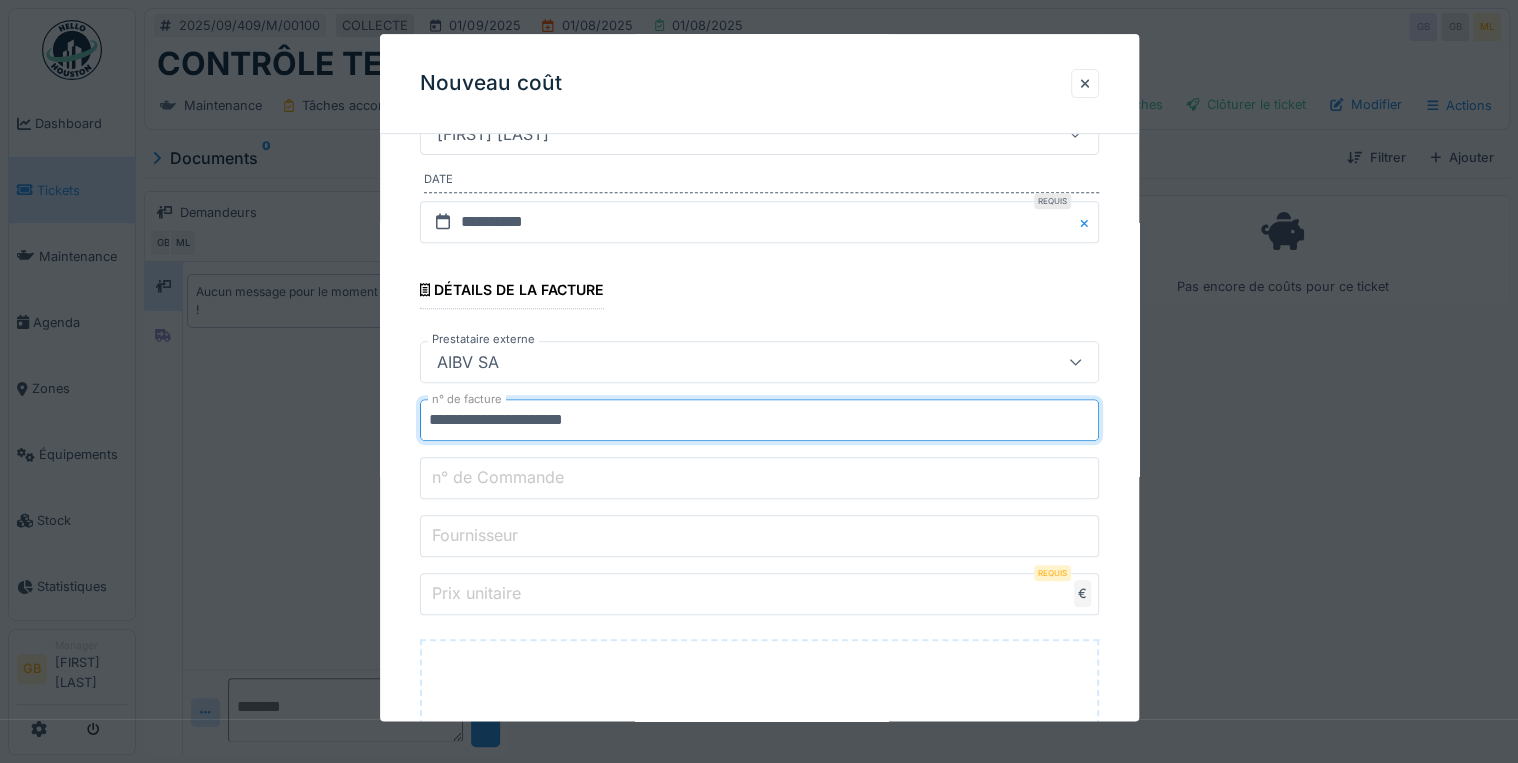 type on "****" 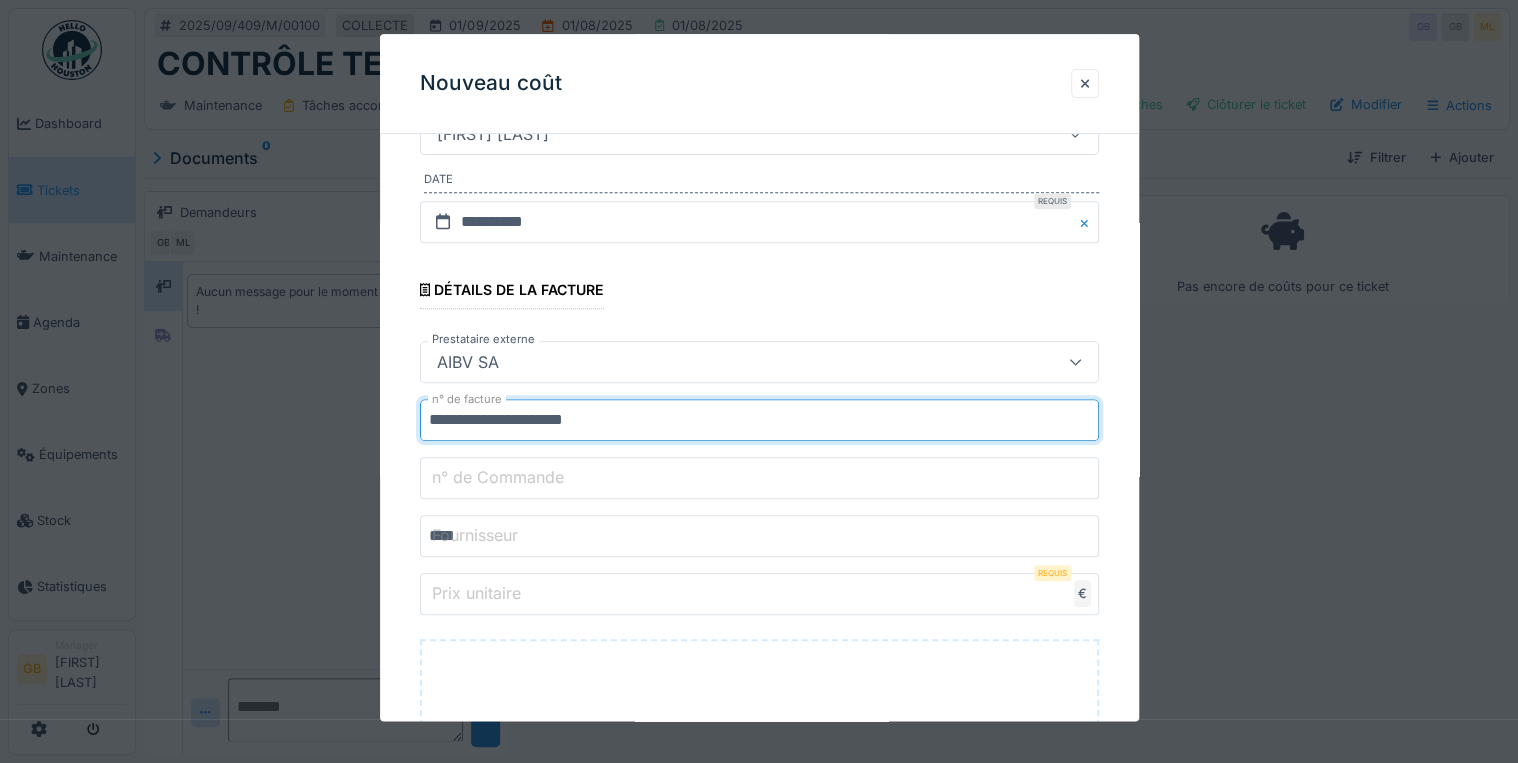 type on "******" 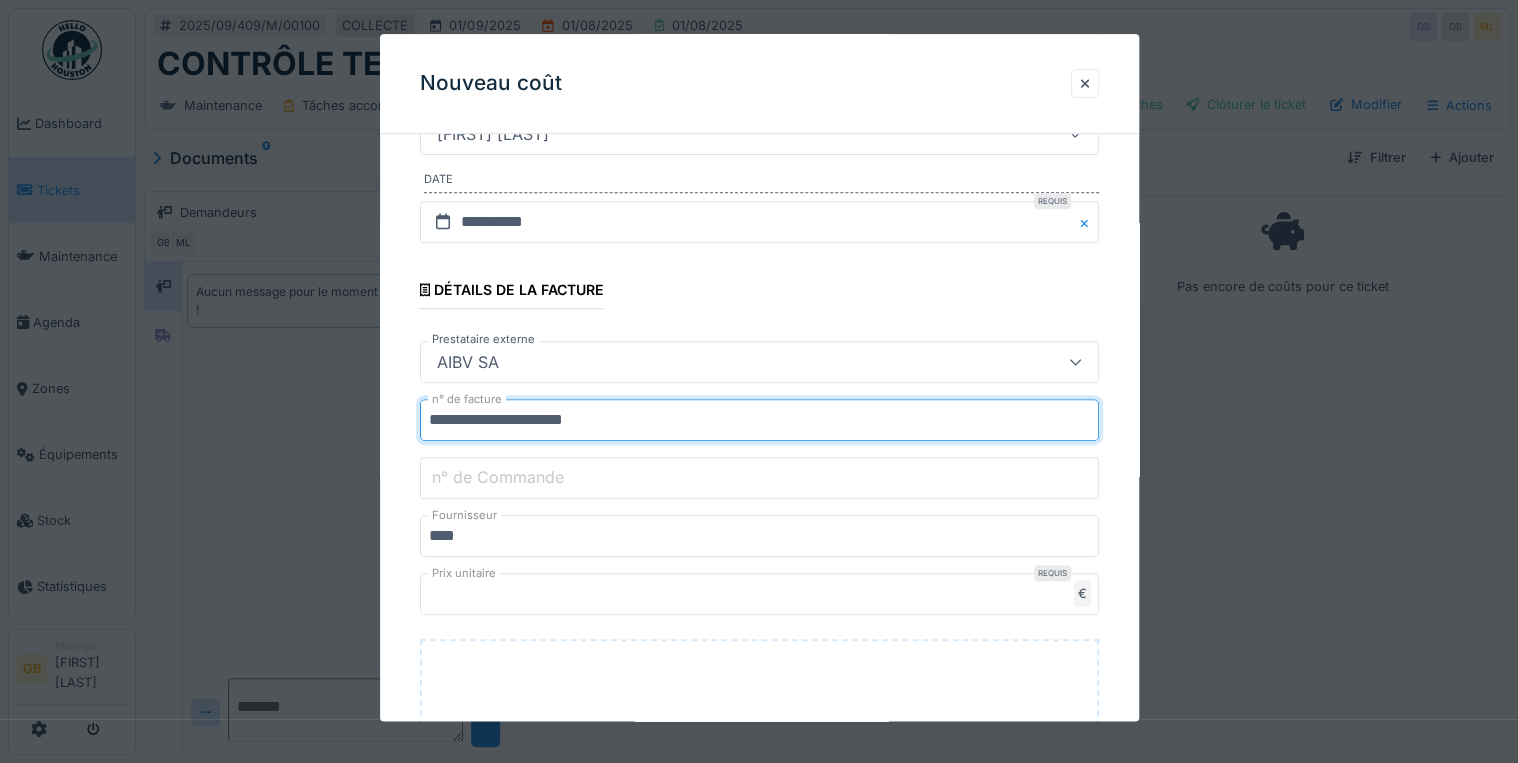 drag, startPoint x: 501, startPoint y: 419, endPoint x: 649, endPoint y: 416, distance: 148.0304 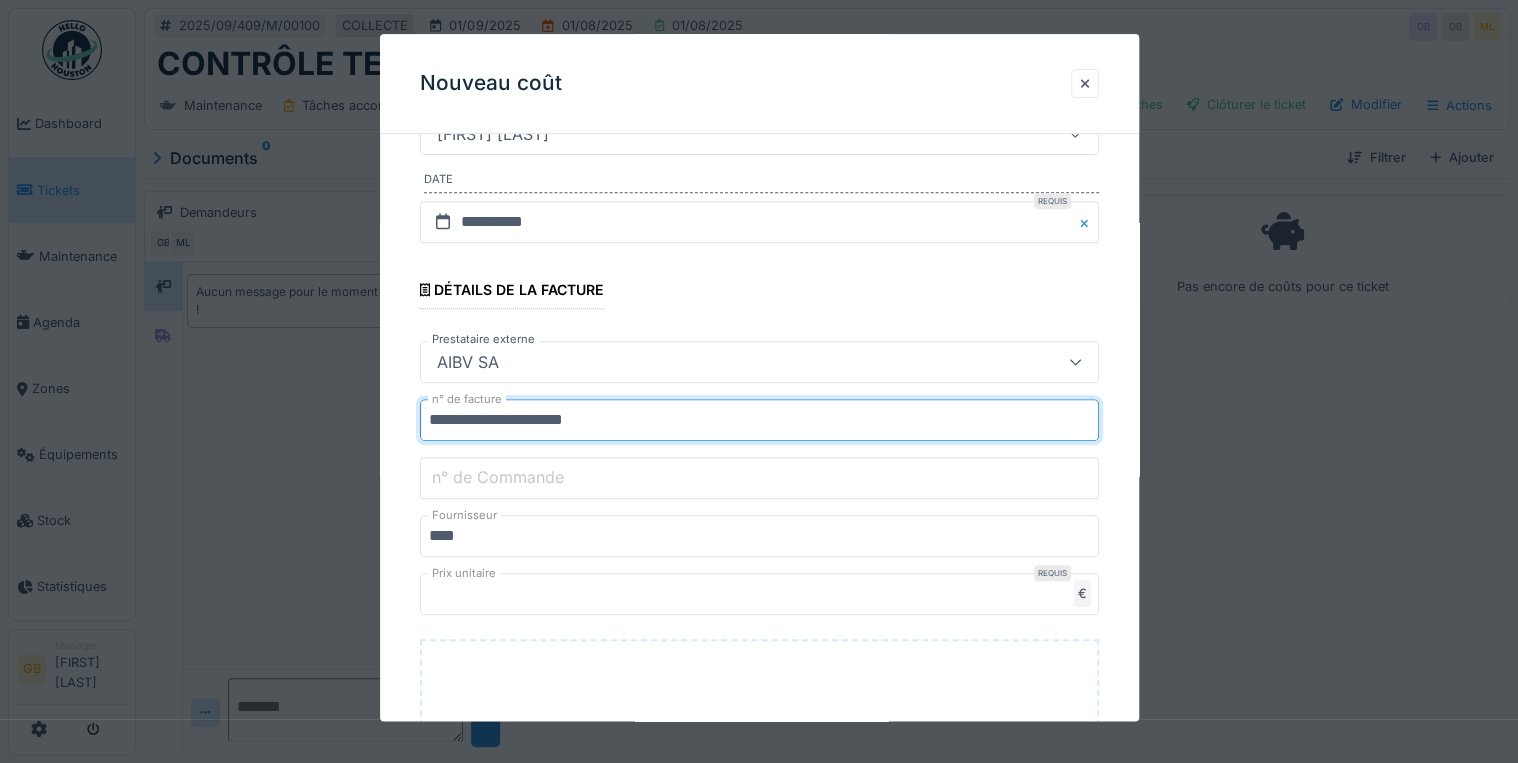 click on "**********" at bounding box center (759, 421) 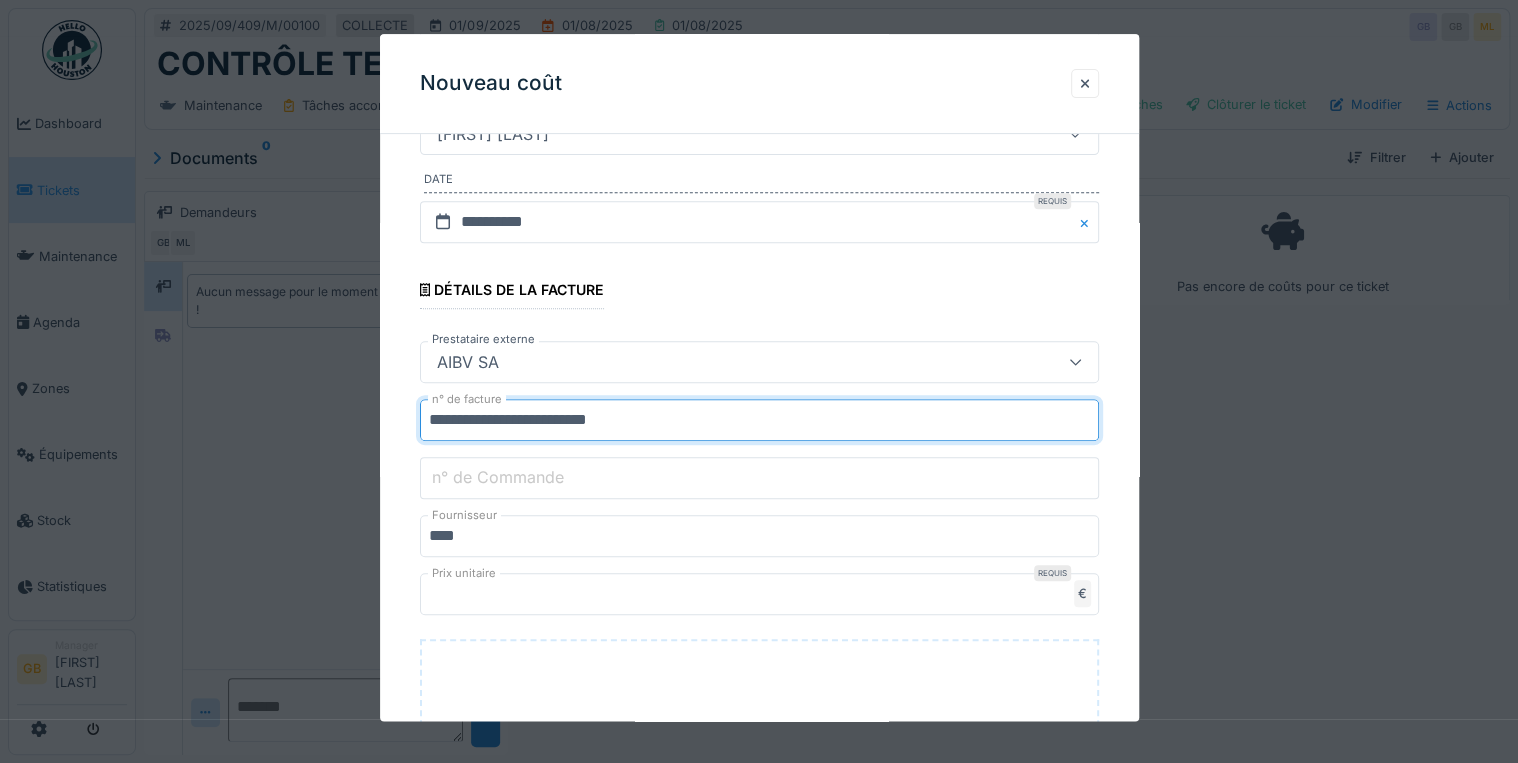 click on "**********" at bounding box center (759, 421) 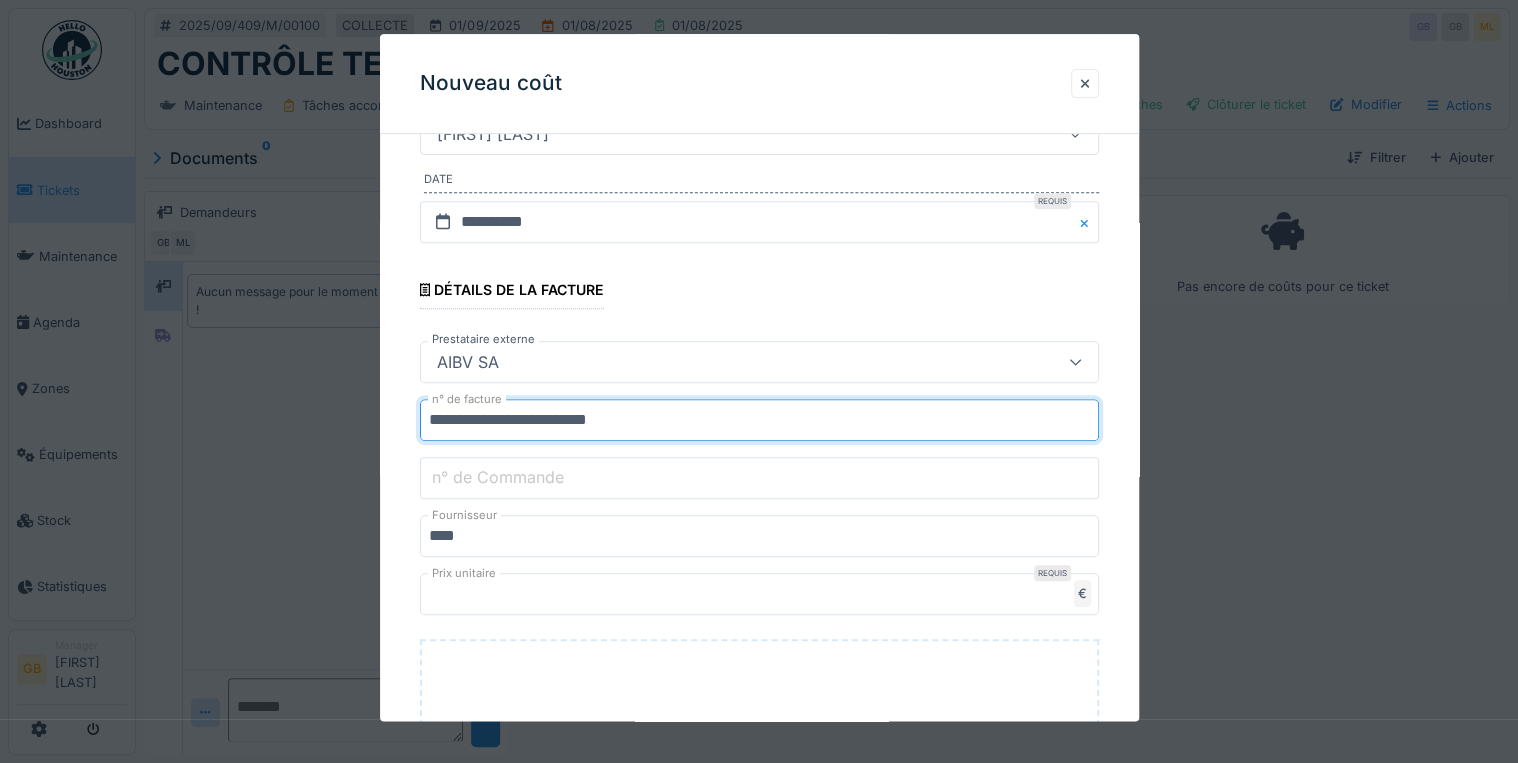 drag, startPoint x: 624, startPoint y: 416, endPoint x: 637, endPoint y: 431, distance: 19.849434 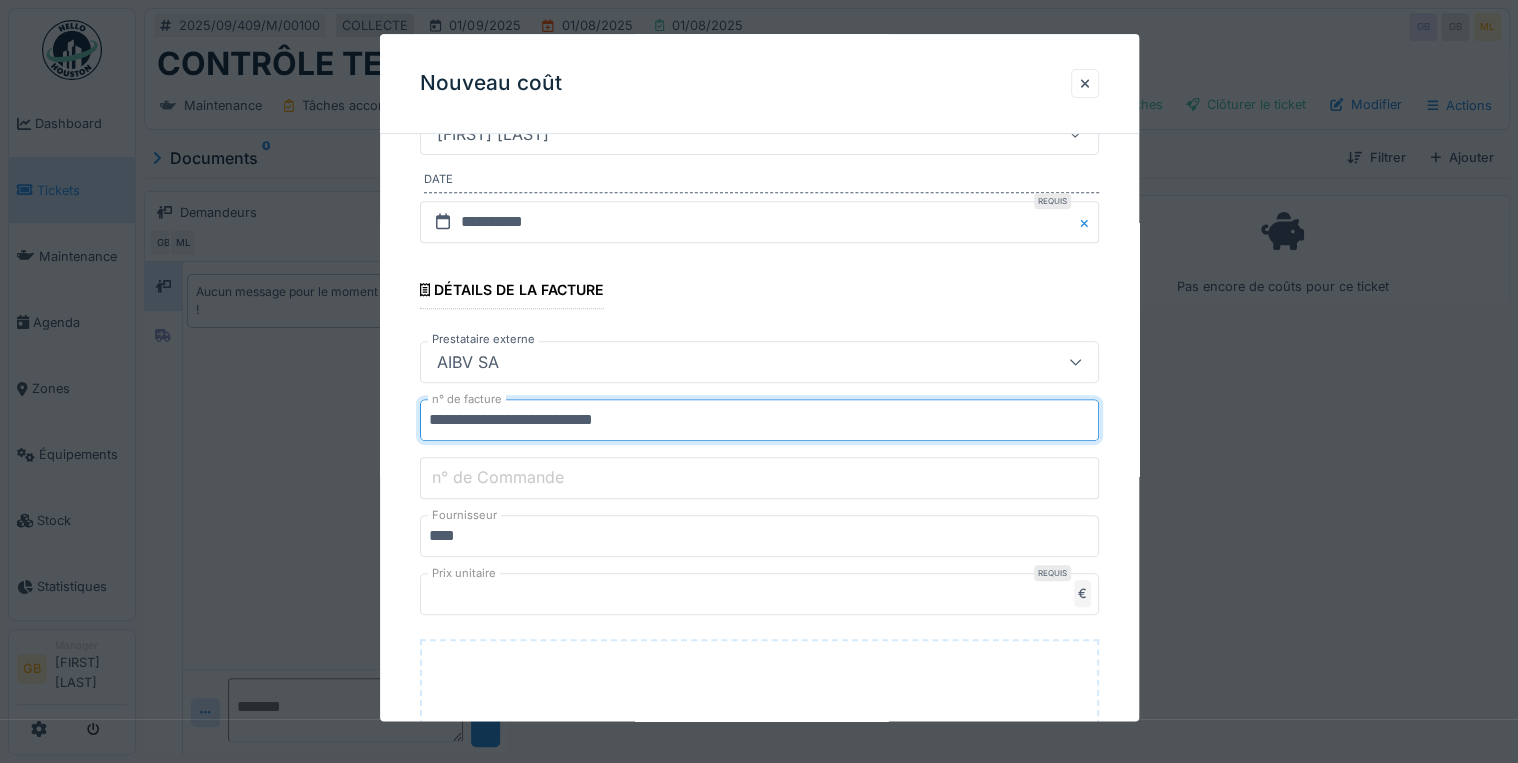 drag, startPoint x: 497, startPoint y: 410, endPoint x: 107, endPoint y: 431, distance: 390.56497 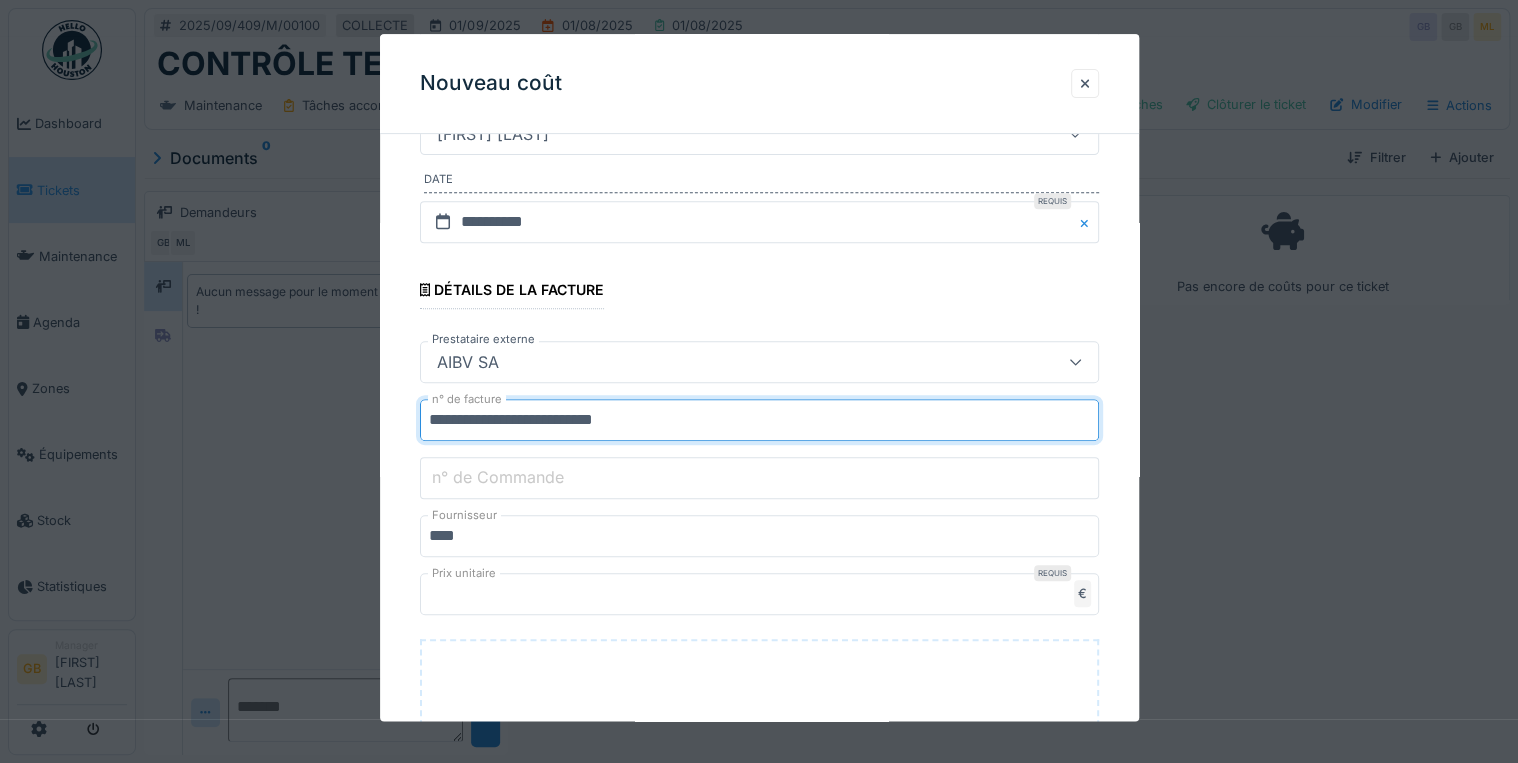 click on "**********" at bounding box center [827, 381] 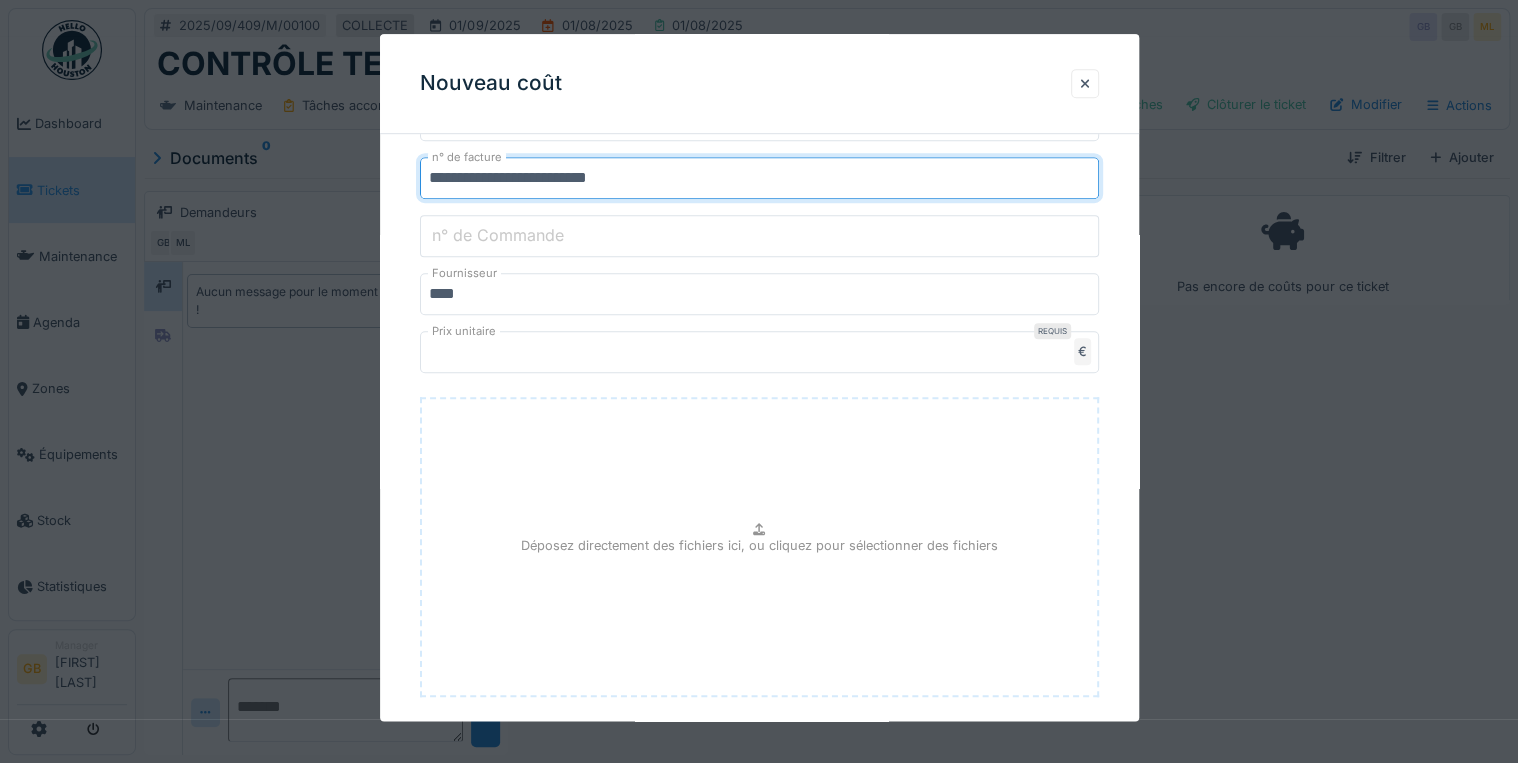 scroll, scrollTop: 663, scrollLeft: 0, axis: vertical 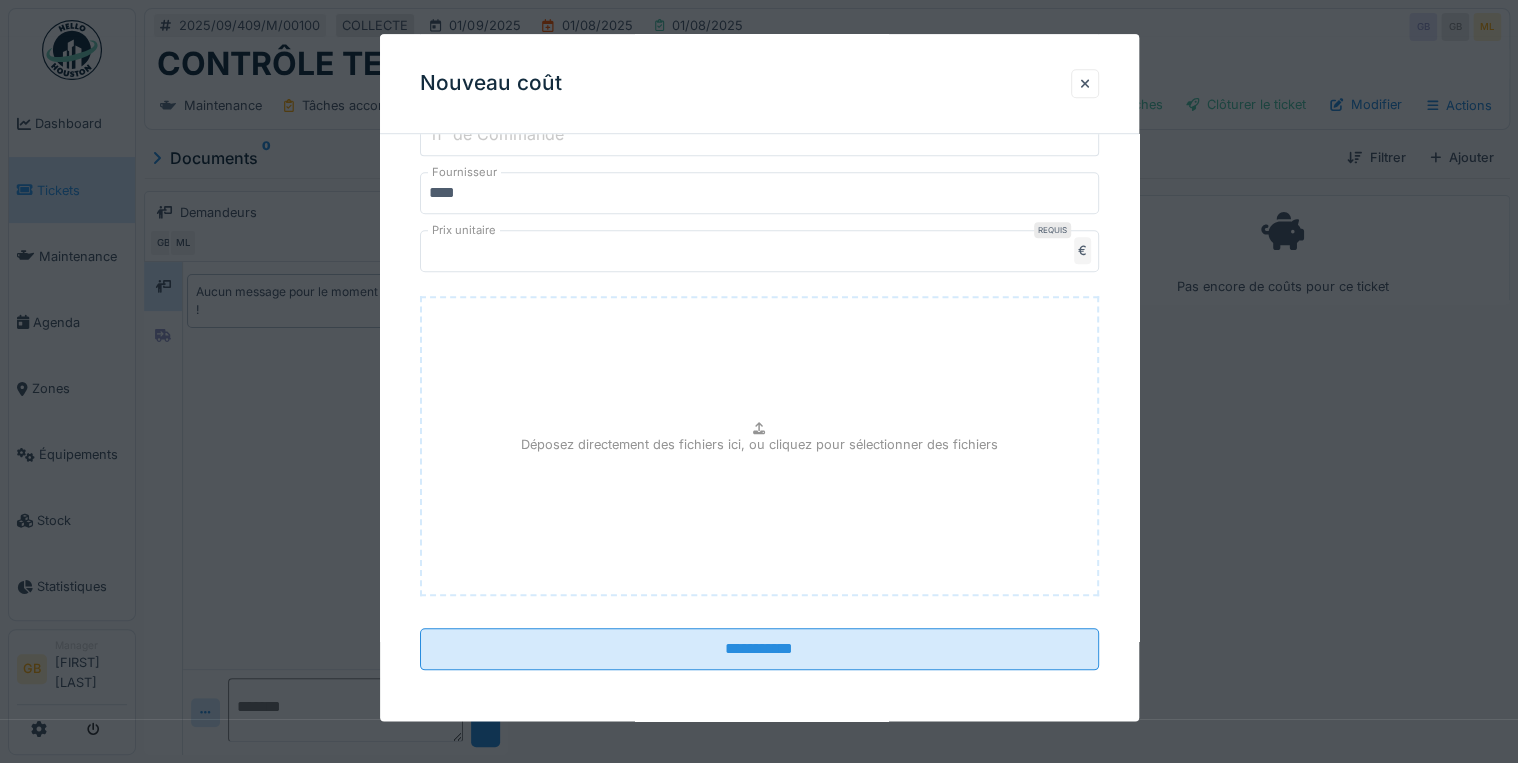 type on "**********" 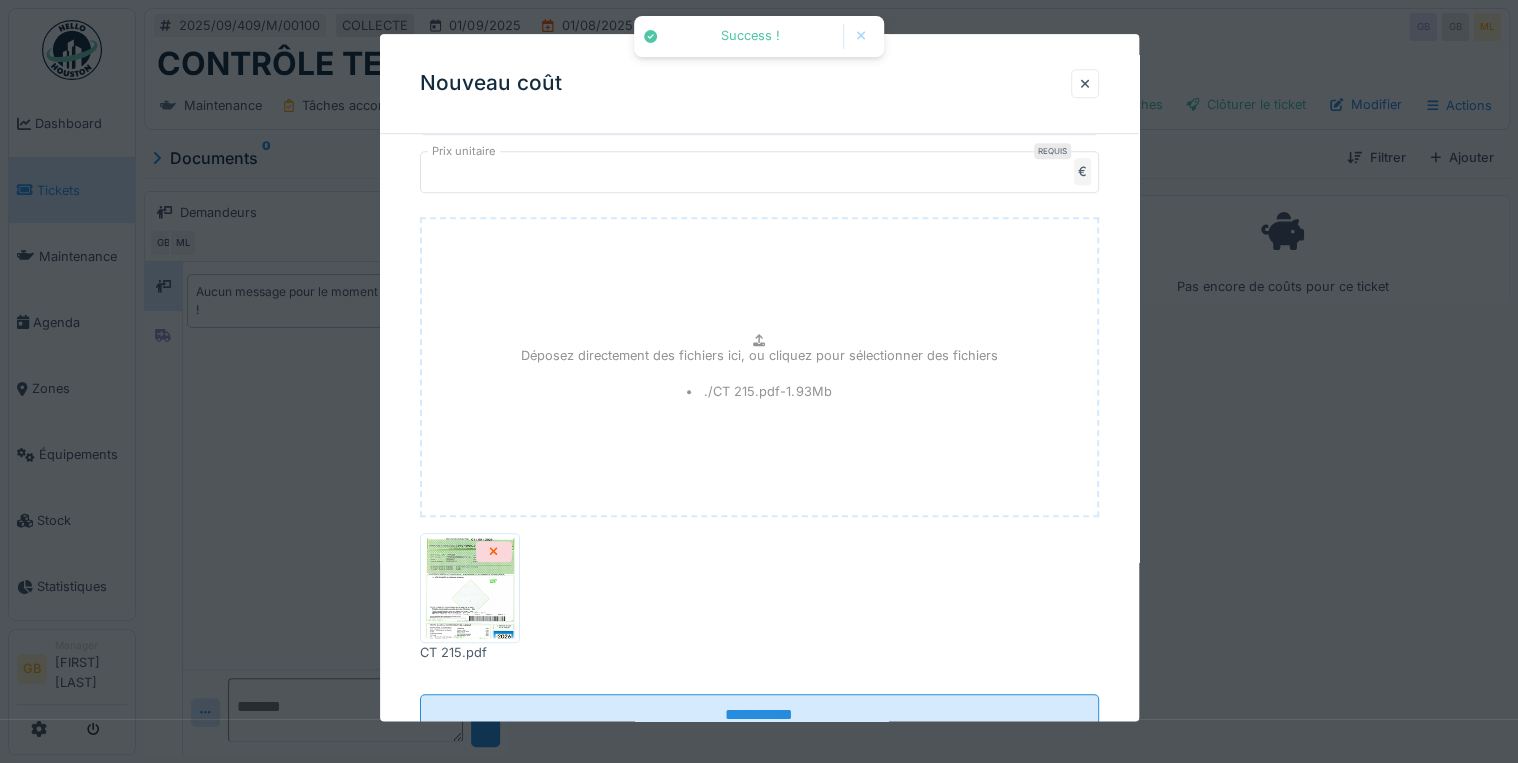 scroll, scrollTop: 808, scrollLeft: 0, axis: vertical 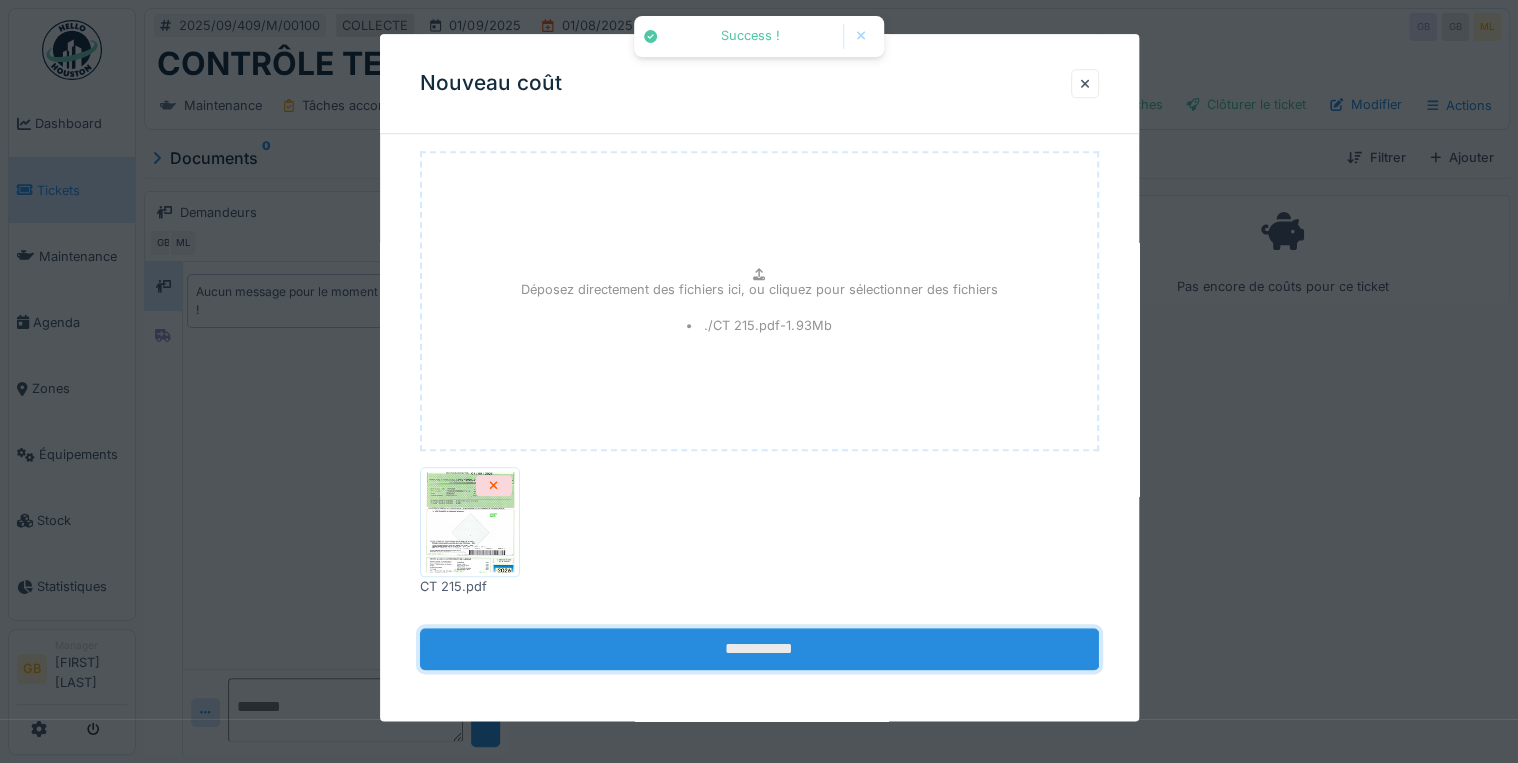 click on "**********" at bounding box center (759, 650) 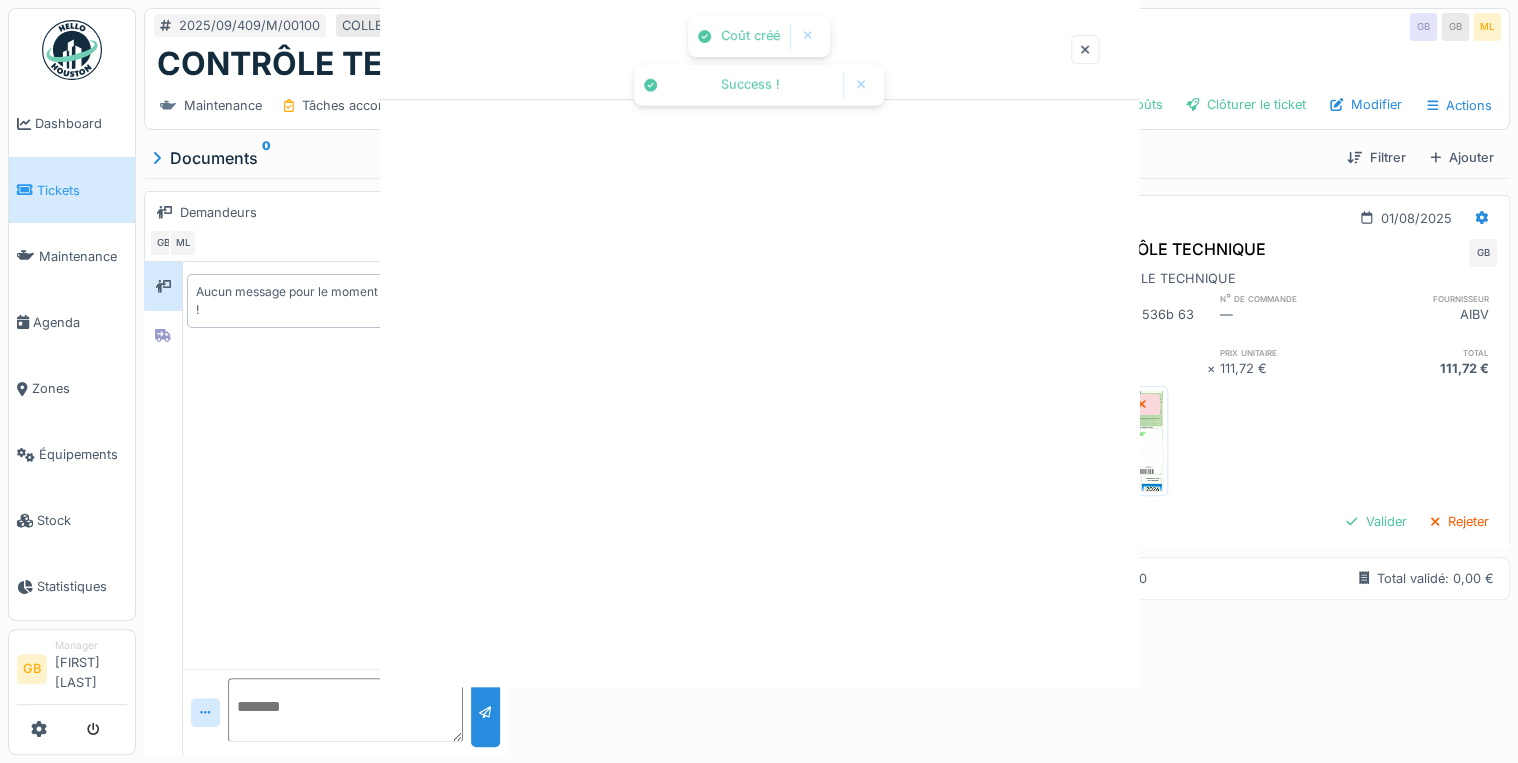scroll, scrollTop: 0, scrollLeft: 0, axis: both 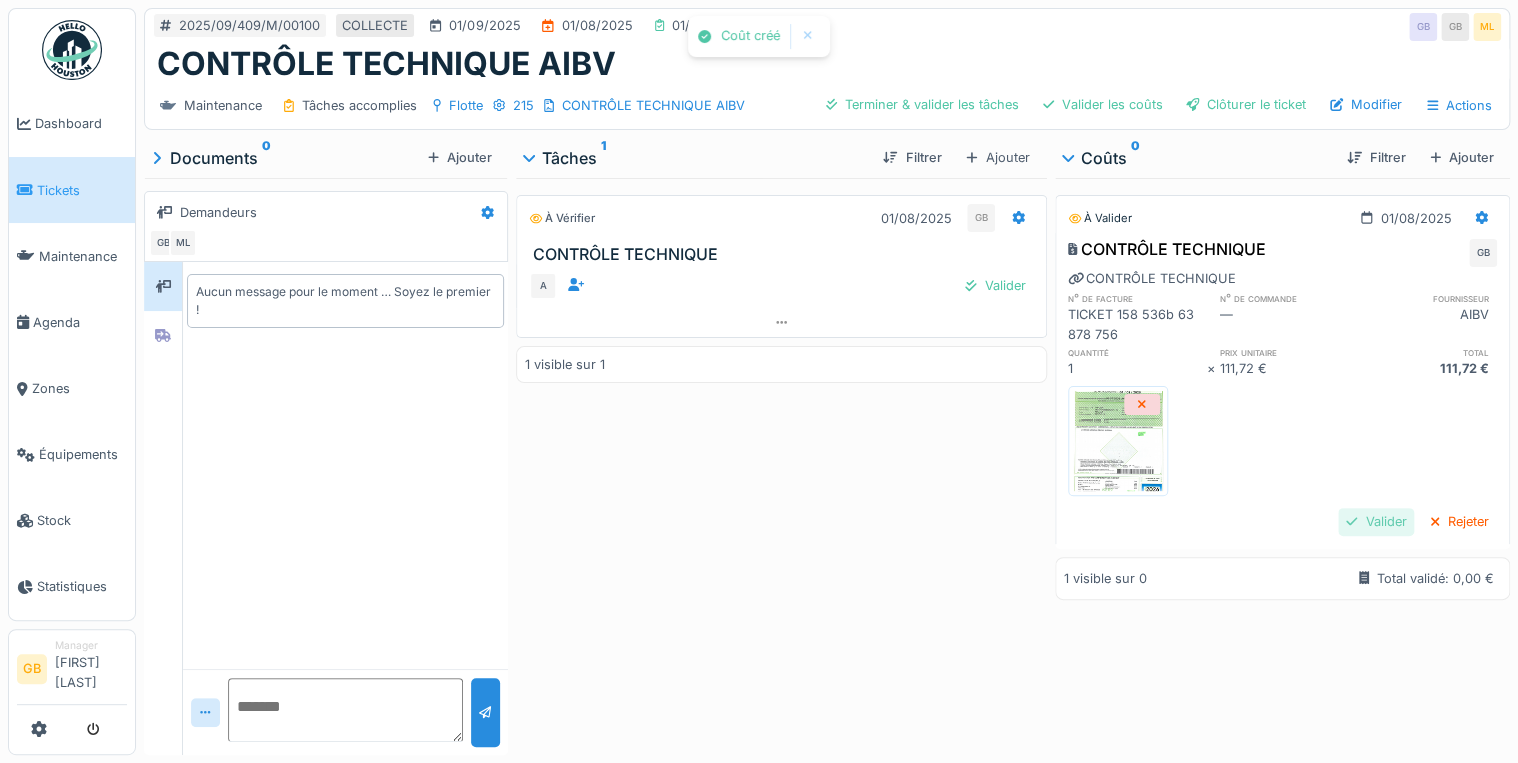 click on "Valider" at bounding box center (1376, 521) 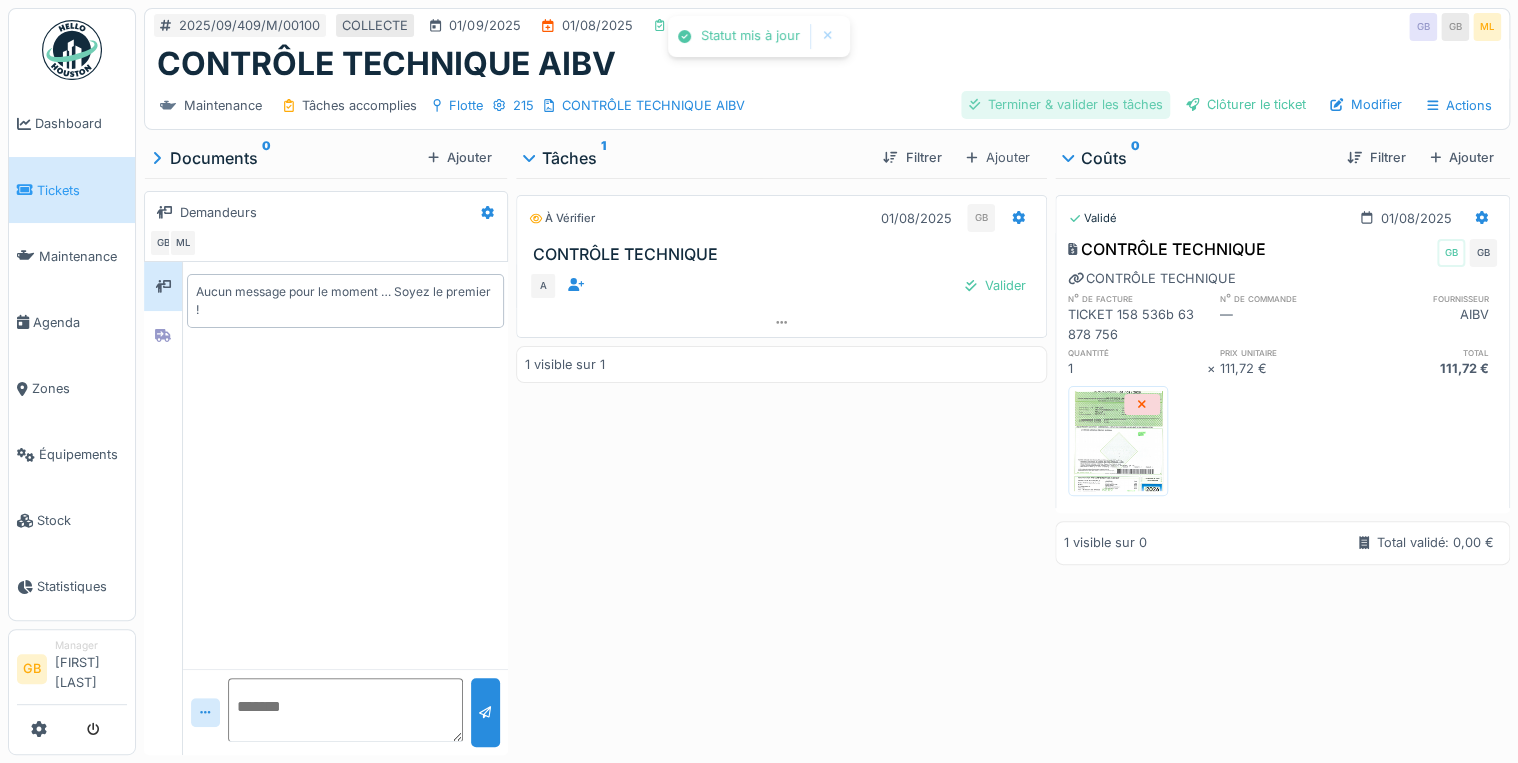 click on "Terminer & valider les tâches" at bounding box center [1065, 104] 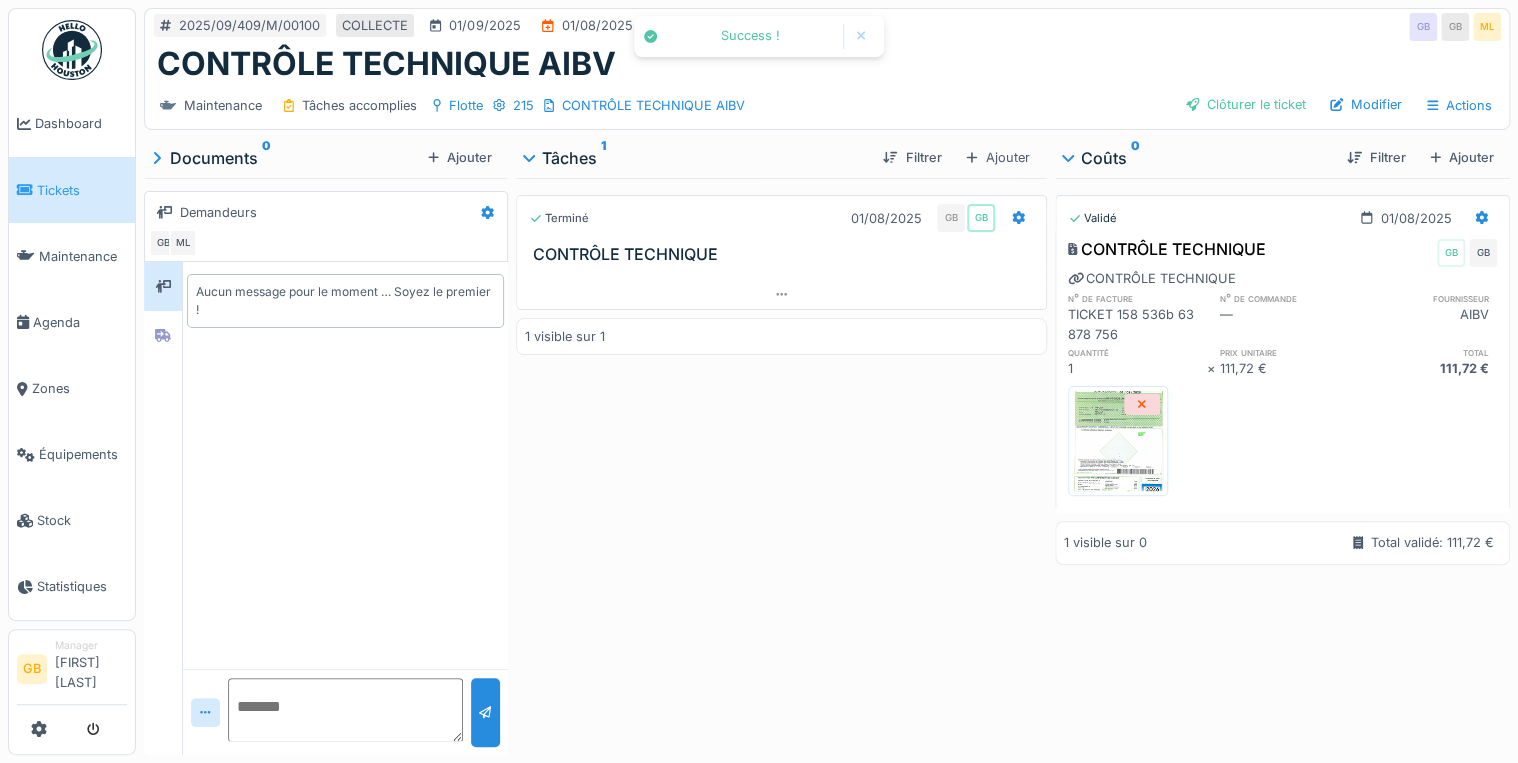 click on "Clôturer le ticket" at bounding box center [1246, 104] 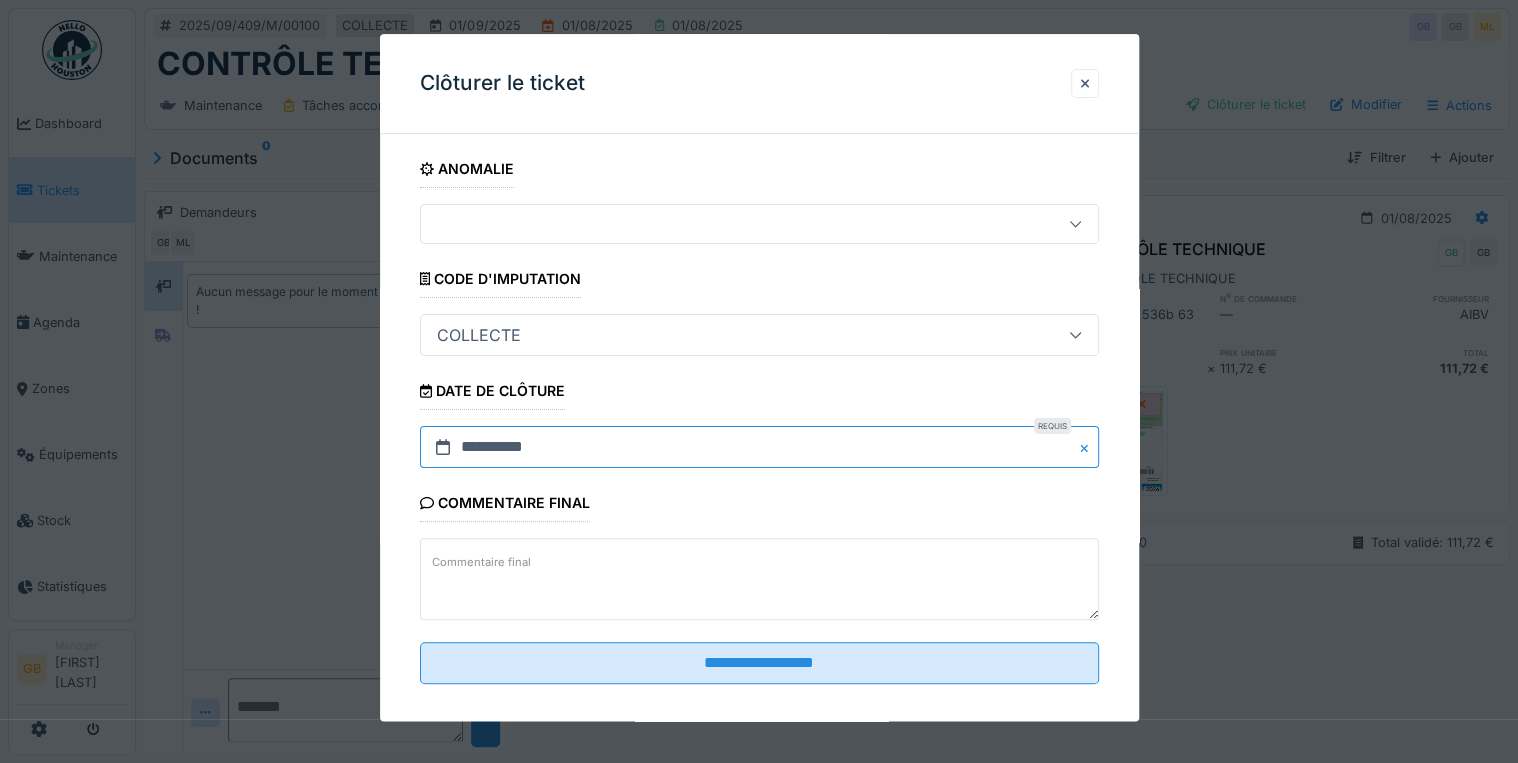 click on "**********" at bounding box center [759, 448] 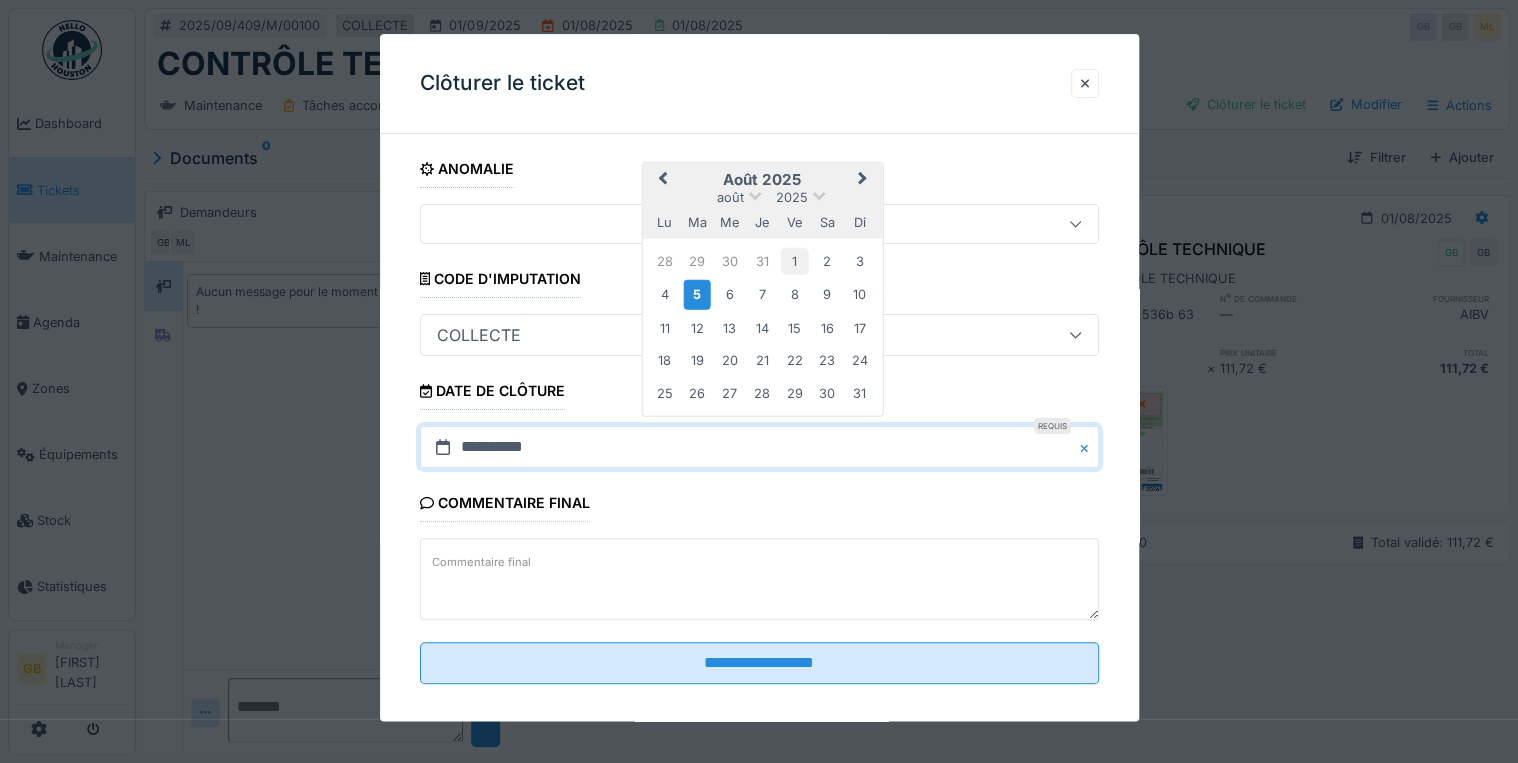 click on "1" at bounding box center (794, 261) 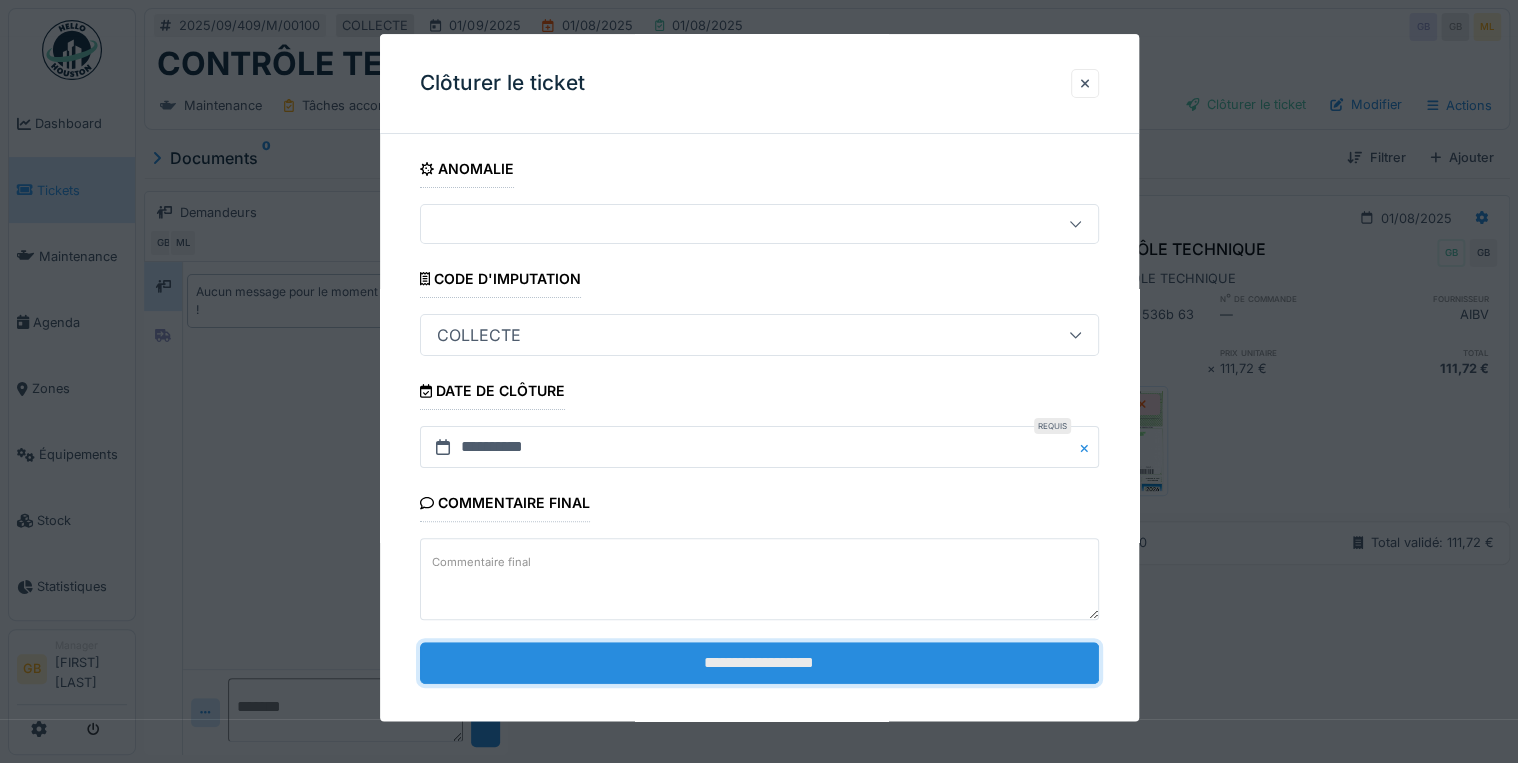 click on "**********" at bounding box center [759, 663] 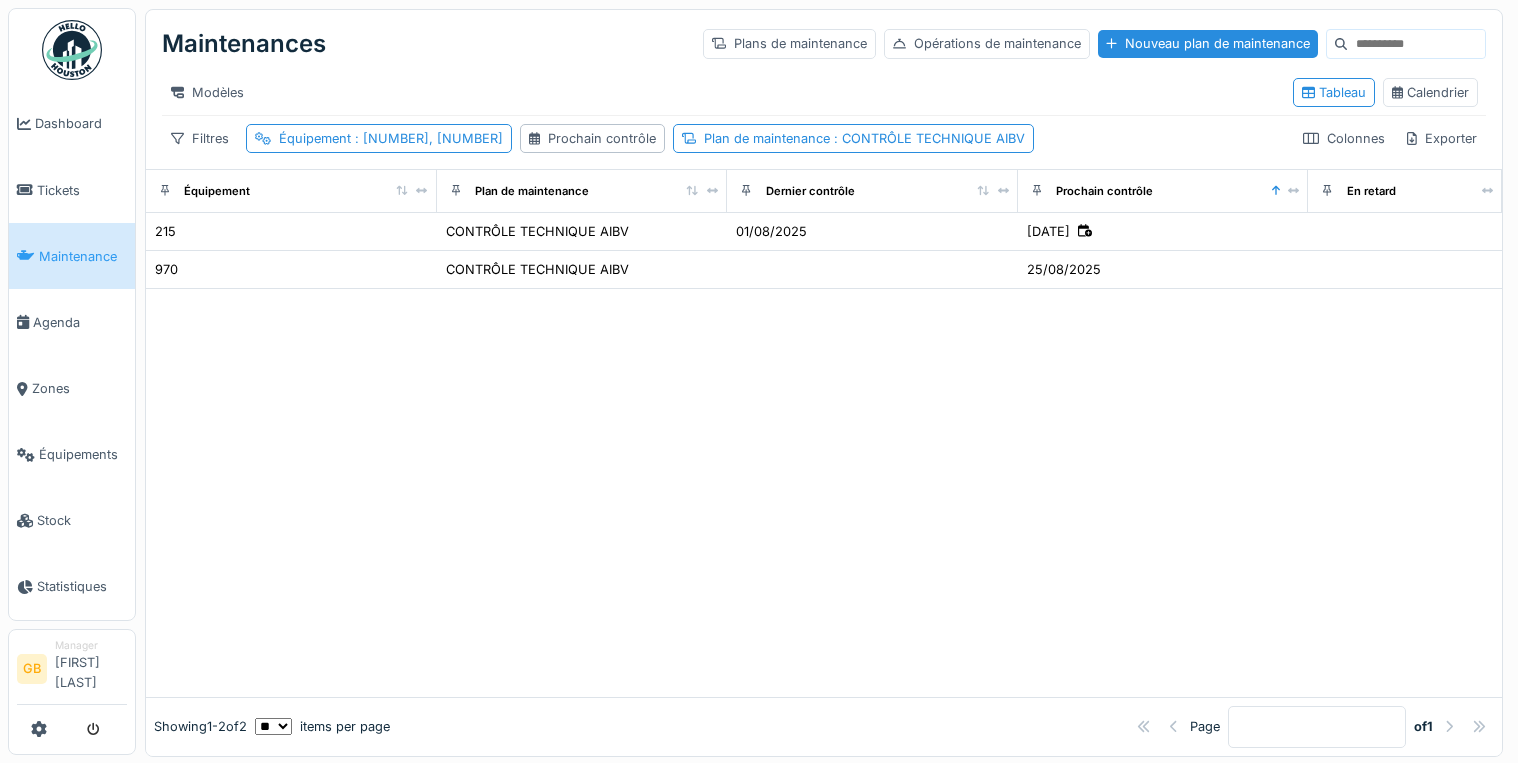 scroll, scrollTop: 0, scrollLeft: 0, axis: both 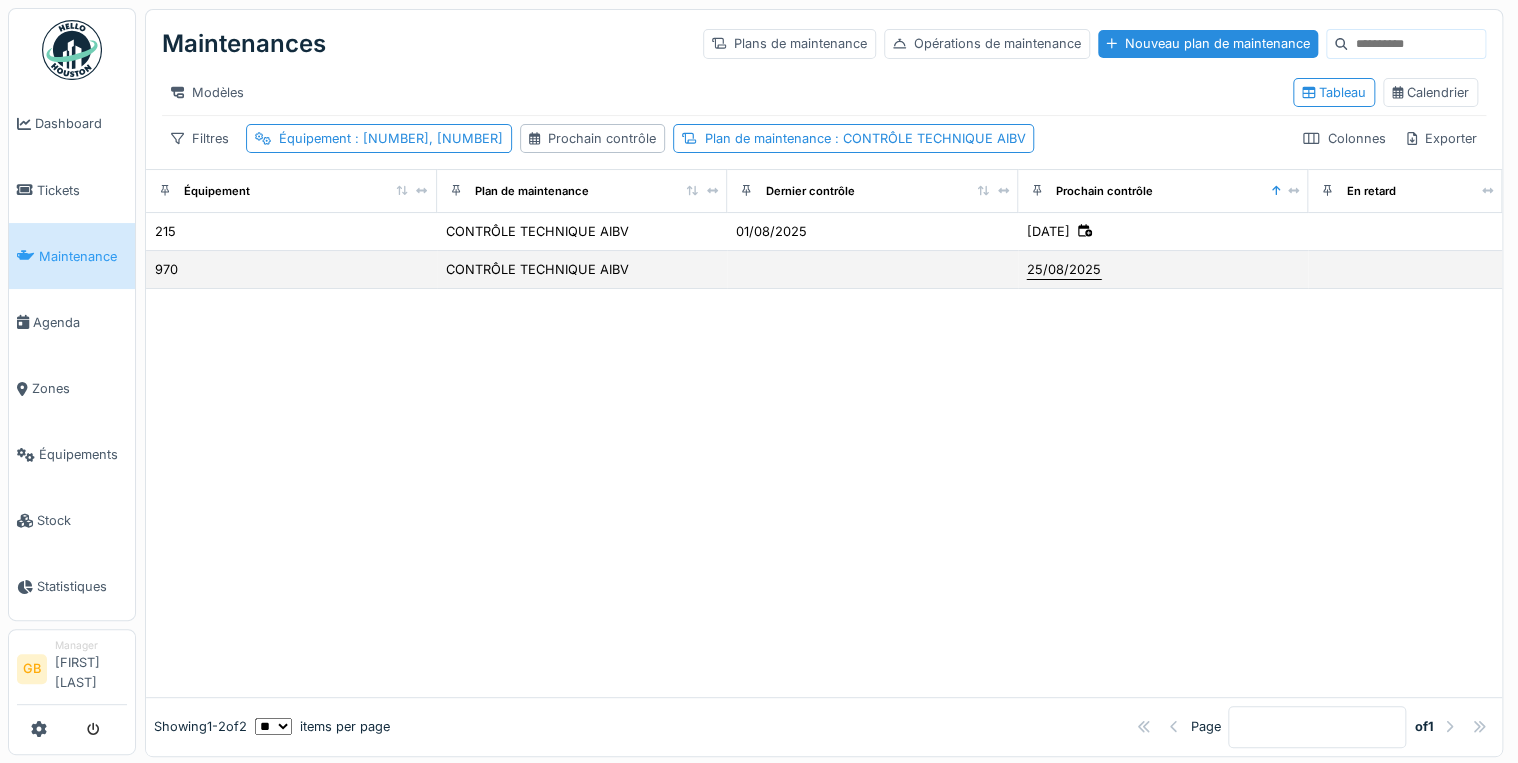 click on "25/08/2025" at bounding box center (1064, 269) 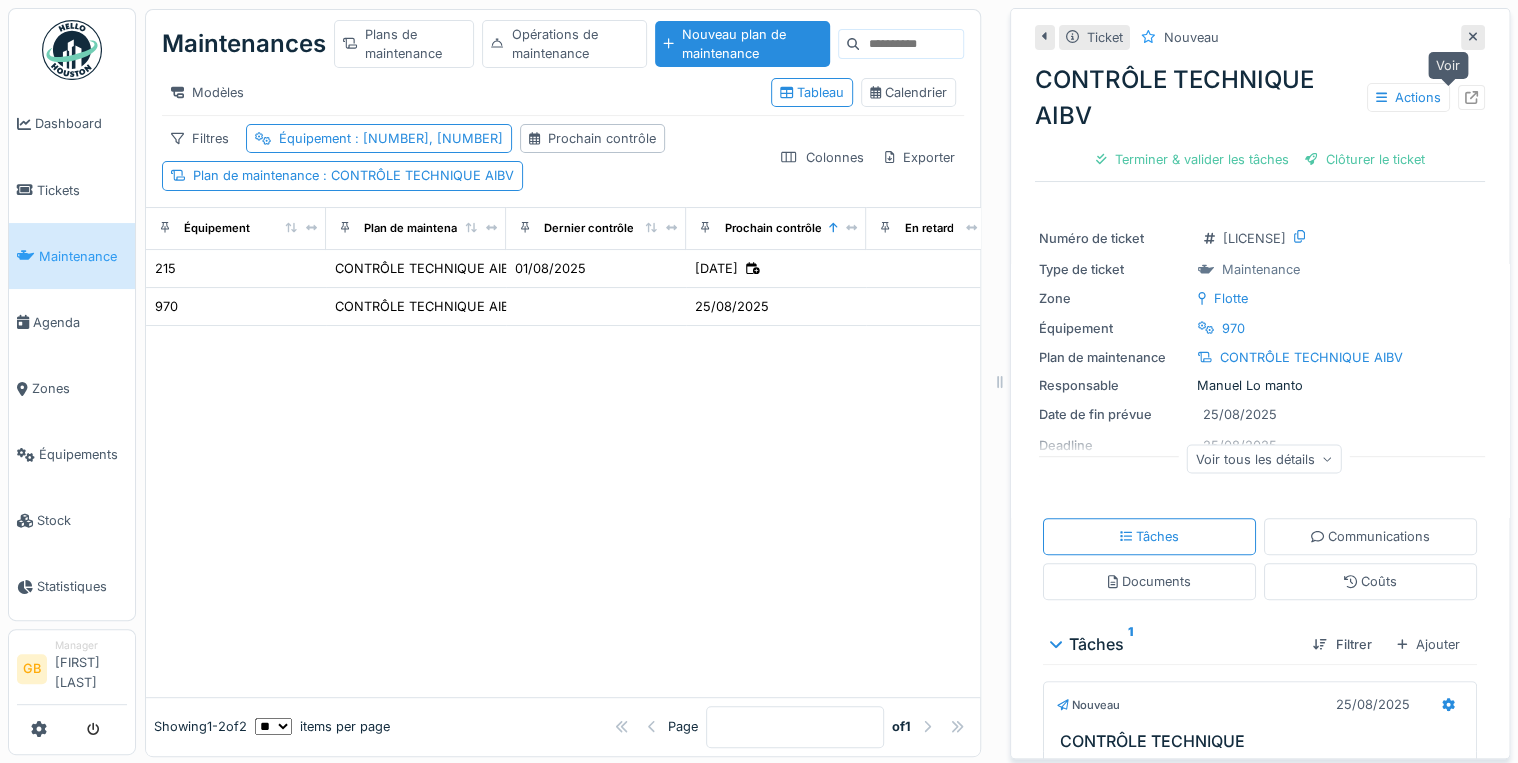 click 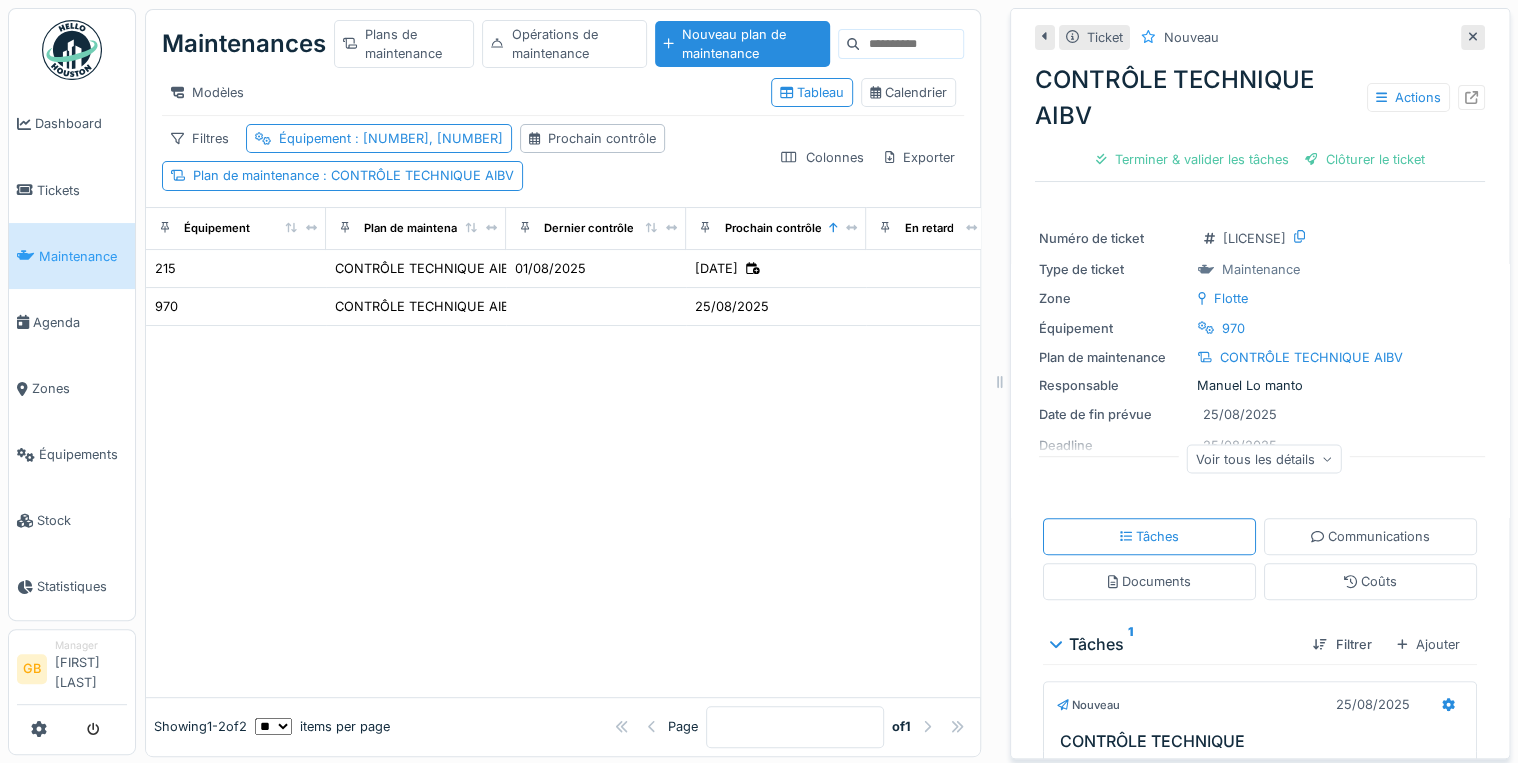 click 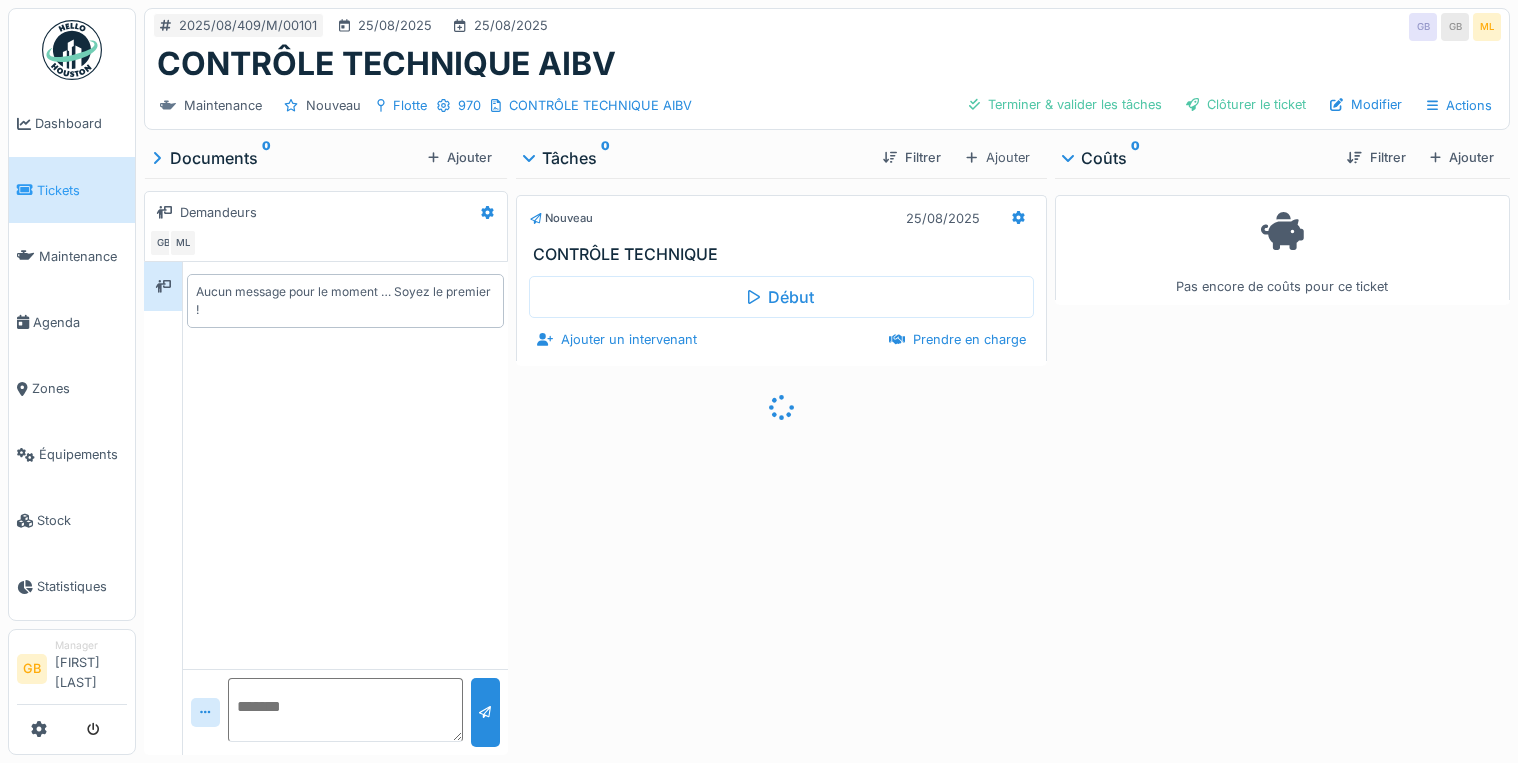 scroll, scrollTop: 0, scrollLeft: 0, axis: both 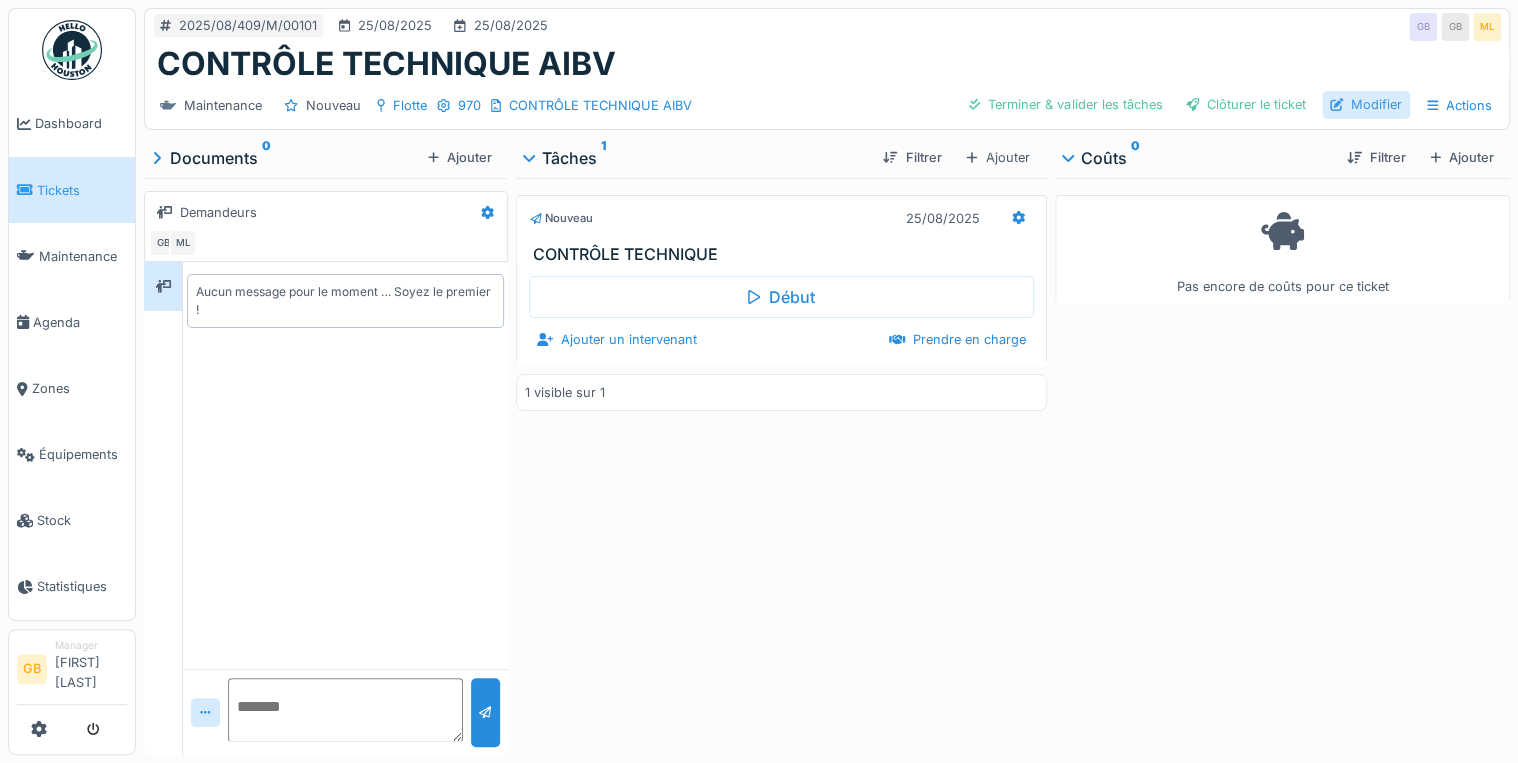 click on "Modifier" at bounding box center (1366, 104) 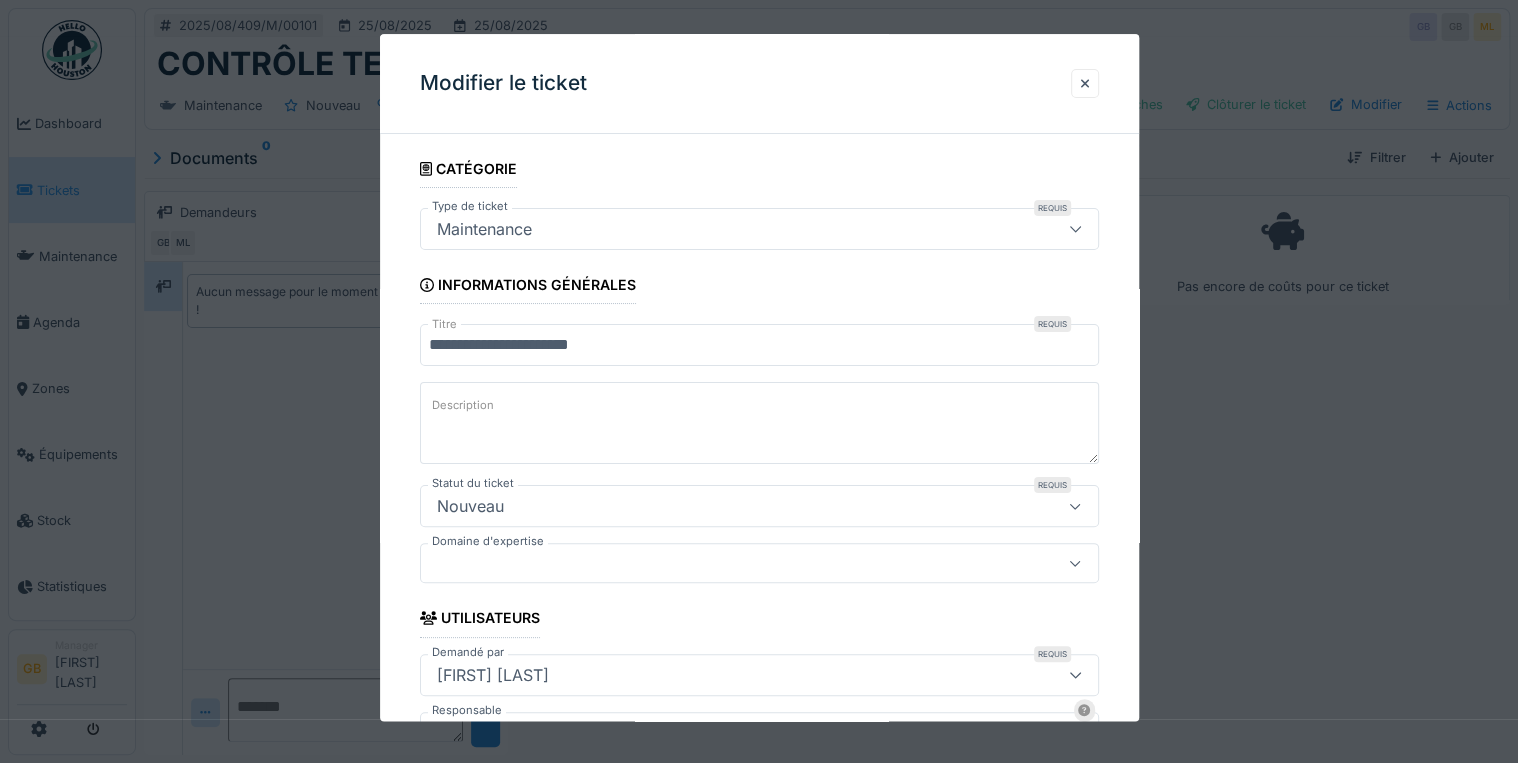 scroll, scrollTop: 12, scrollLeft: 0, axis: vertical 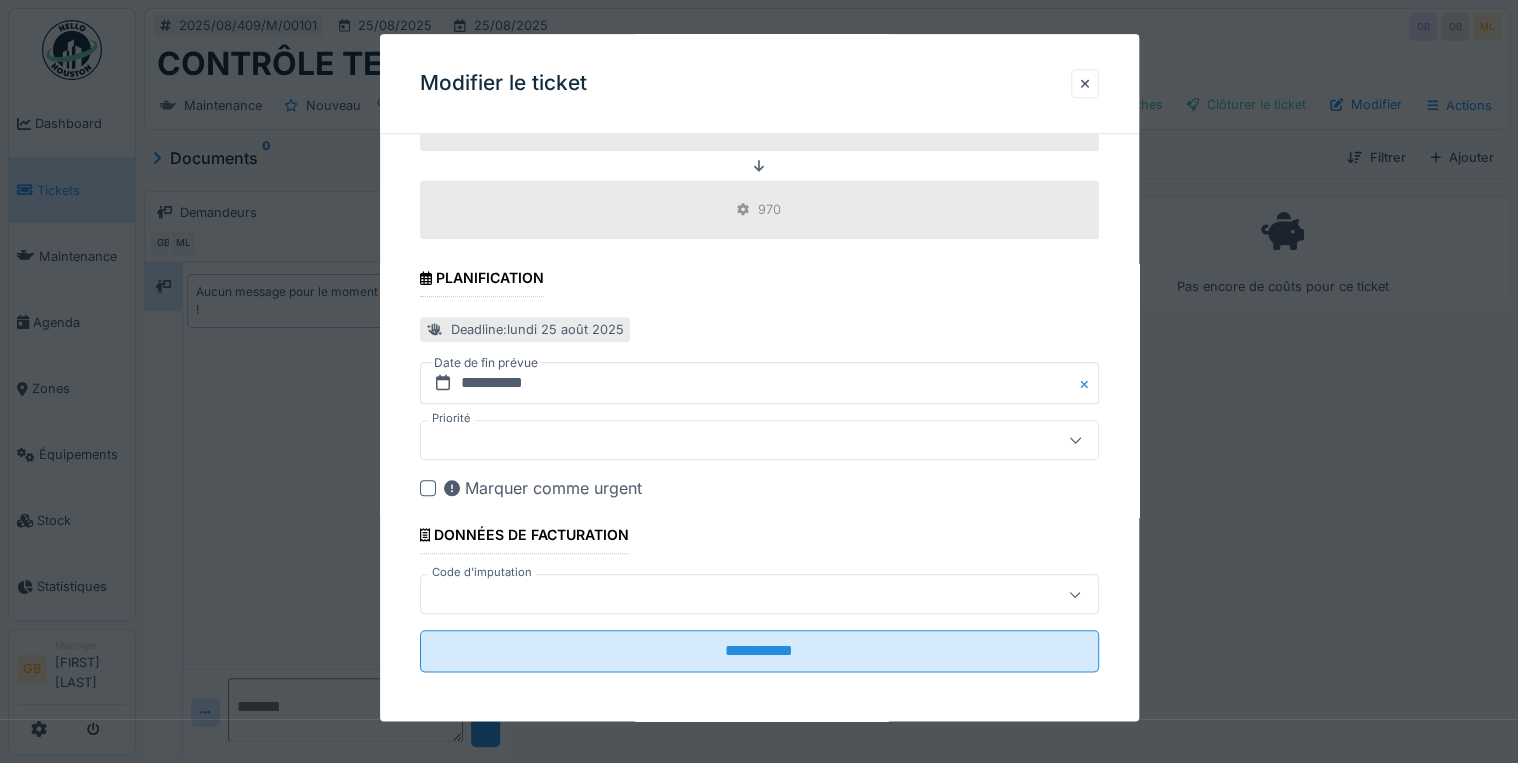 click at bounding box center (759, 595) 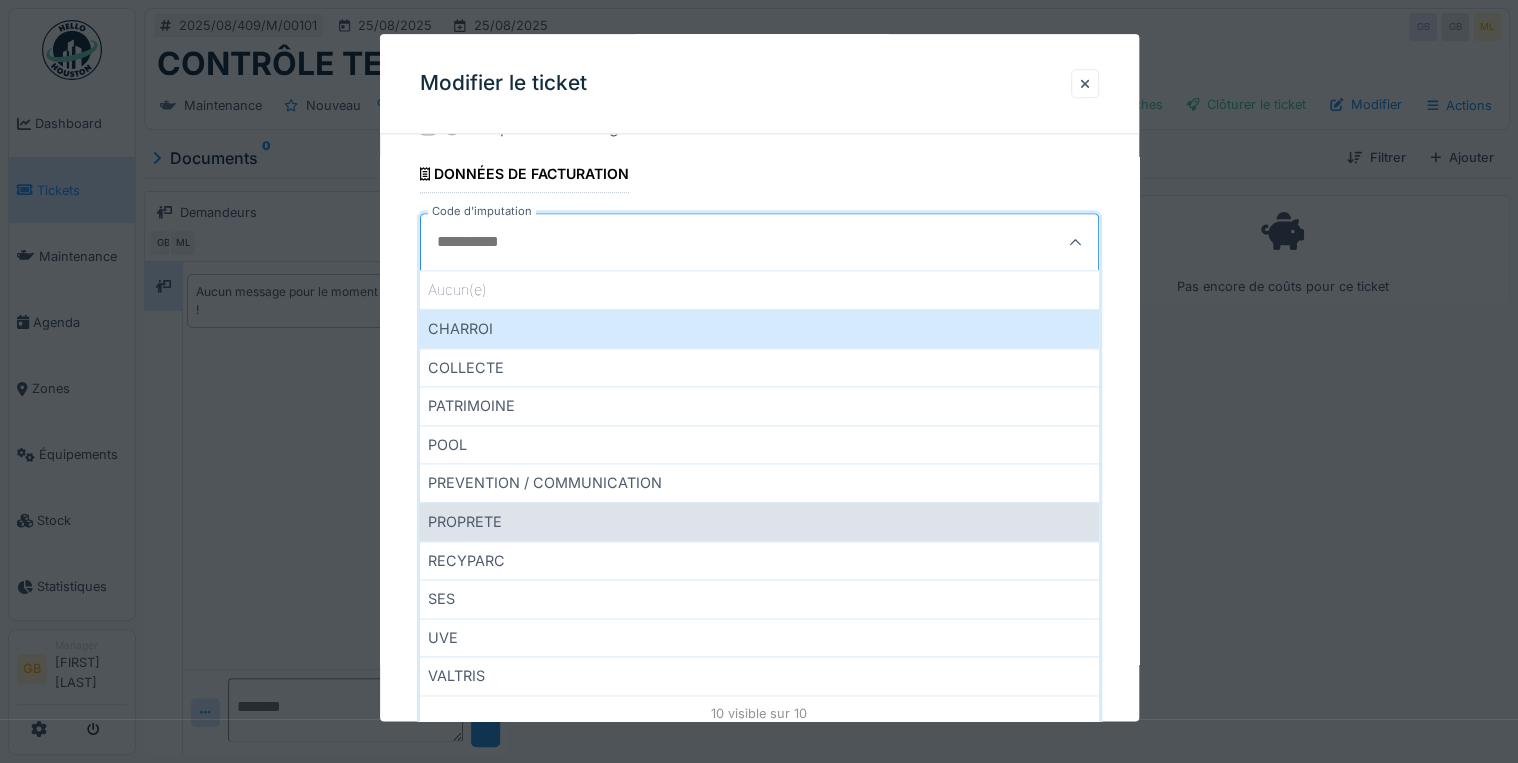 click on "PROPRETE" at bounding box center (759, 521) 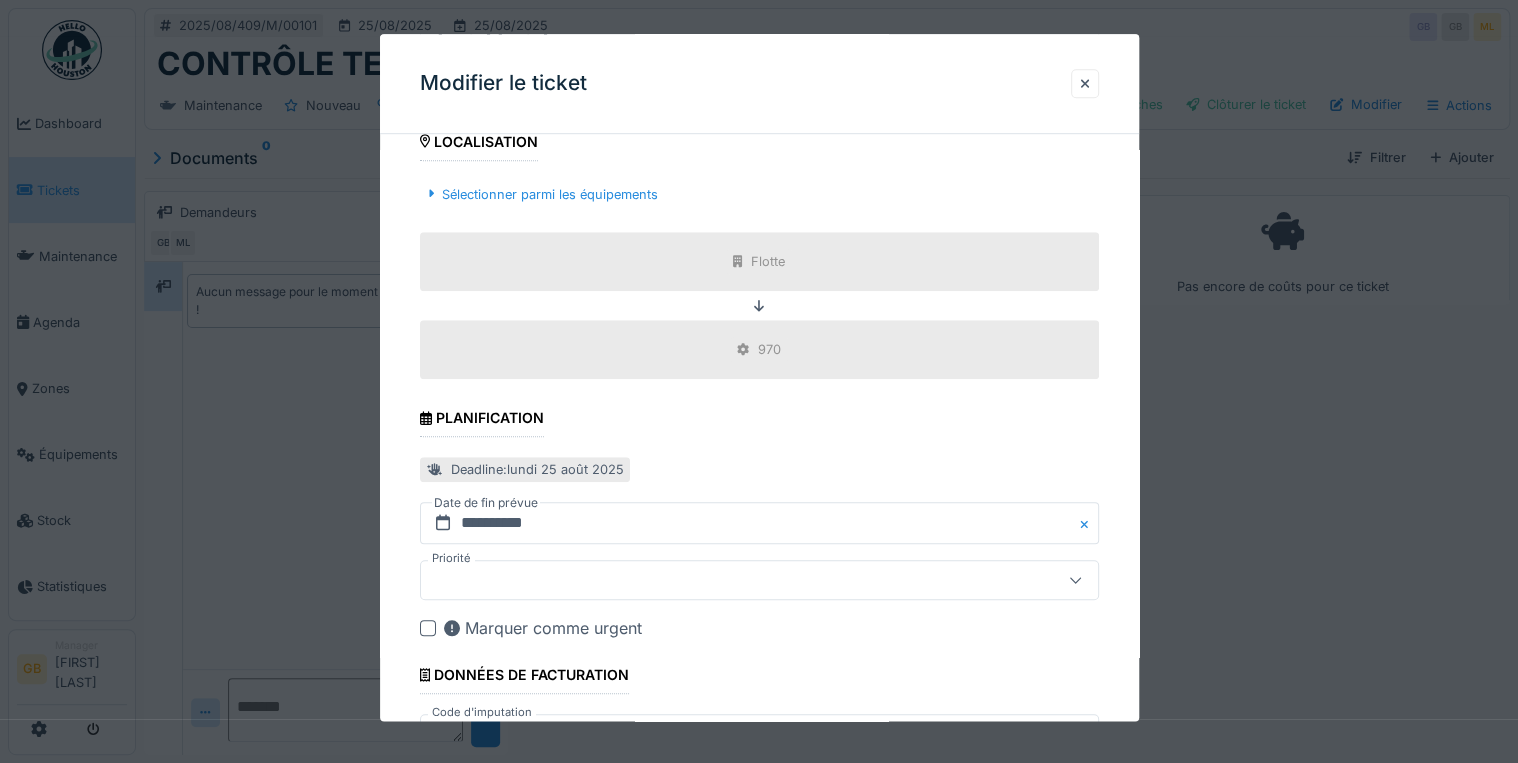scroll, scrollTop: 788, scrollLeft: 0, axis: vertical 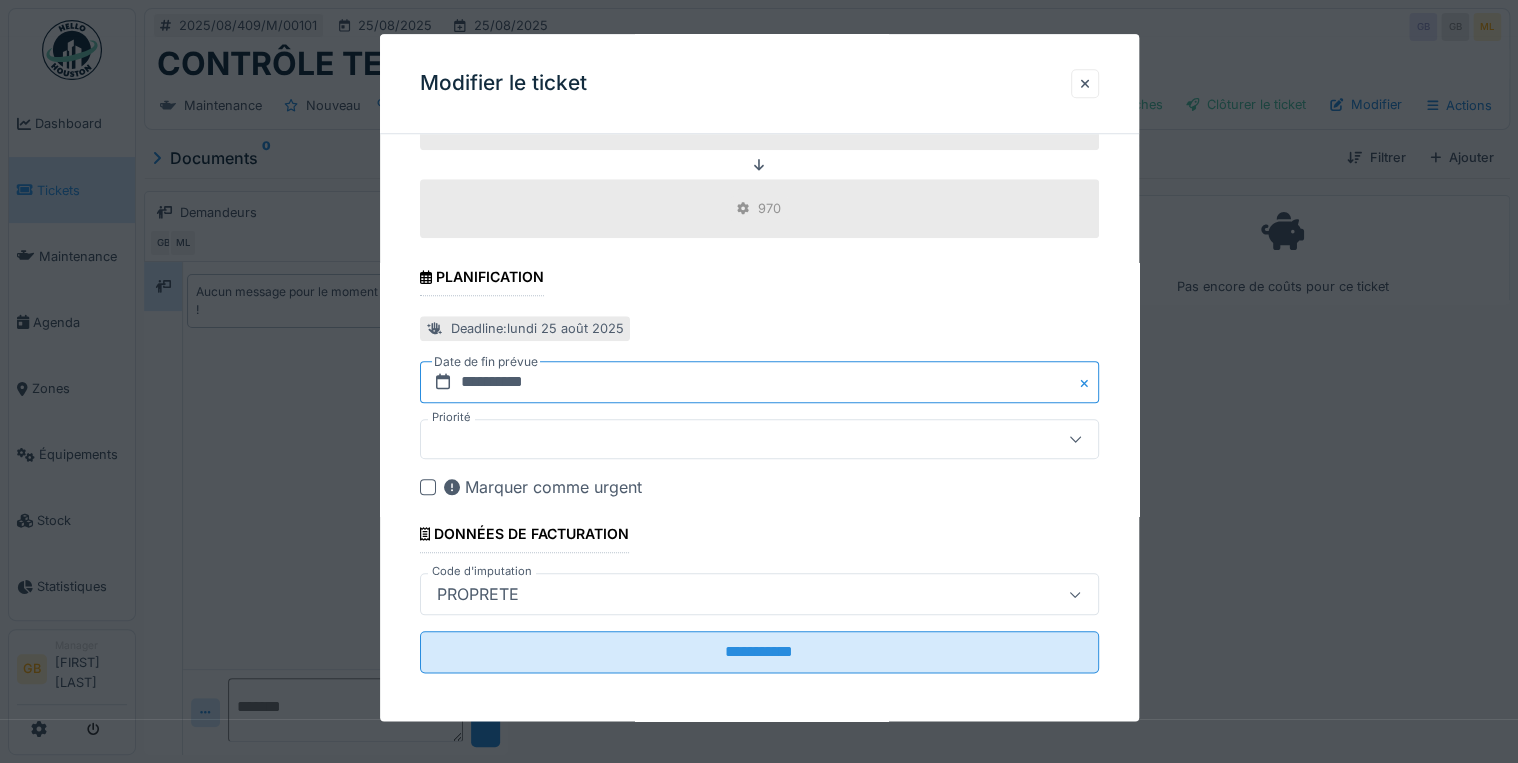 click on "**********" at bounding box center [759, 383] 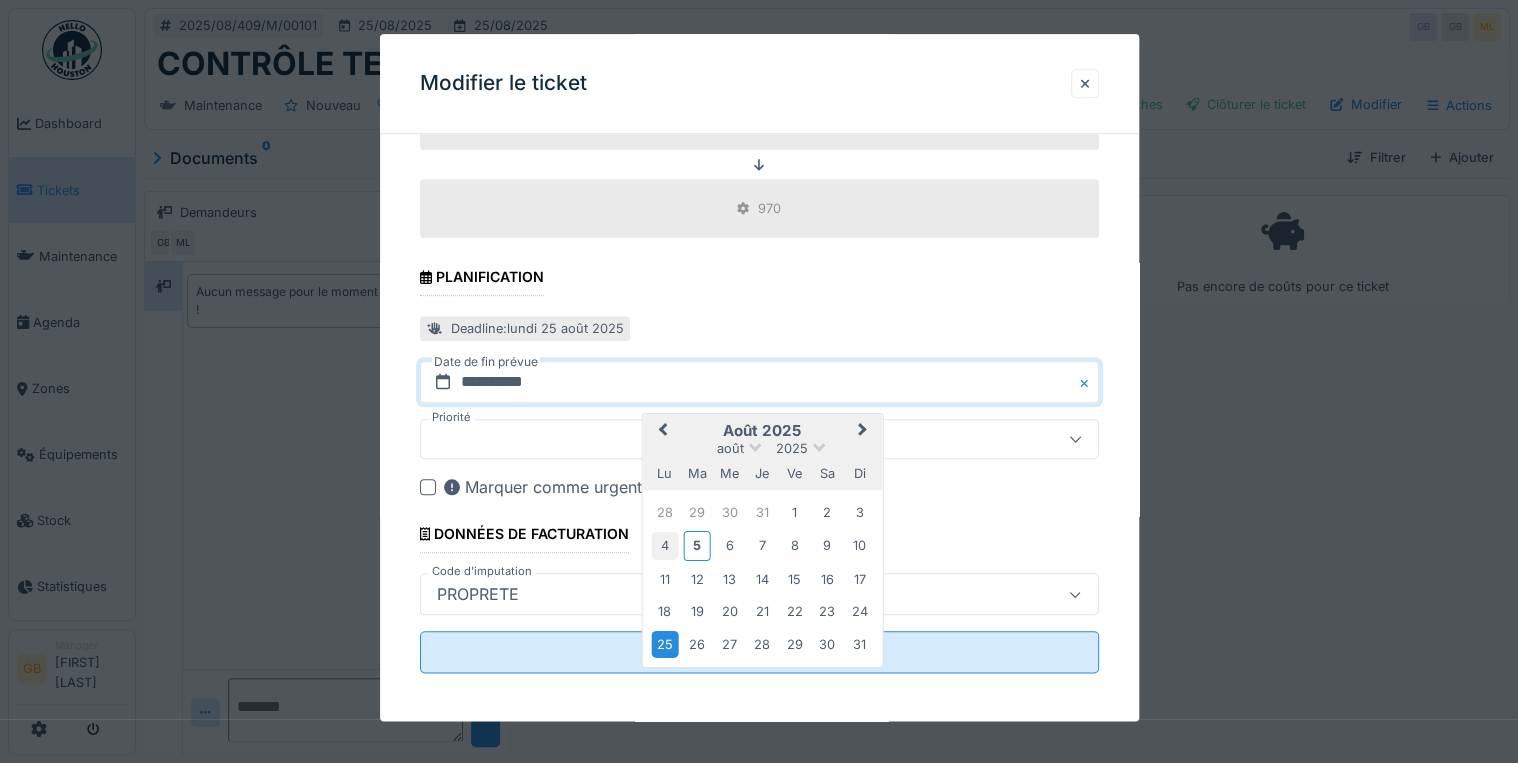 click on "4" at bounding box center (664, 545) 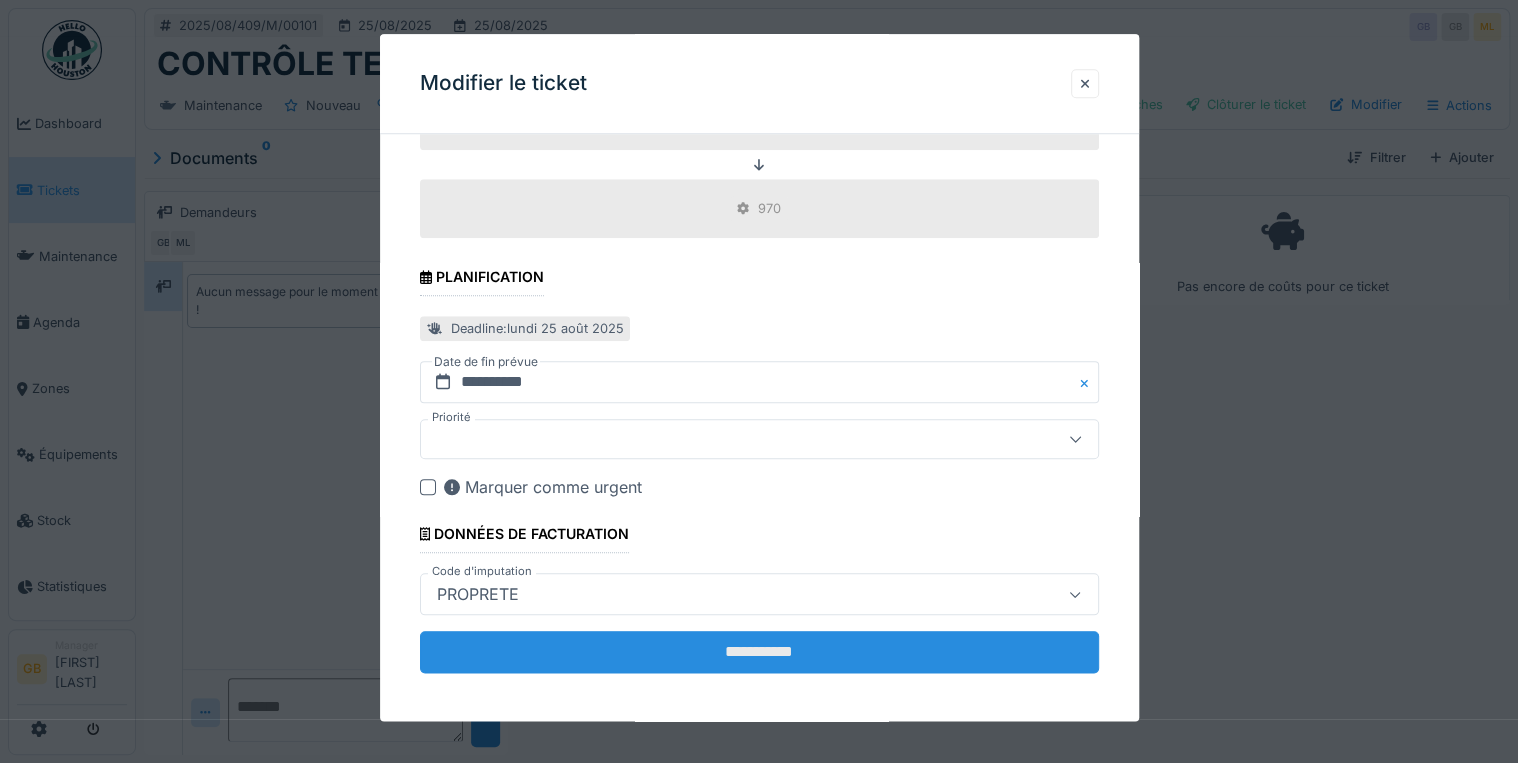 click on "**********" at bounding box center (759, 653) 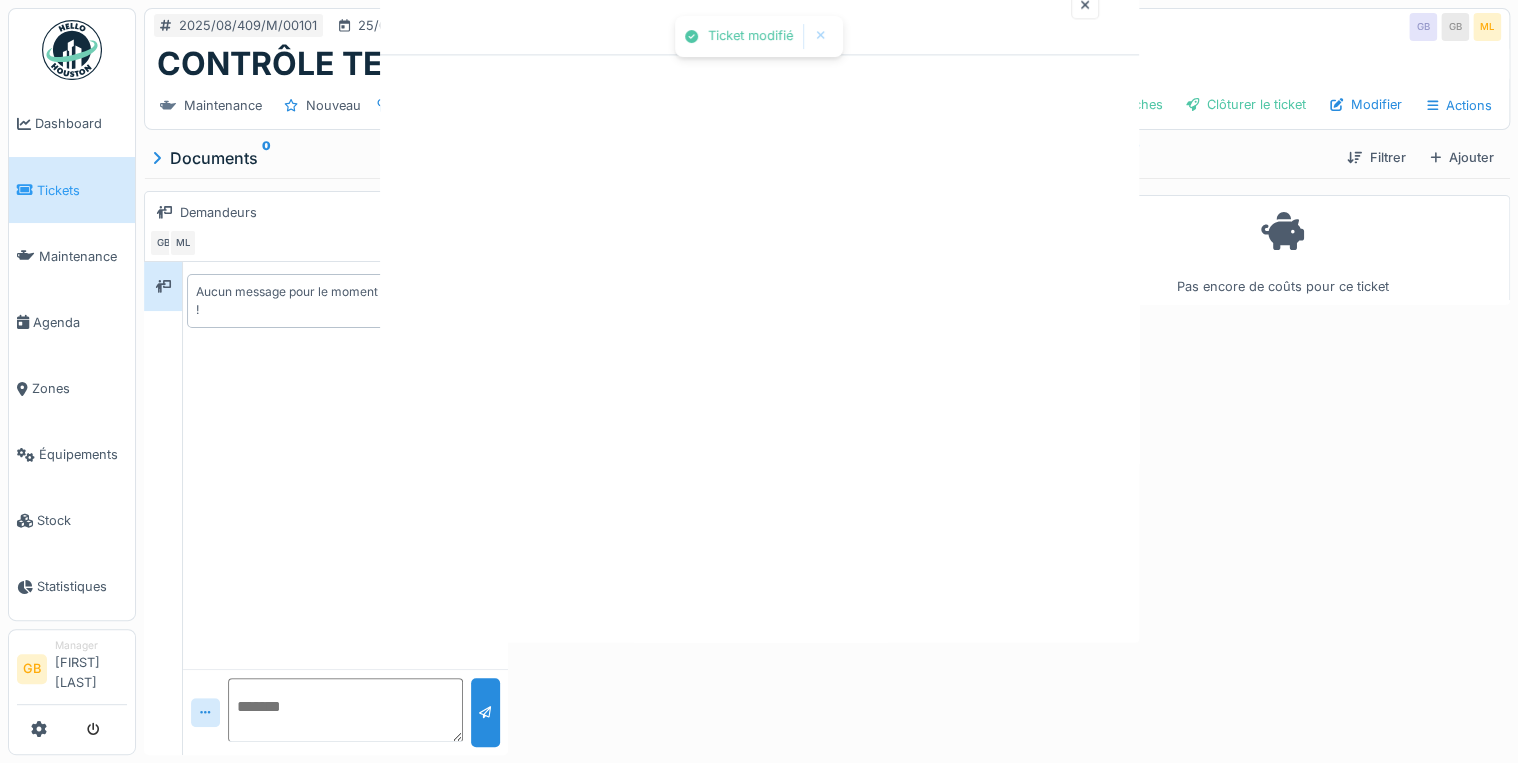 scroll, scrollTop: 0, scrollLeft: 0, axis: both 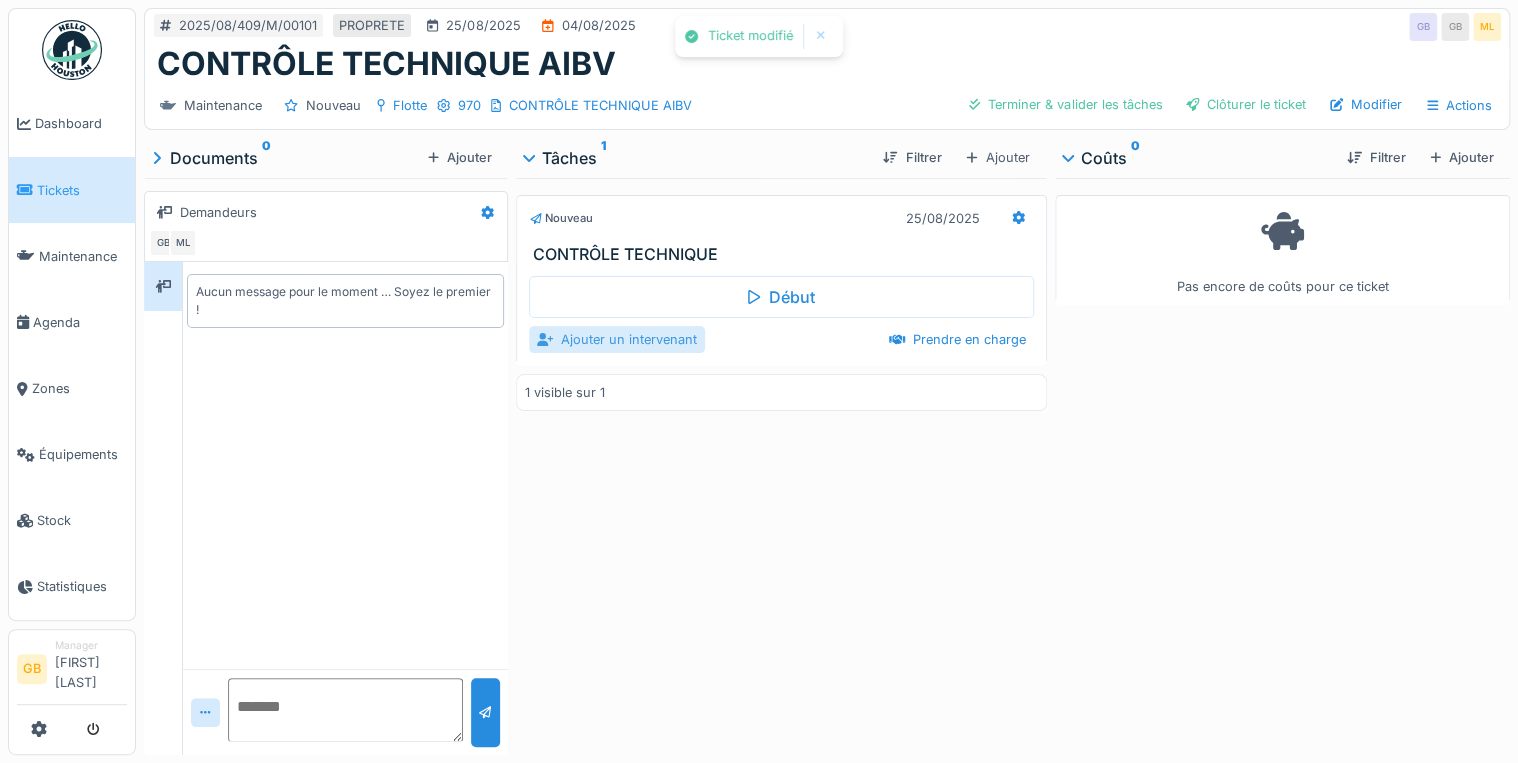 click on "Ajouter un intervenant" at bounding box center (617, 339) 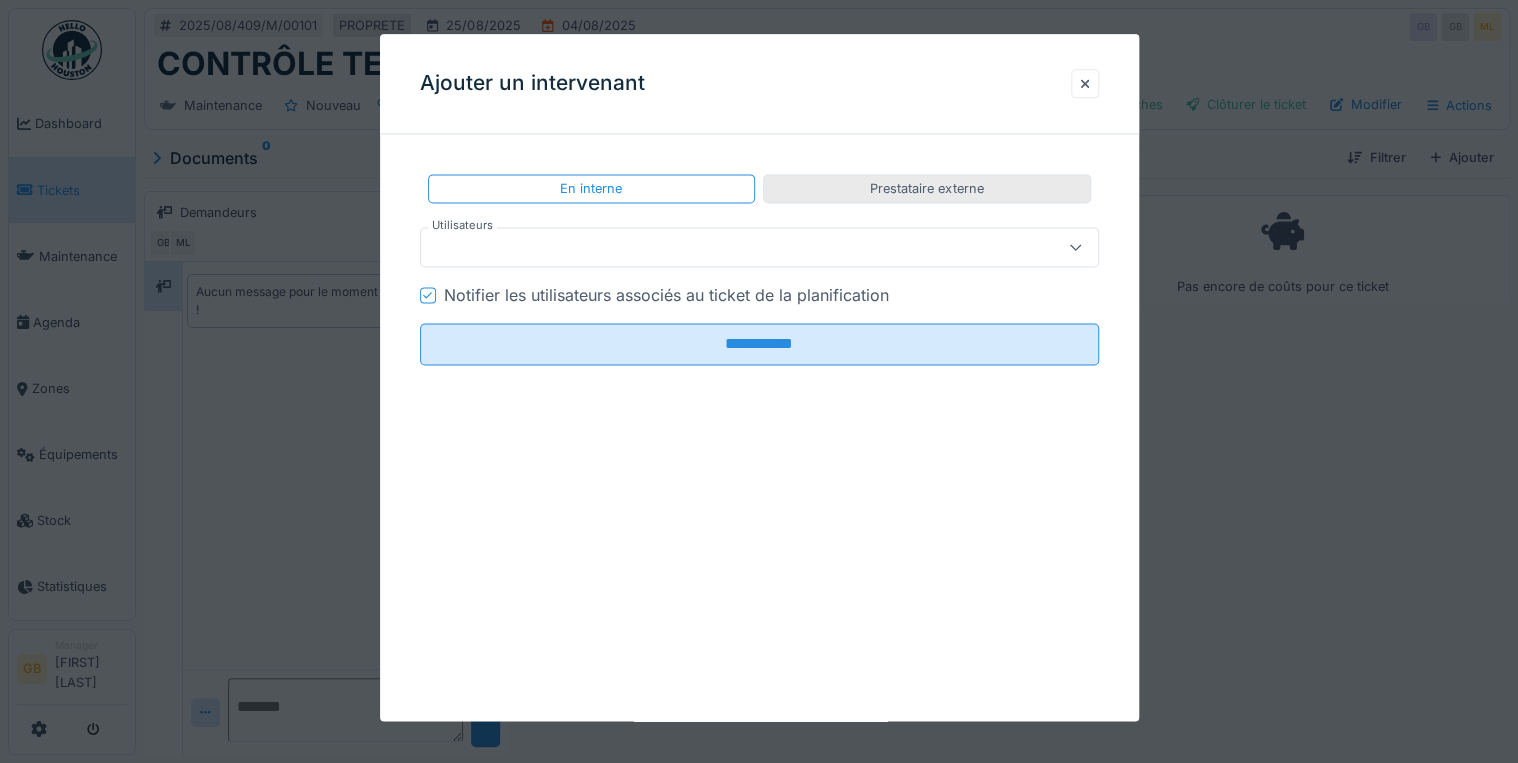 click on "Prestataire externe" at bounding box center (926, 188) 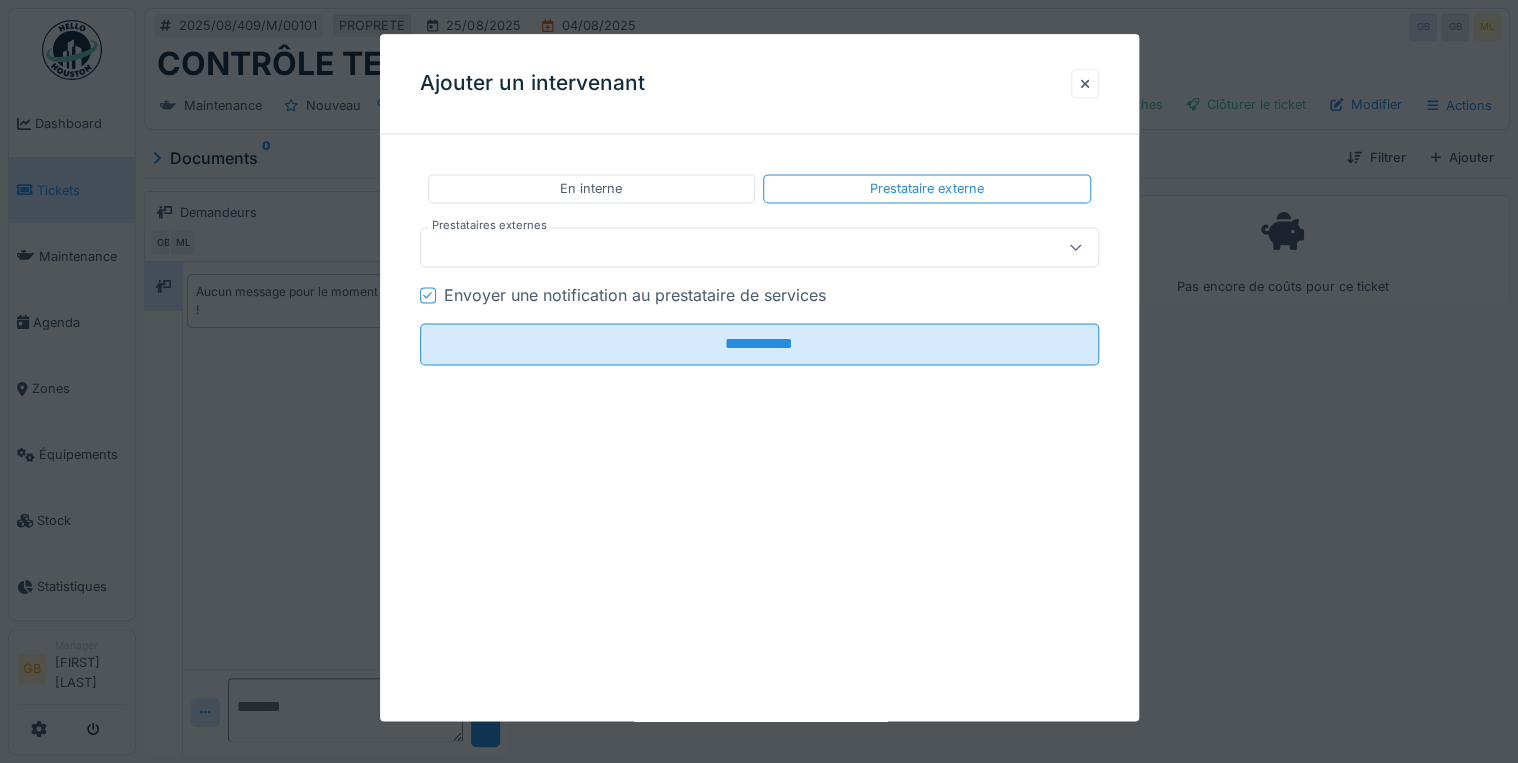 click on "Envoyer une notification au prestataire de services" at bounding box center (635, 296) 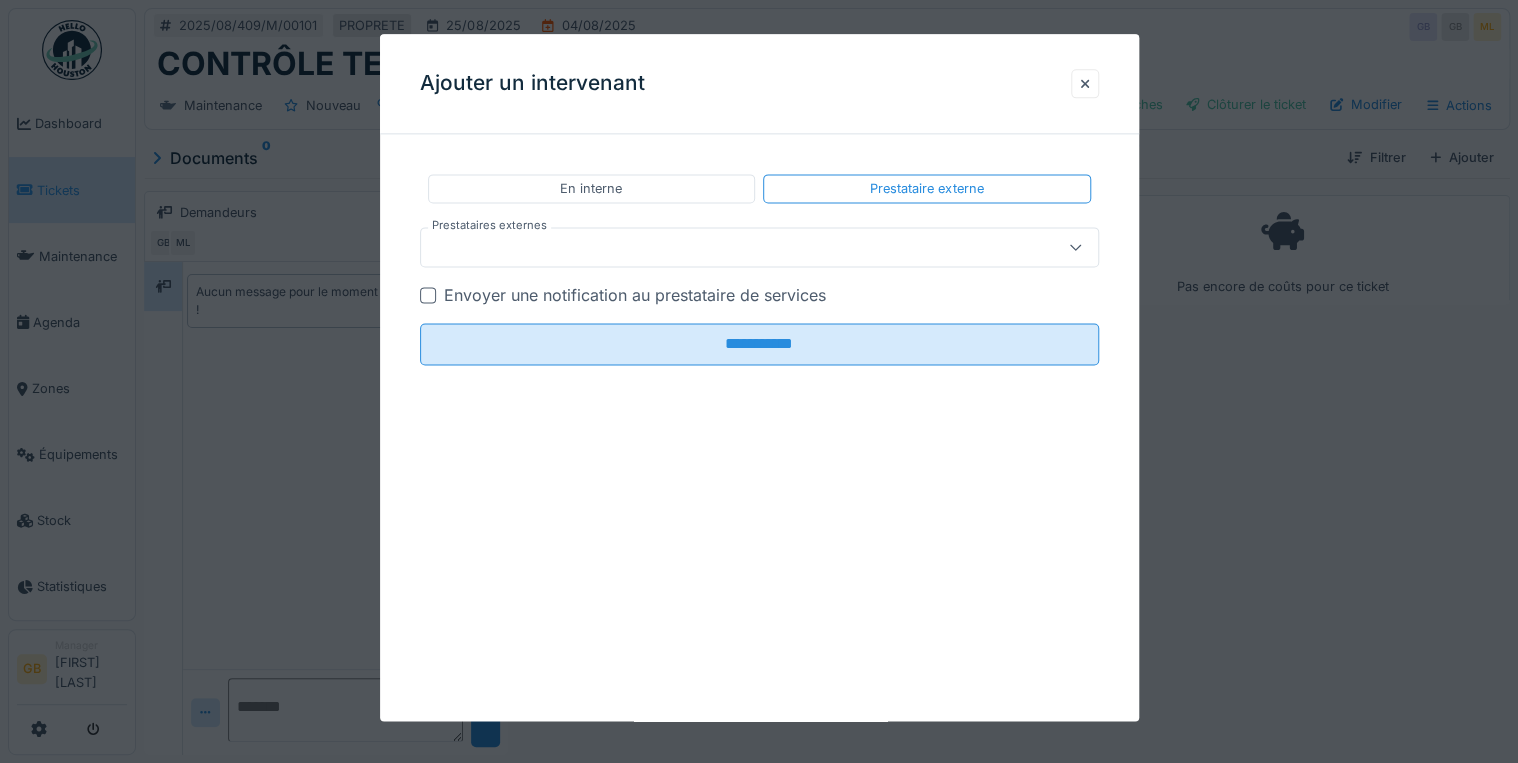 click at bounding box center (725, 248) 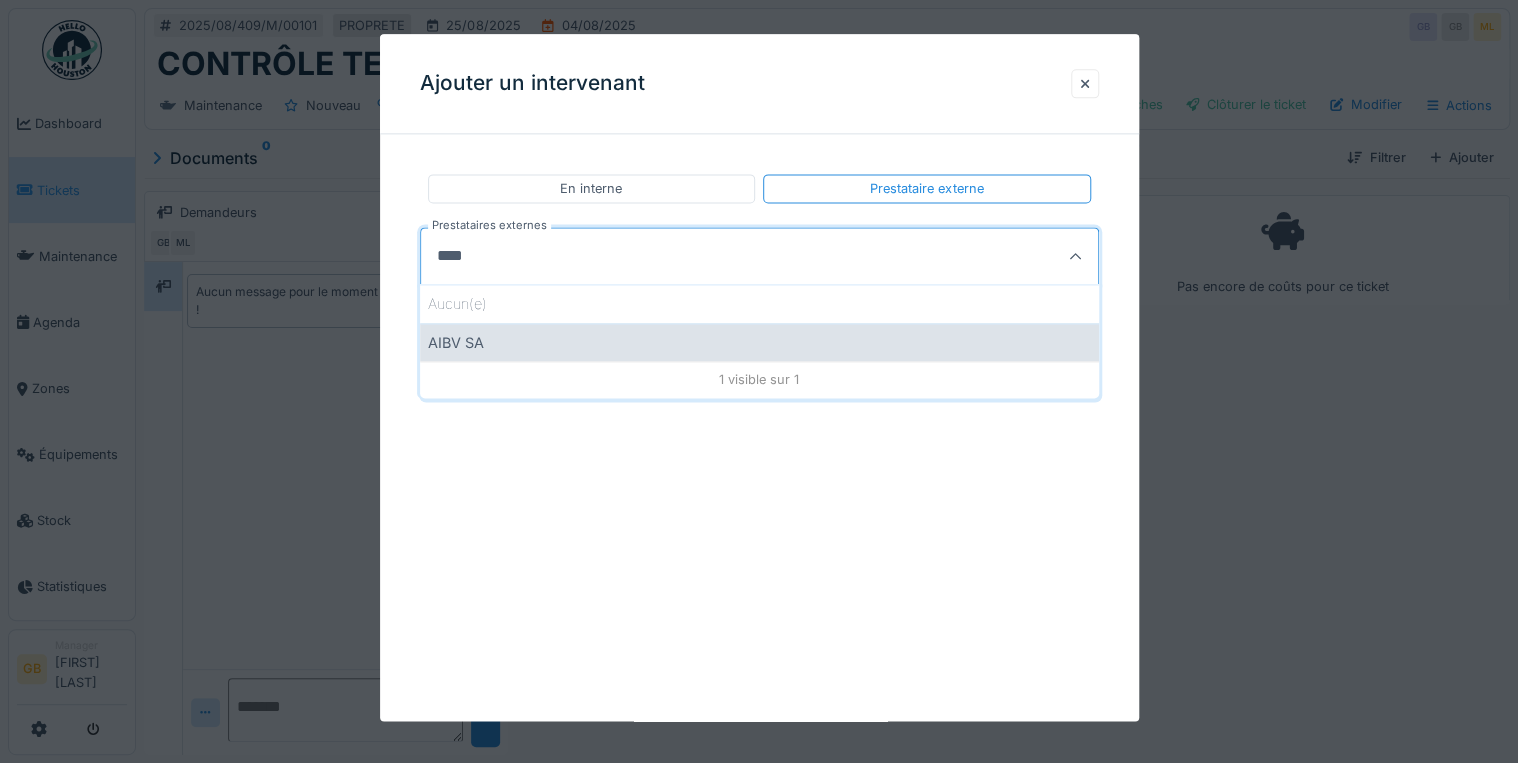type on "****" 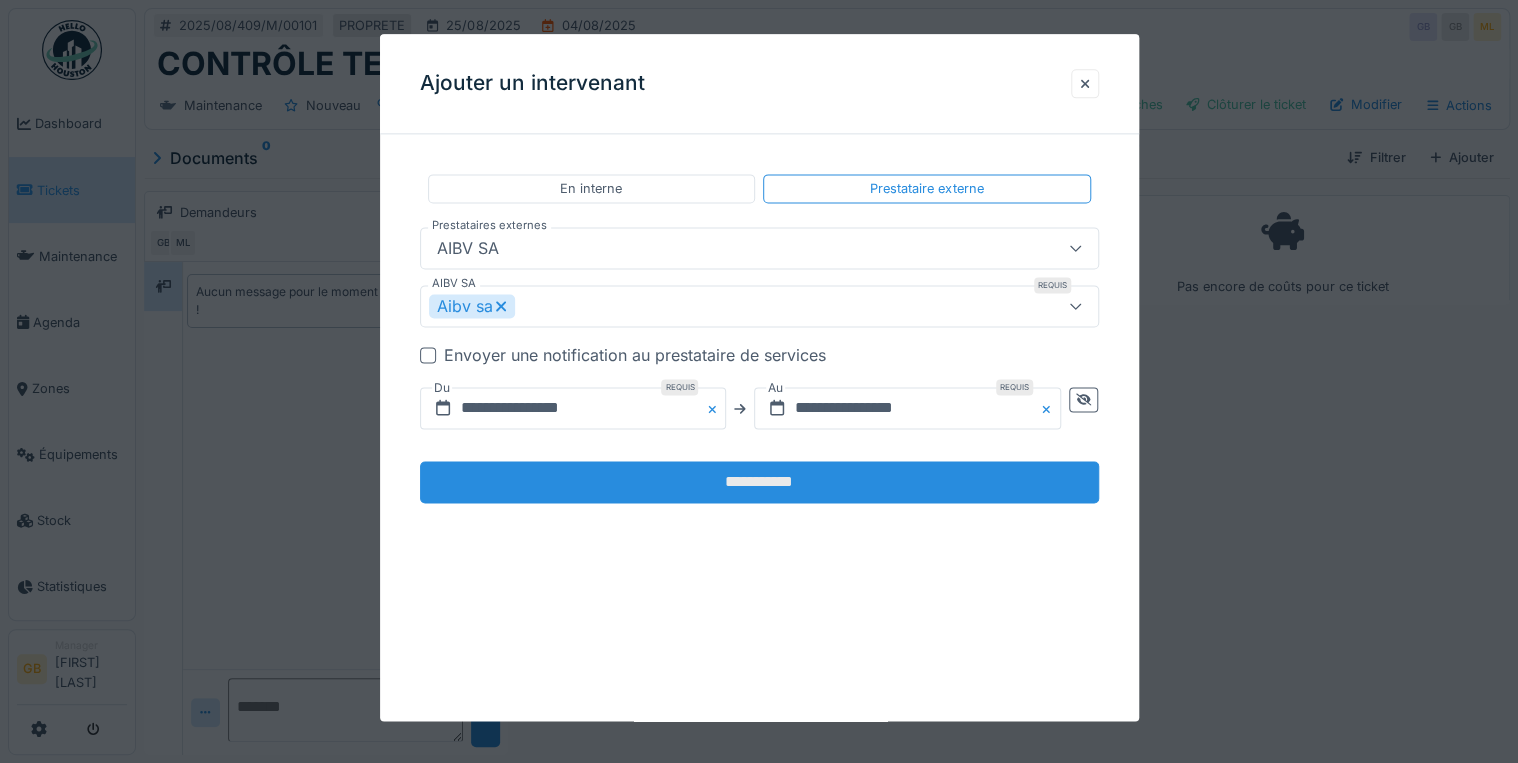 click on "**********" at bounding box center (759, 483) 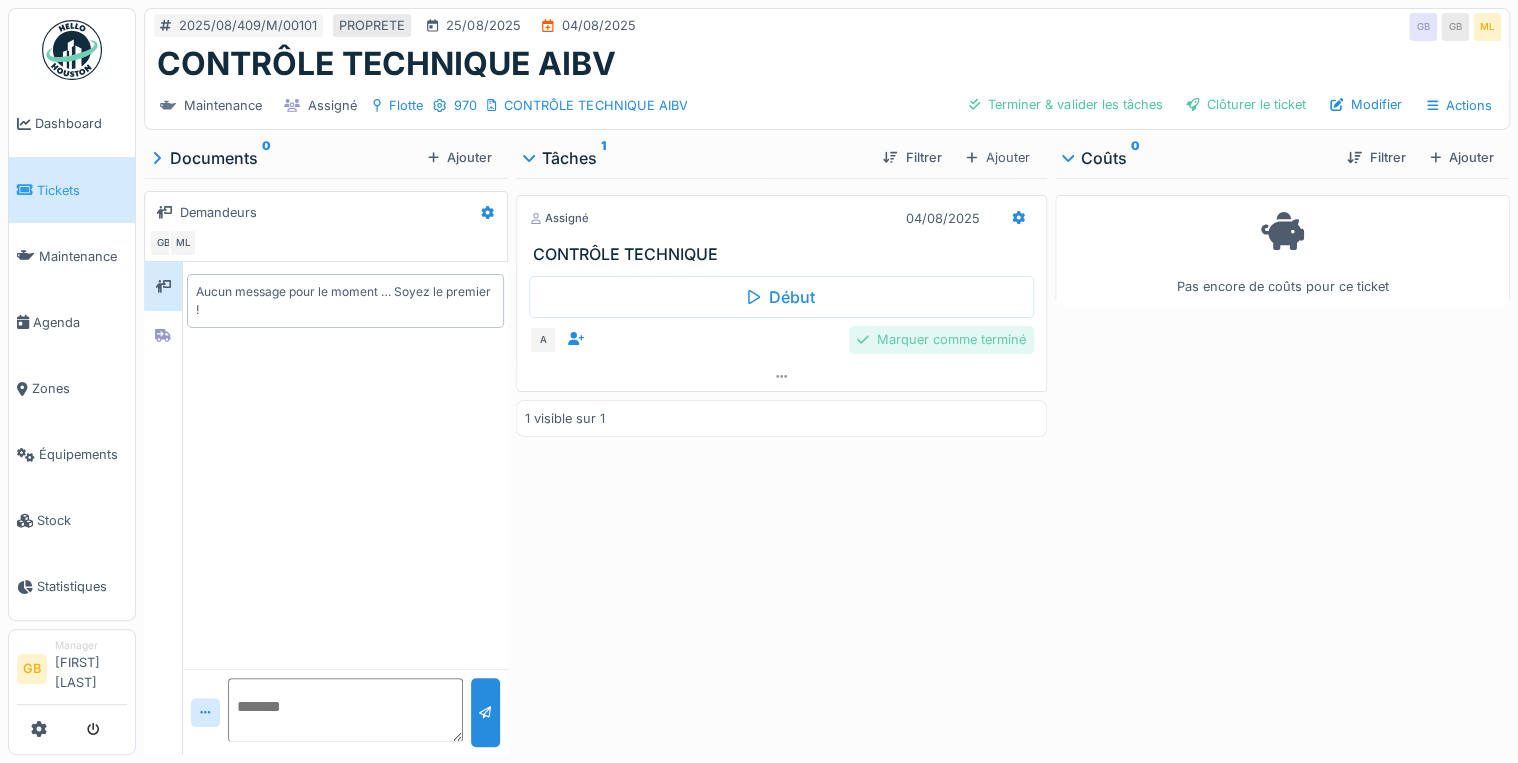 click on "Marquer comme terminé" at bounding box center [941, 339] 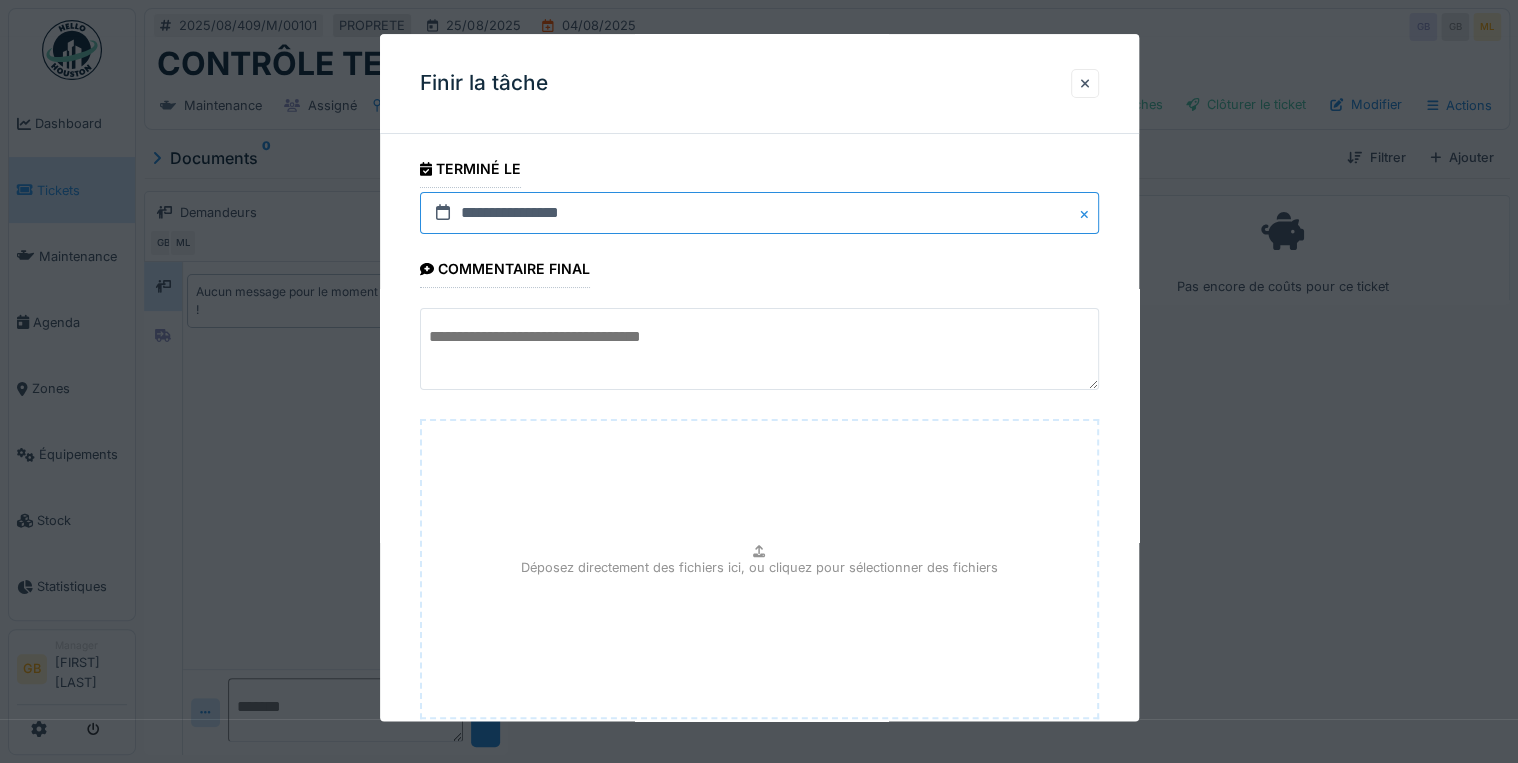 click on "**********" at bounding box center (759, 213) 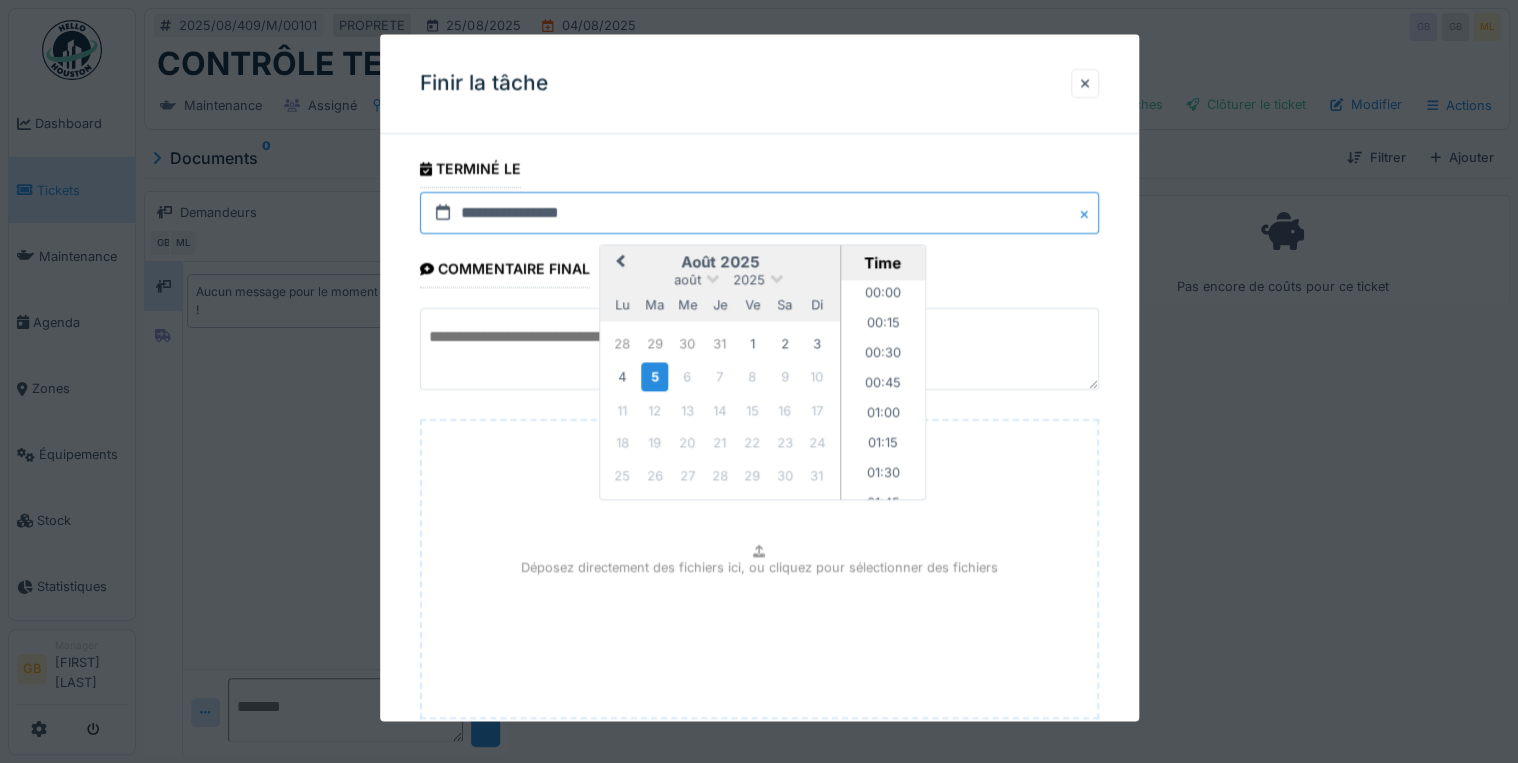 scroll, scrollTop: 1495, scrollLeft: 0, axis: vertical 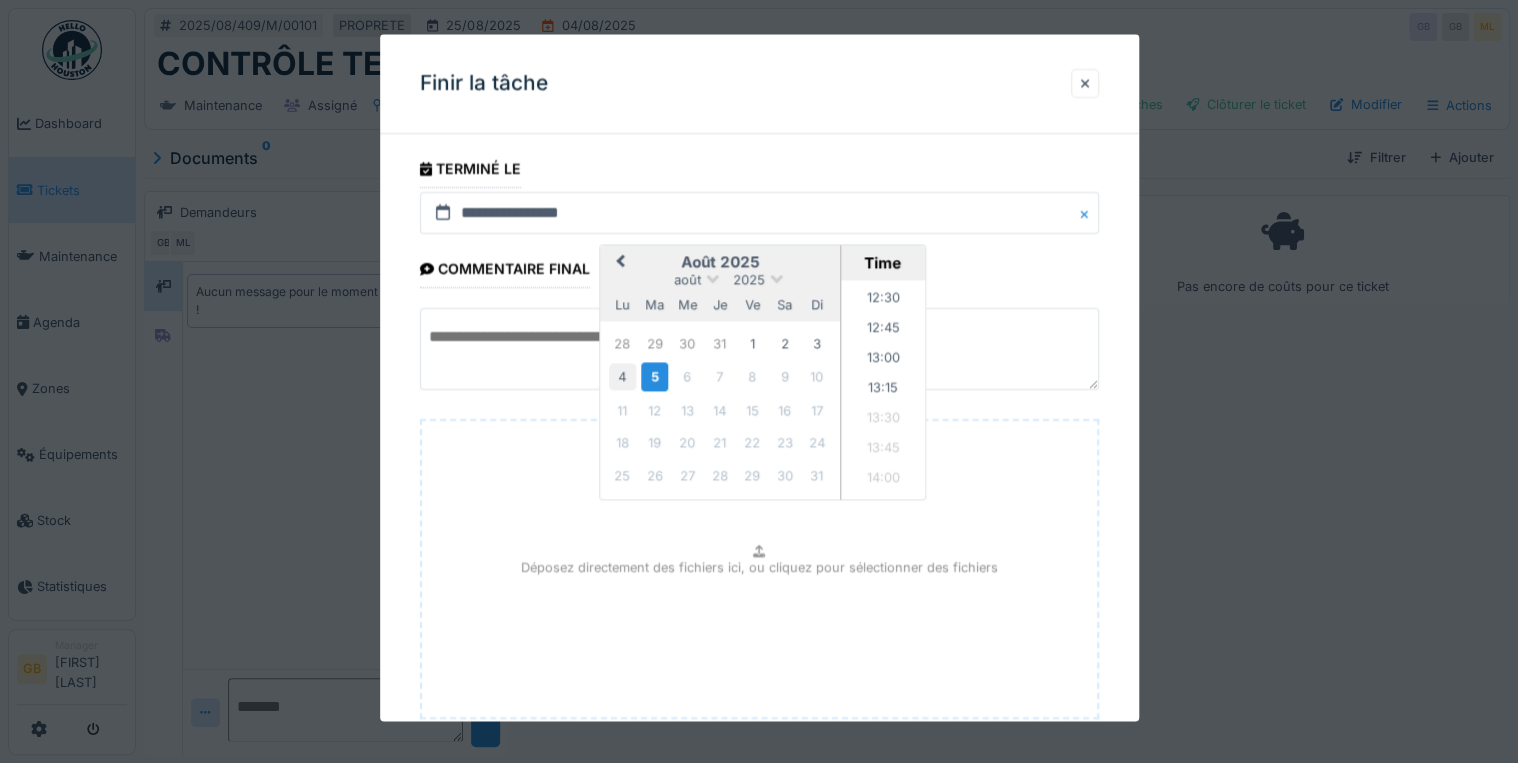 click on "4" at bounding box center (622, 377) 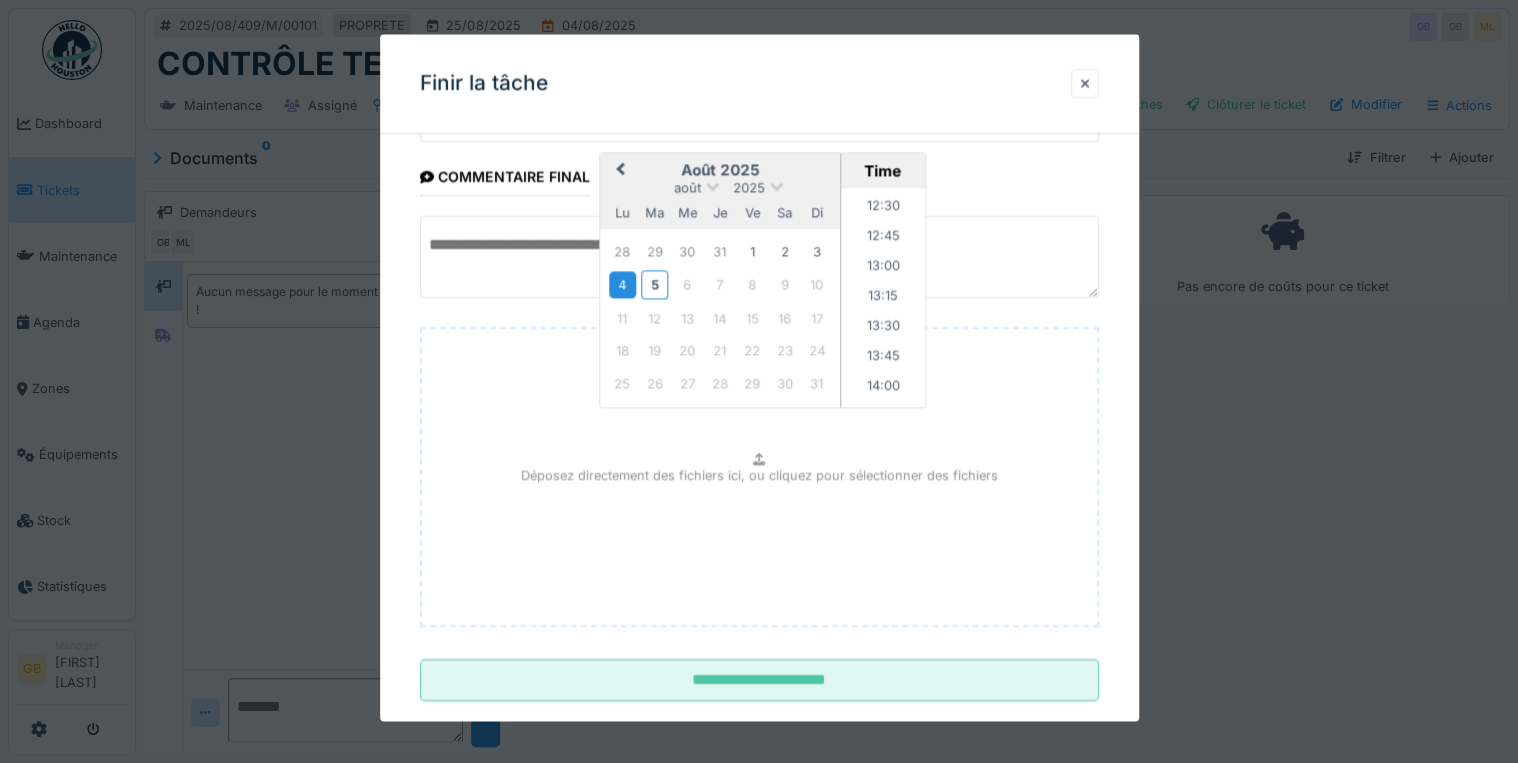 scroll, scrollTop: 126, scrollLeft: 0, axis: vertical 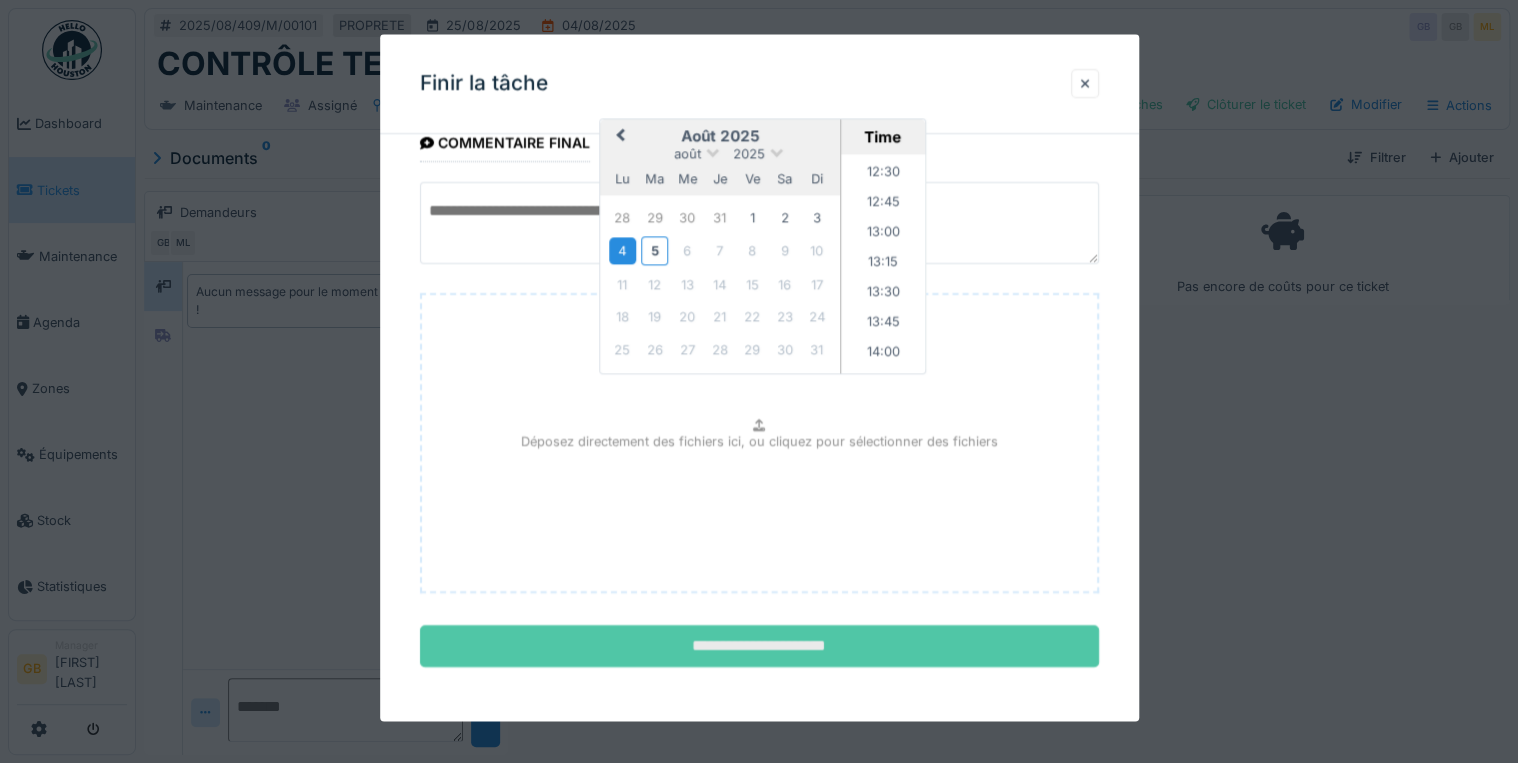 click on "**********" at bounding box center [759, 647] 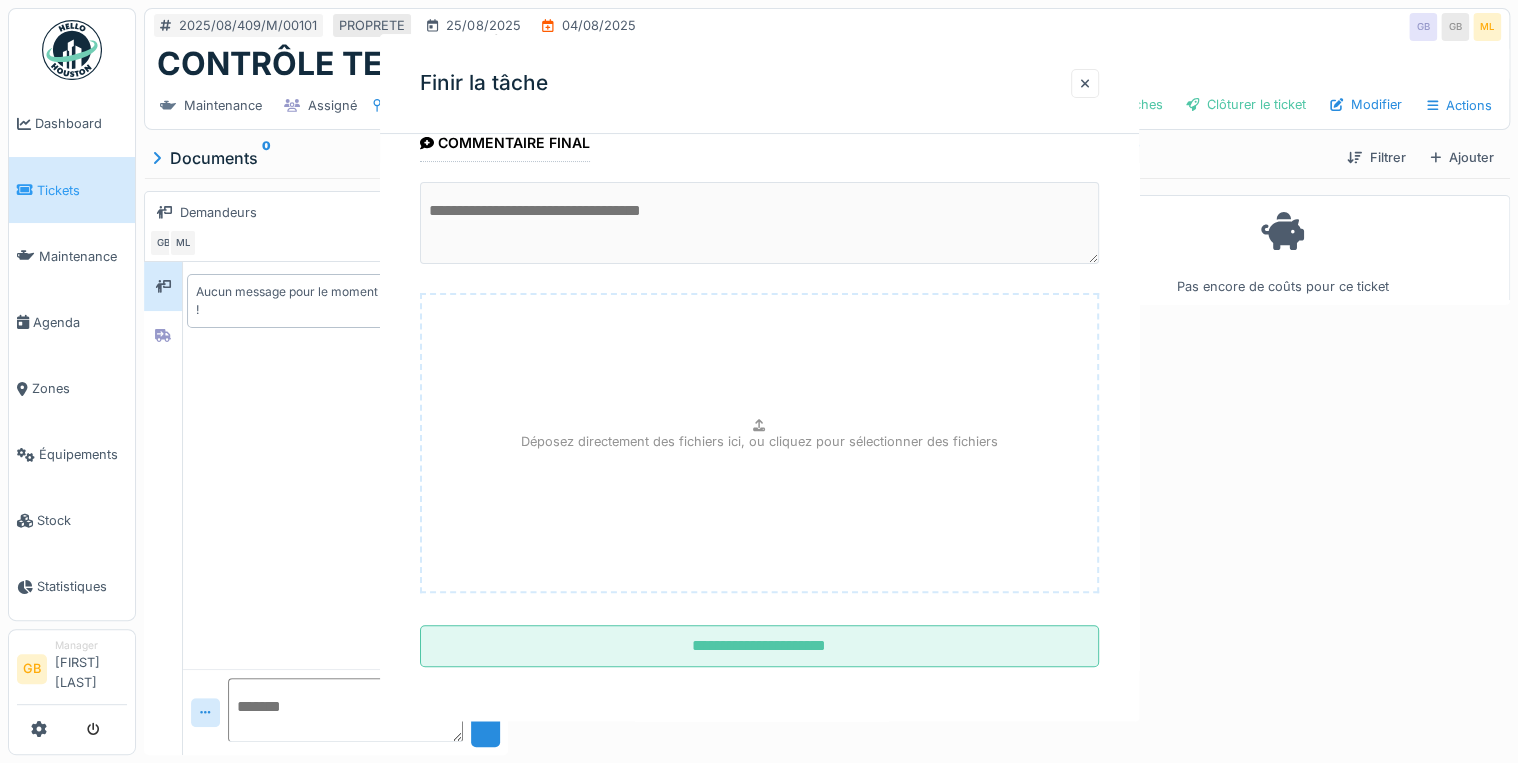 scroll, scrollTop: 0, scrollLeft: 0, axis: both 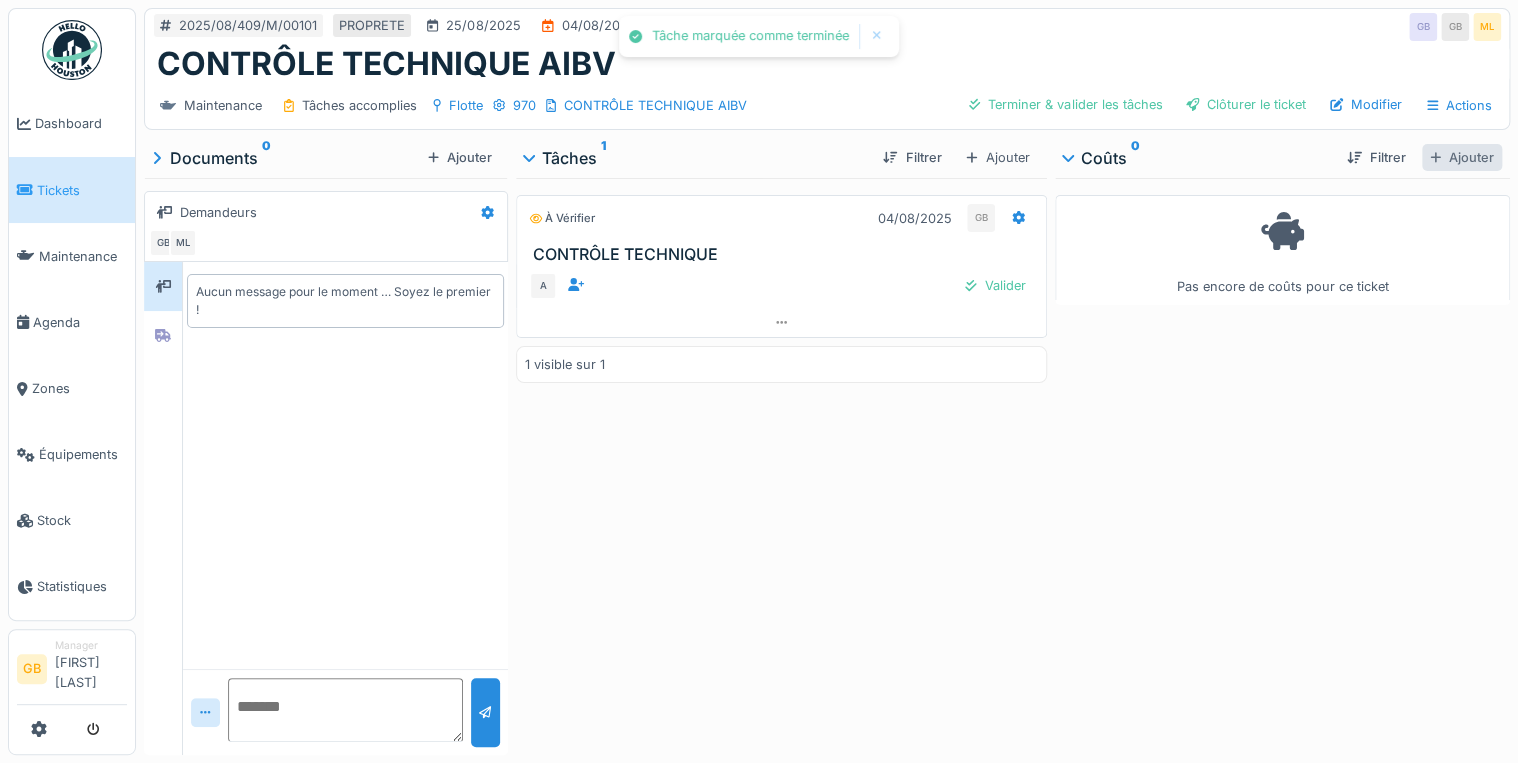 click on "Ajouter" at bounding box center (1462, 157) 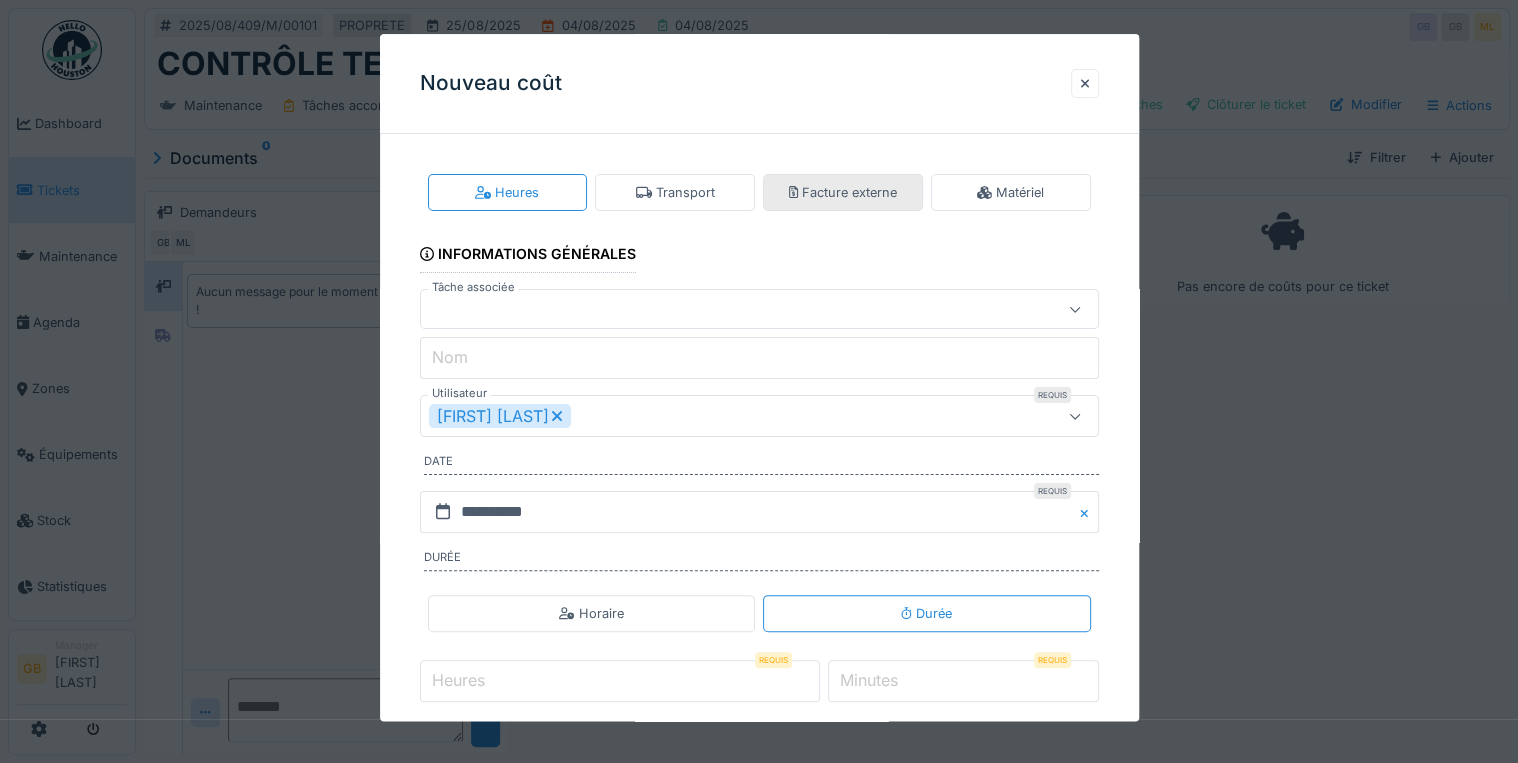 click on "Facture externe" at bounding box center (843, 192) 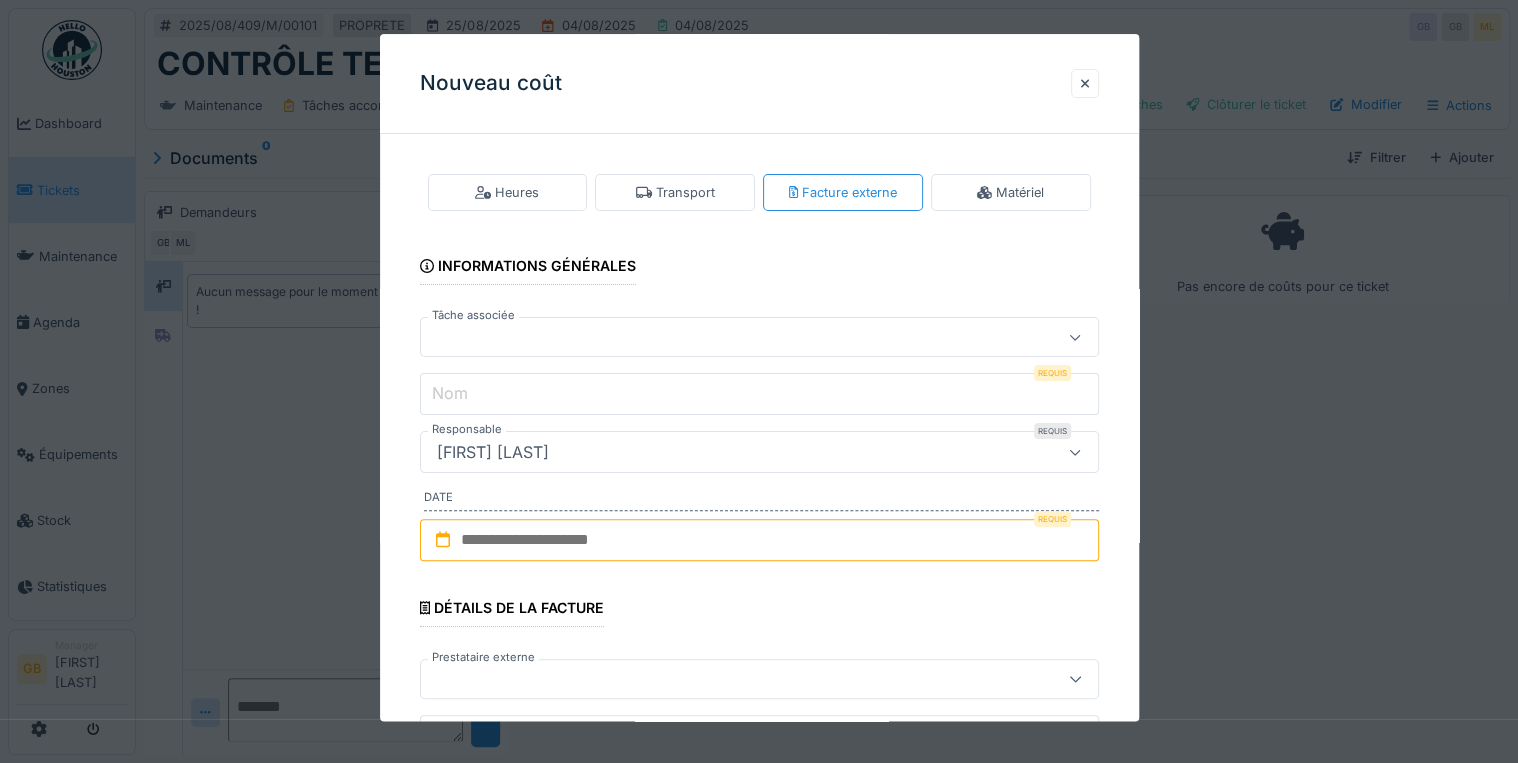 click at bounding box center (725, 338) 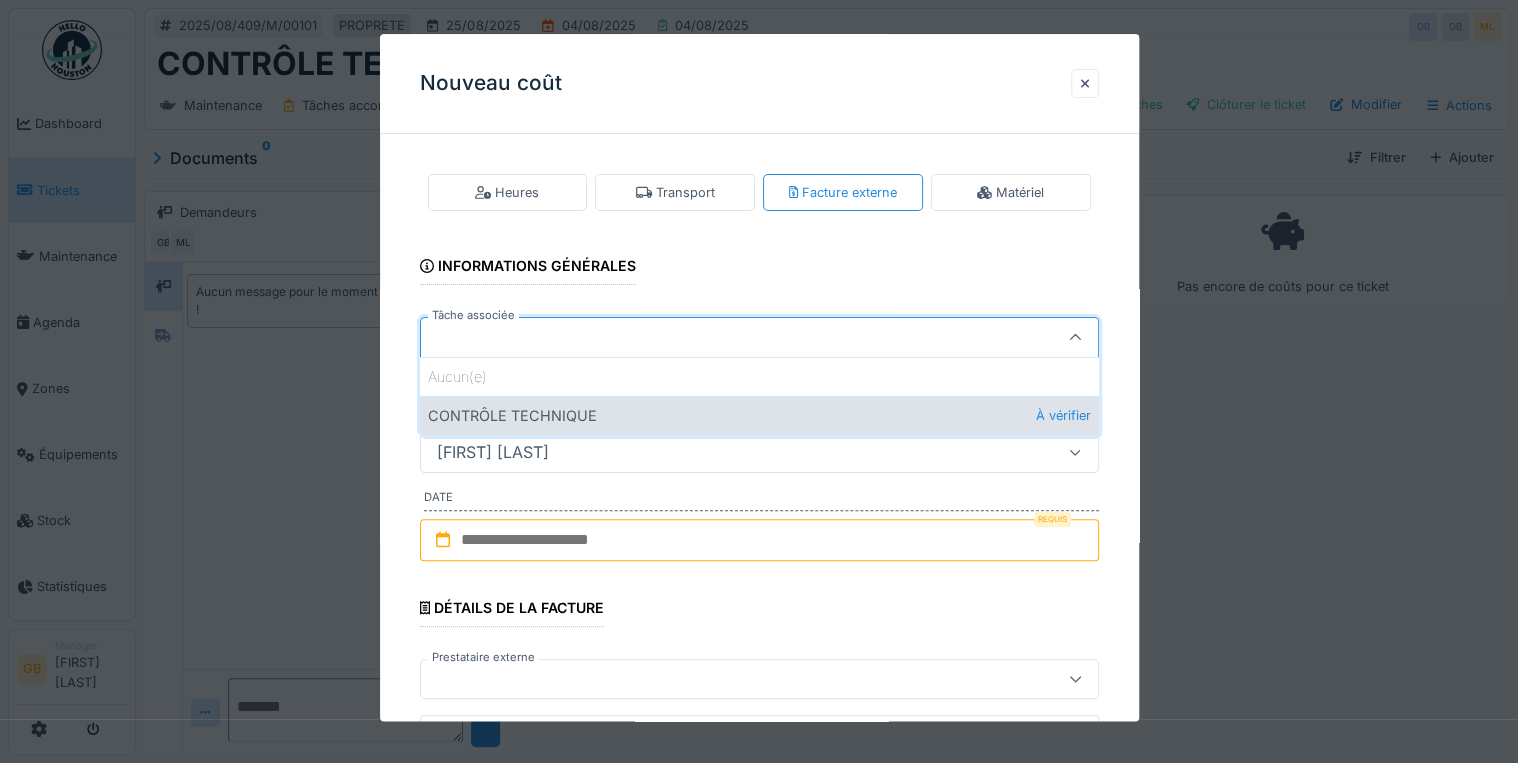 click on "CONTRÔLE TECHNIQUE   À vérifier" at bounding box center [759, 415] 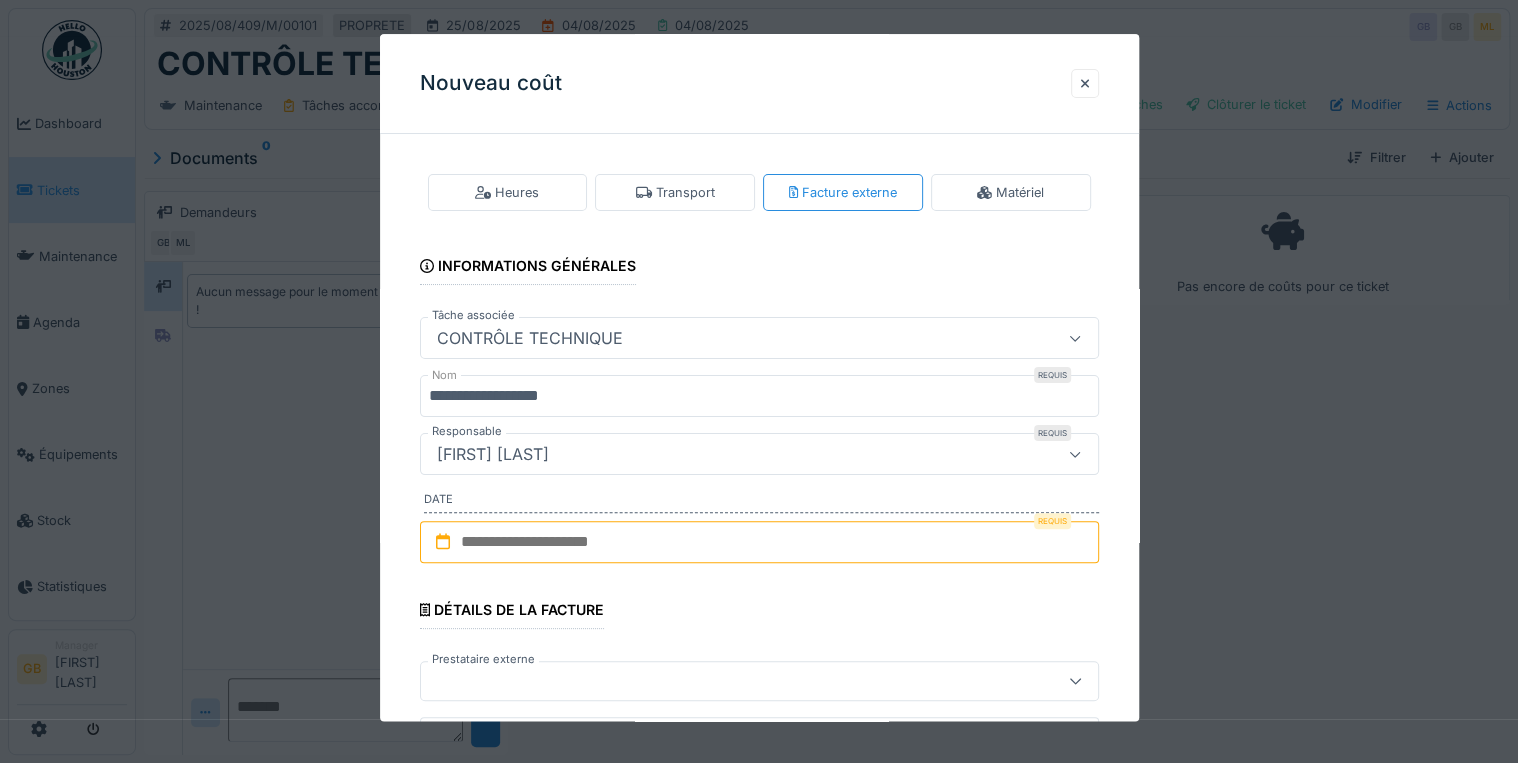 click at bounding box center [759, 542] 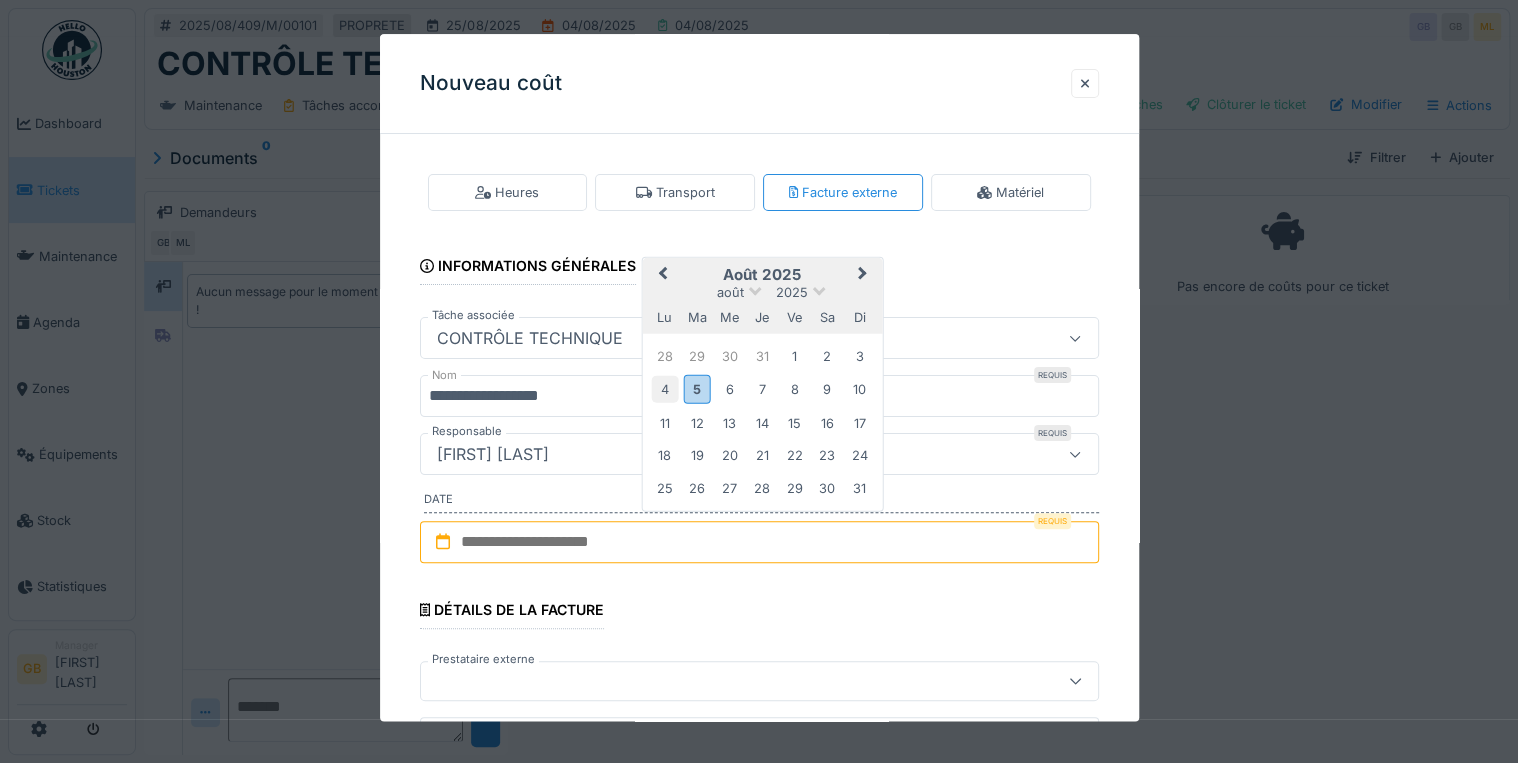 click on "4" at bounding box center [664, 389] 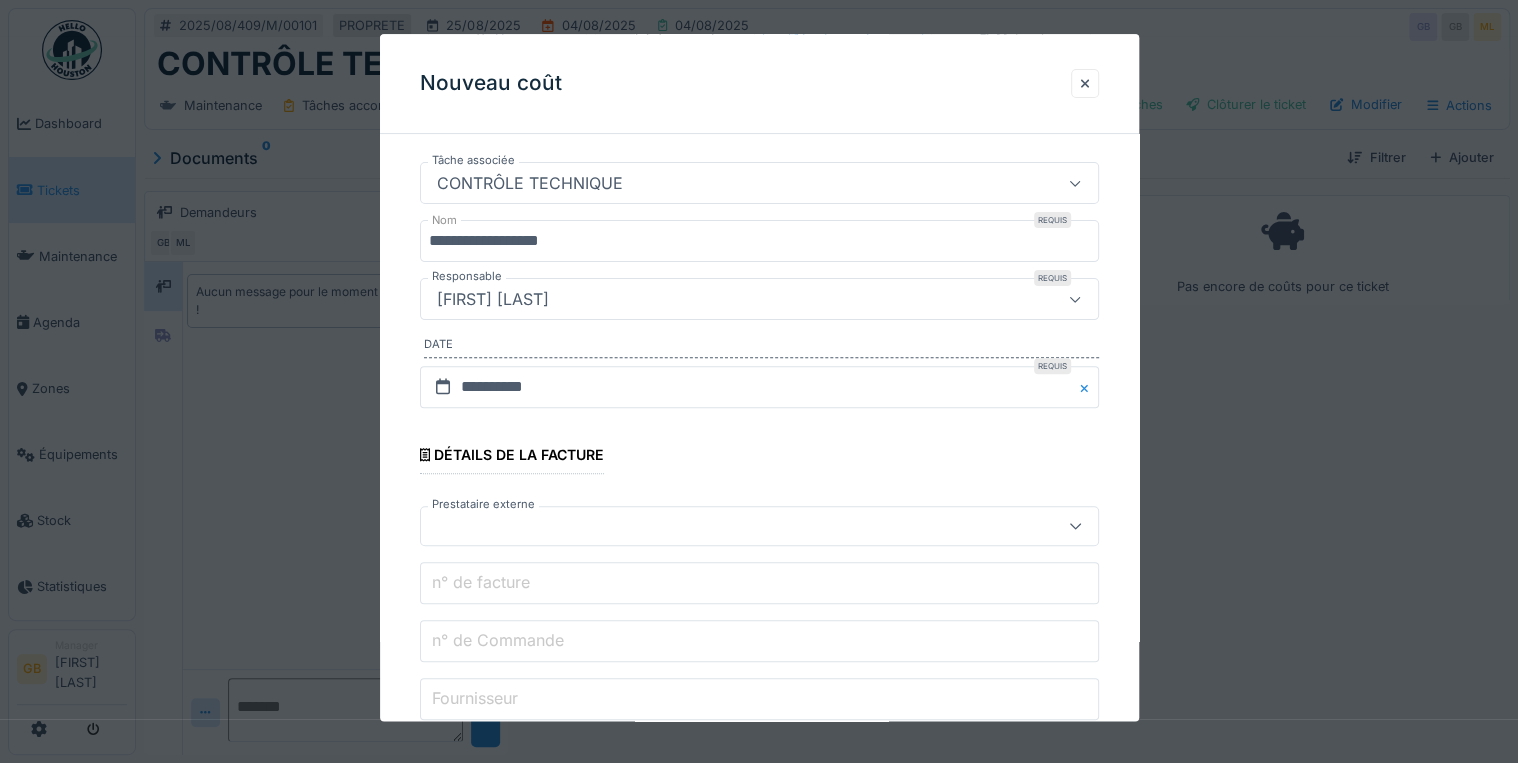 scroll, scrollTop: 320, scrollLeft: 0, axis: vertical 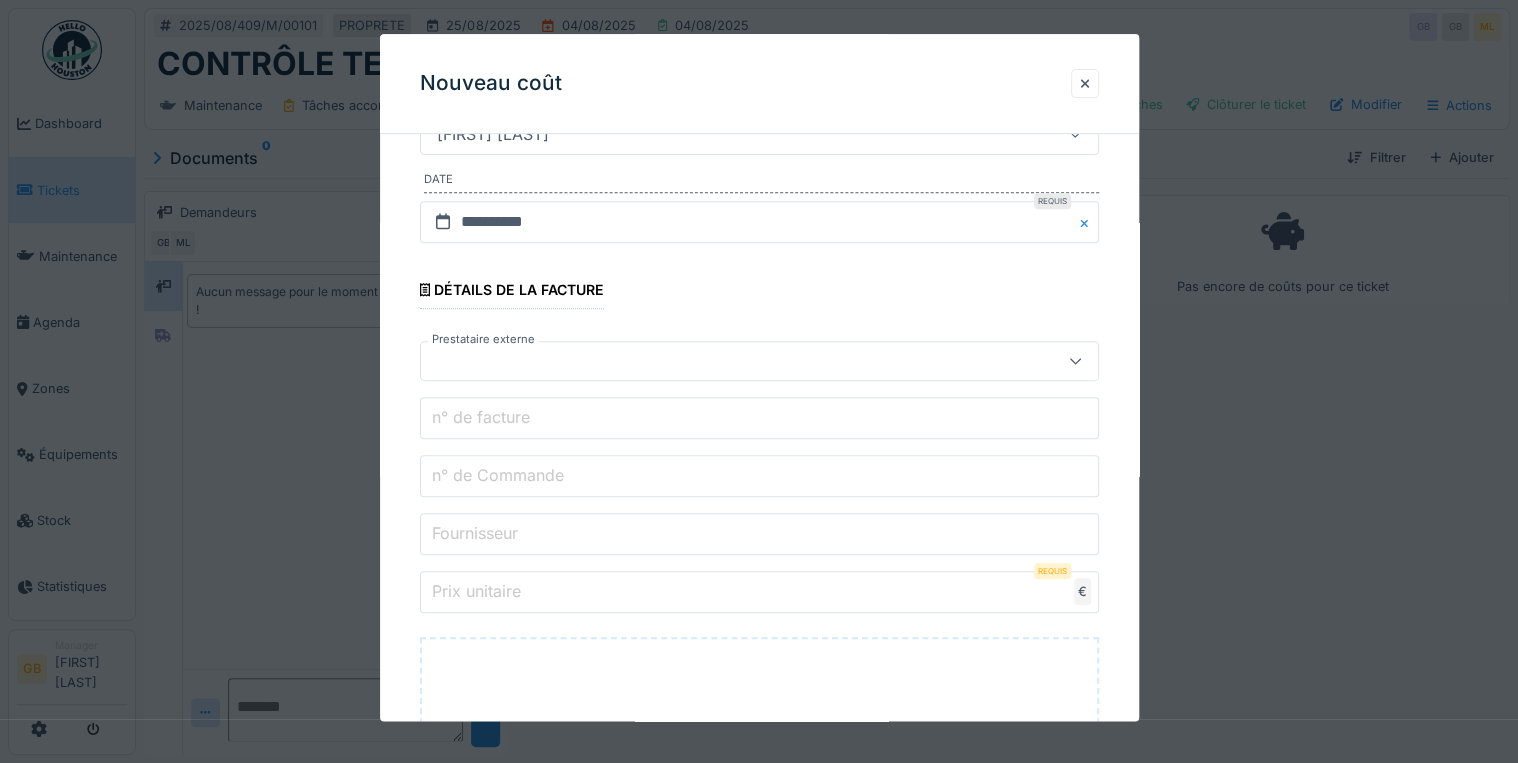 click at bounding box center [725, 362] 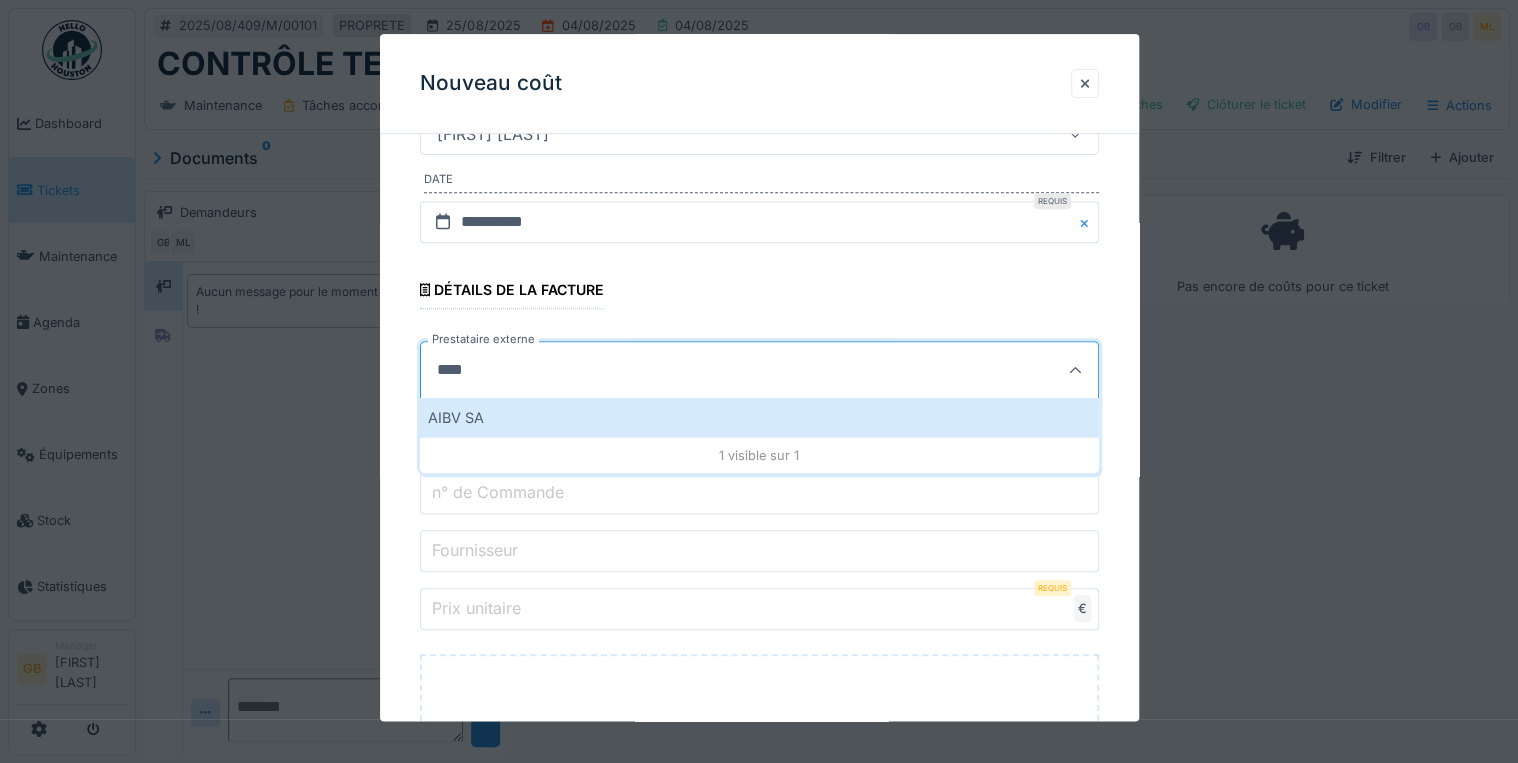 type on "****" 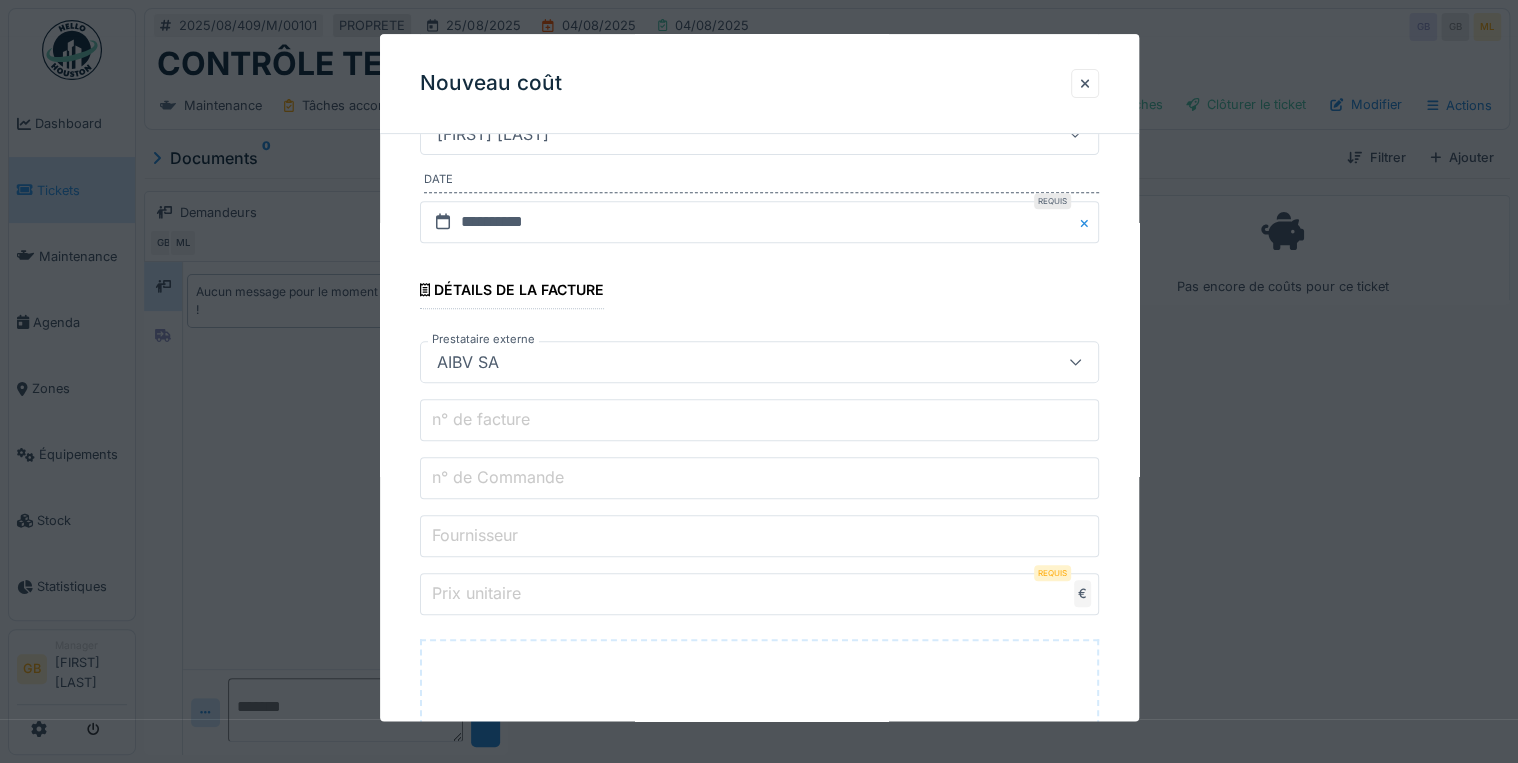 click on "n° de facture" at bounding box center (481, 420) 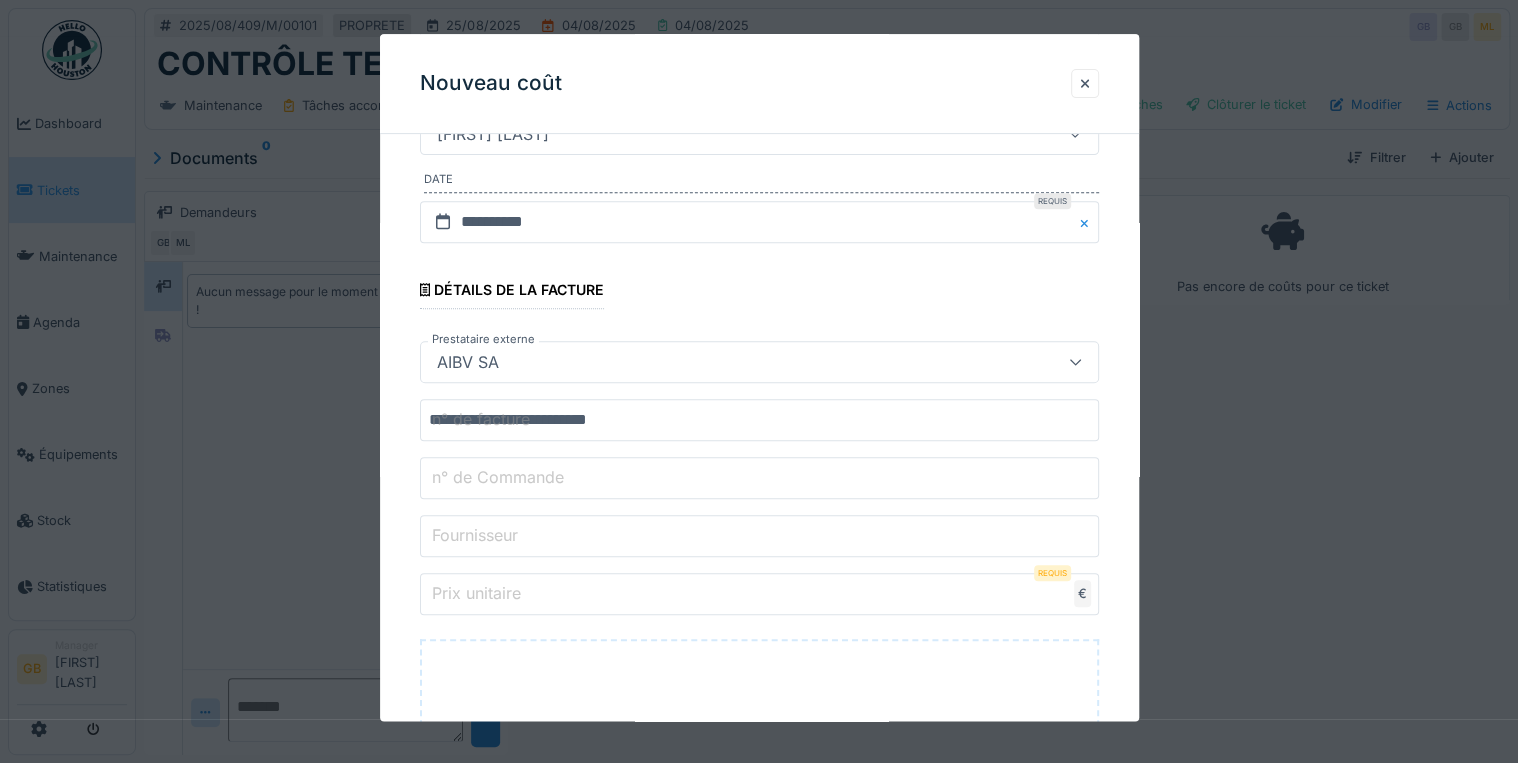 type on "****" 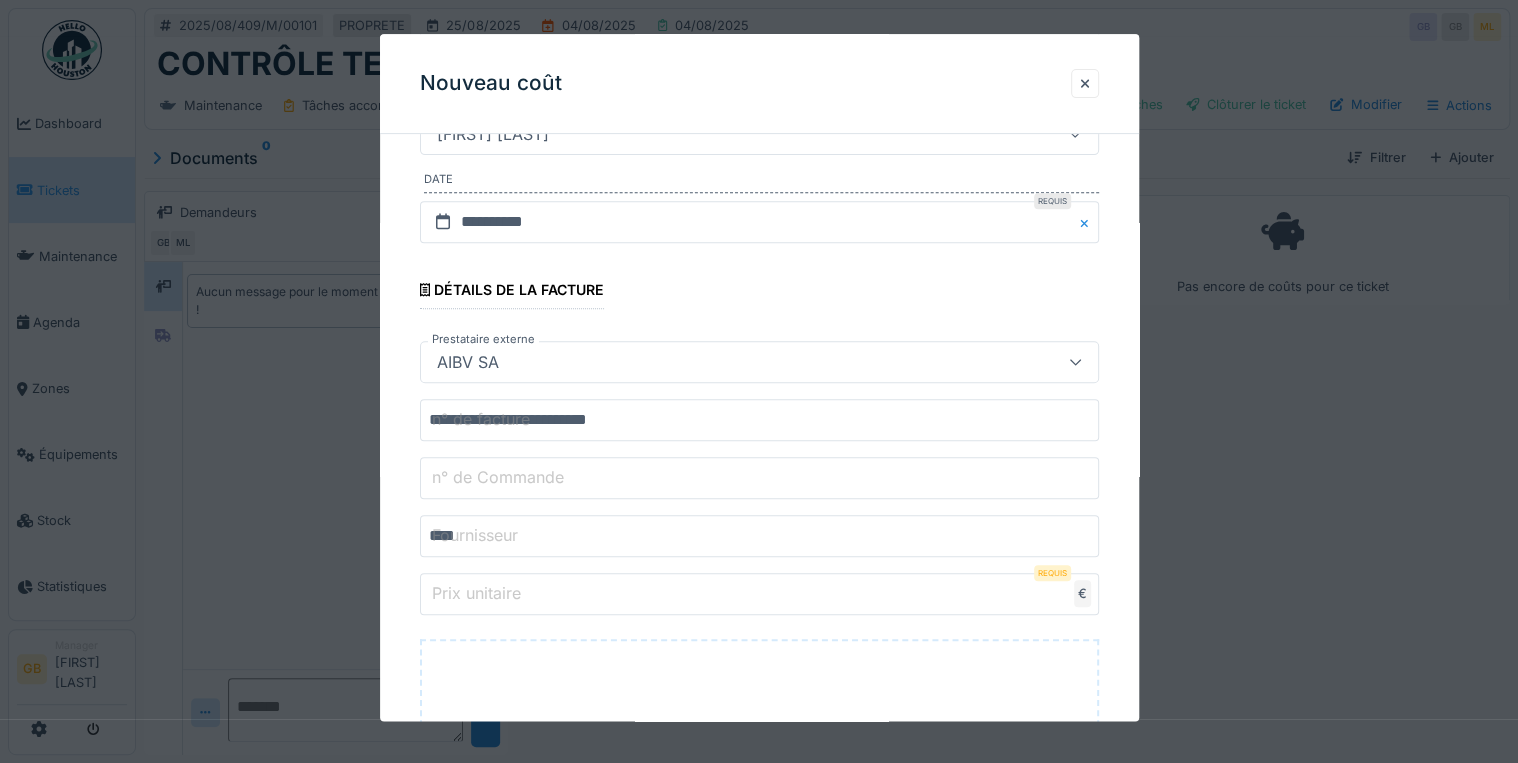 type on "******" 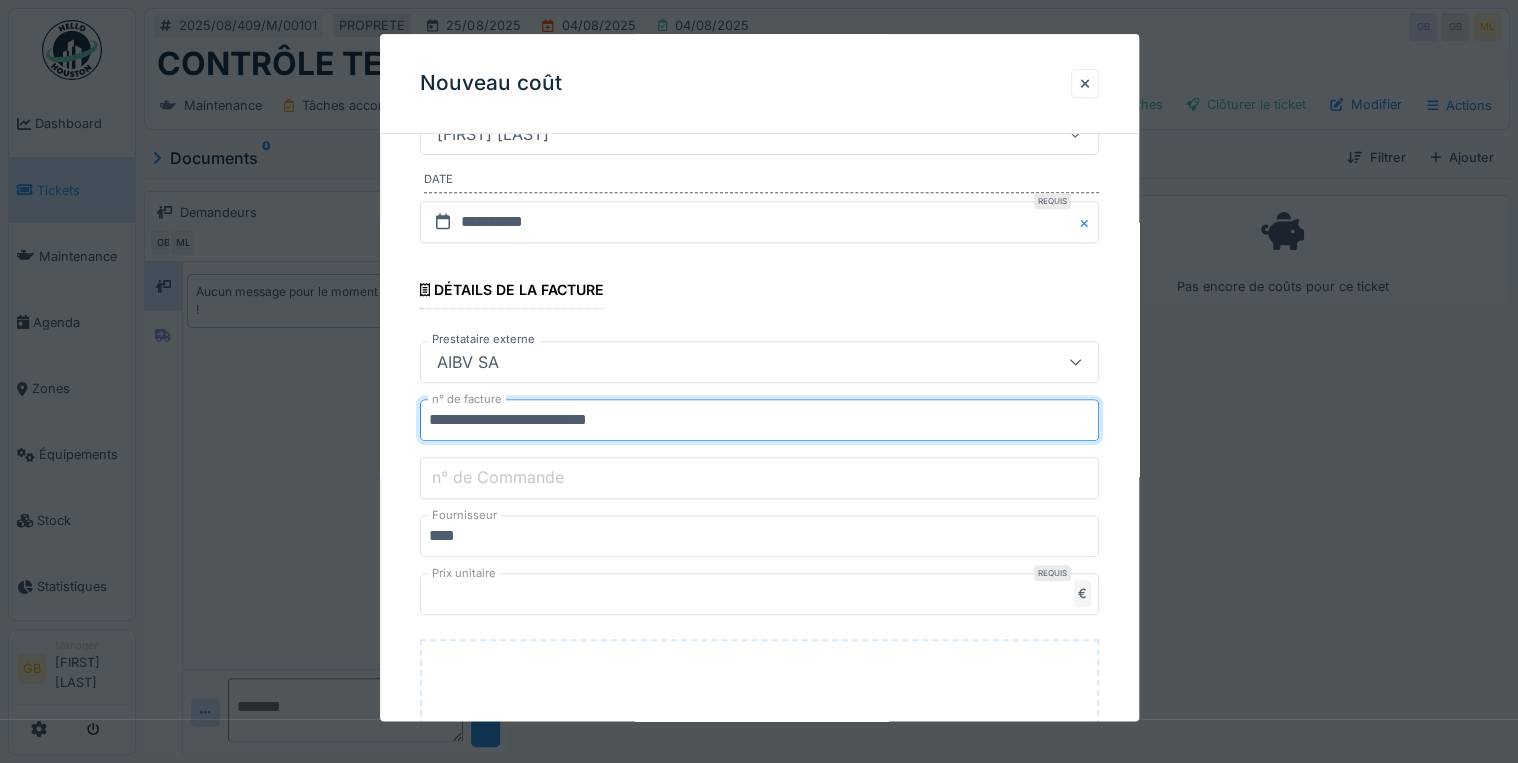drag, startPoint x: 628, startPoint y: 416, endPoint x: 0, endPoint y: 424, distance: 628.05096 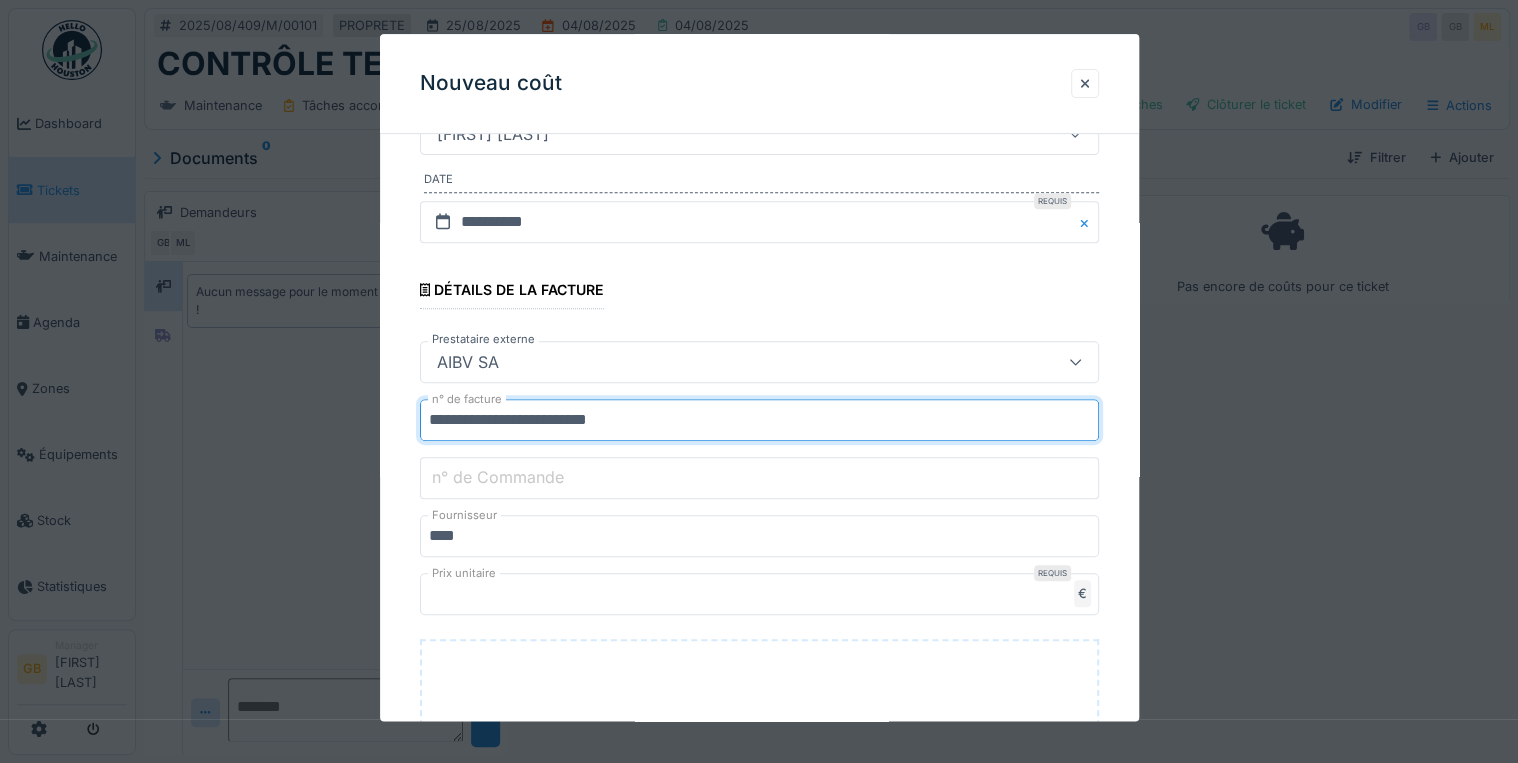 click on "Dashboard
Tickets
Maintenance
Agenda
Zones
Équipements
Stock
Statistiques
GB
Manager
Giosue Bonaffini" at bounding box center [759, 381] 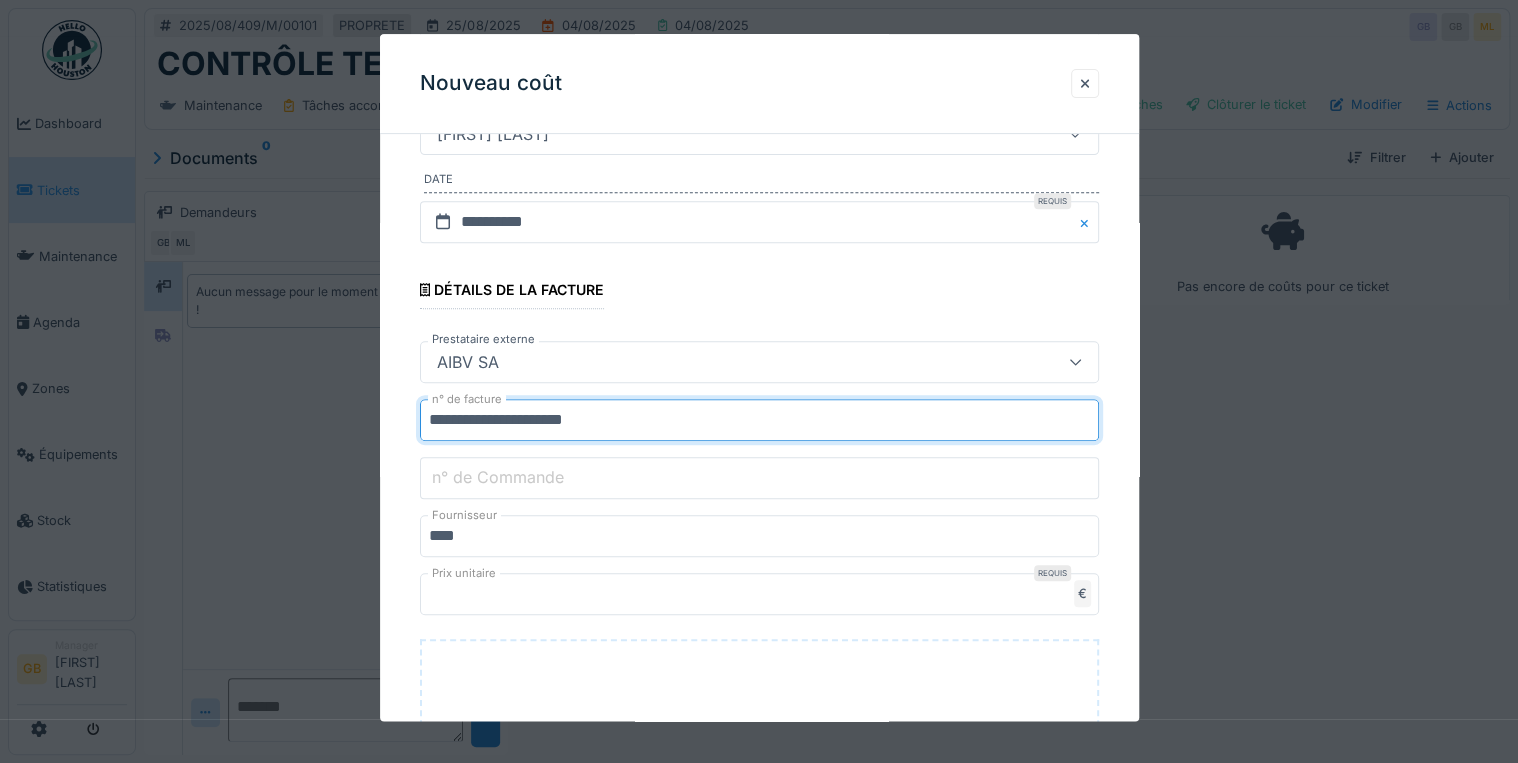 type on "**********" 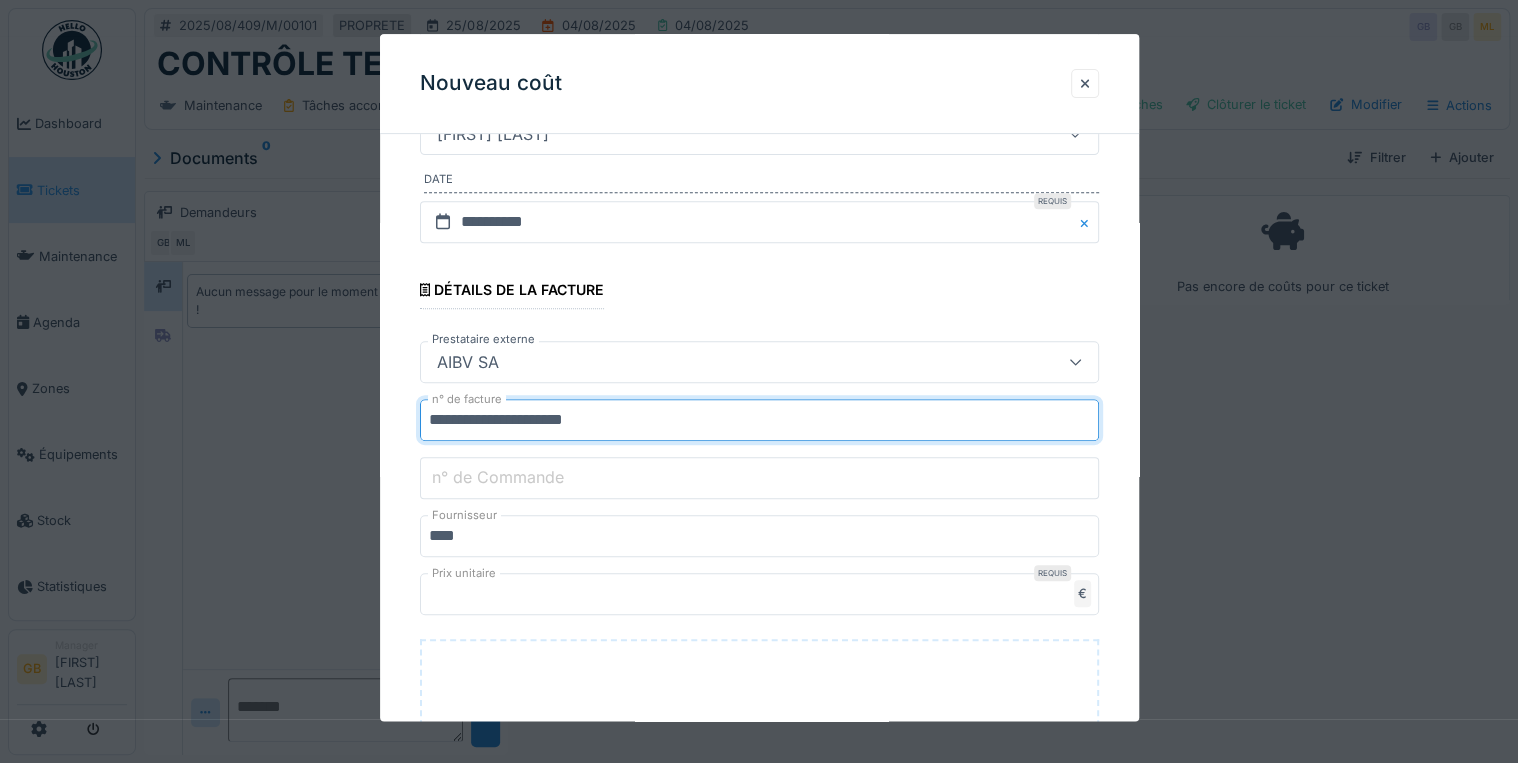 drag, startPoint x: 446, startPoint y: 582, endPoint x: 266, endPoint y: 583, distance: 180.00278 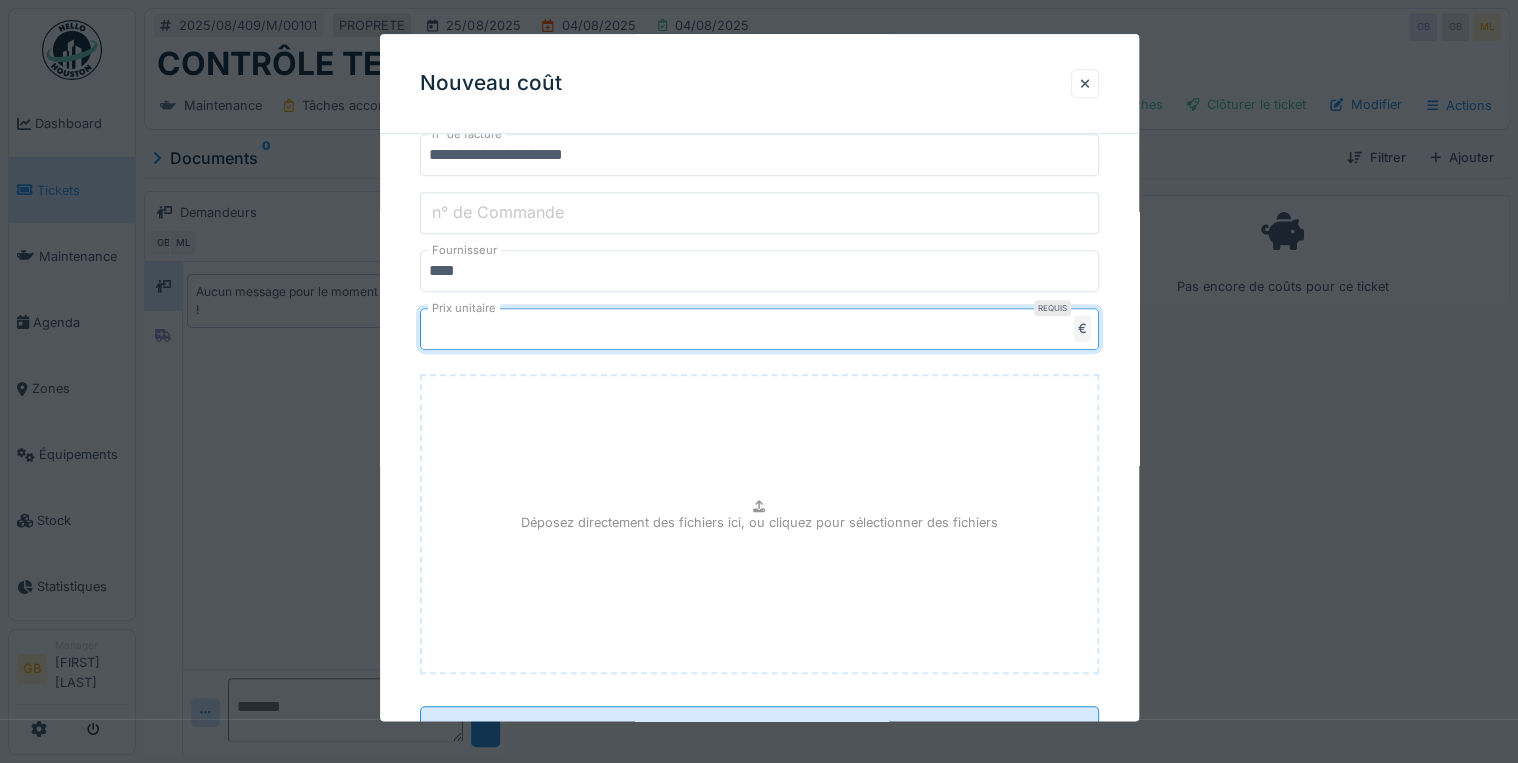 scroll, scrollTop: 640, scrollLeft: 0, axis: vertical 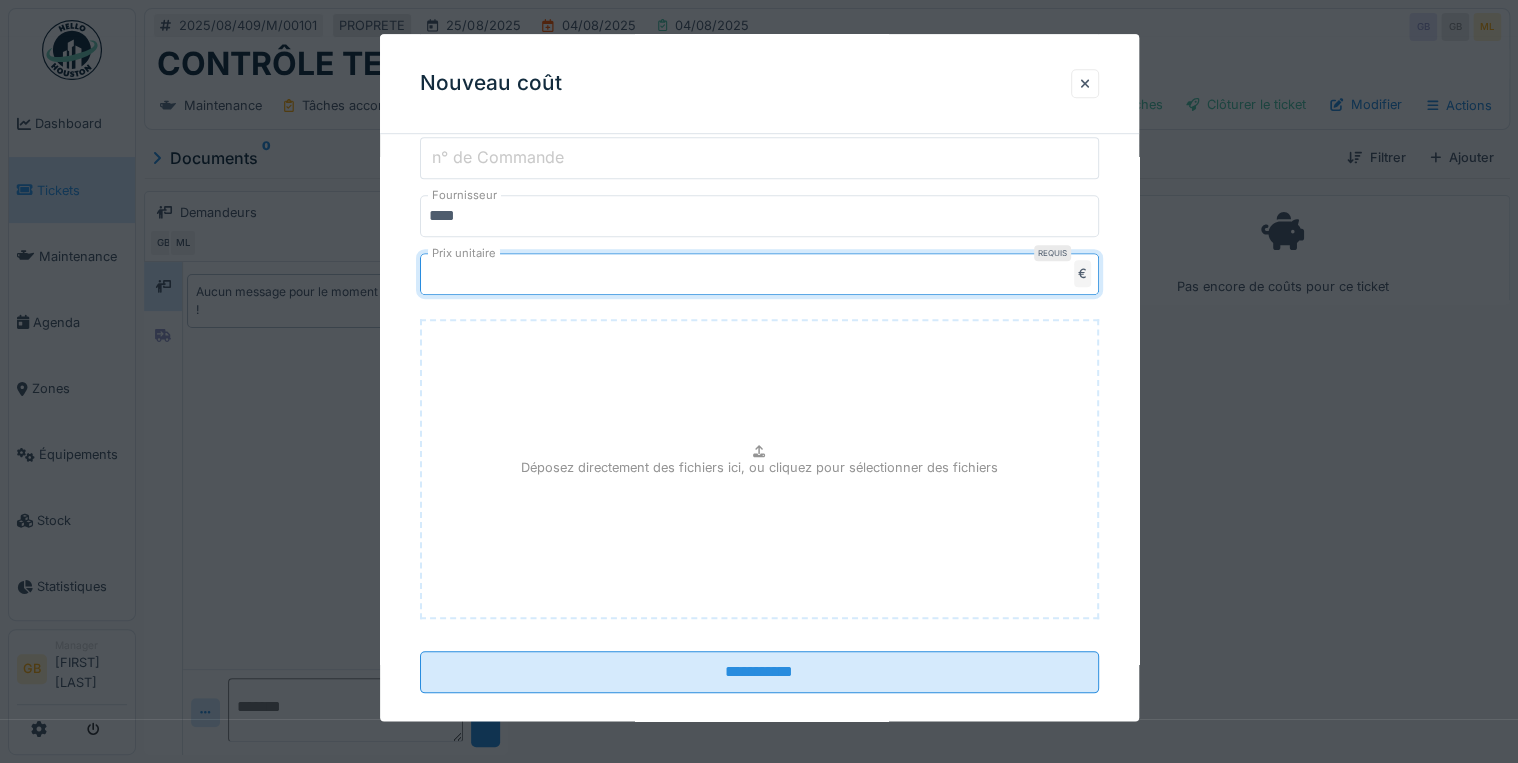 type on "*****" 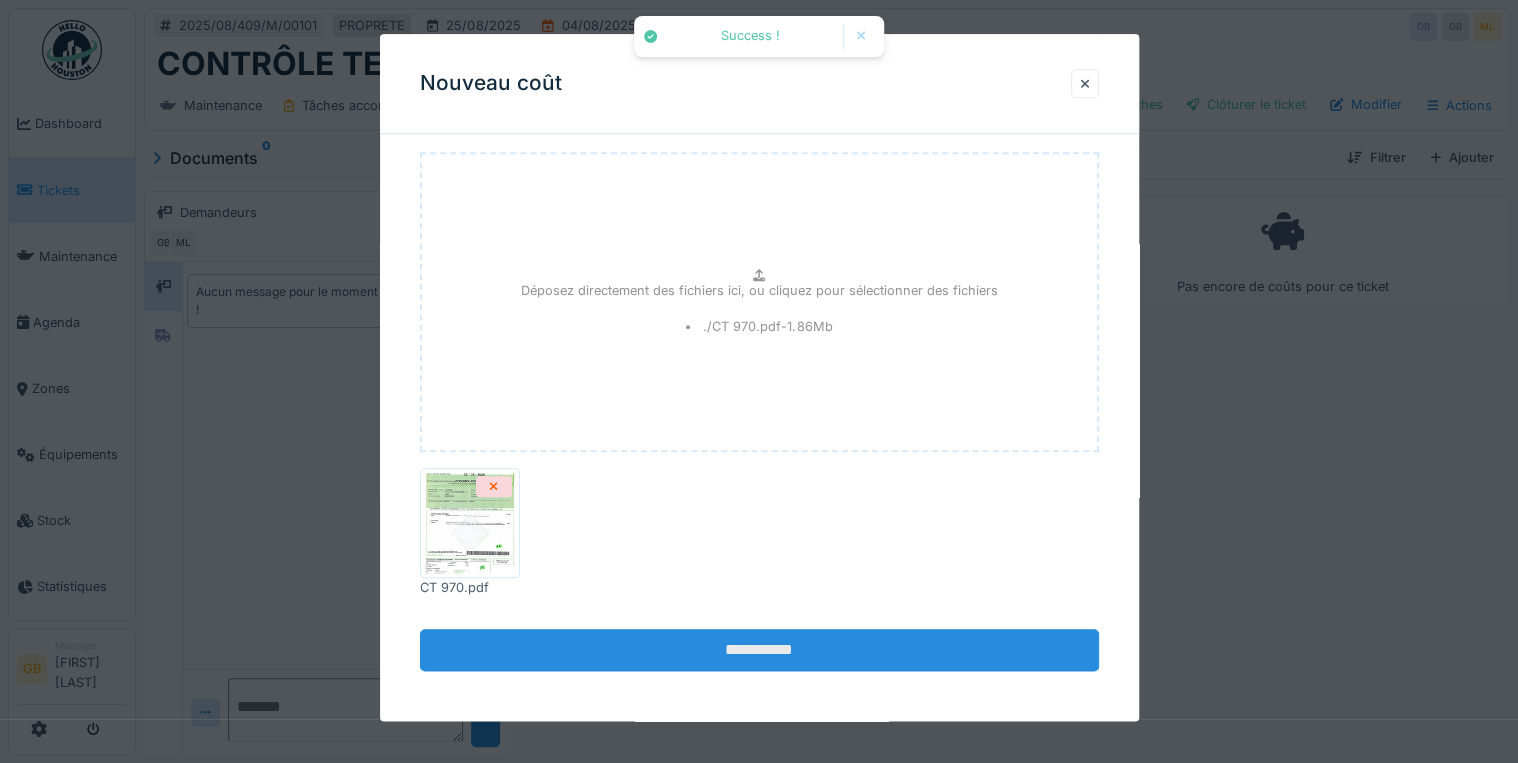 scroll, scrollTop: 808, scrollLeft: 0, axis: vertical 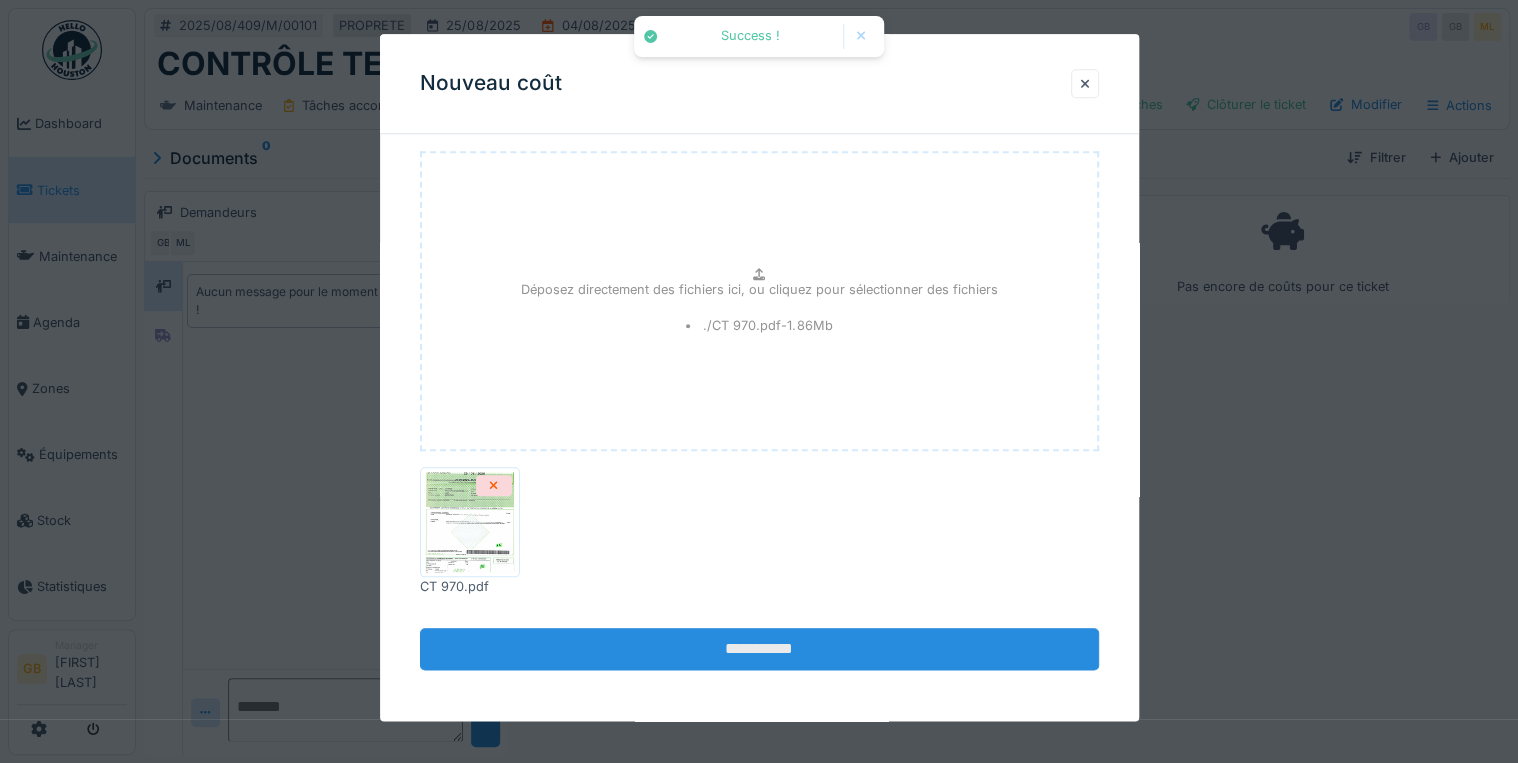 click on "**********" at bounding box center (759, 650) 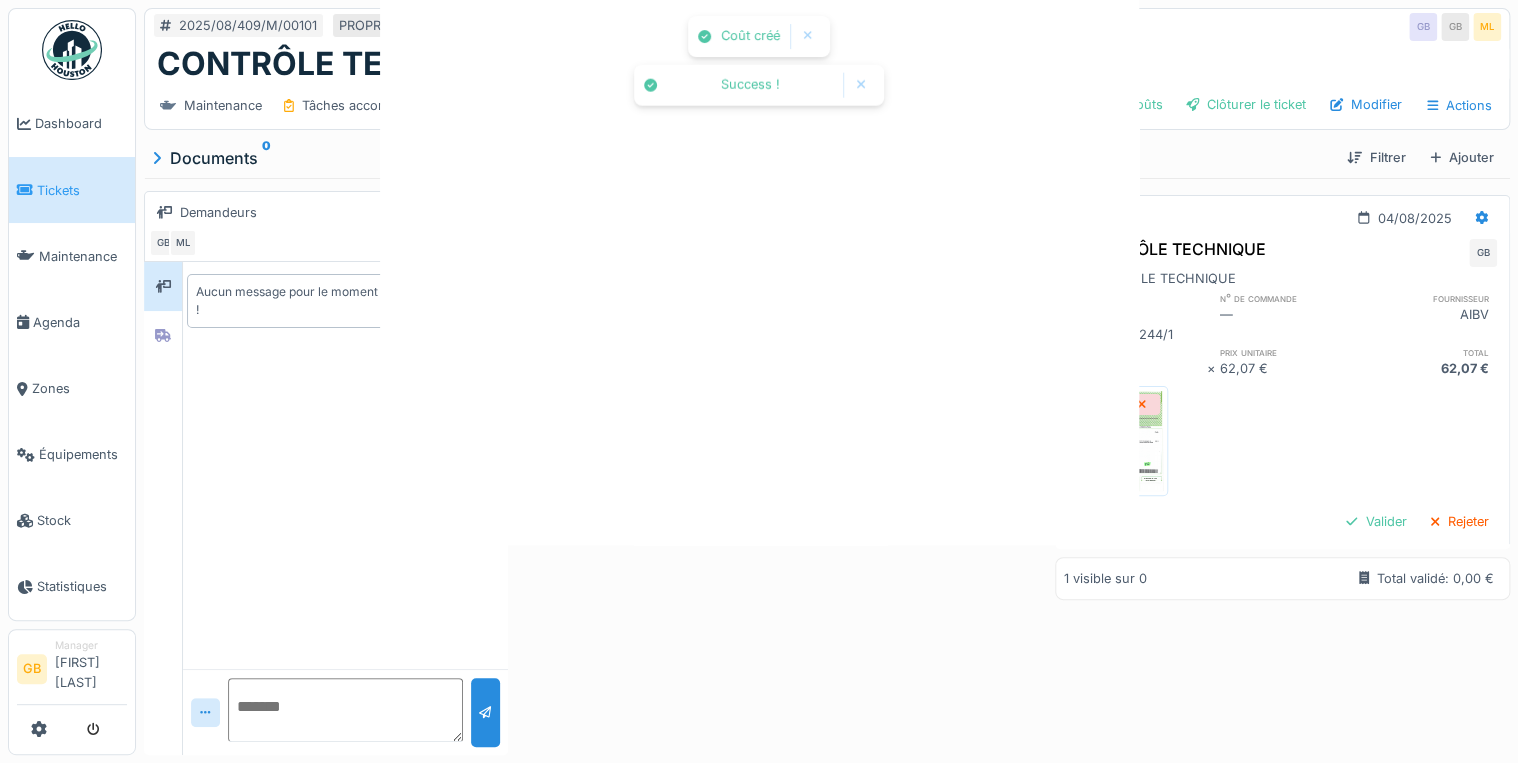 scroll, scrollTop: 0, scrollLeft: 0, axis: both 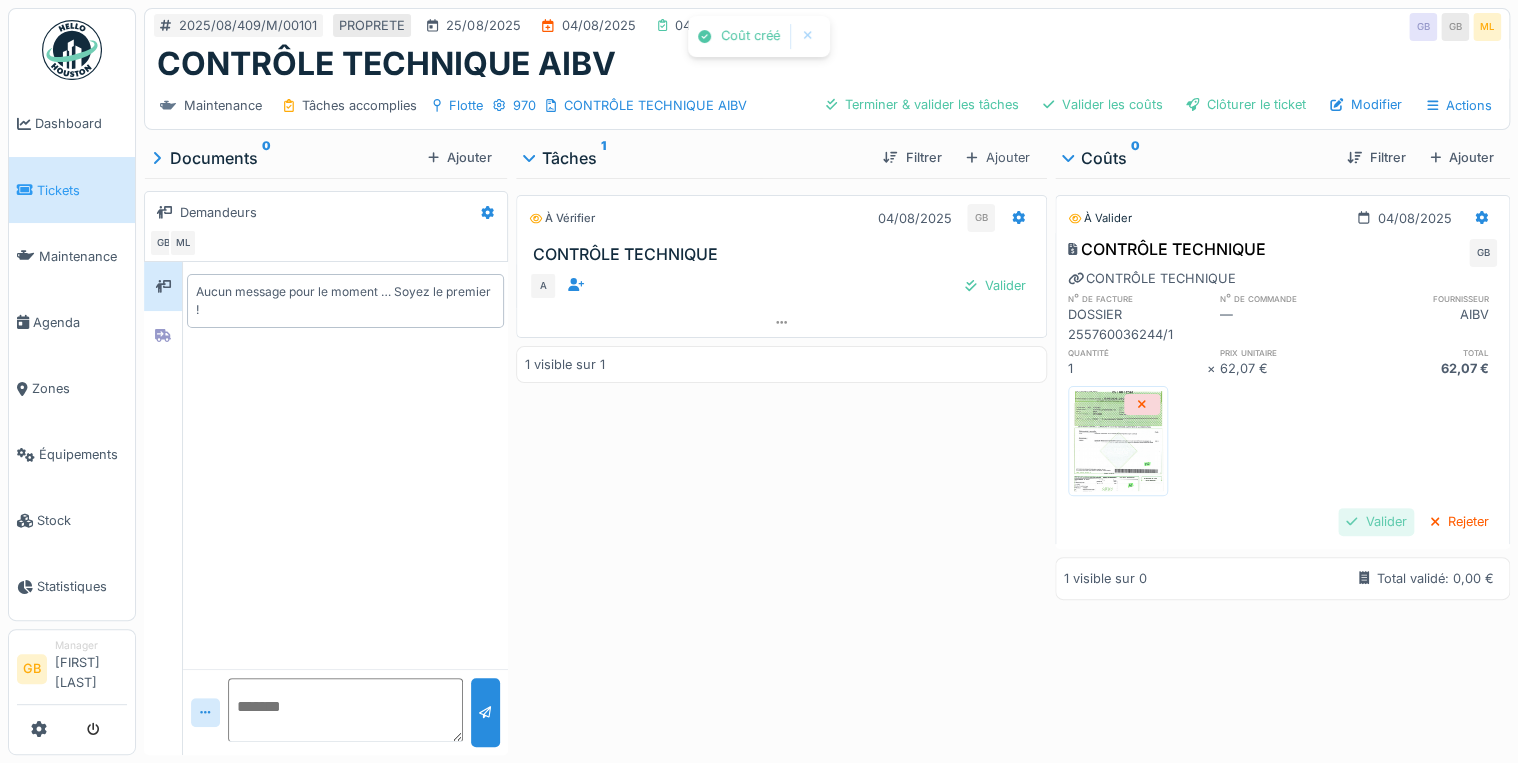 drag, startPoint x: 1336, startPoint y: 522, endPoint x: 1335, endPoint y: 512, distance: 10.049875 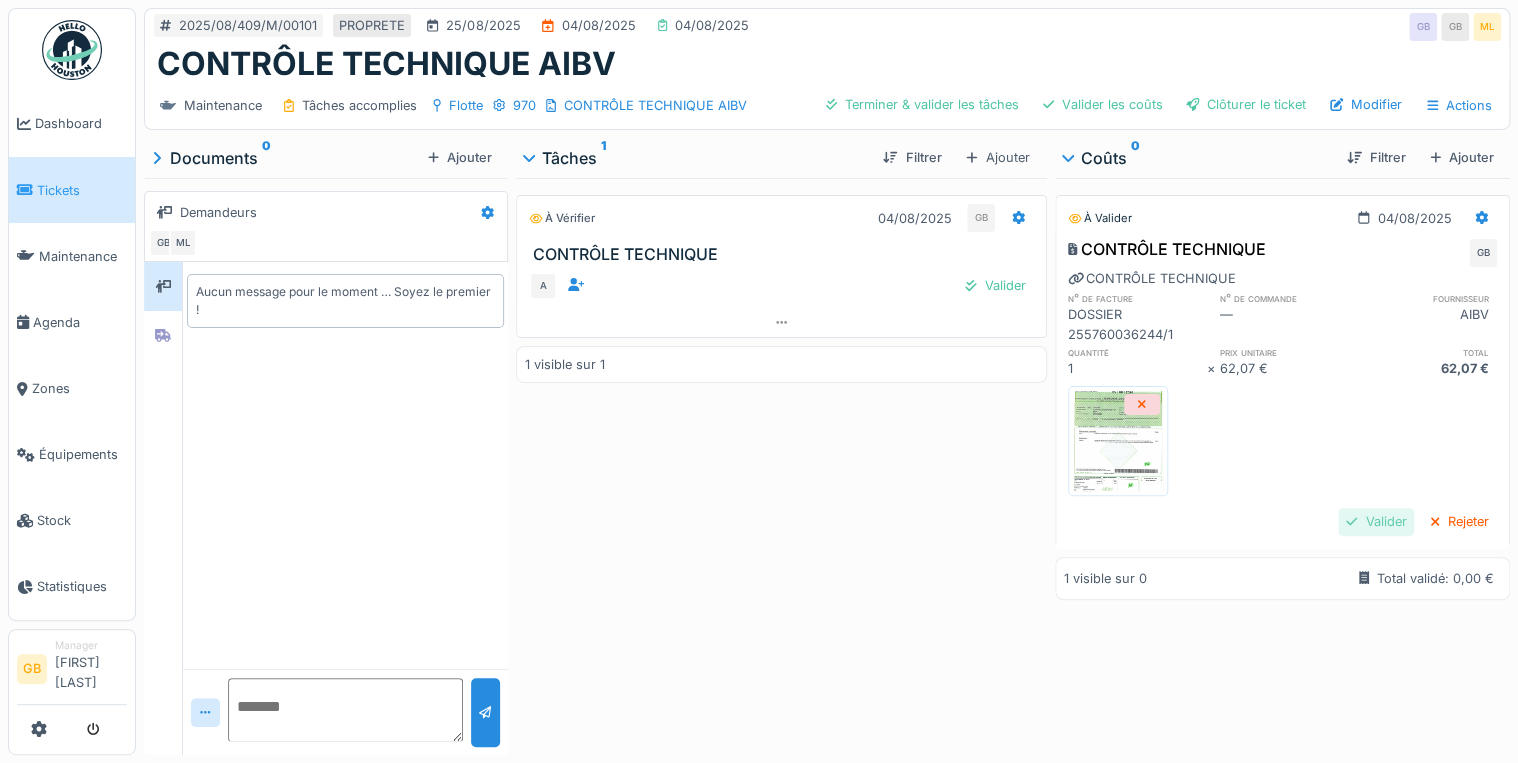 click on "Valider" at bounding box center (1376, 521) 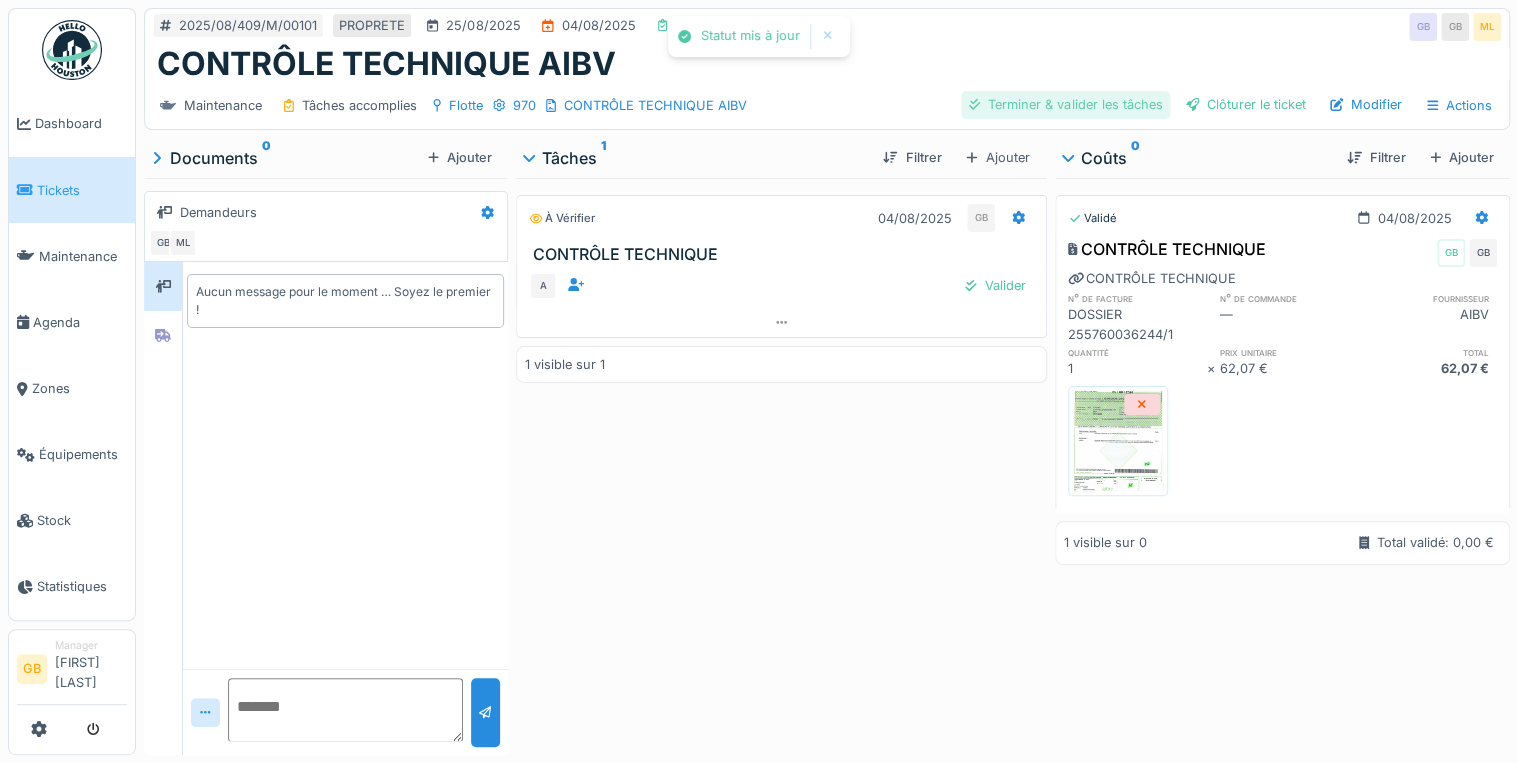 click on "Terminer & valider les tâches" at bounding box center [1065, 104] 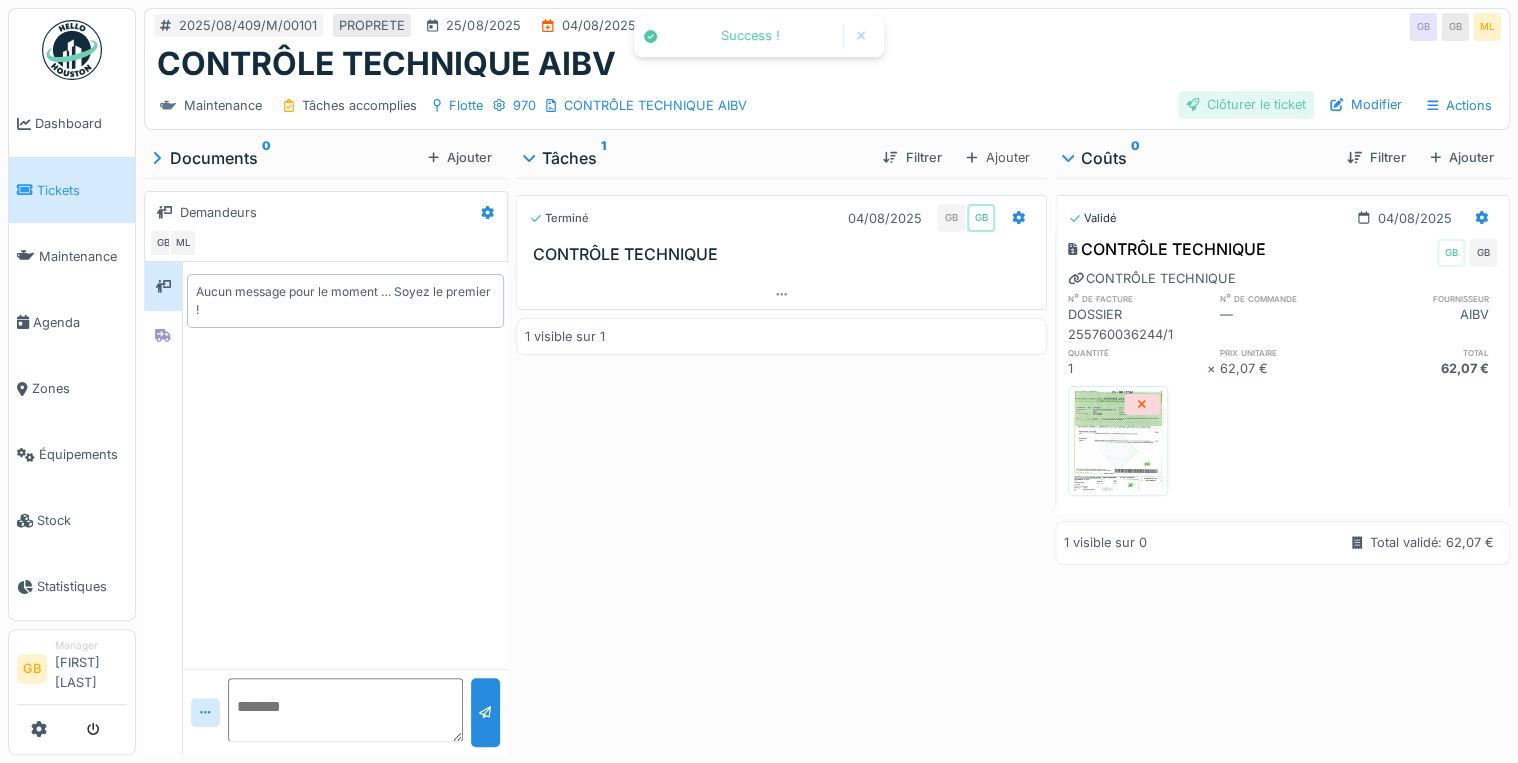 click on "Clôturer le ticket" at bounding box center [1246, 104] 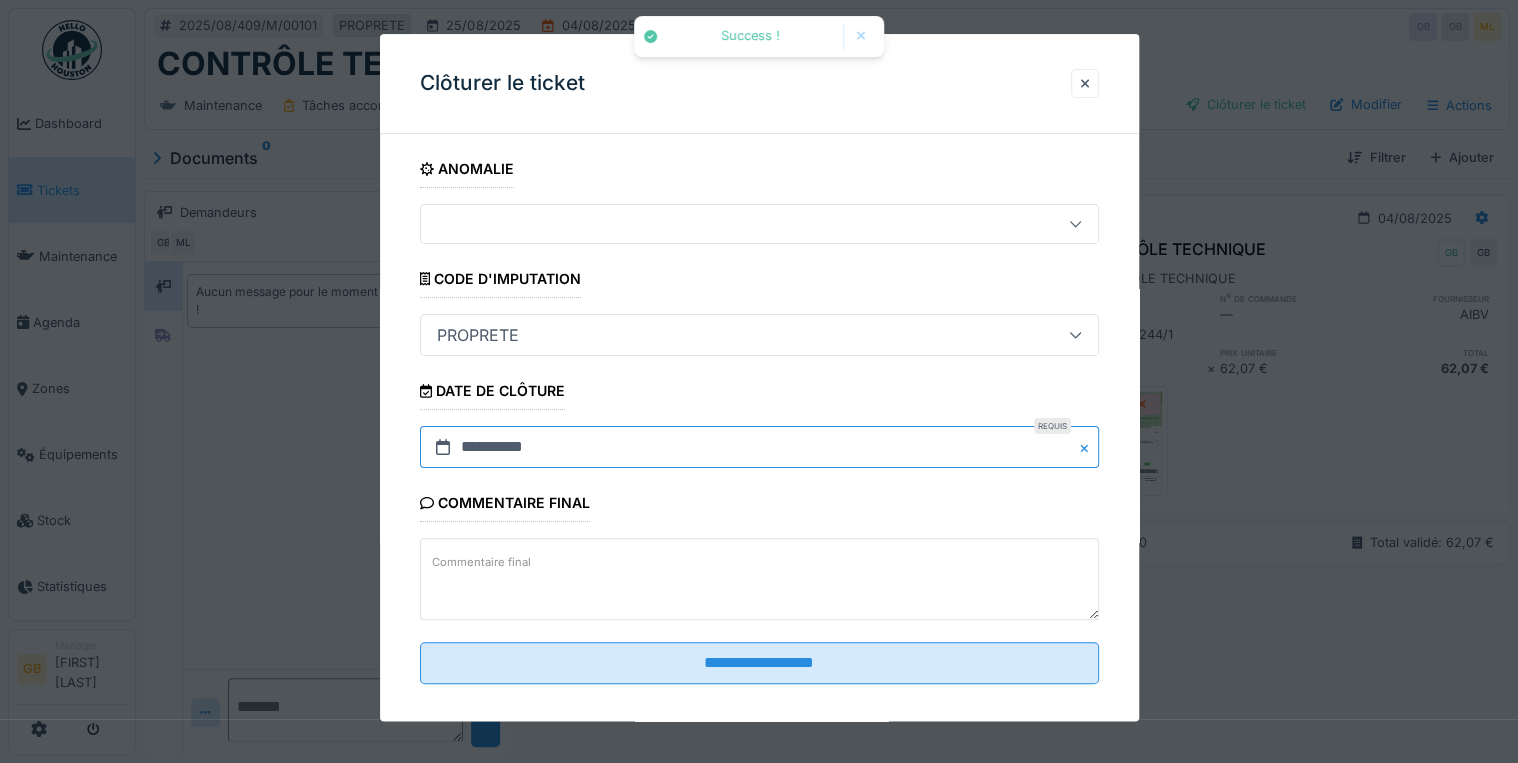 click on "**********" at bounding box center (759, 448) 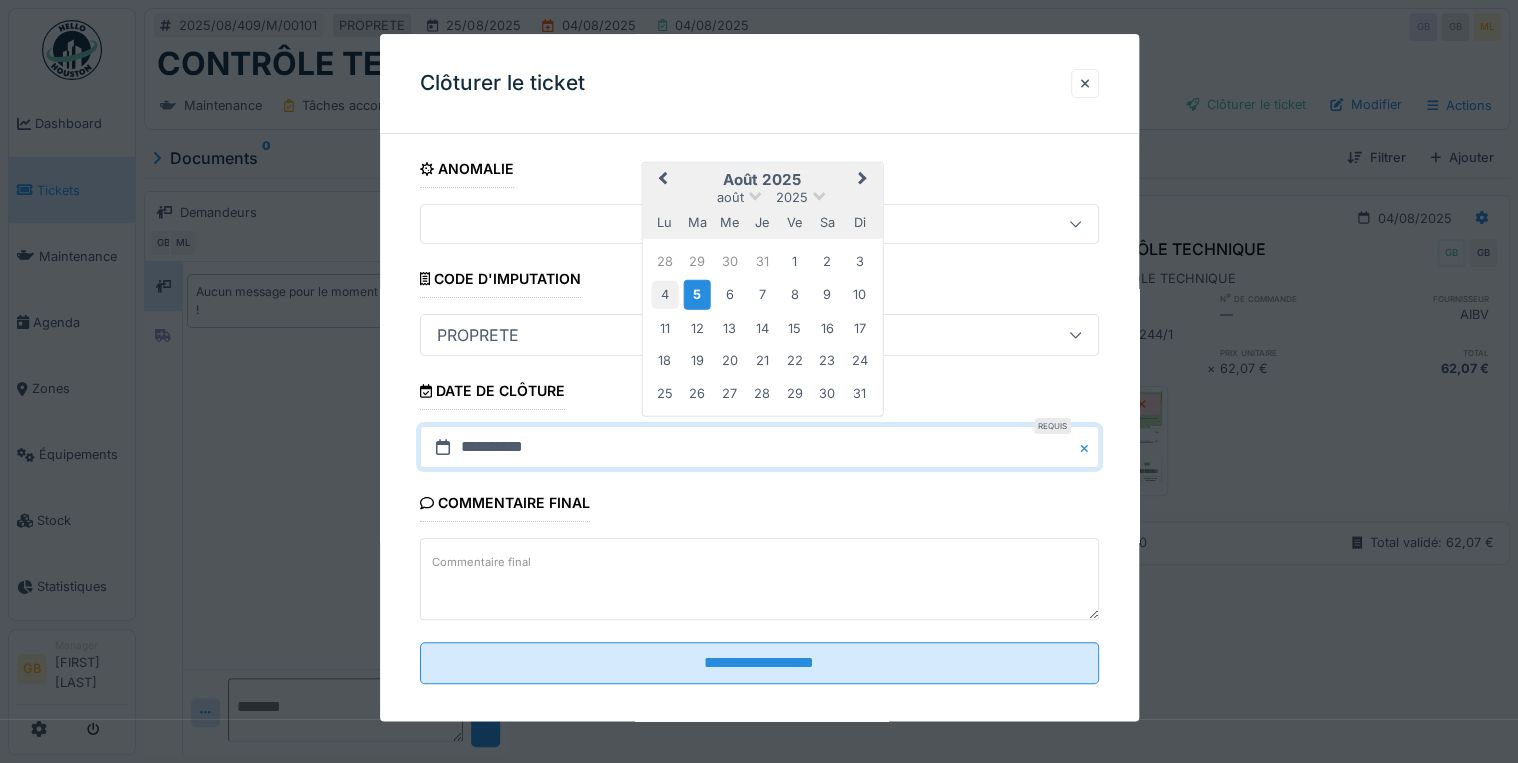 click on "4" at bounding box center (664, 294) 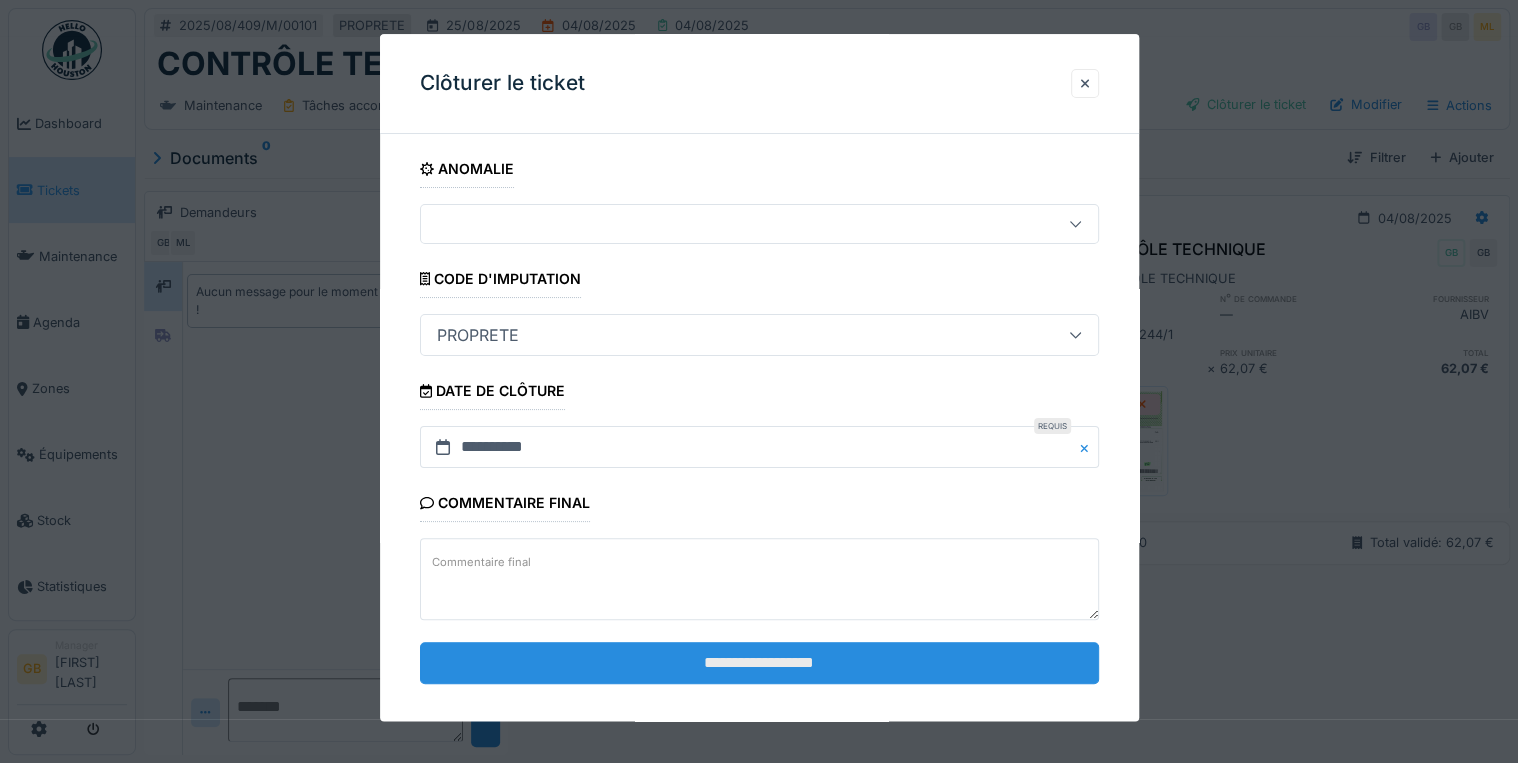 click on "**********" at bounding box center [759, 663] 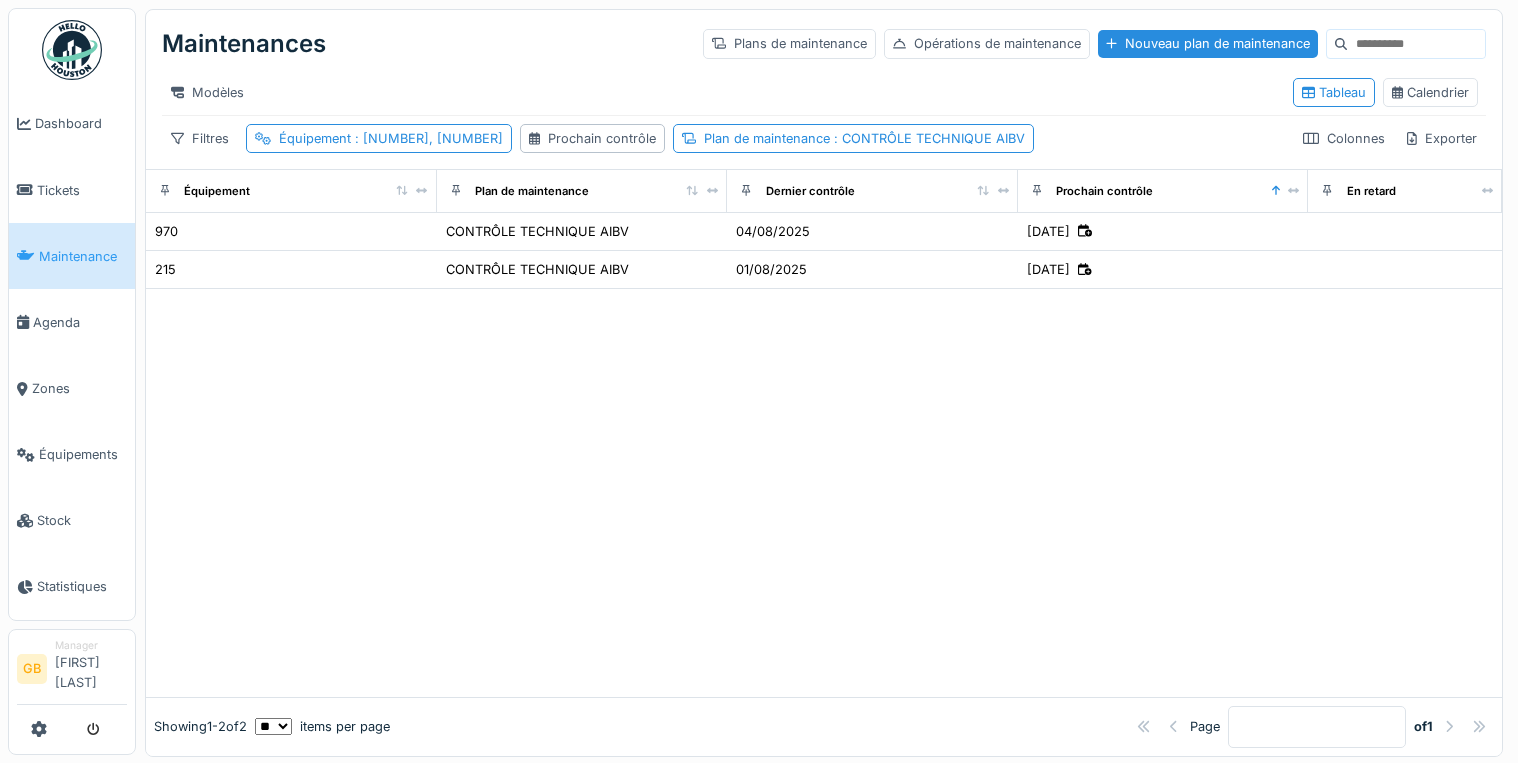 scroll, scrollTop: 0, scrollLeft: 0, axis: both 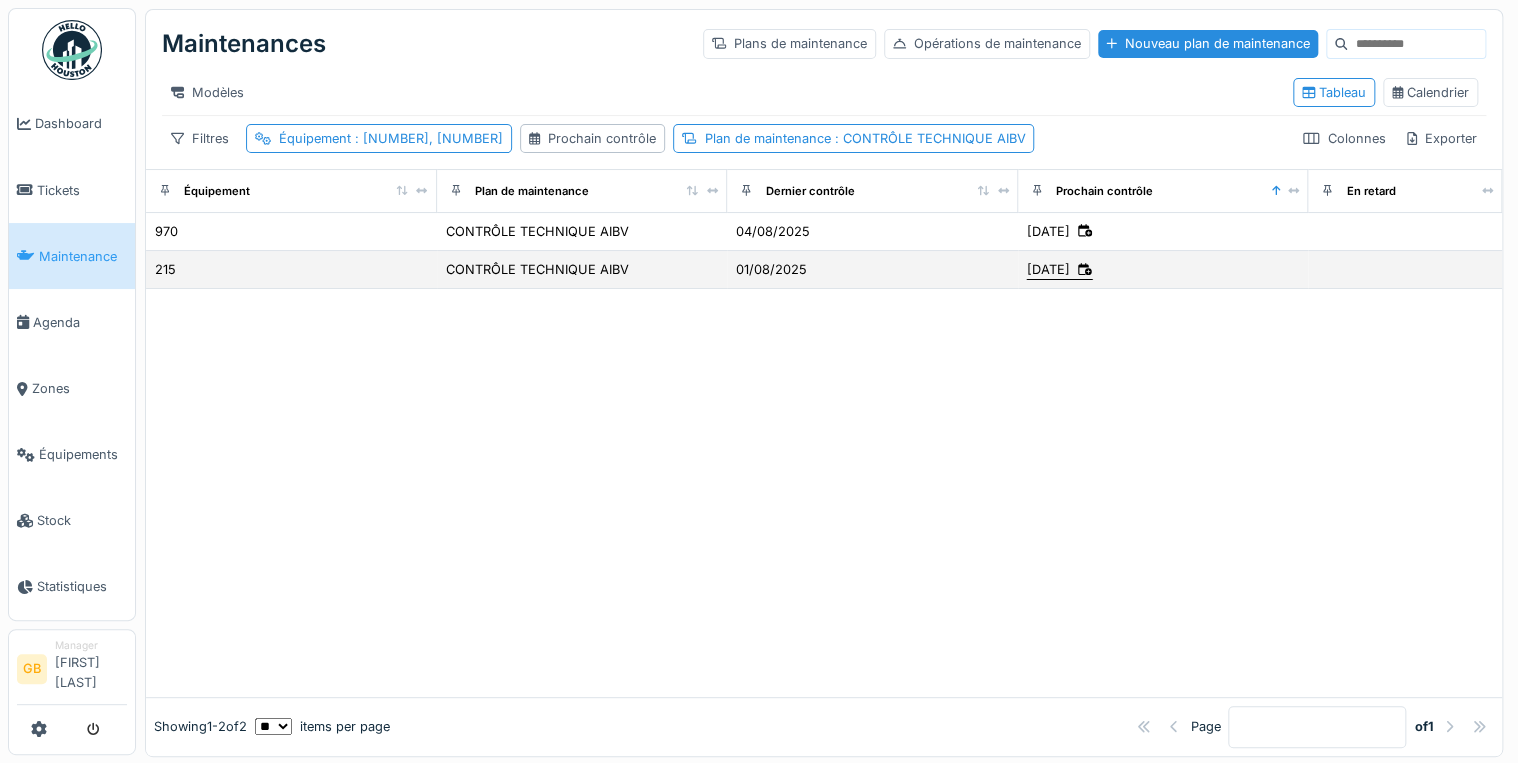 click 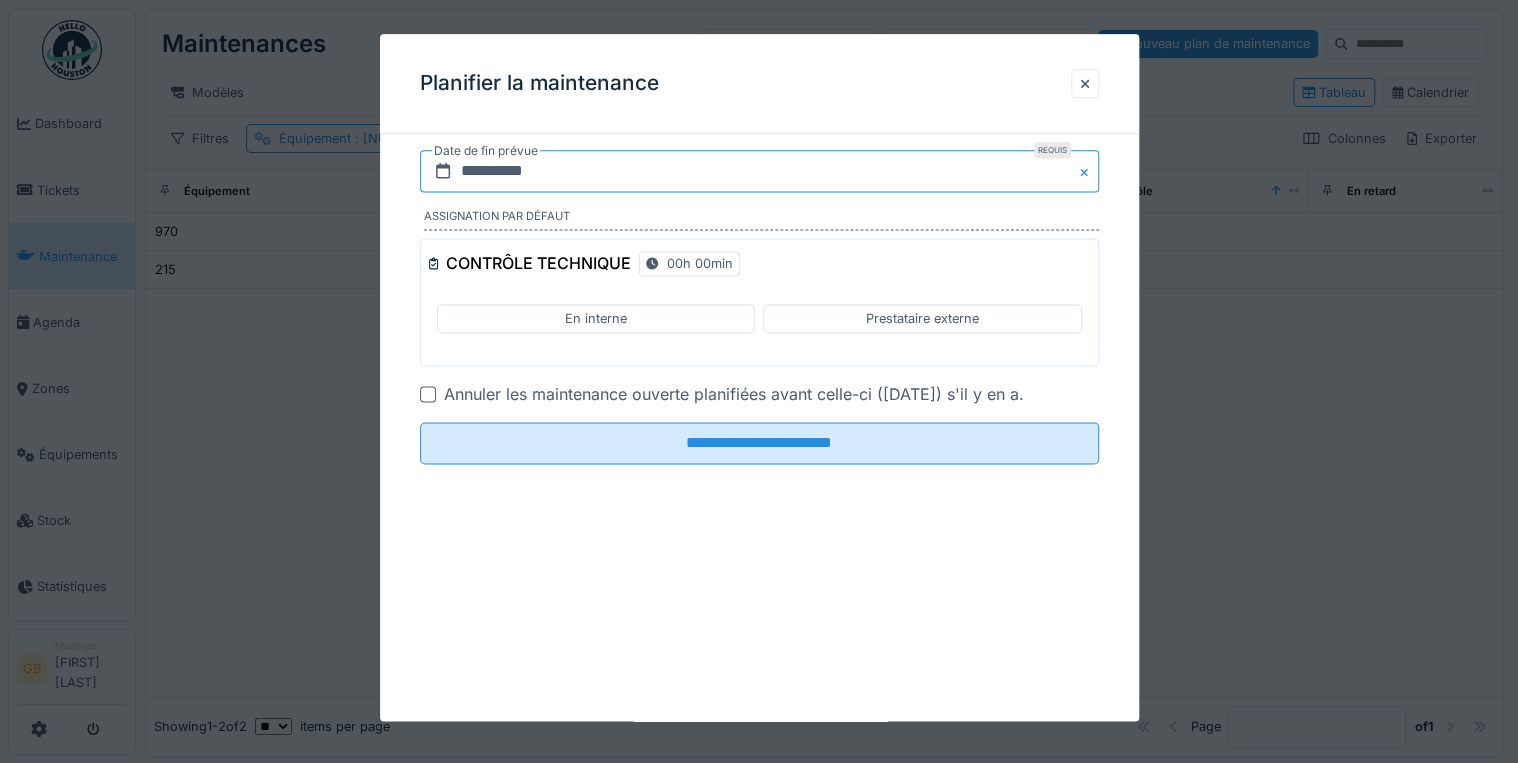 click on "**********" at bounding box center (759, 171) 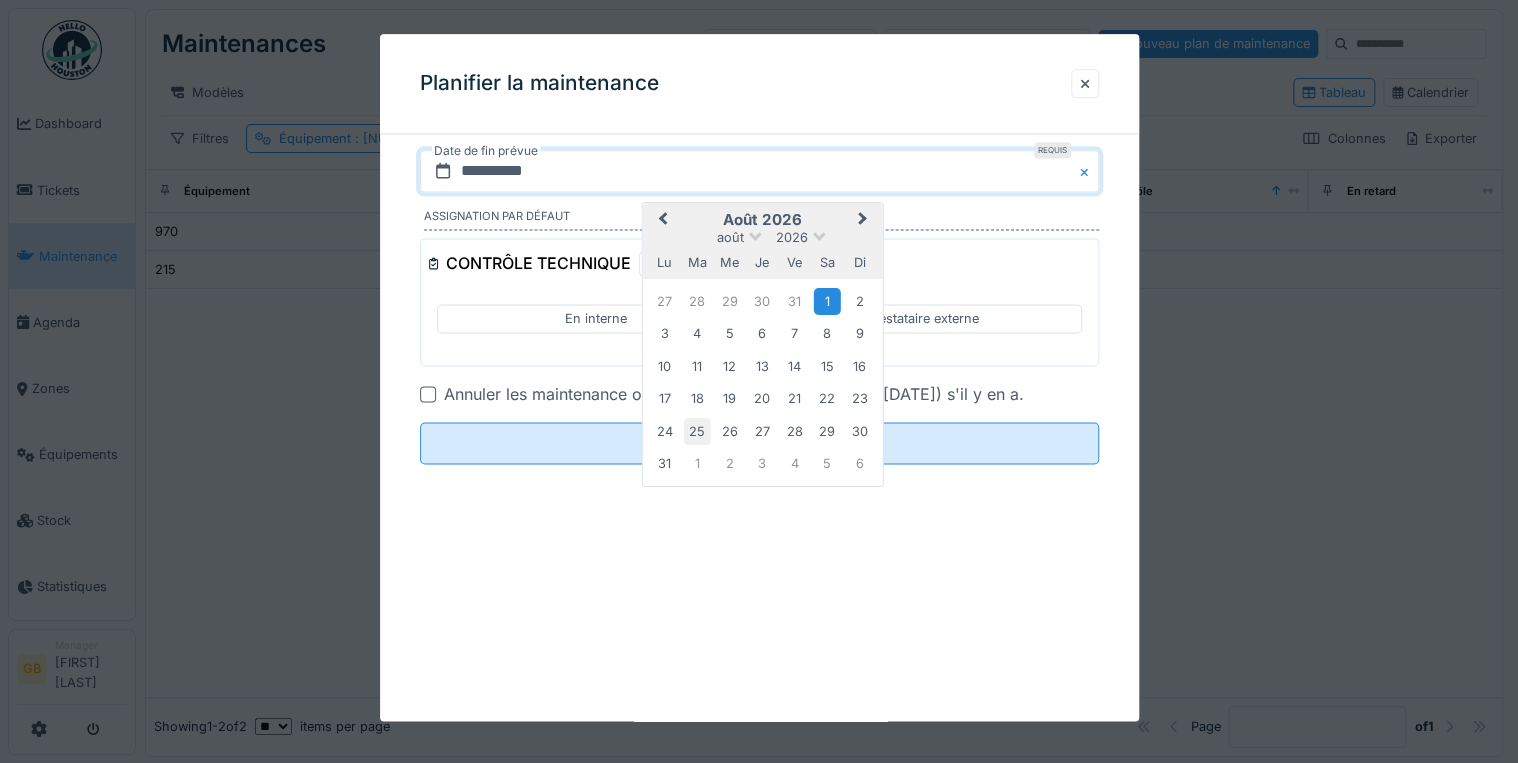 click on "25" at bounding box center (697, 431) 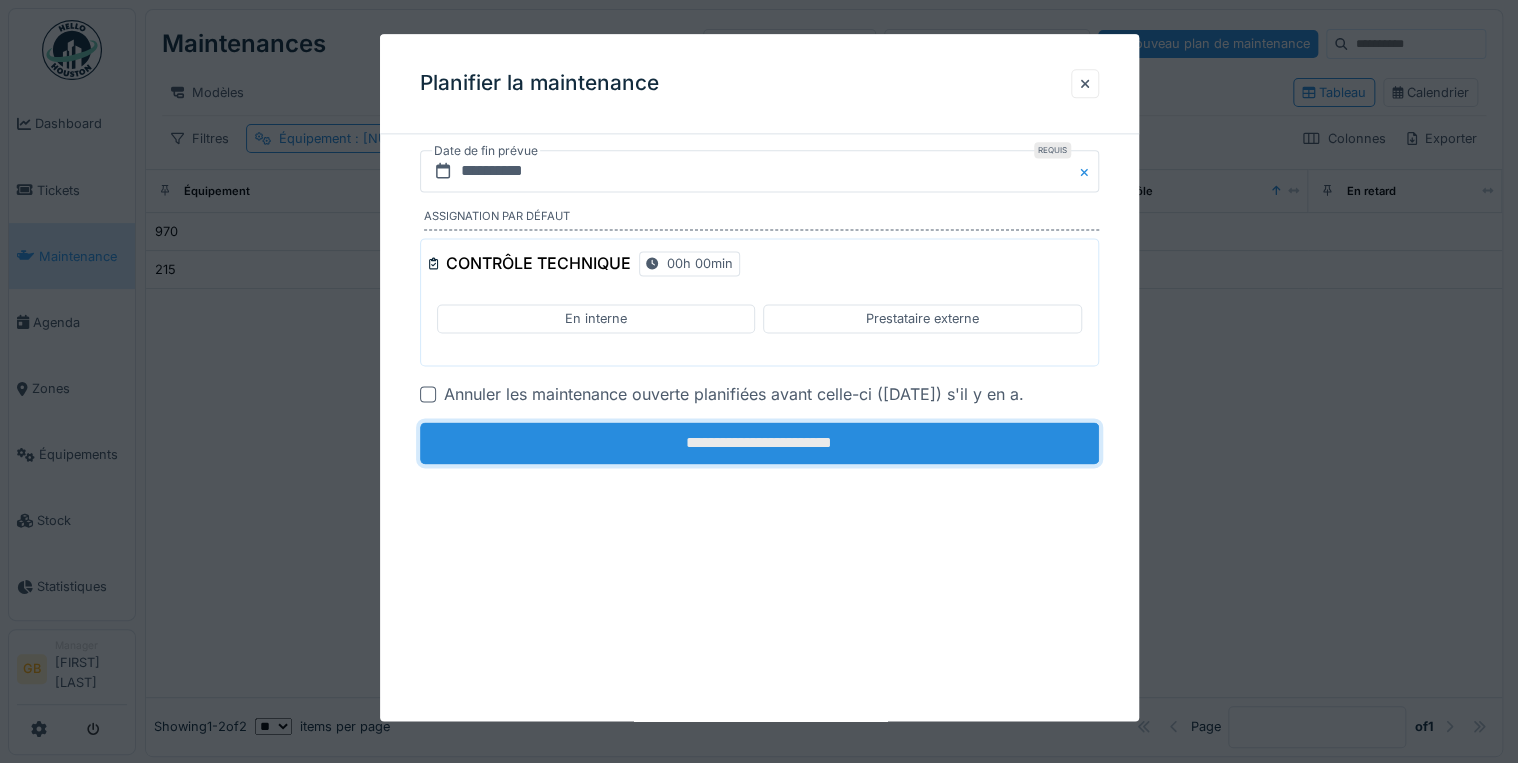 click on "**********" at bounding box center (759, 444) 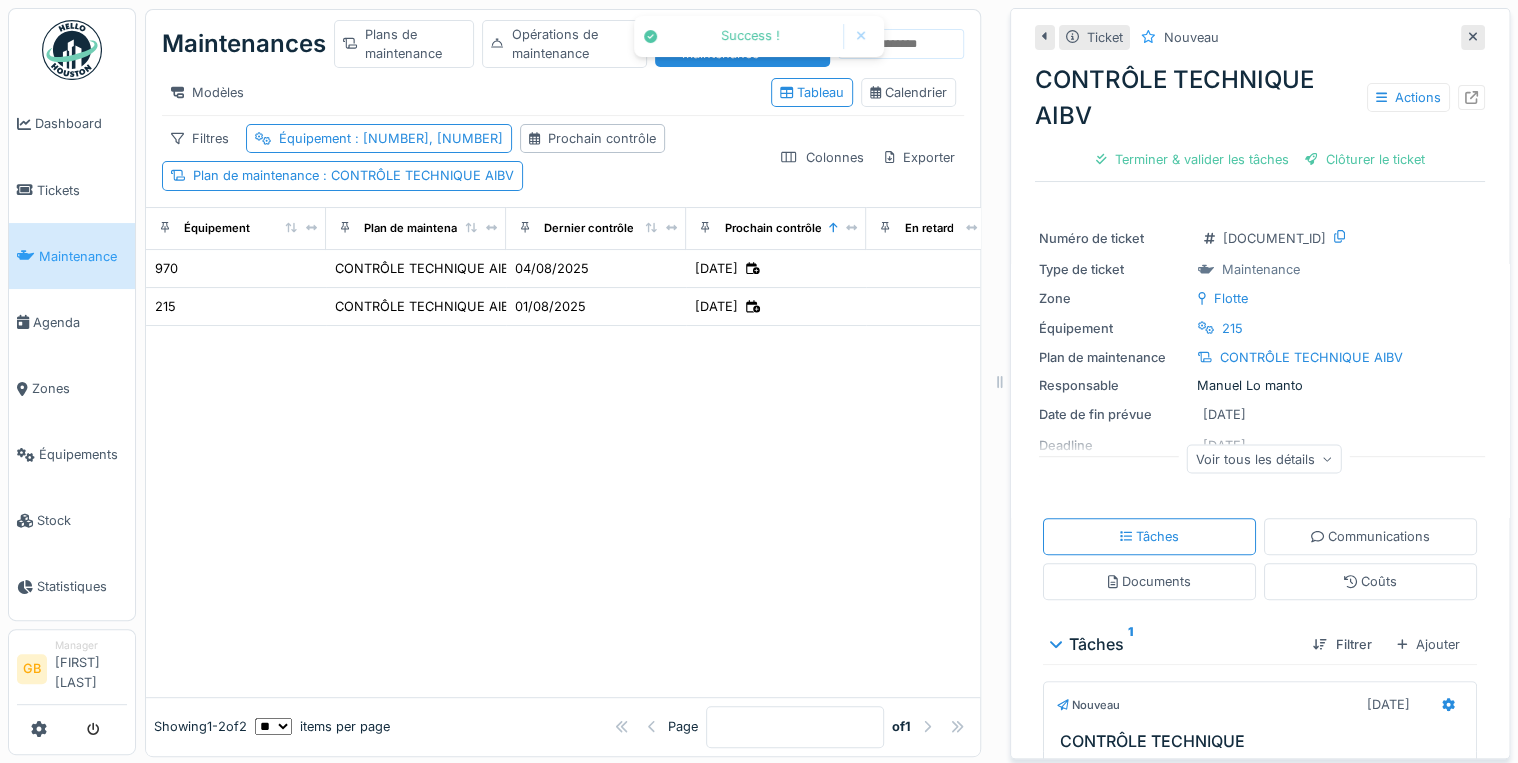 click 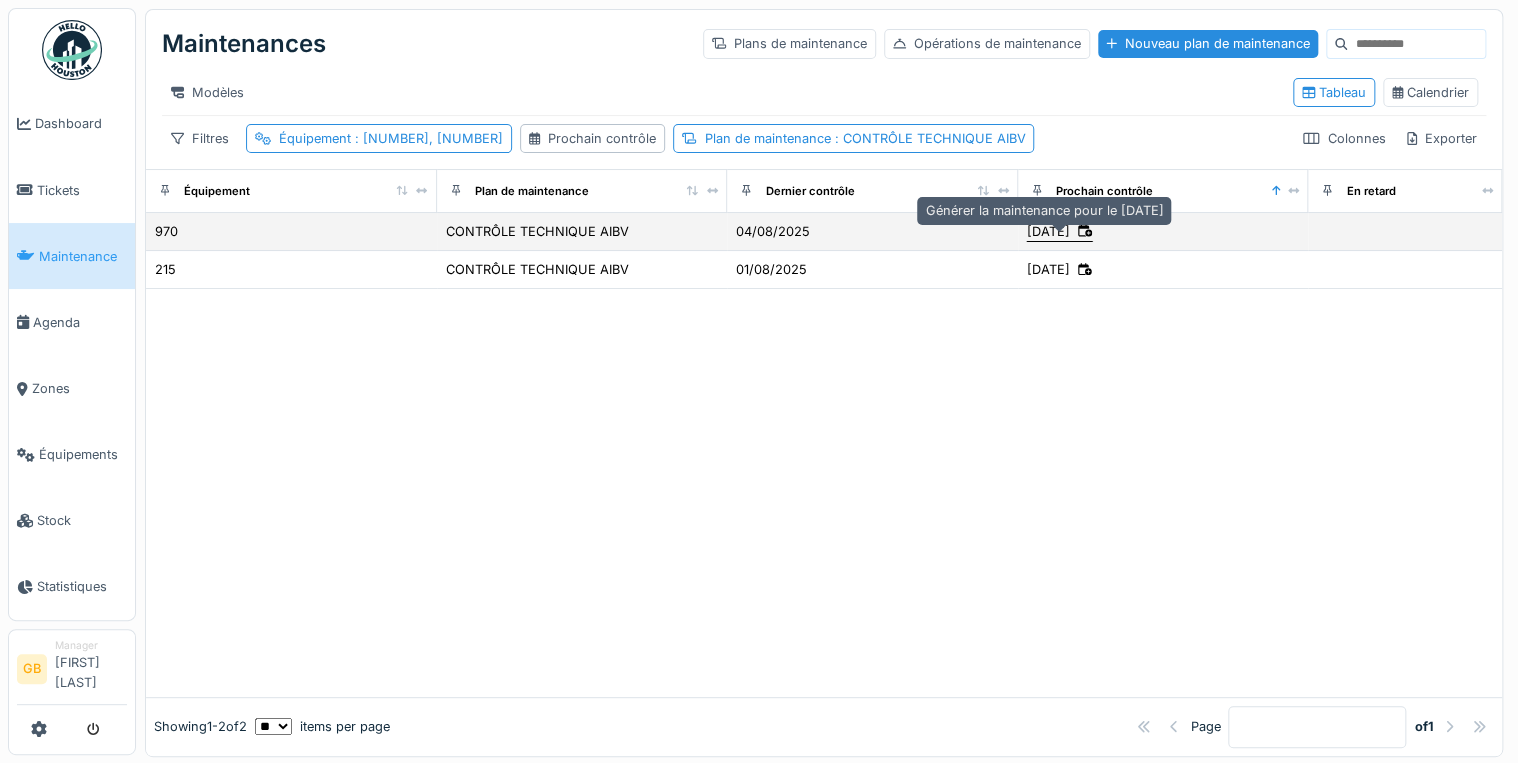 click 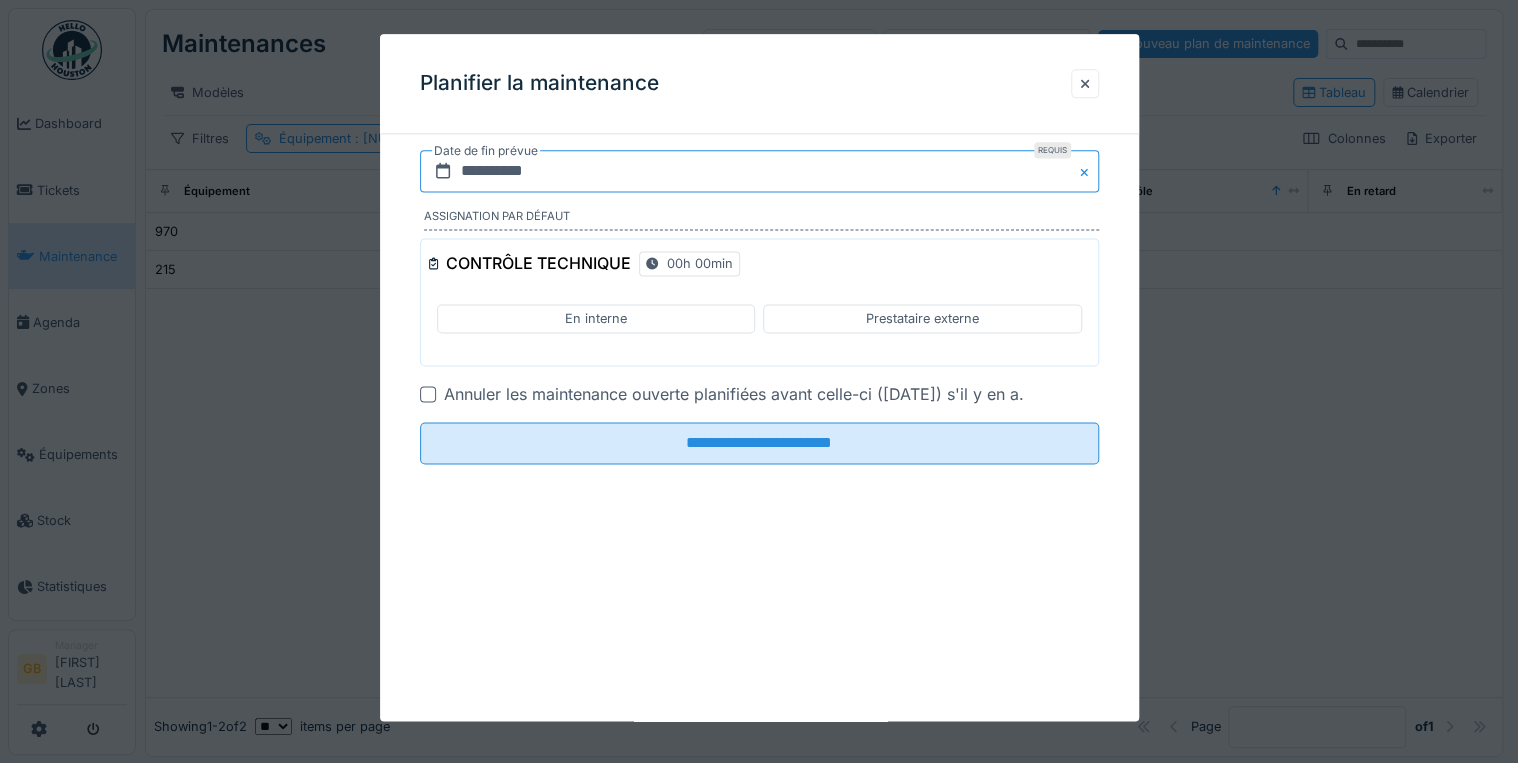 click on "**********" at bounding box center [759, 171] 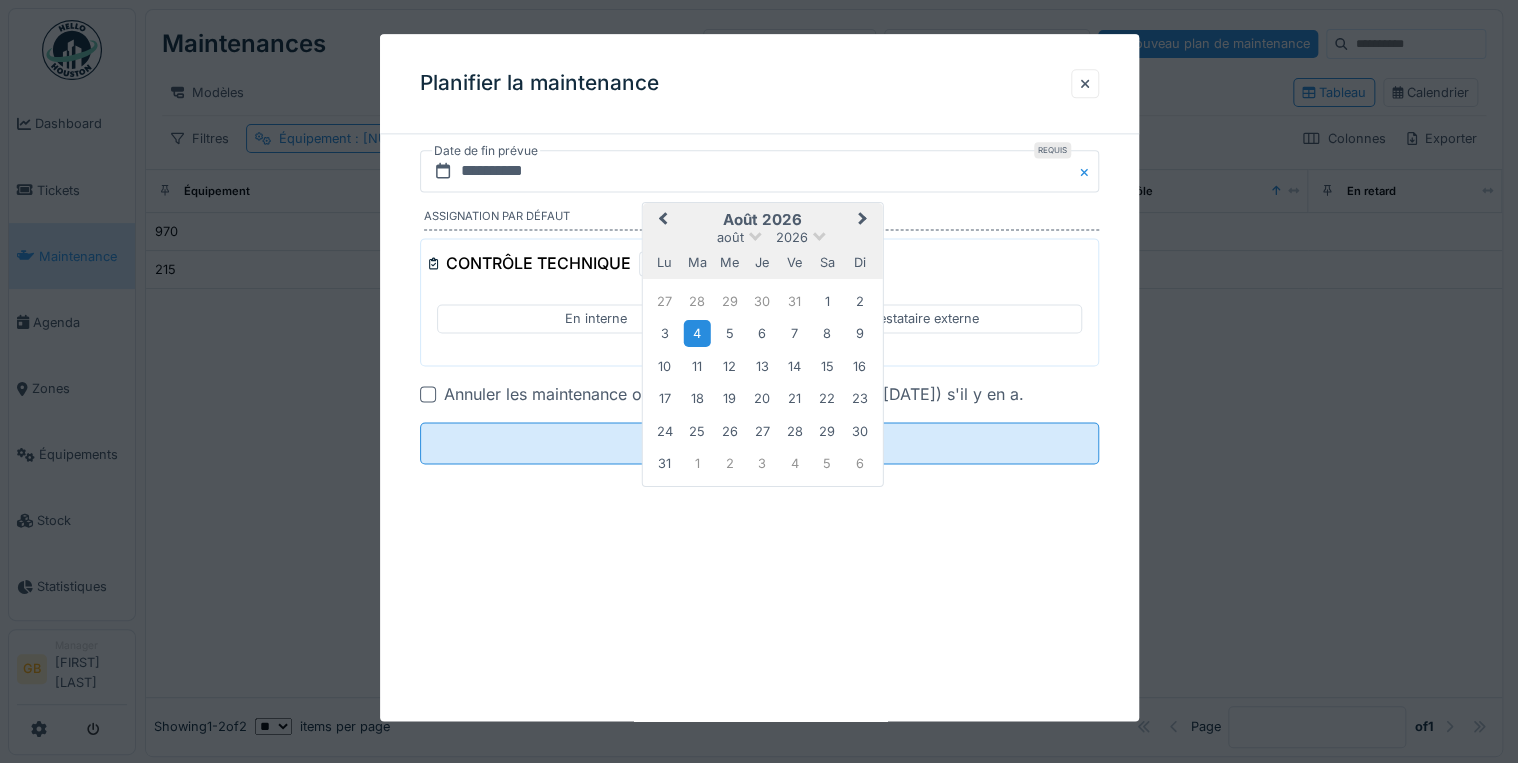 click on "Next Month" at bounding box center [862, 220] 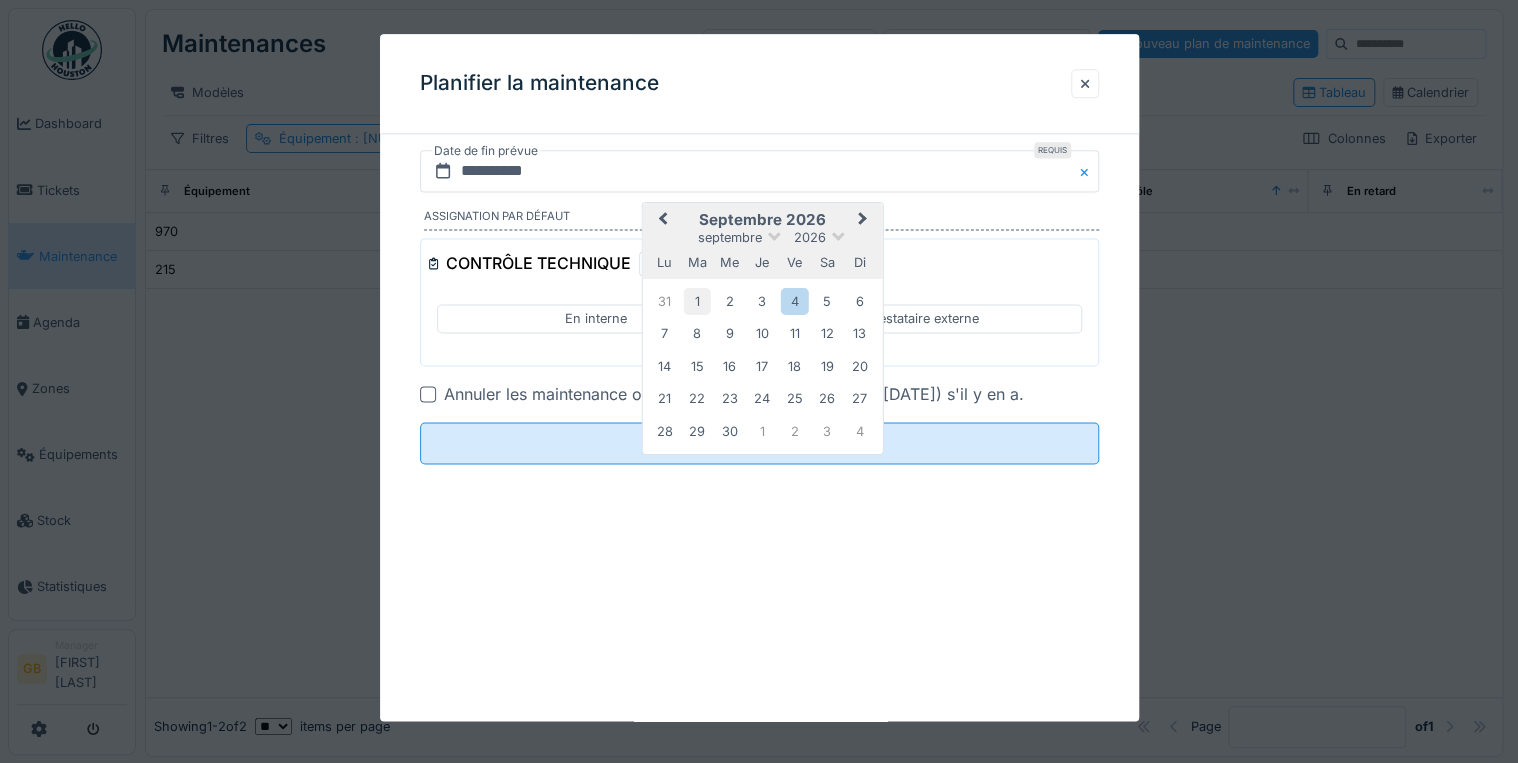 click on "1" at bounding box center (697, 301) 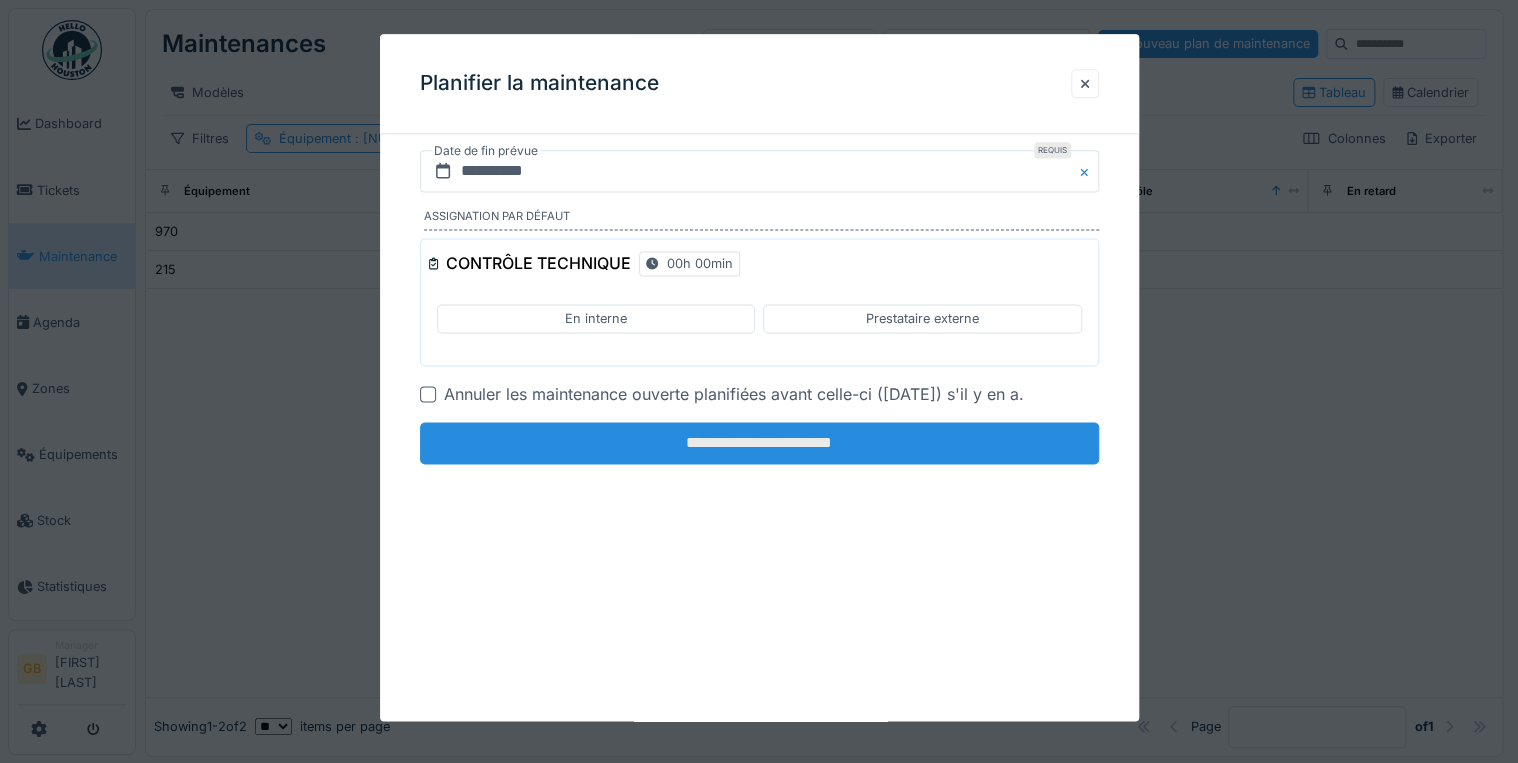 click on "**********" at bounding box center [759, 444] 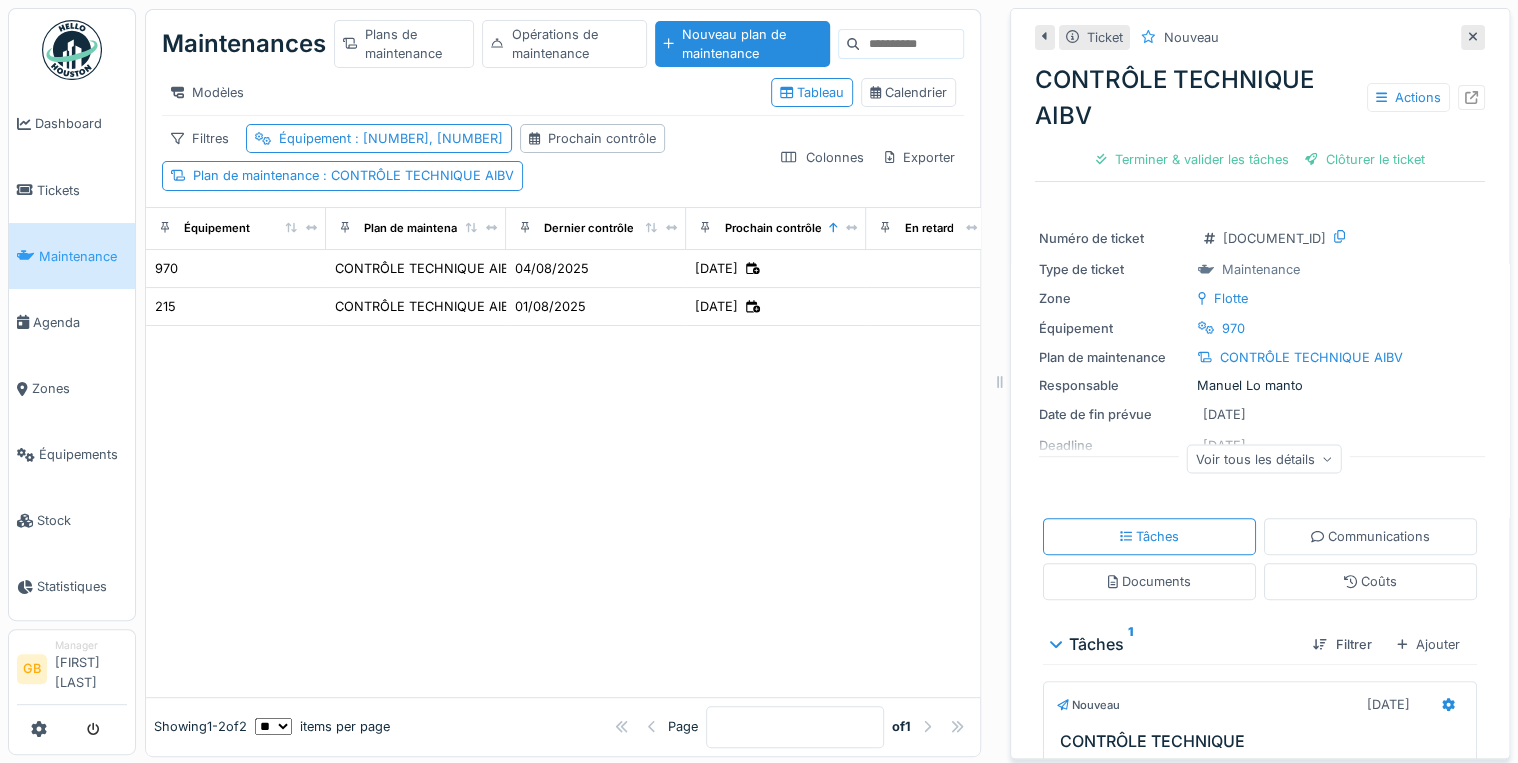 click 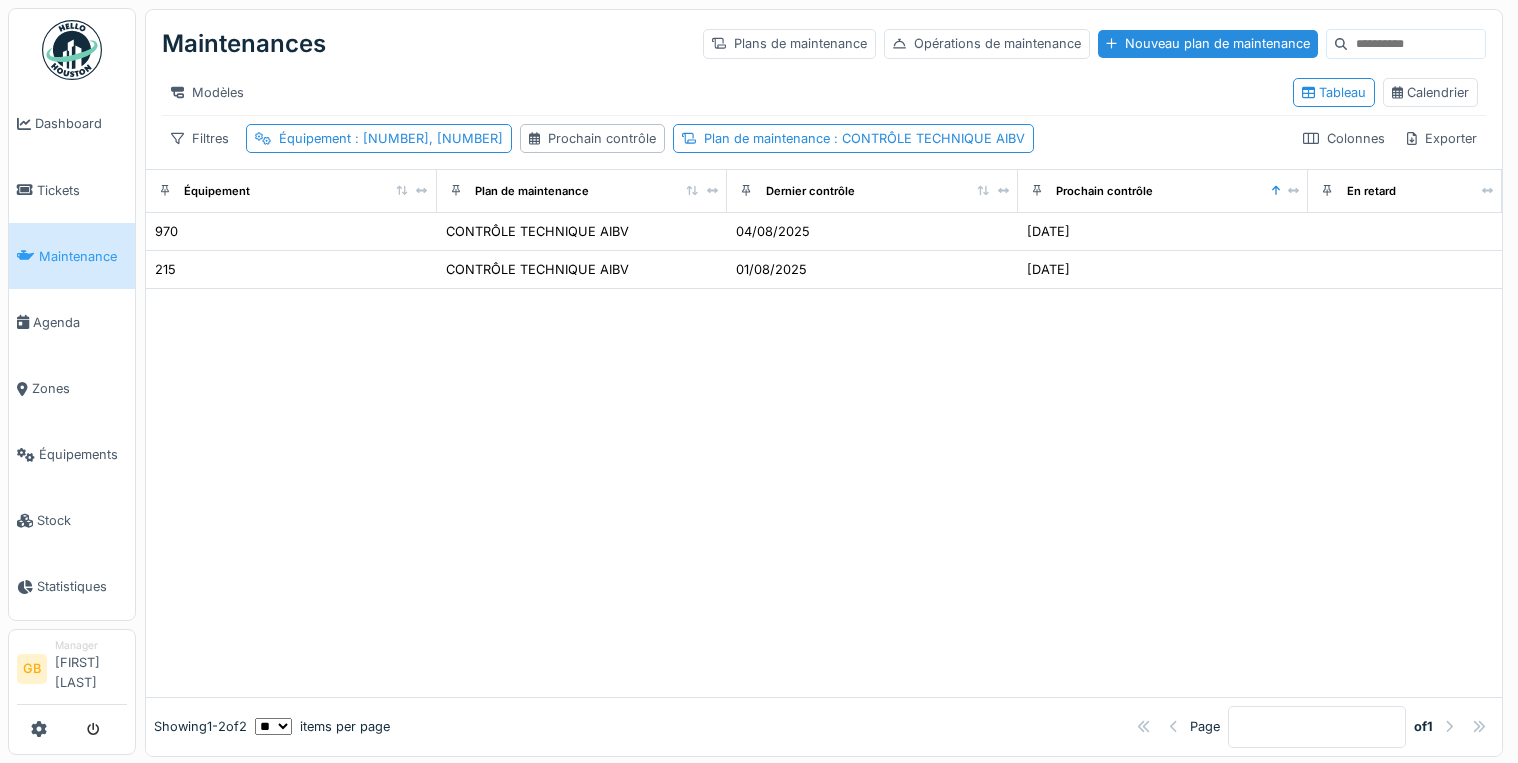 scroll, scrollTop: 0, scrollLeft: 0, axis: both 